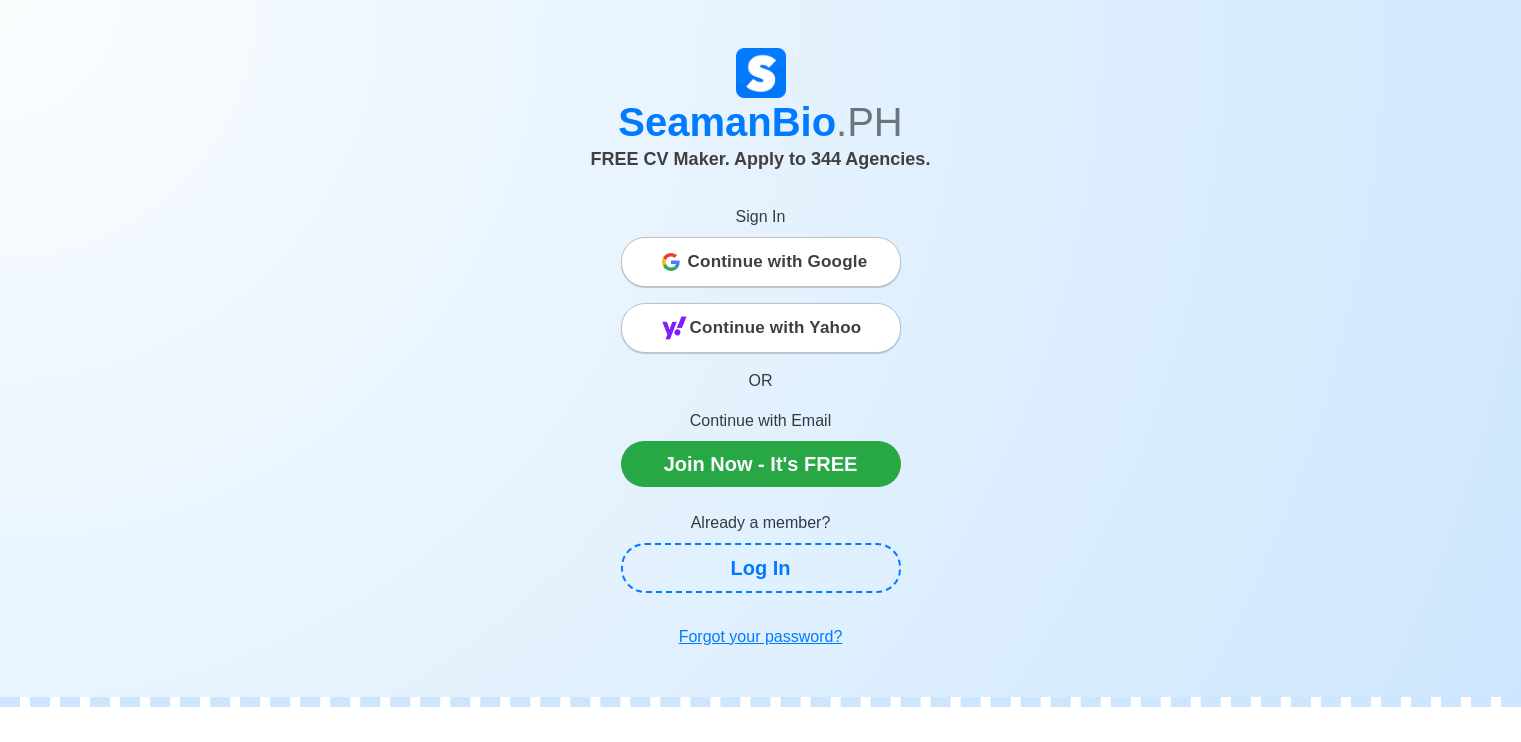 scroll, scrollTop: 0, scrollLeft: 0, axis: both 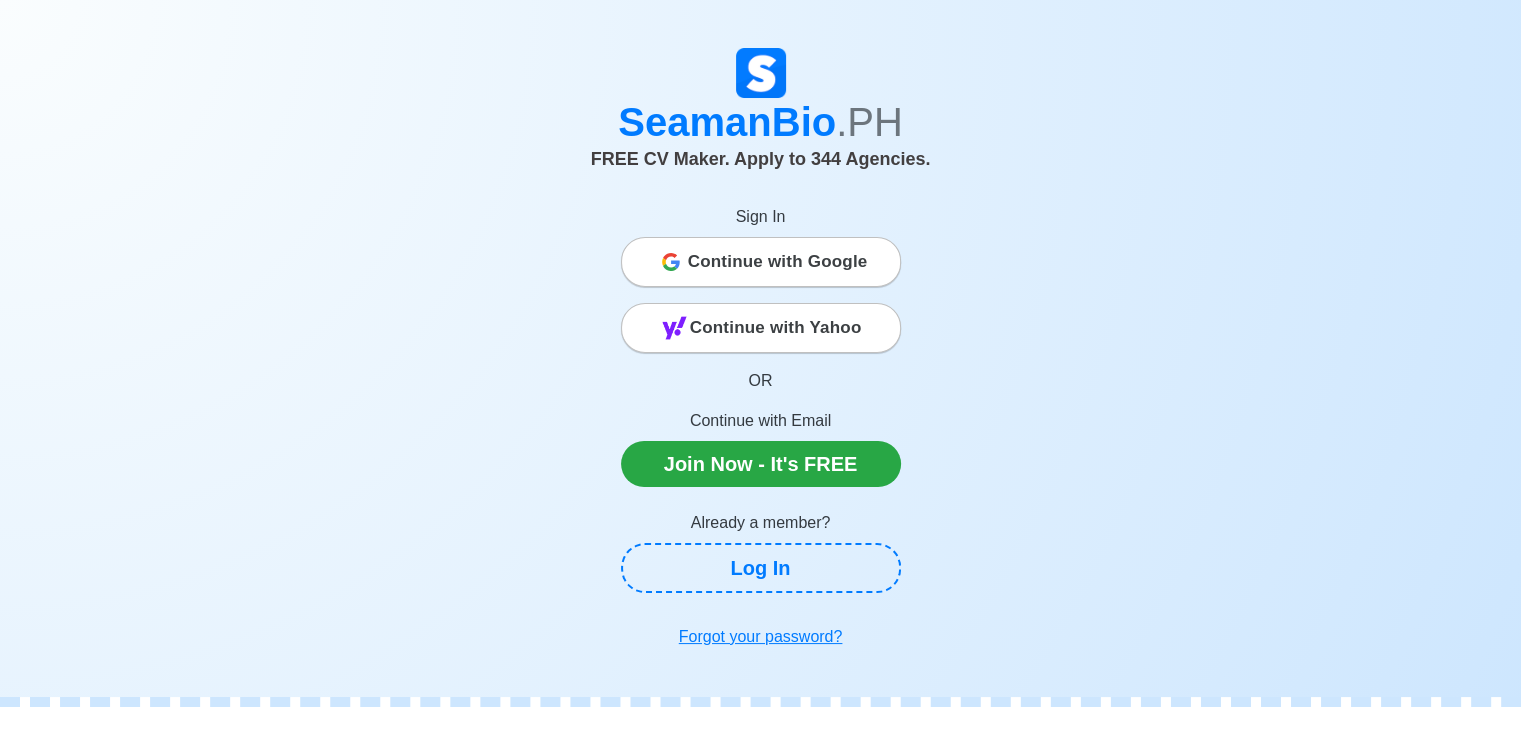 click on "Continue with Google" at bounding box center (778, 262) 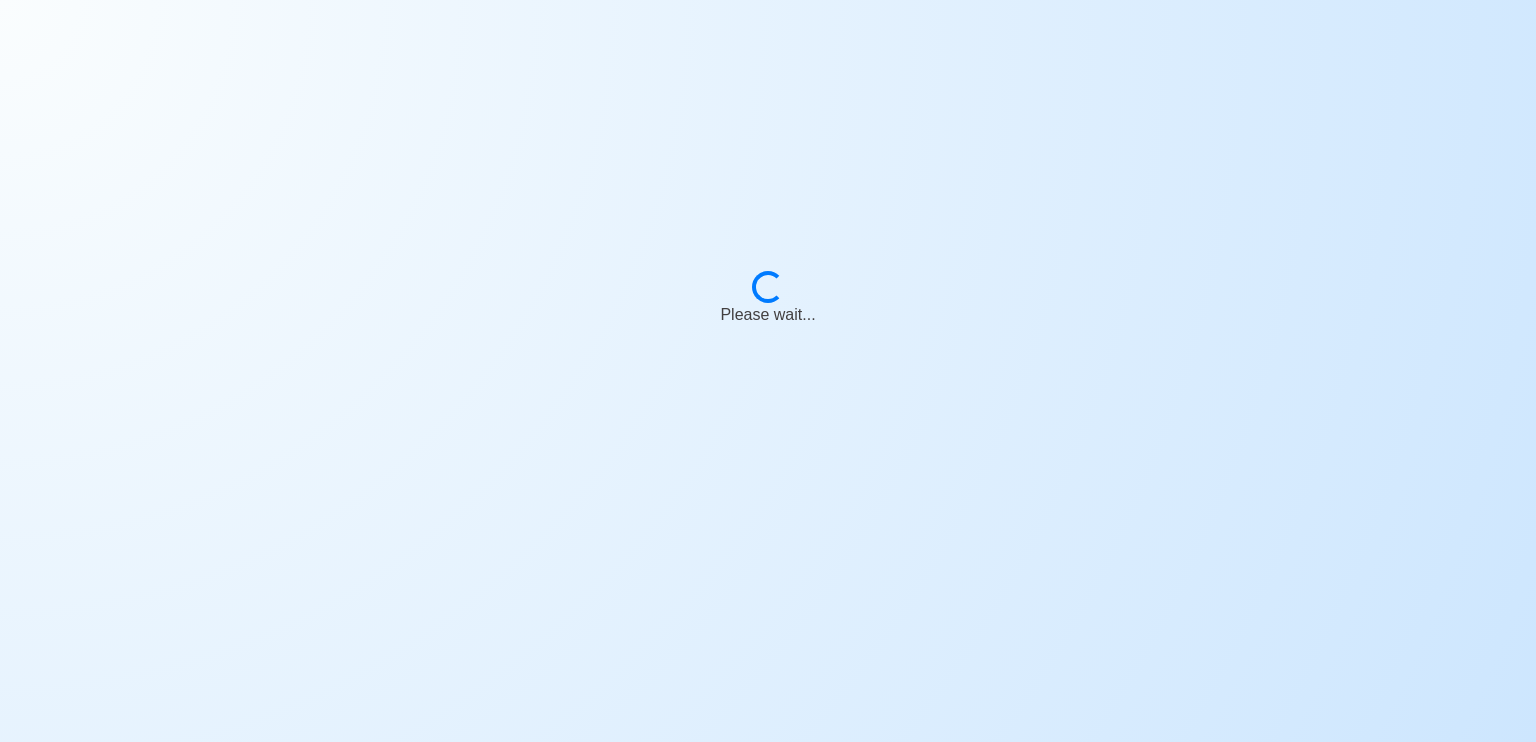 scroll, scrollTop: 0, scrollLeft: 0, axis: both 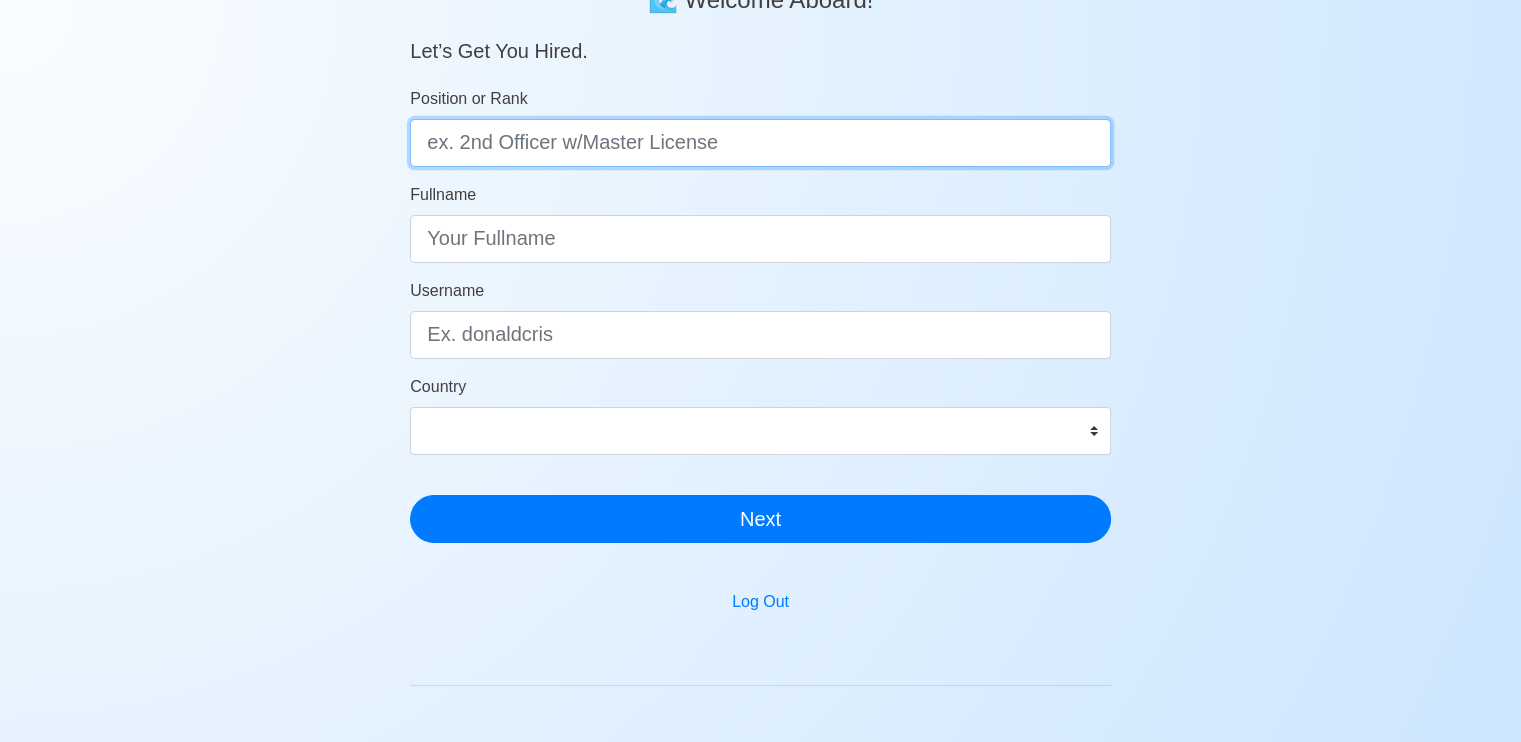 click on "Position or Rank" at bounding box center (760, 143) 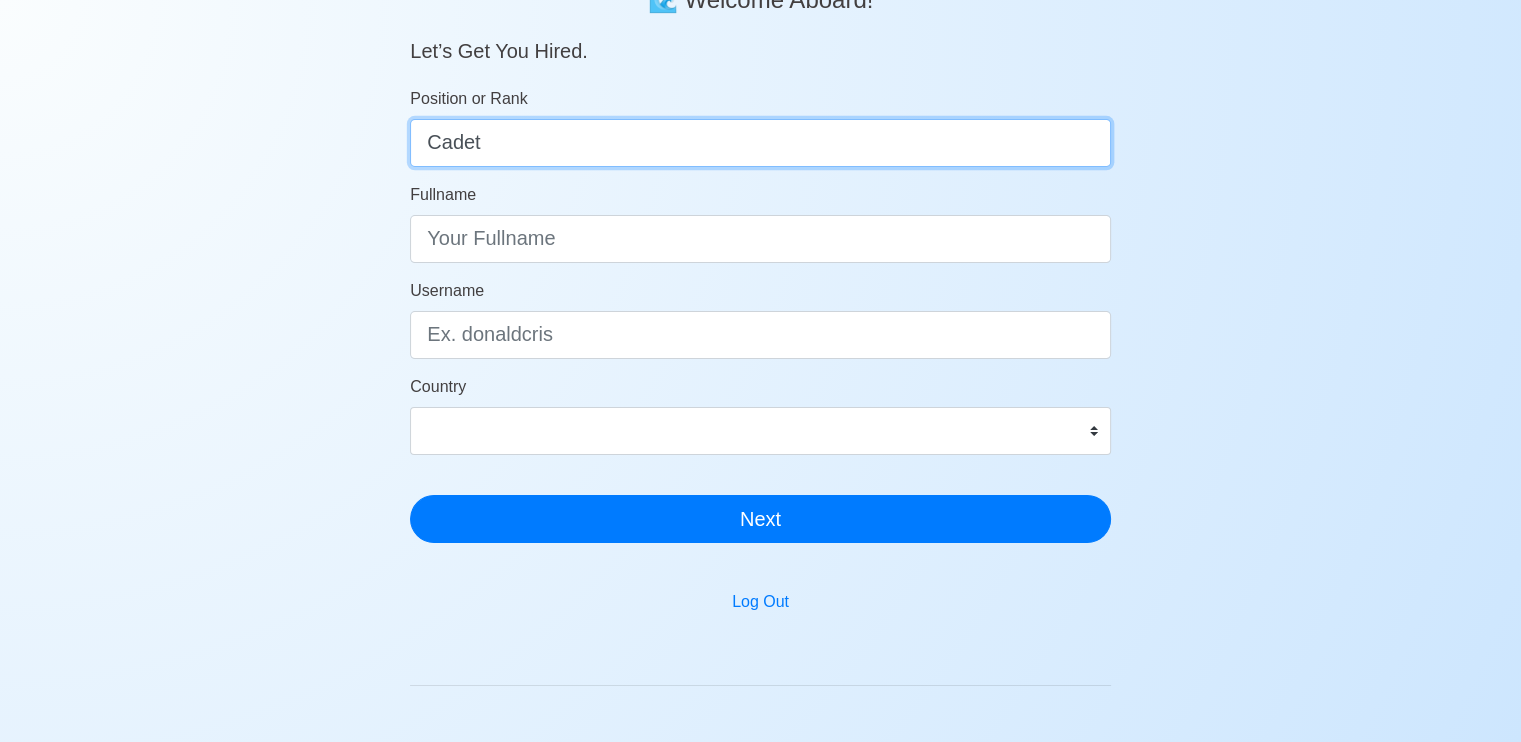 type on "Cadet" 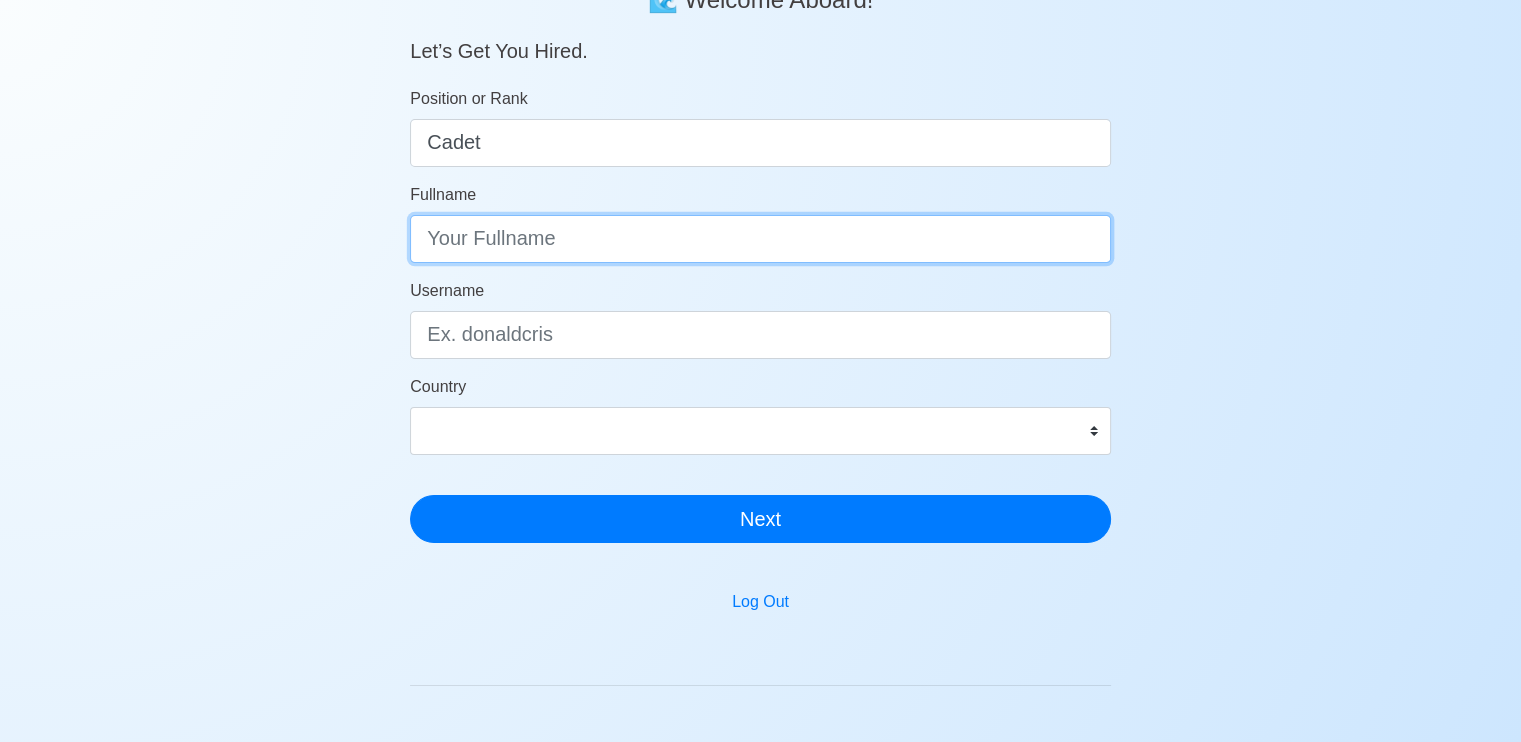 click on "Fullname" at bounding box center (760, 239) 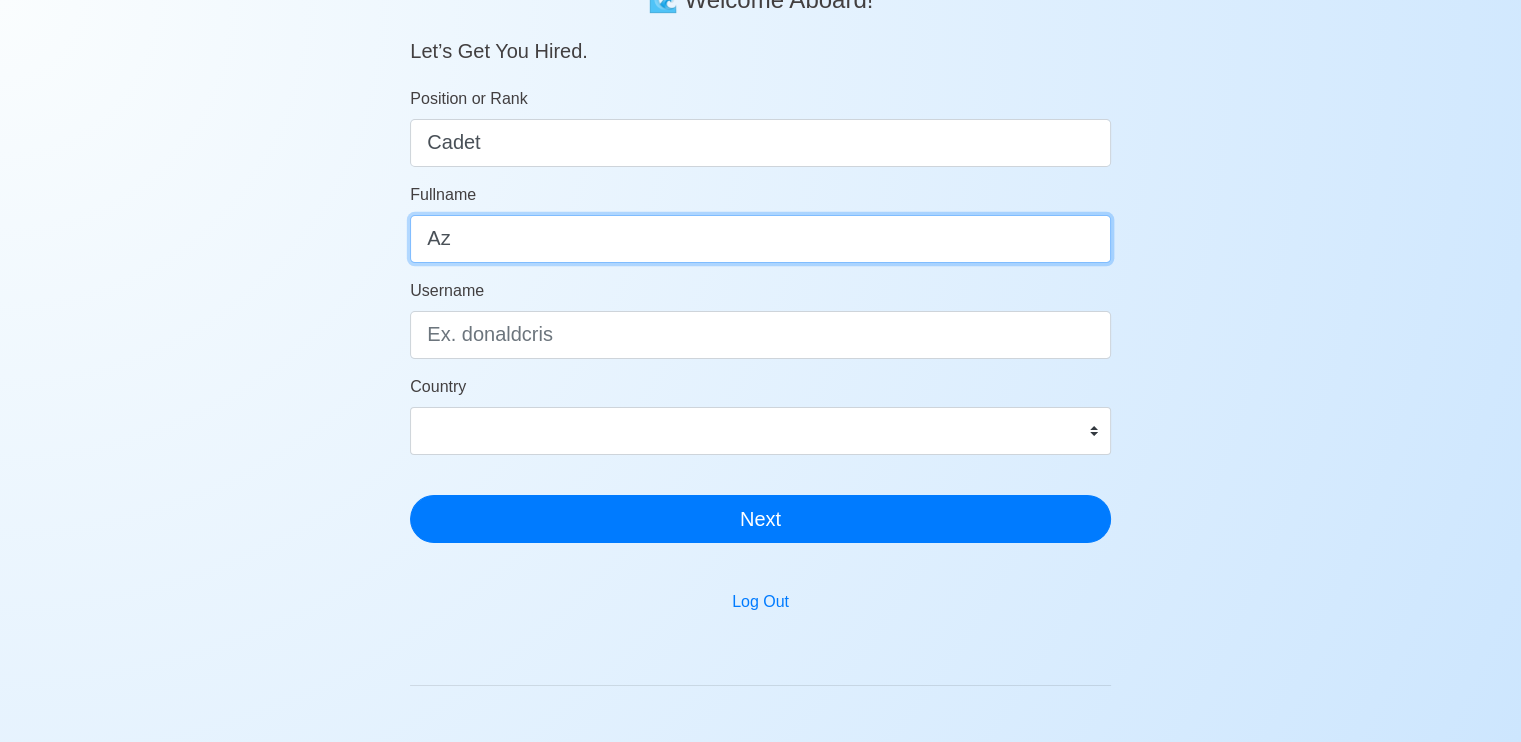 type on "A" 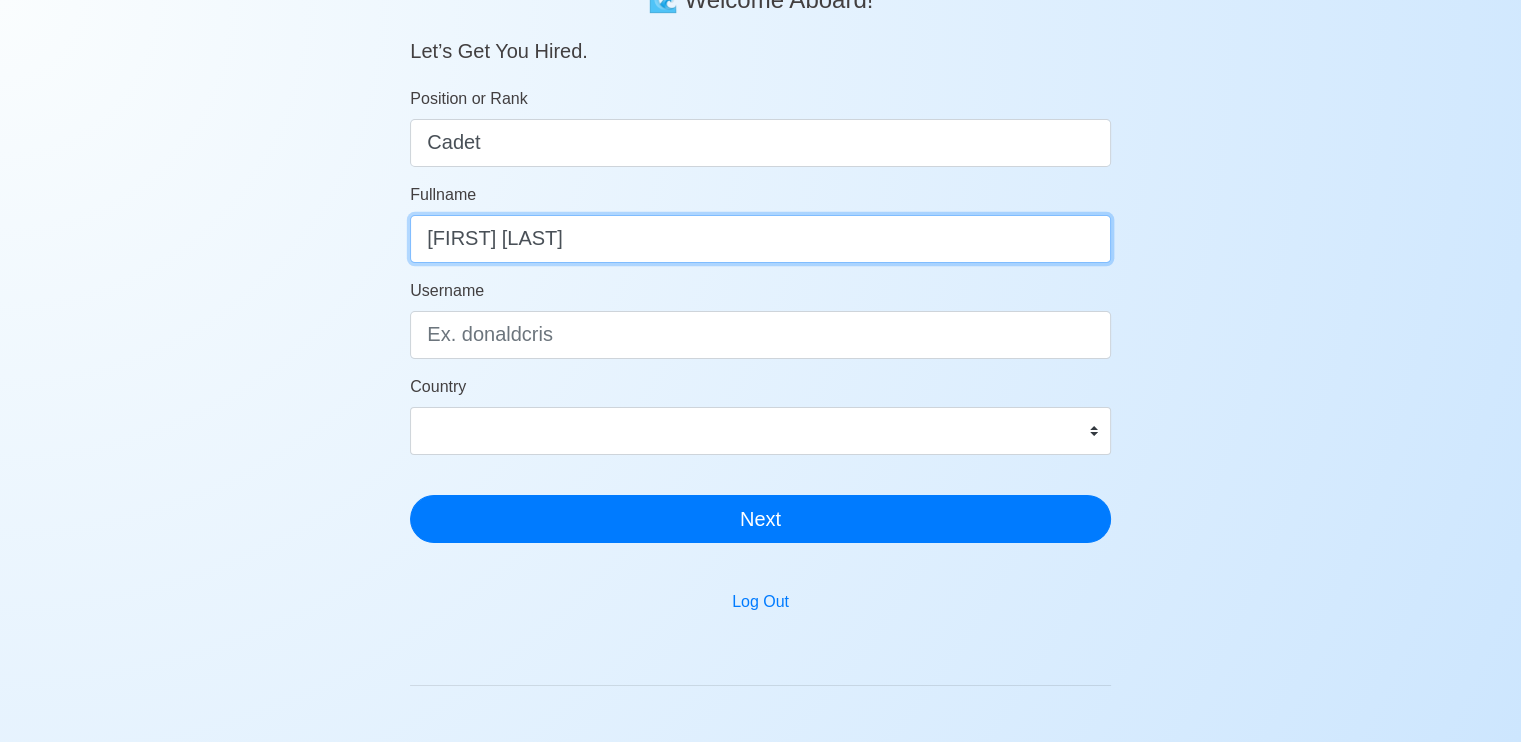 type on "[FIRST] [LAST]" 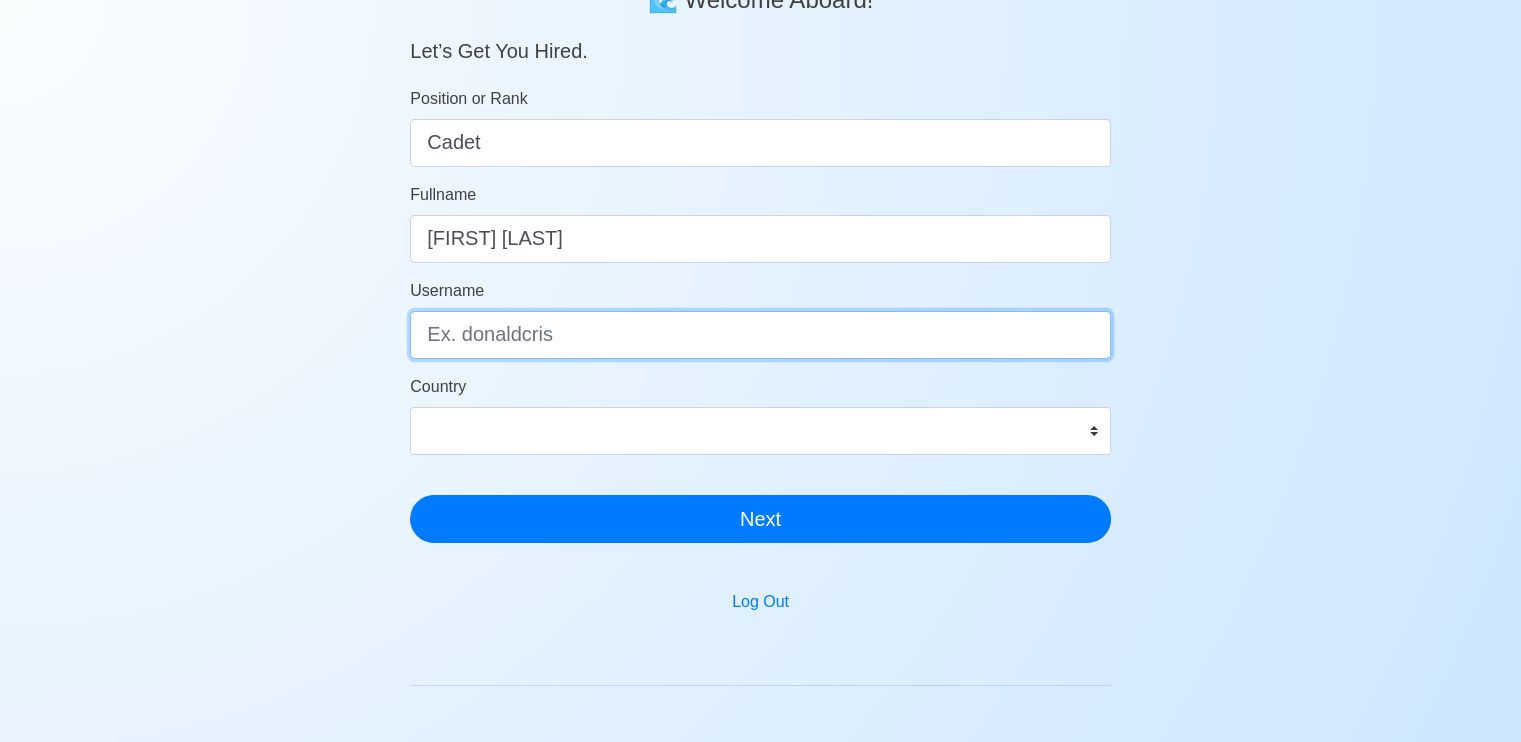 click on "Username" at bounding box center [760, 335] 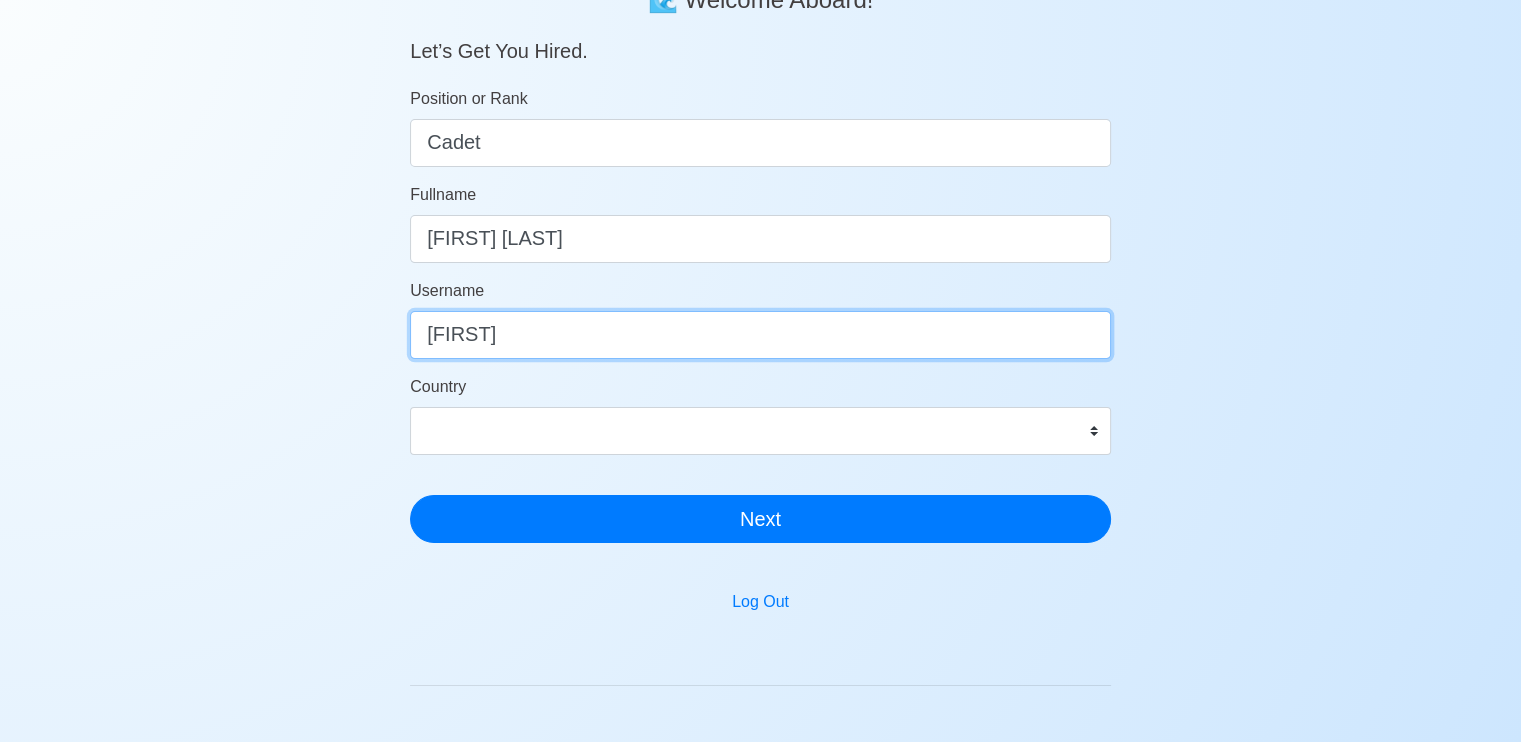 type on "Kurt" 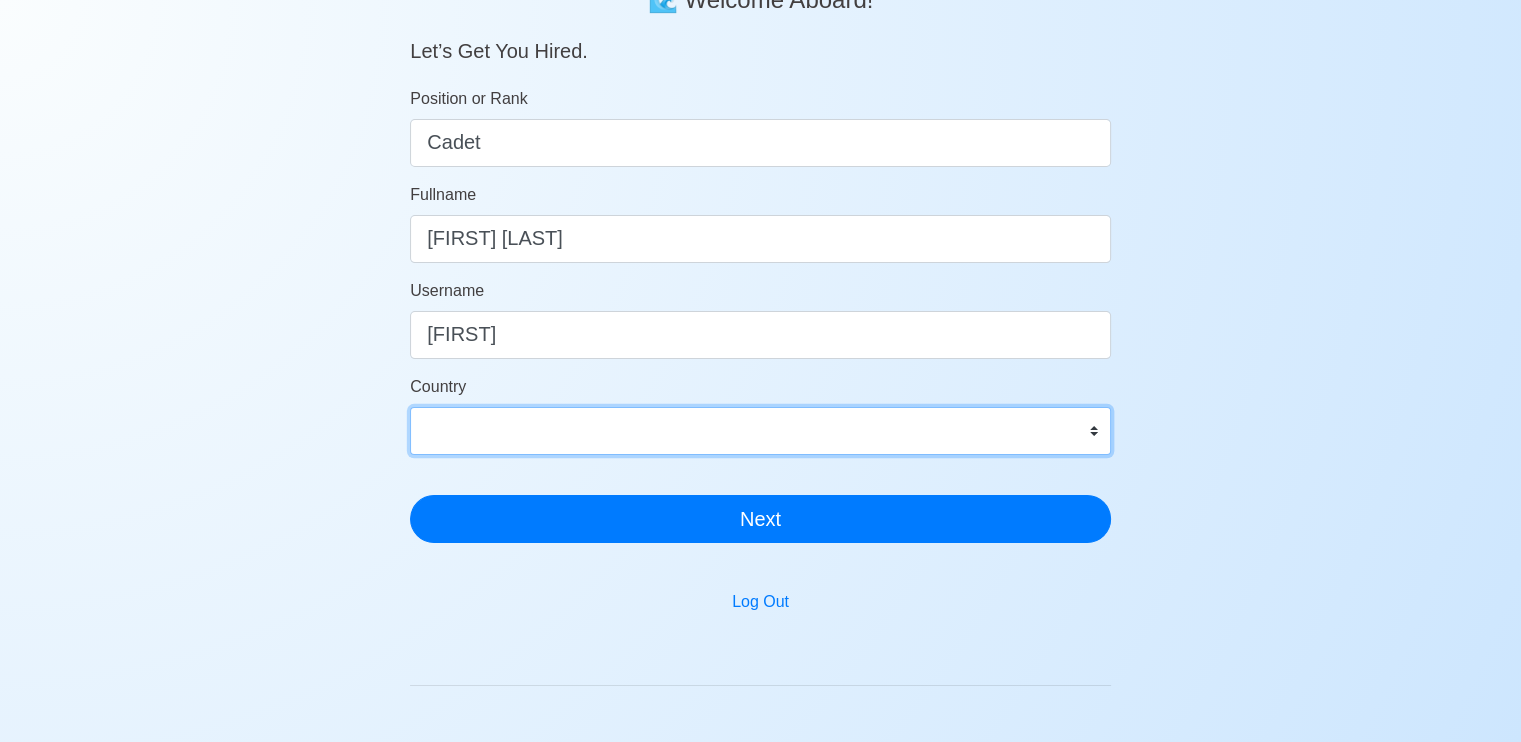 click on "Afghanistan Åland Islands Albania Algeria American Samoa Andorra Angola Anguilla Antarctica Antigua and Barbuda Argentina Armenia Aruba Australia Austria Azerbaijan Bahamas Bahrain Bangladesh Barbados Belarus Belgium Belize Benin Bermuda Bhutan Bolivia, Plurinational State of Bonaire, Sint Eustatius and Saba Bosnia and Herzegovina Botswana Bouvet Island Brazil British Indian Ocean Territory Brunei Darussalam Bulgaria Burkina Faso Burundi Cabo Verde Cambodia Cameroon Canada Cayman Islands Central African Republic Chad Chile China Christmas Island Cocos (Keeling) Islands Colombia Comoros Congo Congo, Democratic Republic of the Cook Islands Costa Rica Croatia Cuba Curaçao Cyprus Czechia Côte d'Ivoire Denmark Djibouti Dominica Dominican Republic Ecuador Egypt El Salvador Equatorial Guinea Eritrea Estonia Eswatini Ethiopia Falkland Islands (Malvinas) Faroe Islands Fiji Finland France French Guiana French Polynesia French Southern Territories Gabon Gambia Georgia Germany Ghana Gibraltar Greece Greenland Grenada" at bounding box center (760, 431) 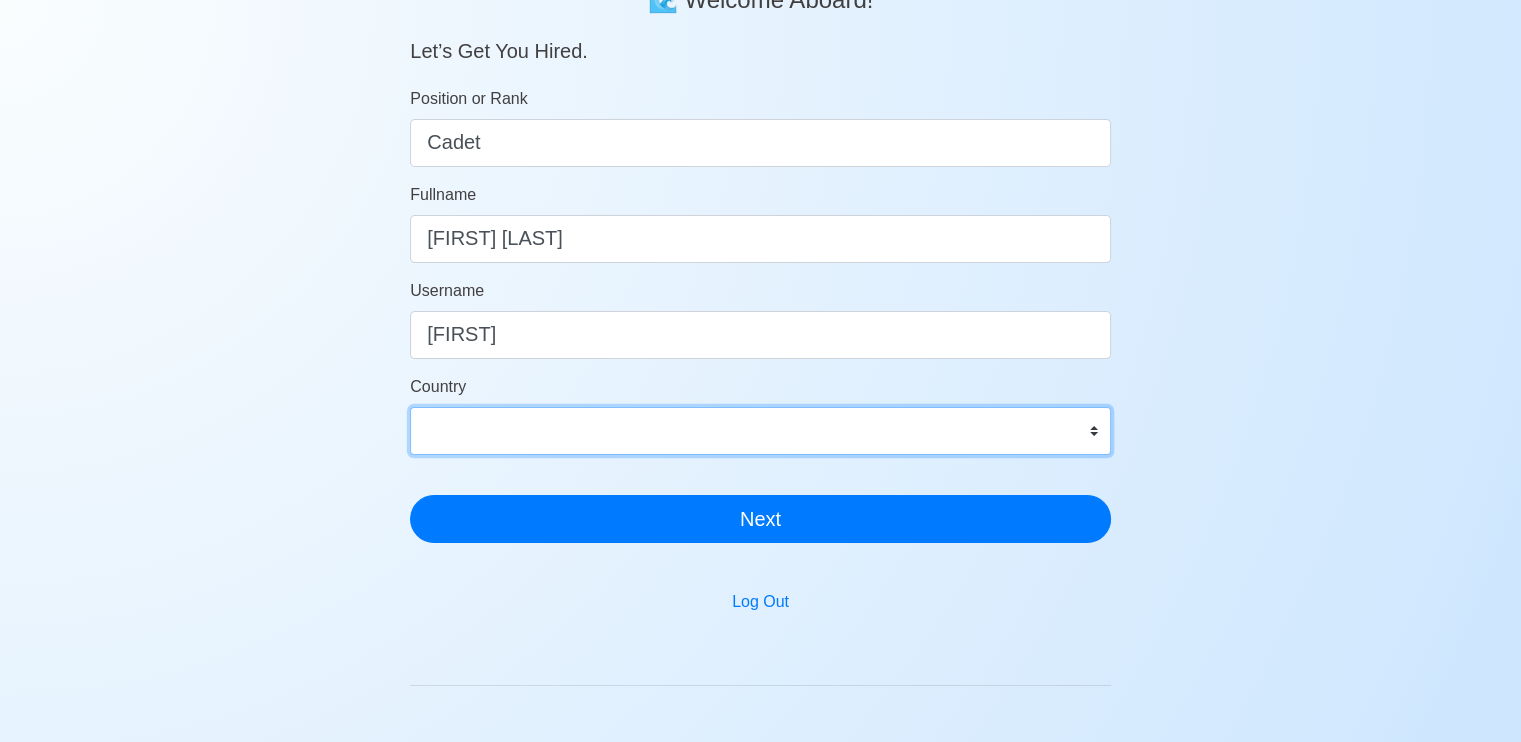 select on "PH" 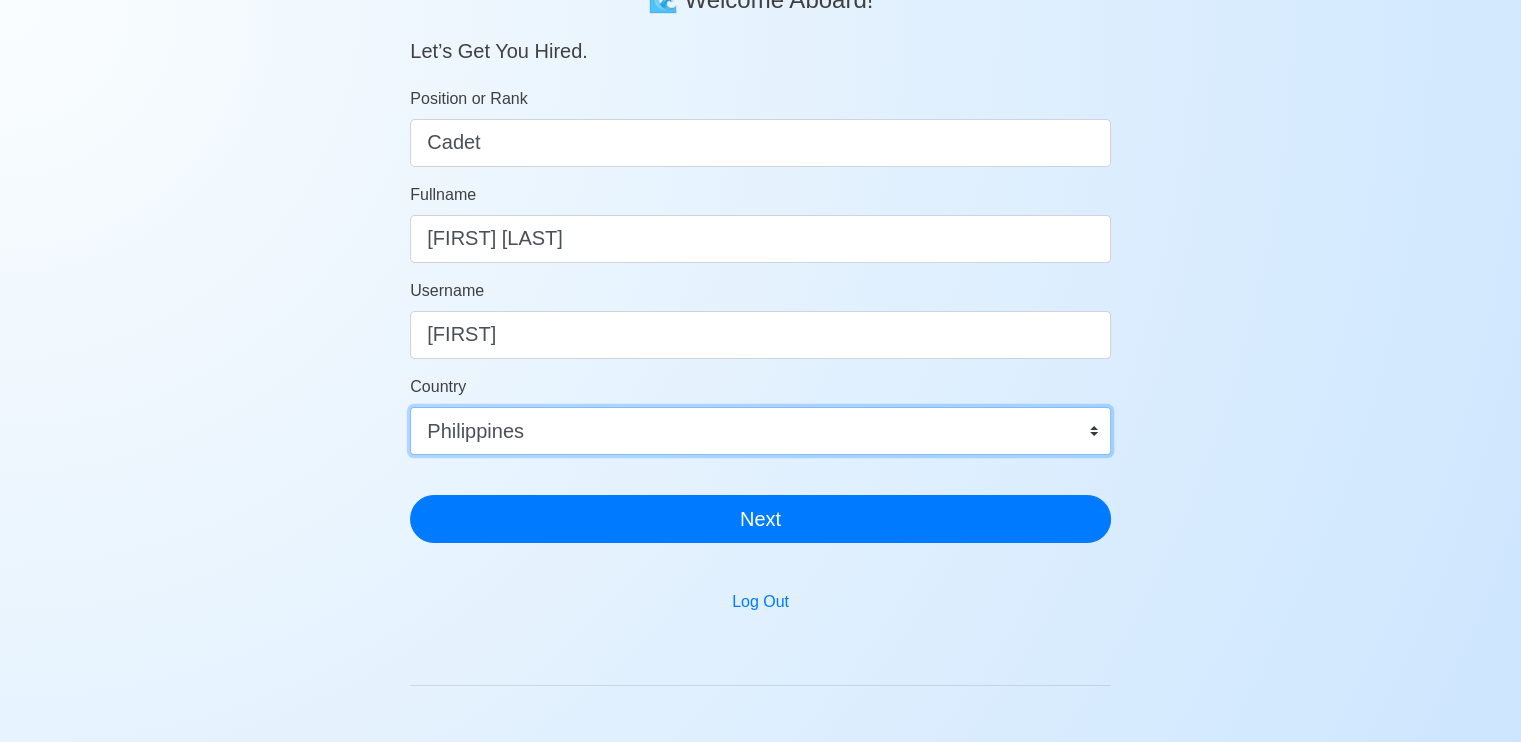 click on "Afghanistan Åland Islands Albania Algeria American Samoa Andorra Angola Anguilla Antarctica Antigua and Barbuda Argentina Armenia Aruba Australia Austria Azerbaijan Bahamas Bahrain Bangladesh Barbados Belarus Belgium Belize Benin Bermuda Bhutan Bolivia, Plurinational State of Bonaire, Sint Eustatius and Saba Bosnia and Herzegovina Botswana Bouvet Island Brazil British Indian Ocean Territory Brunei Darussalam Bulgaria Burkina Faso Burundi Cabo Verde Cambodia Cameroon Canada Cayman Islands Central African Republic Chad Chile China Christmas Island Cocos (Keeling) Islands Colombia Comoros Congo Congo, Democratic Republic of the Cook Islands Costa Rica Croatia Cuba Curaçao Cyprus Czechia Côte d'Ivoire Denmark Djibouti Dominica Dominican Republic Ecuador Egypt El Salvador Equatorial Guinea Eritrea Estonia Eswatini Ethiopia Falkland Islands (Malvinas) Faroe Islands Fiji Finland France French Guiana French Polynesia French Southern Territories Gabon Gambia Georgia Germany Ghana Gibraltar Greece Greenland Grenada" at bounding box center (760, 431) 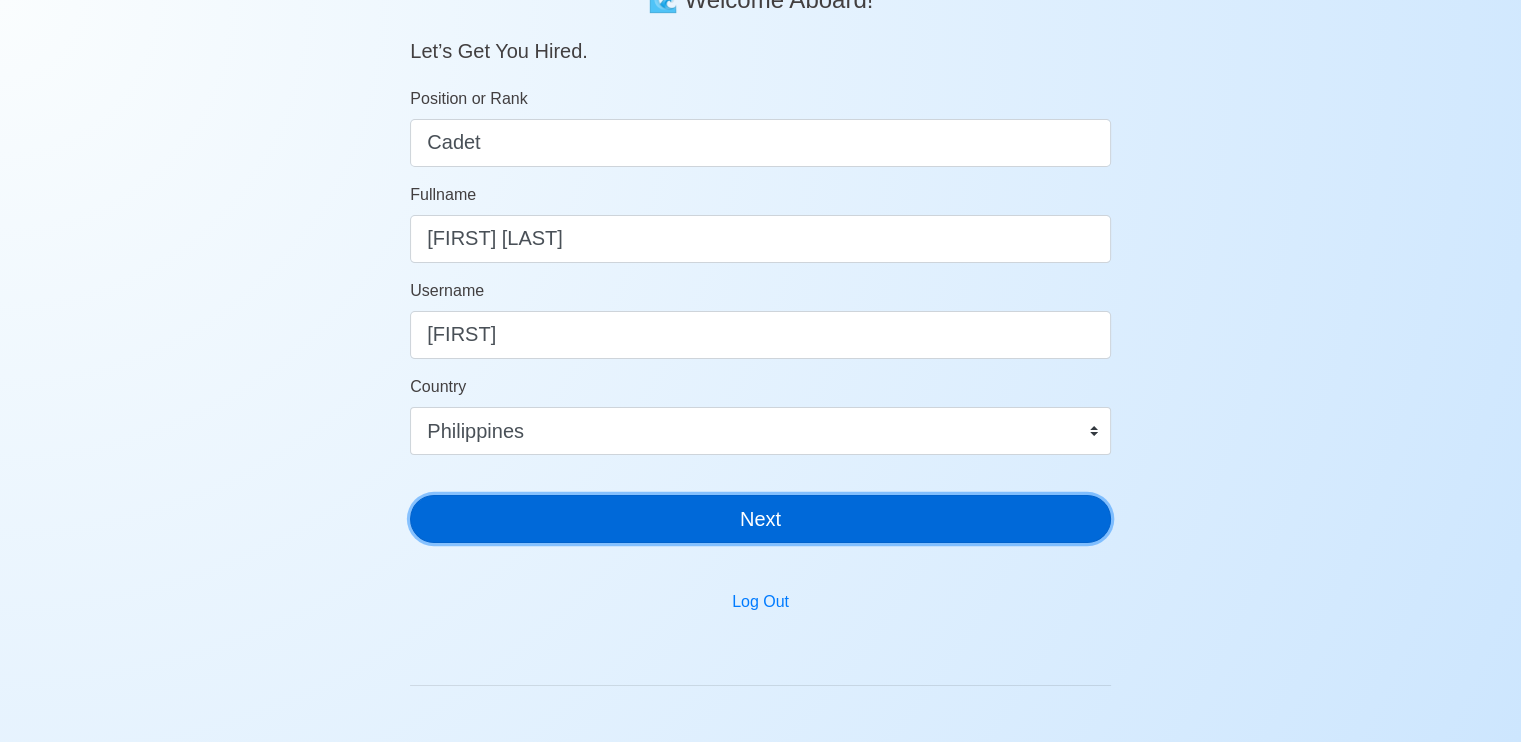 click on "Next" at bounding box center [760, 519] 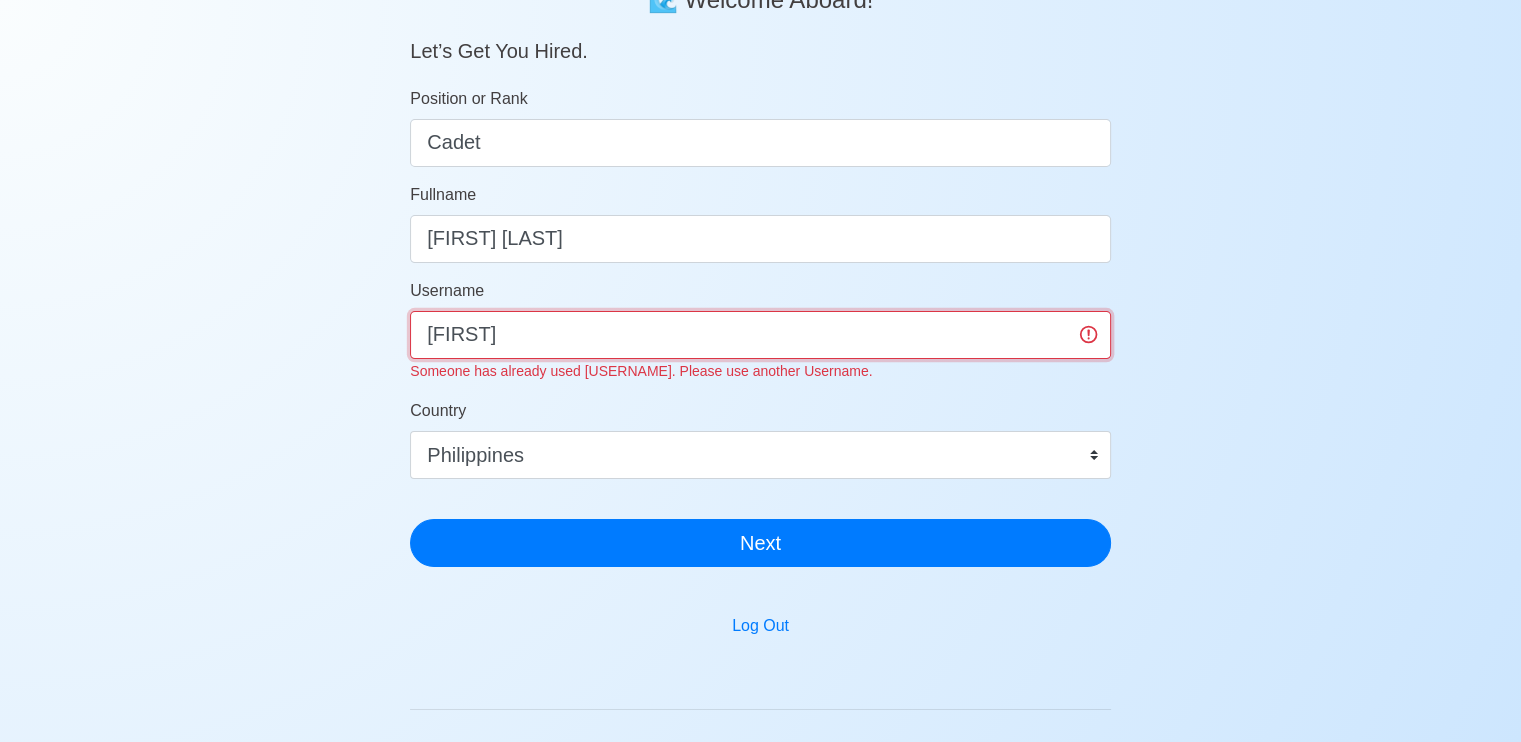 click on "Kurt" at bounding box center [760, 335] 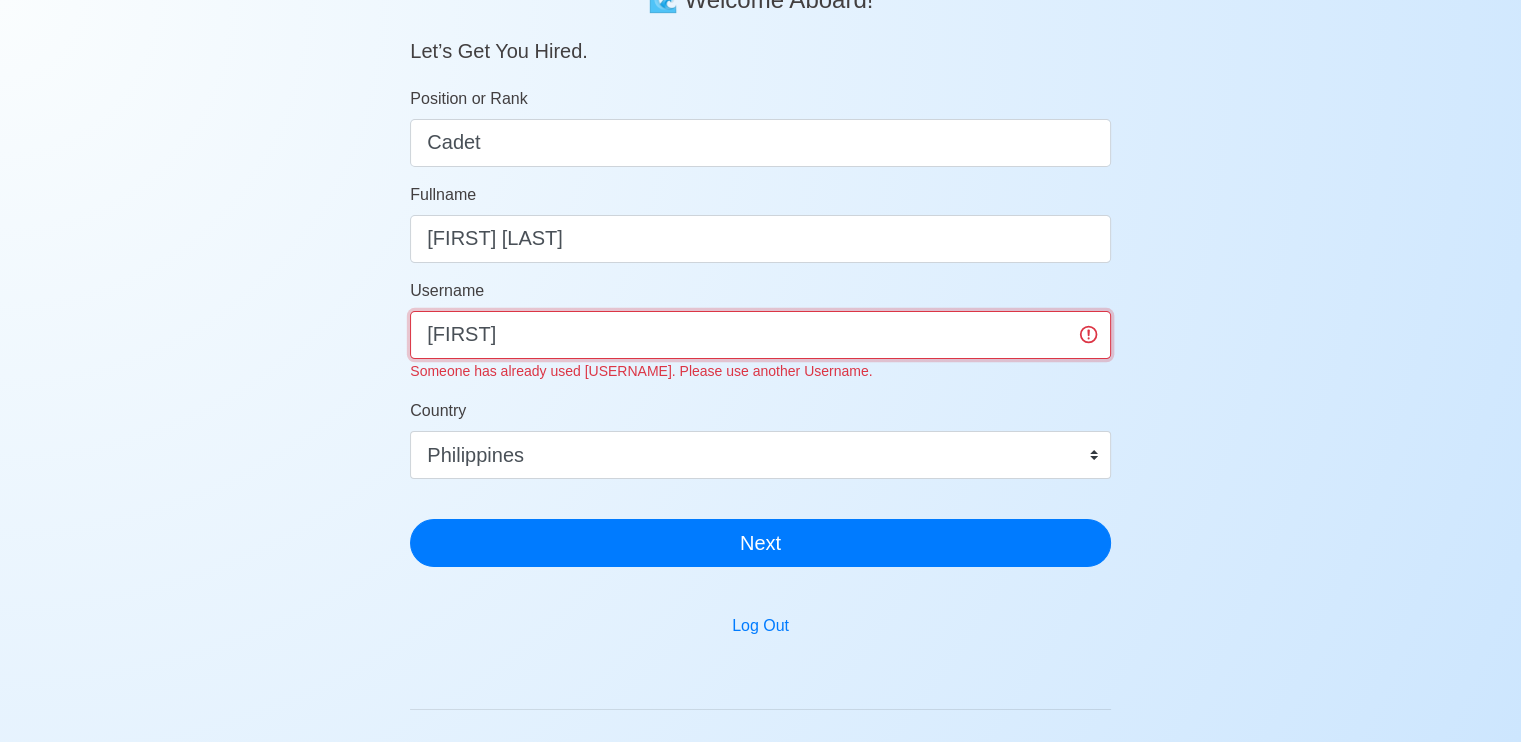 type on "K" 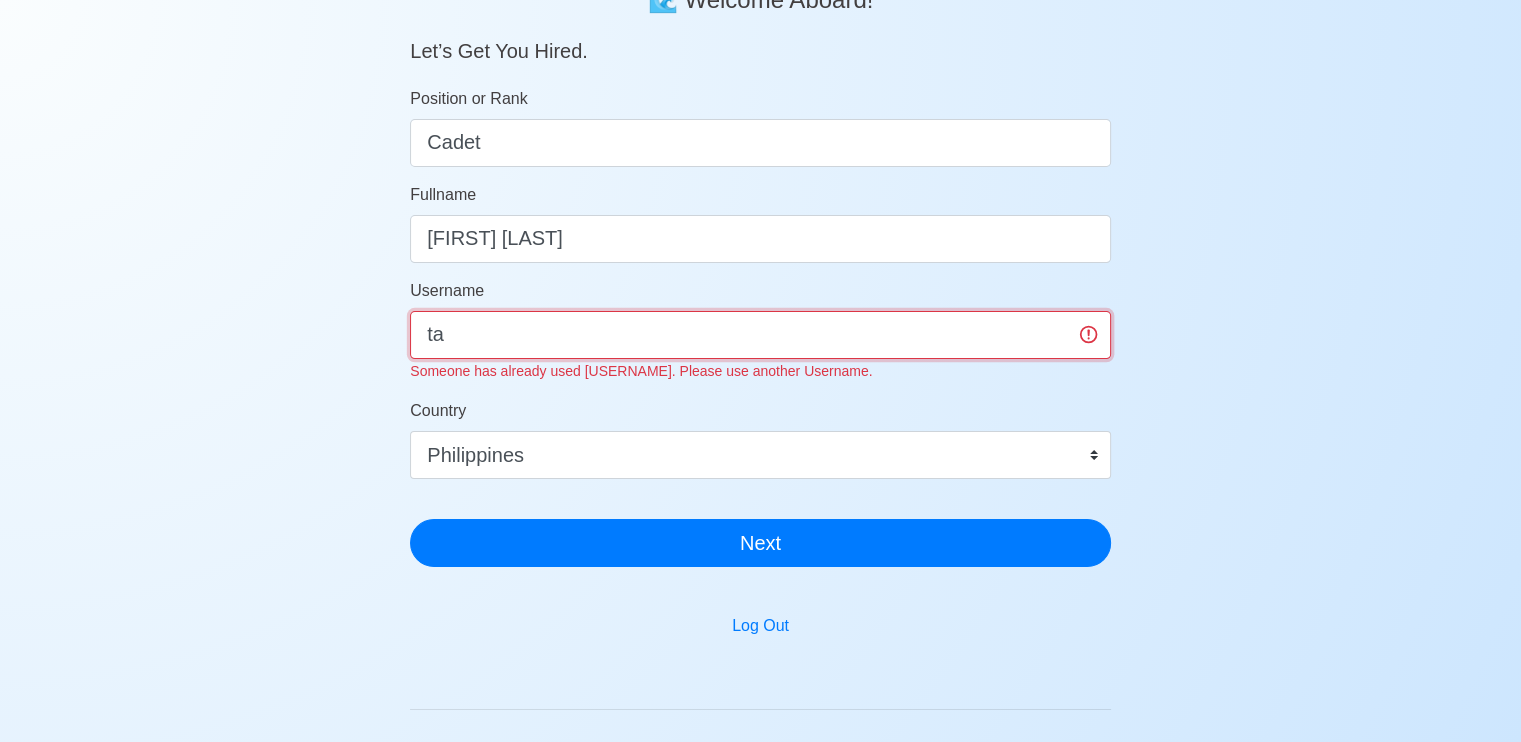 type on "t" 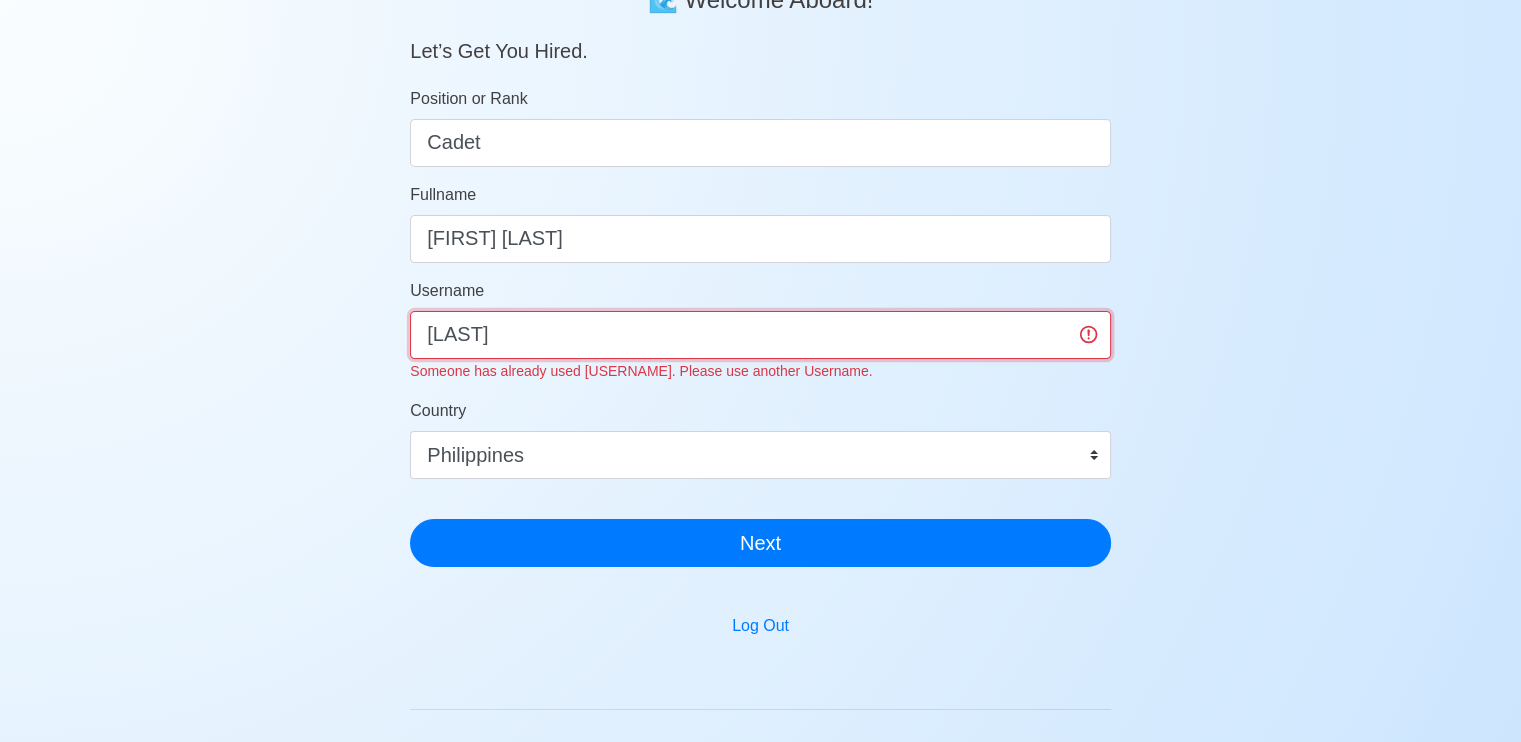 type on "a" 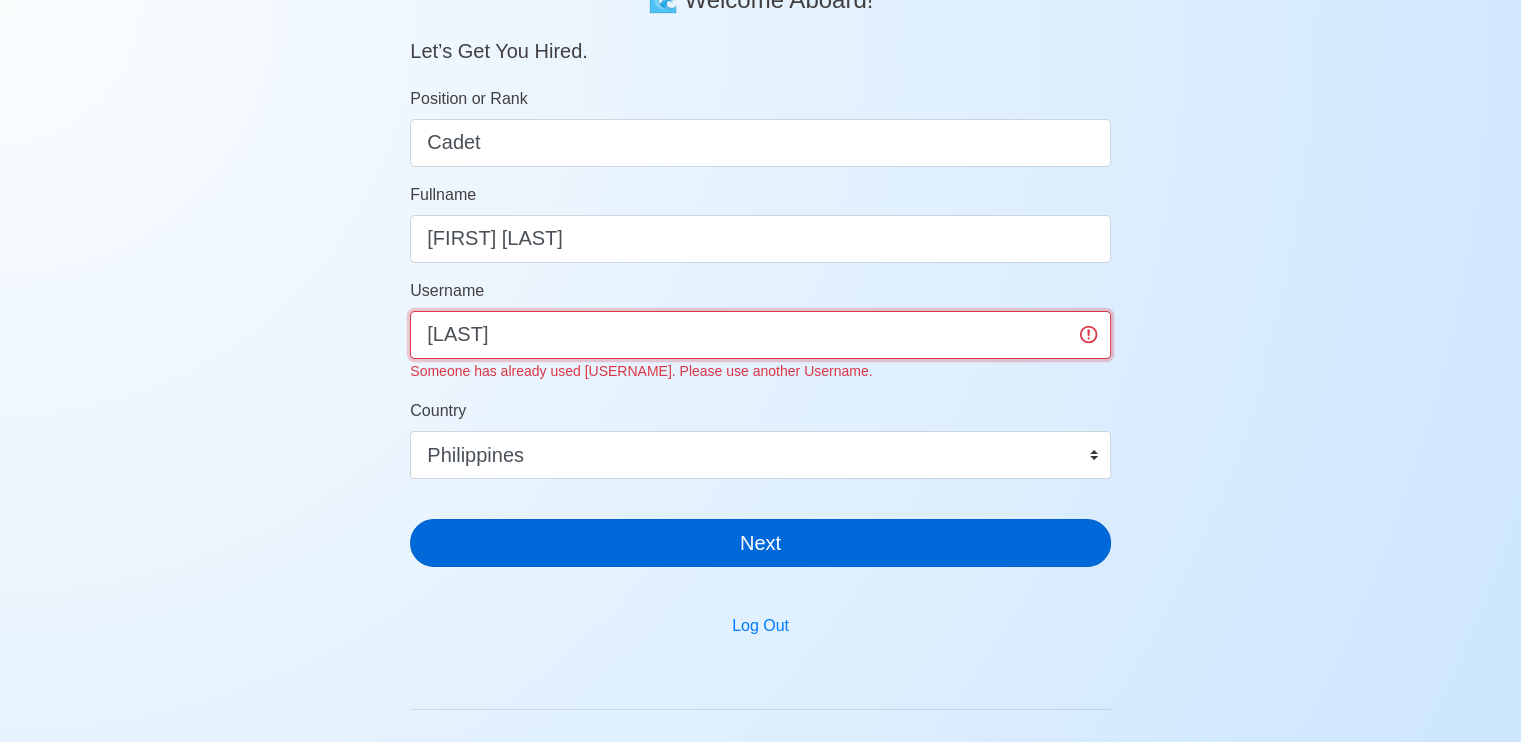 type on "AZUELO" 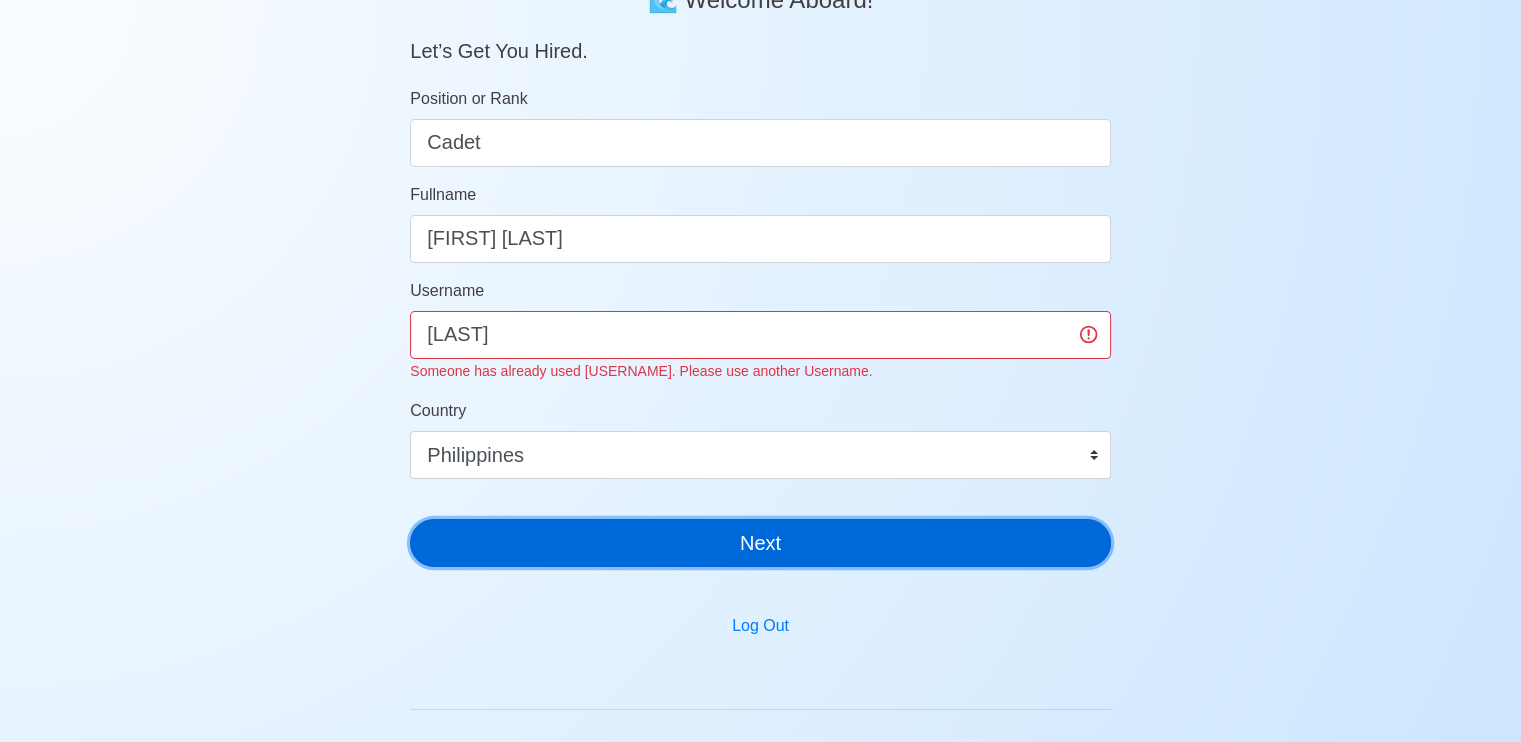 click on "Next" at bounding box center (760, 543) 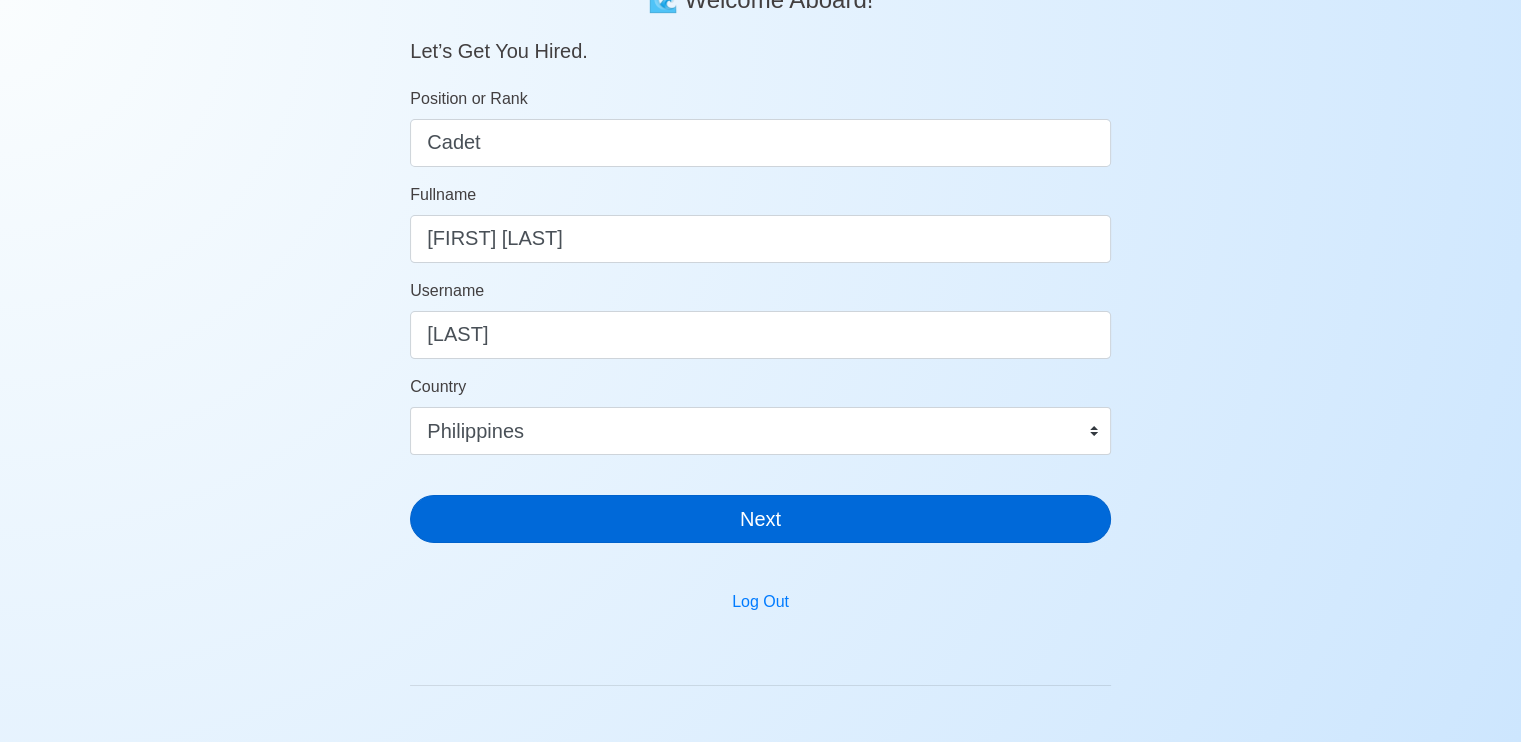 scroll, scrollTop: 24, scrollLeft: 0, axis: vertical 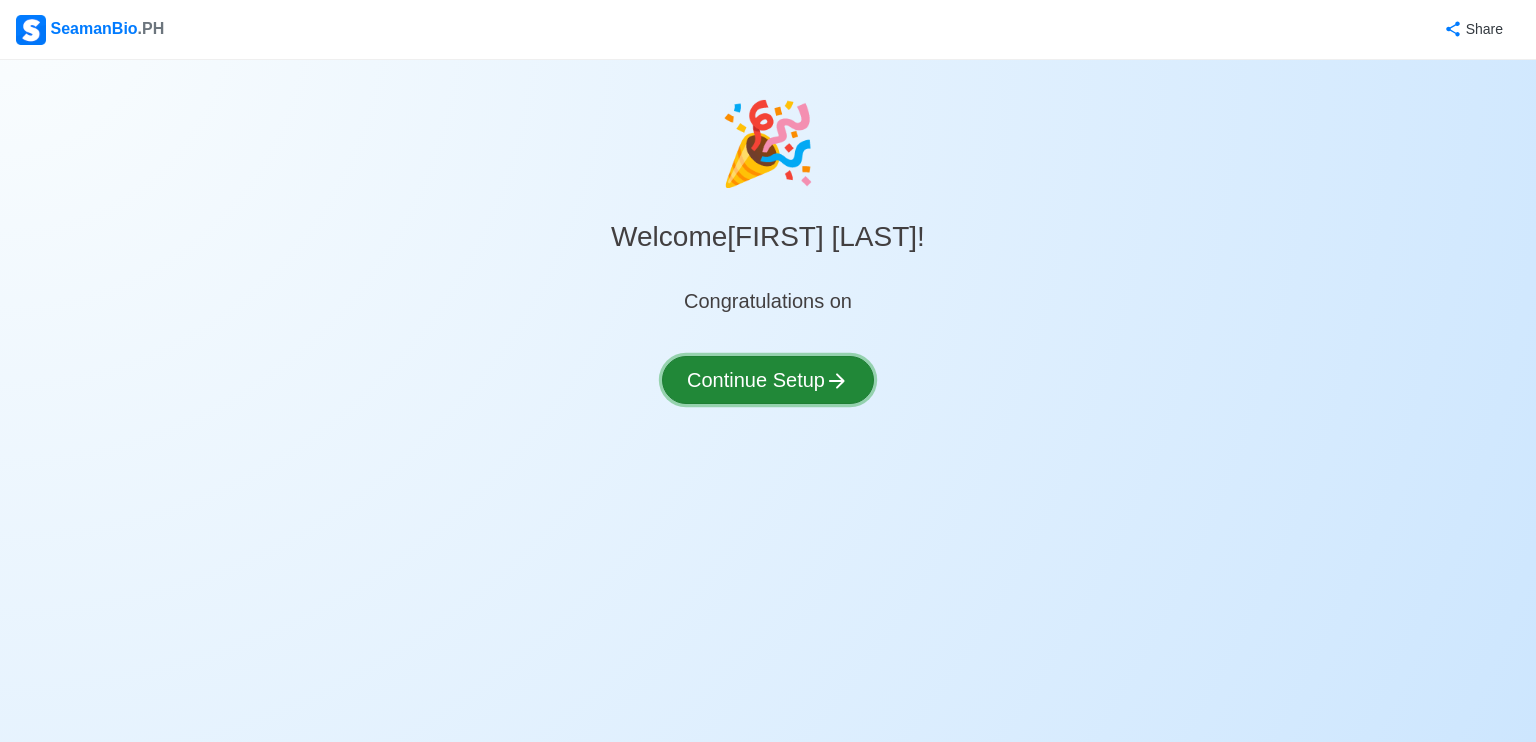 click on "Continue Setup" at bounding box center (768, 380) 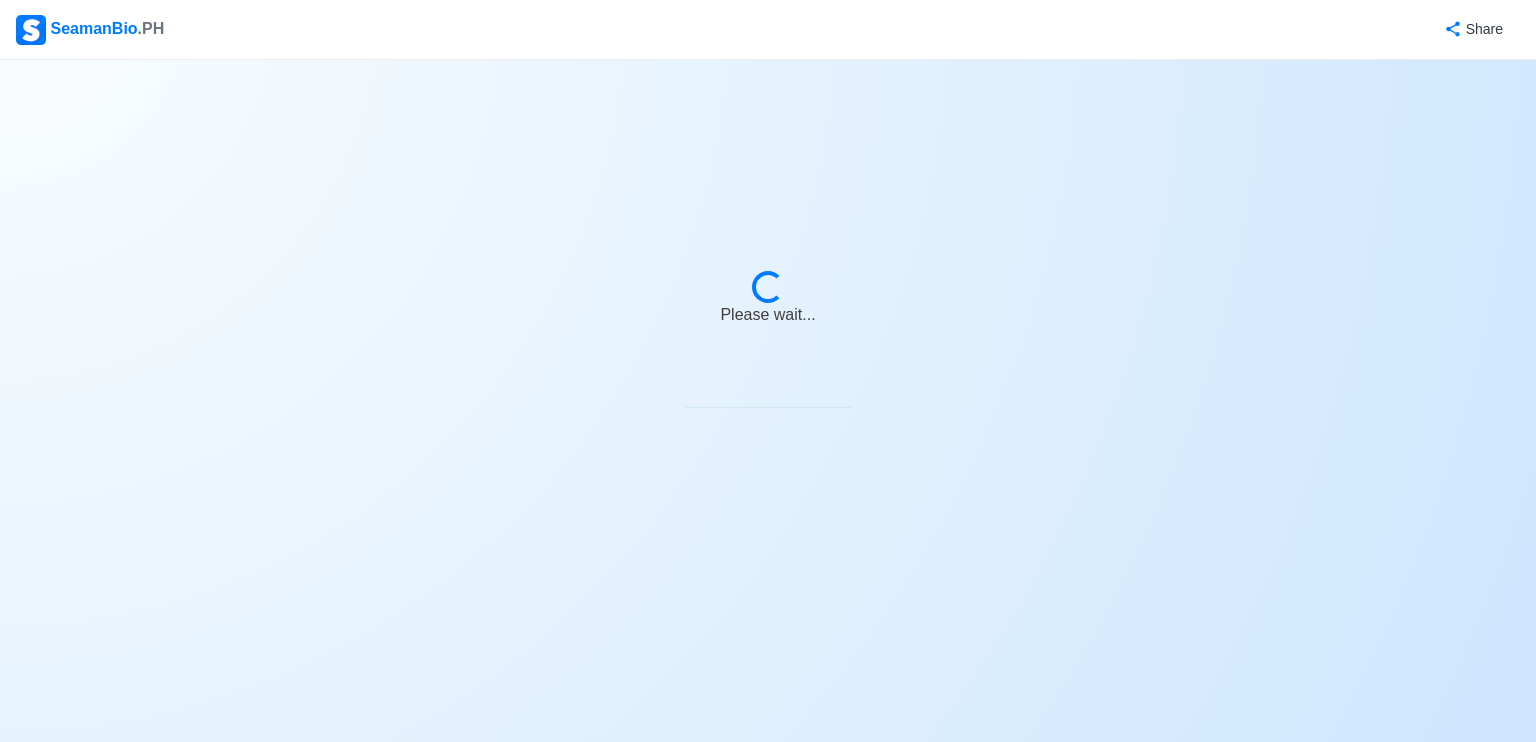 select on "Visible for Hiring" 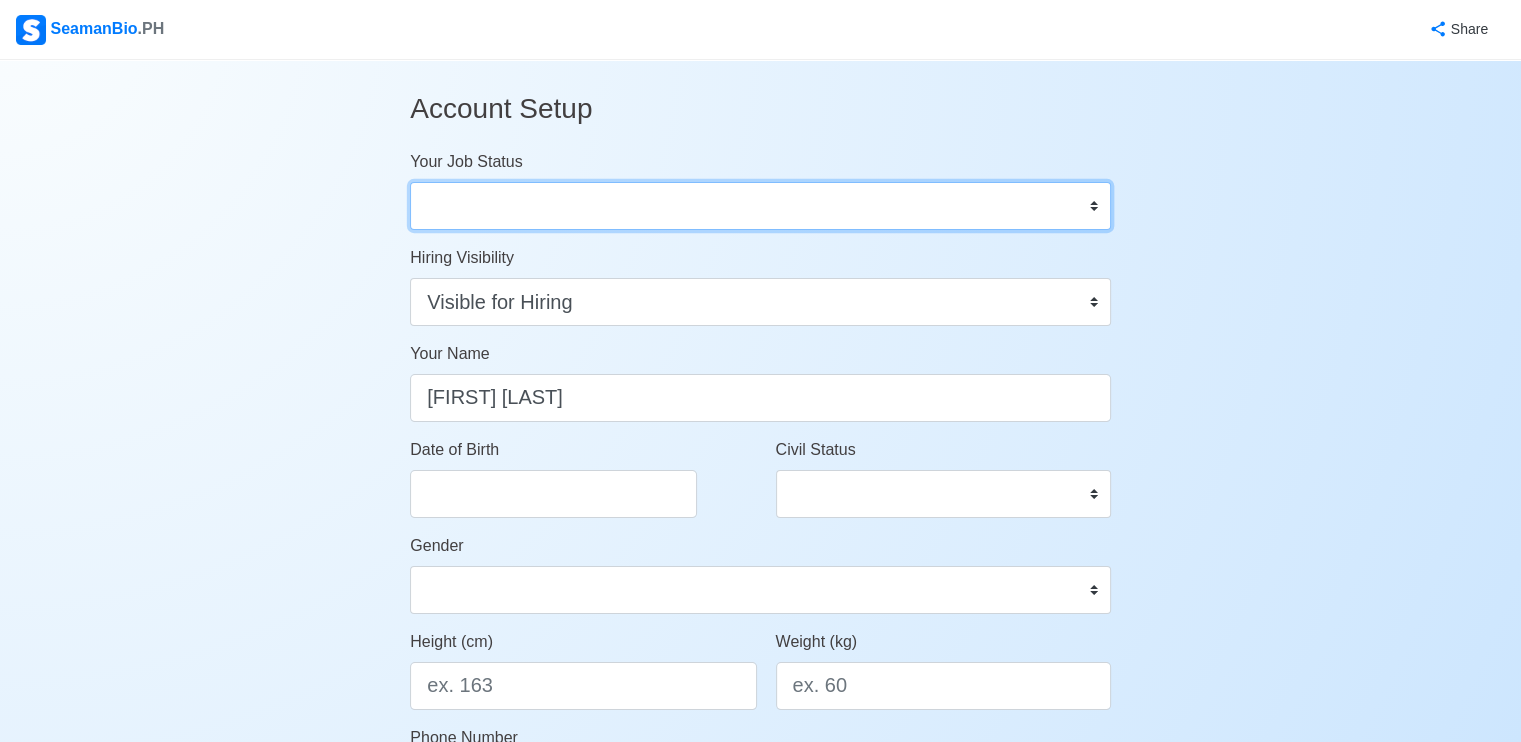 click on "Onboard Actively Looking for Job Not Looking for Job" at bounding box center (760, 206) 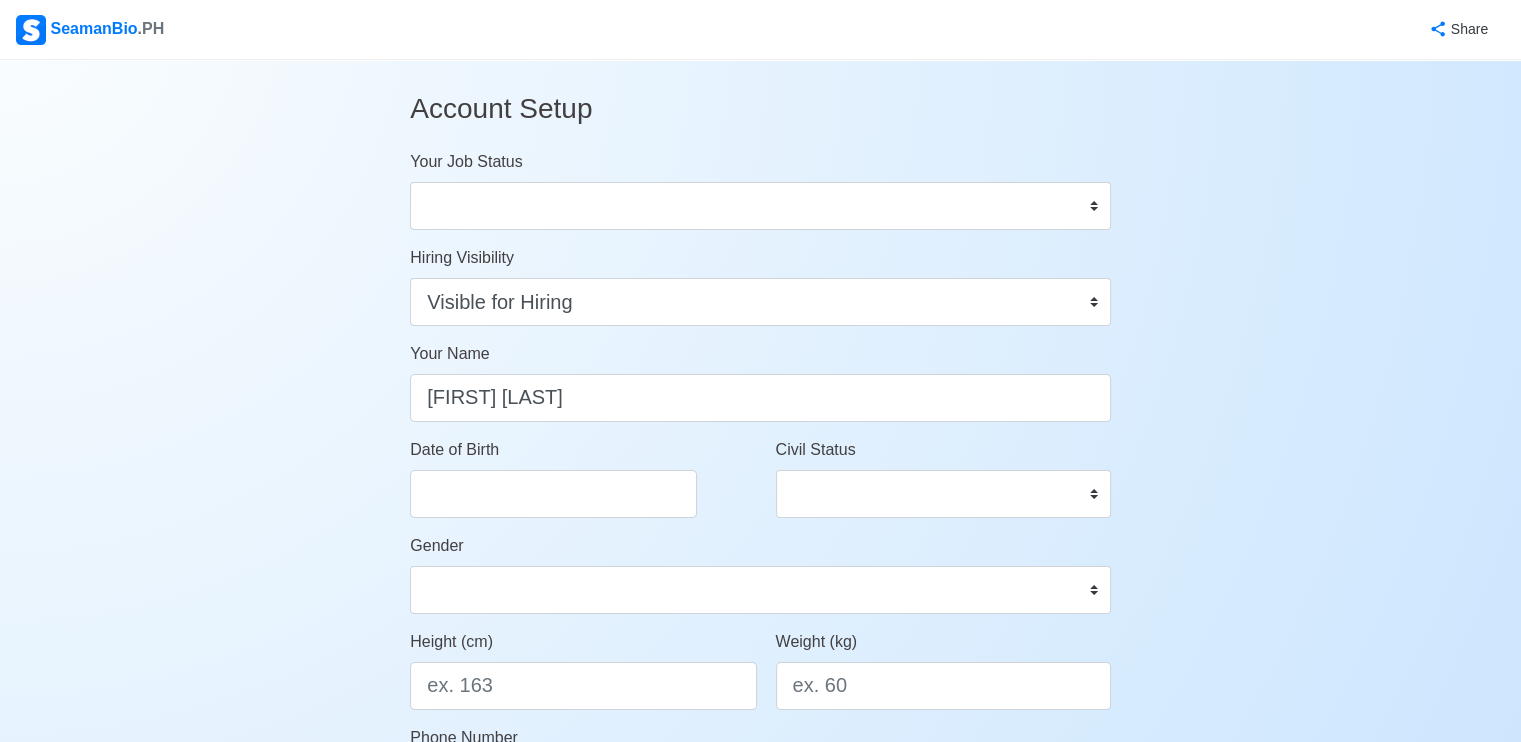 click on "Account Setup Your Job Status Onboard Actively Looking for Job Not Looking for Job Hiring Visibility Visible for Hiring Not Visible for Hiring Your Name Kurt Russel D. Azuelo Date of Birth     Civil Status Single Married Widowed Separated Gender Male Female Height (cm) Weight (kg) Phone Number 🔔 Make sure your phone number is contactable. When you apply & got shortlisted, agencies will contact you. Address Country Afghanistan Åland Islands Albania Algeria American Samoa Andorra Angola Anguilla Antarctica Antigua and Barbuda Argentina Armenia Aruba Australia Austria Azerbaijan Bahamas Bahrain Bangladesh Barbados Belarus Belgium Belize Benin Bermuda Bhutan Bolivia, Plurinational State of Bonaire, Sint Eustatius and Saba Bosnia and Herzegovina Botswana Bouvet Island Brazil British Indian Ocean Territory Brunei Darussalam Bulgaria Burkina Faso Burundi Cabo Verde Cambodia Cameroon Canada Cayman Islands Central African Republic Chad Chile China Christmas Island Cocos (Keeling) Islands Colombia Comoros Congo" at bounding box center (760, 936) 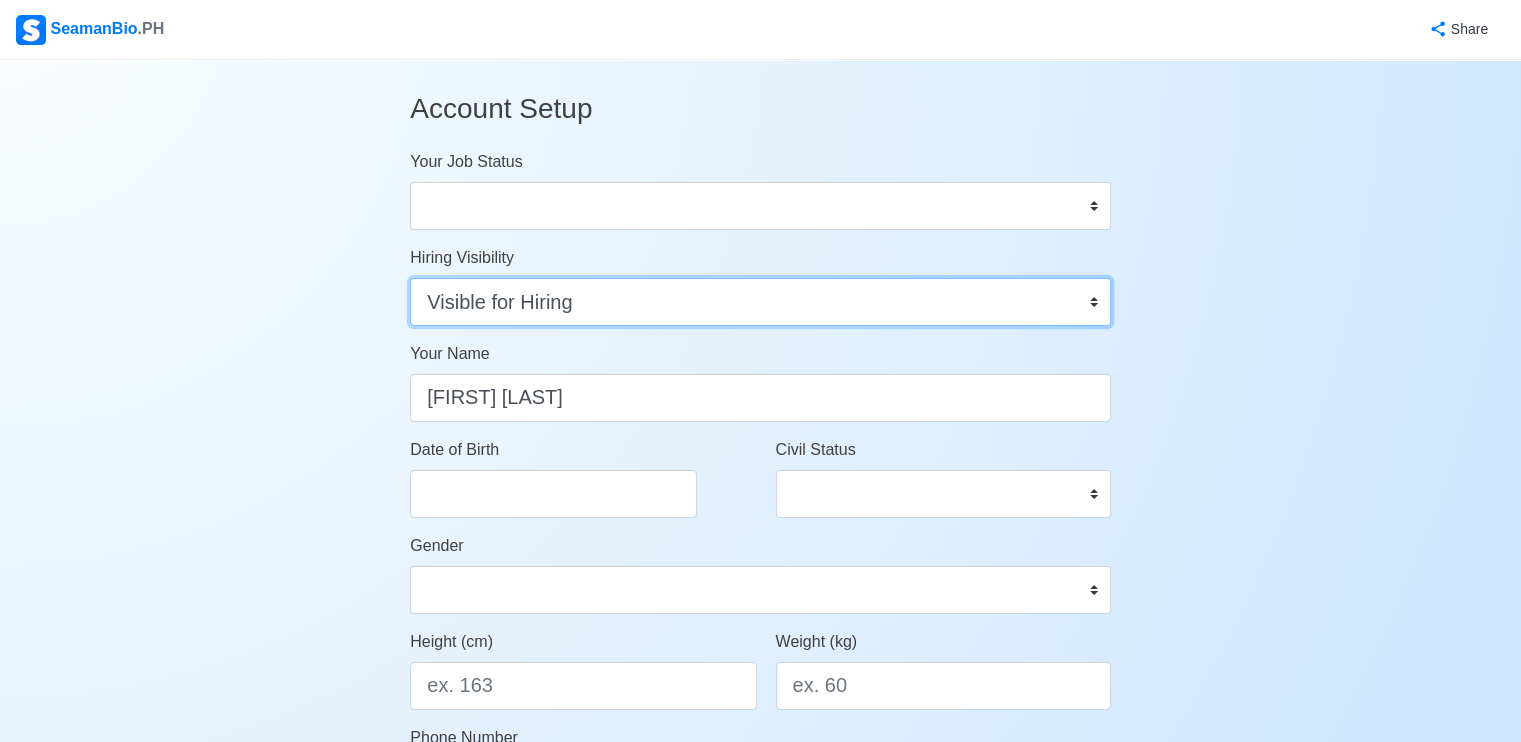 click on "Visible for Hiring Not Visible for Hiring" at bounding box center [760, 302] 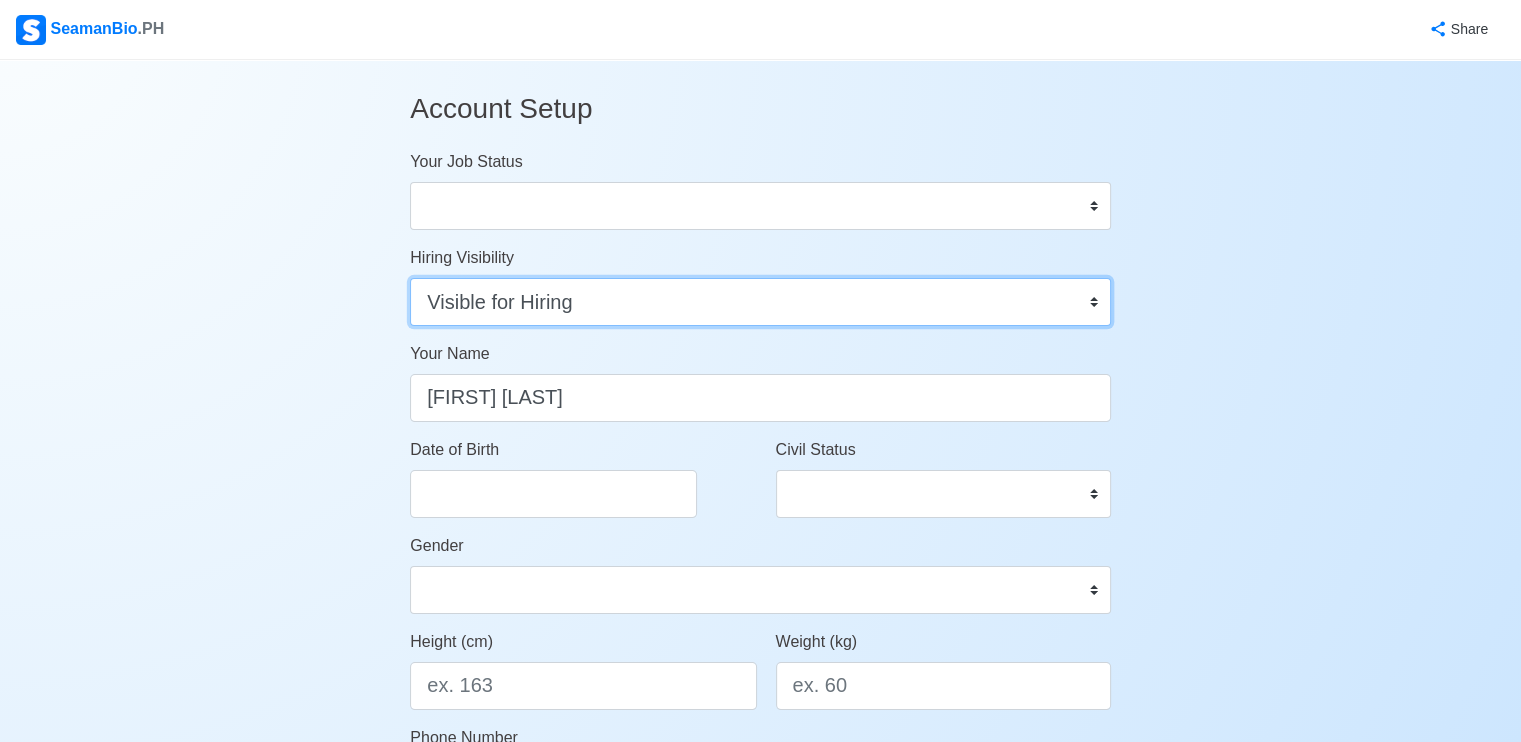 select on "Not Visible for Hiring" 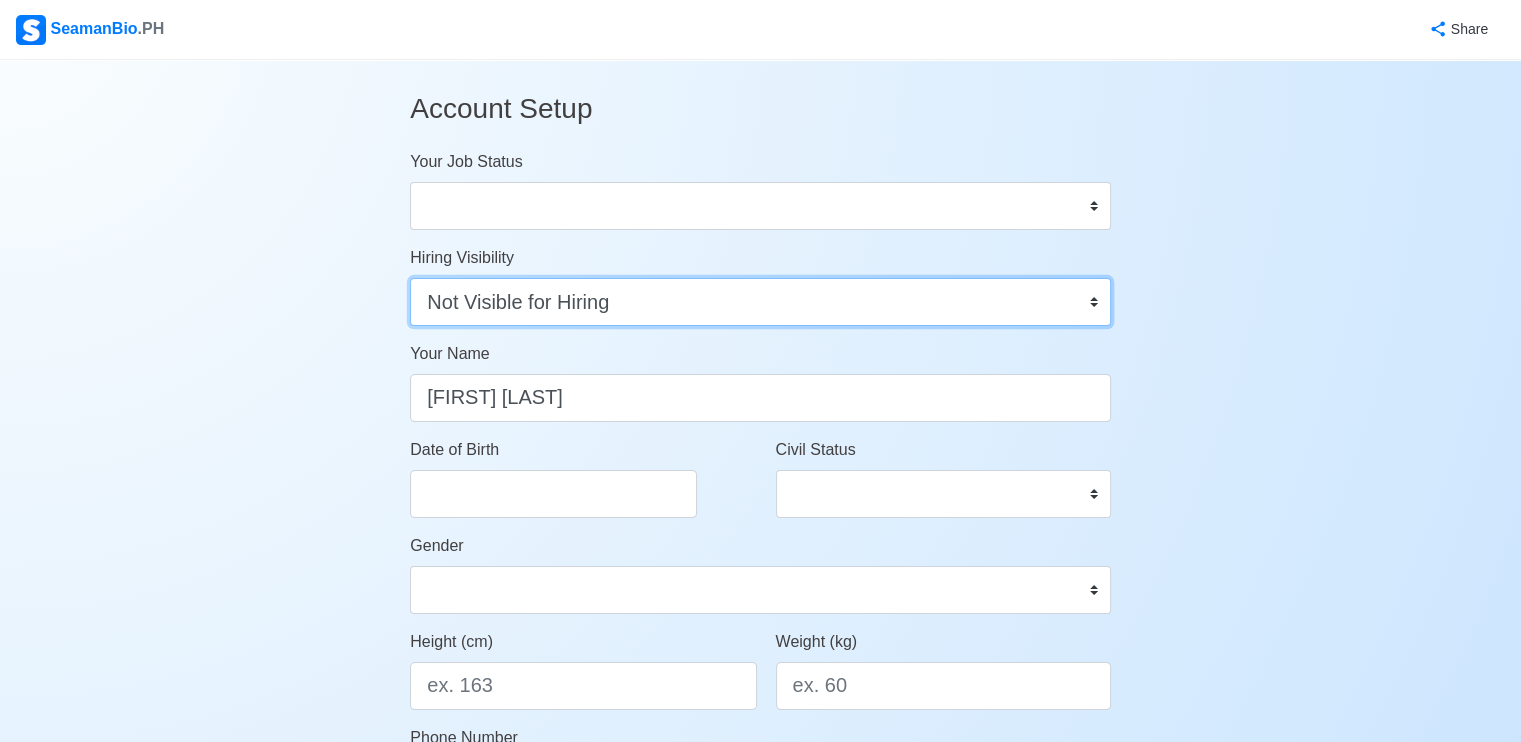 click on "Visible for Hiring Not Visible for Hiring" at bounding box center (760, 302) 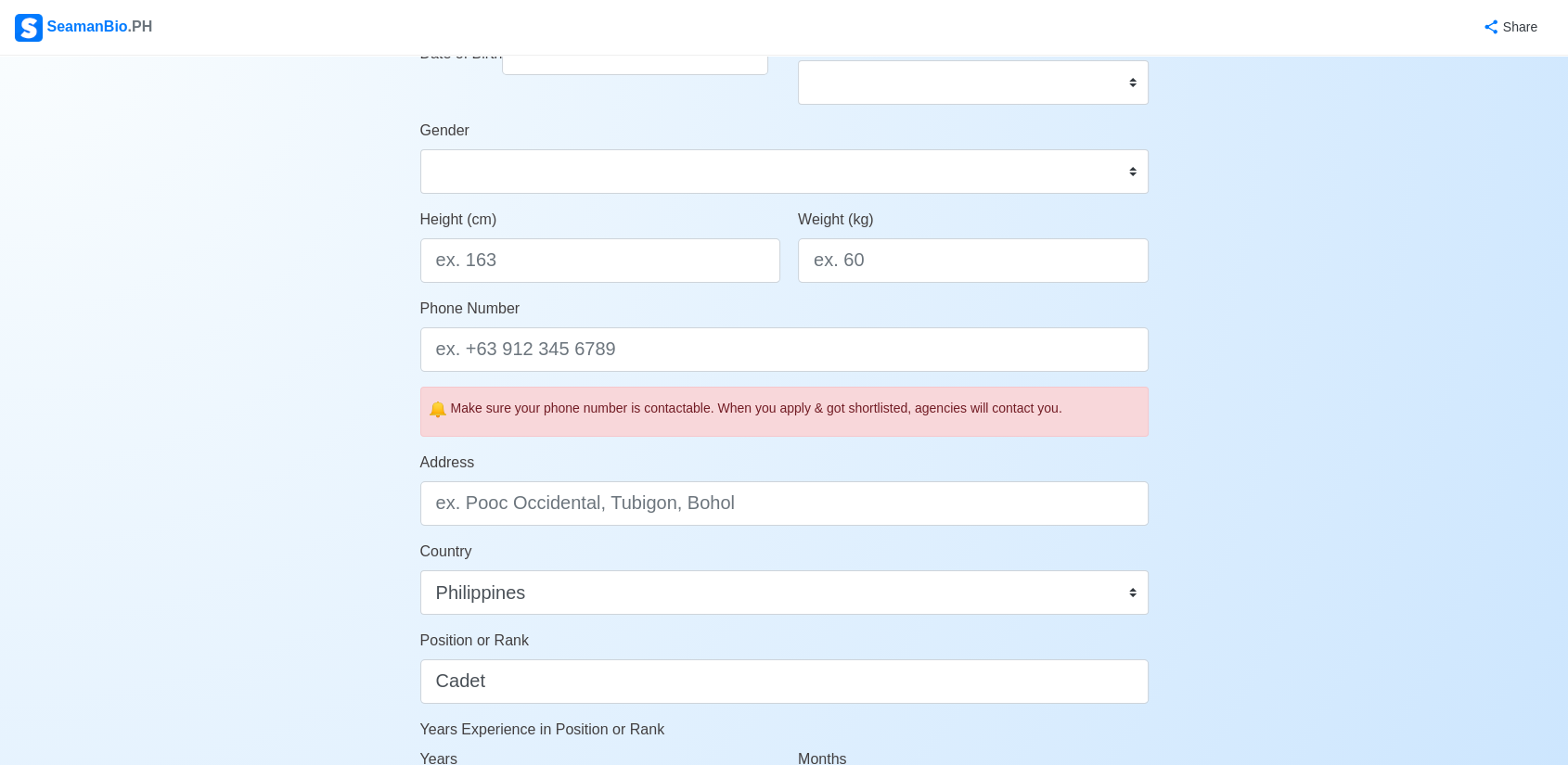 scroll, scrollTop: 324, scrollLeft: 0, axis: vertical 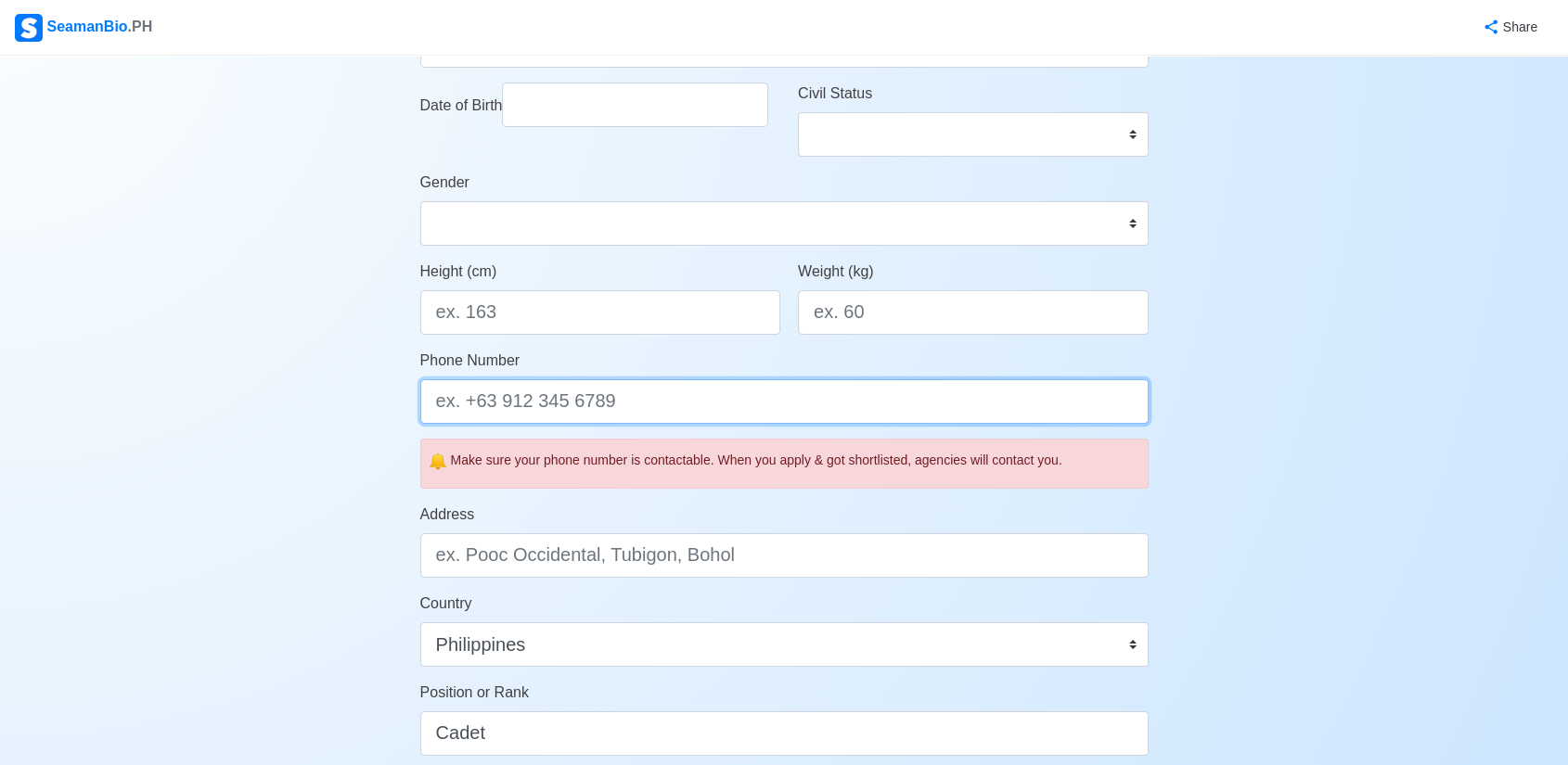click on "Phone Number" at bounding box center [784, 402] 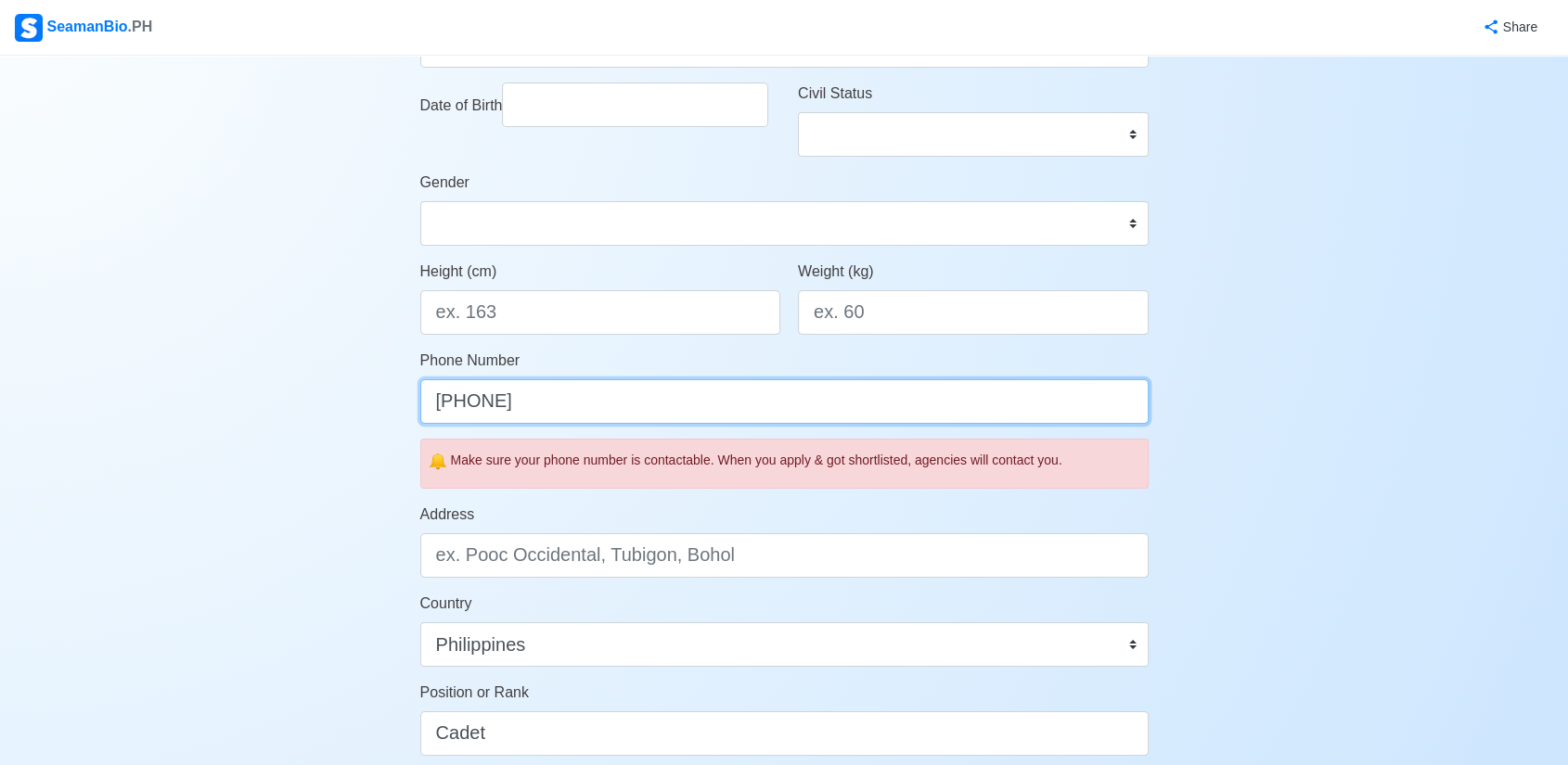 type on "[PHONE]" 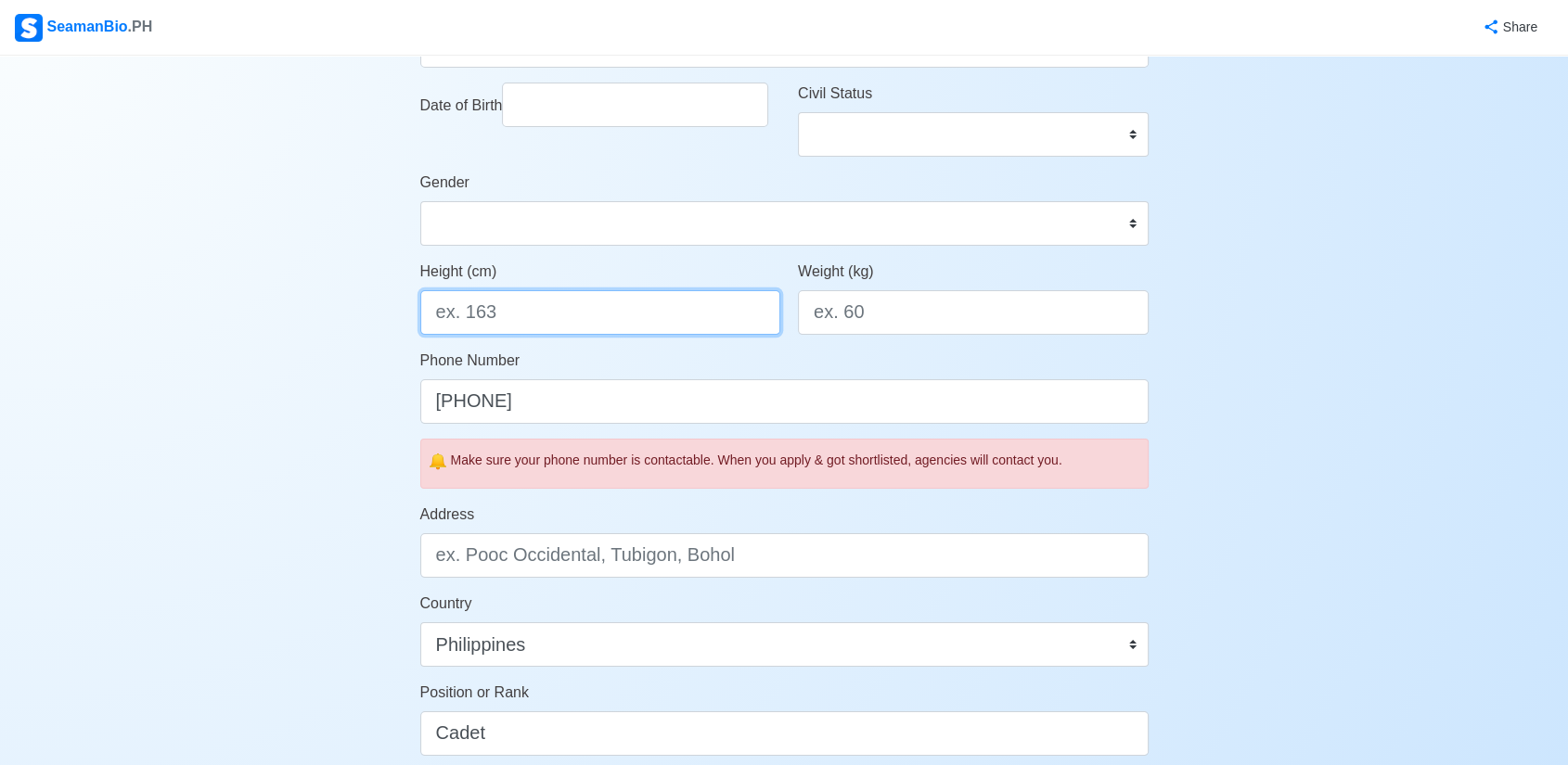 click on "Height (cm)" at bounding box center [600, 312] 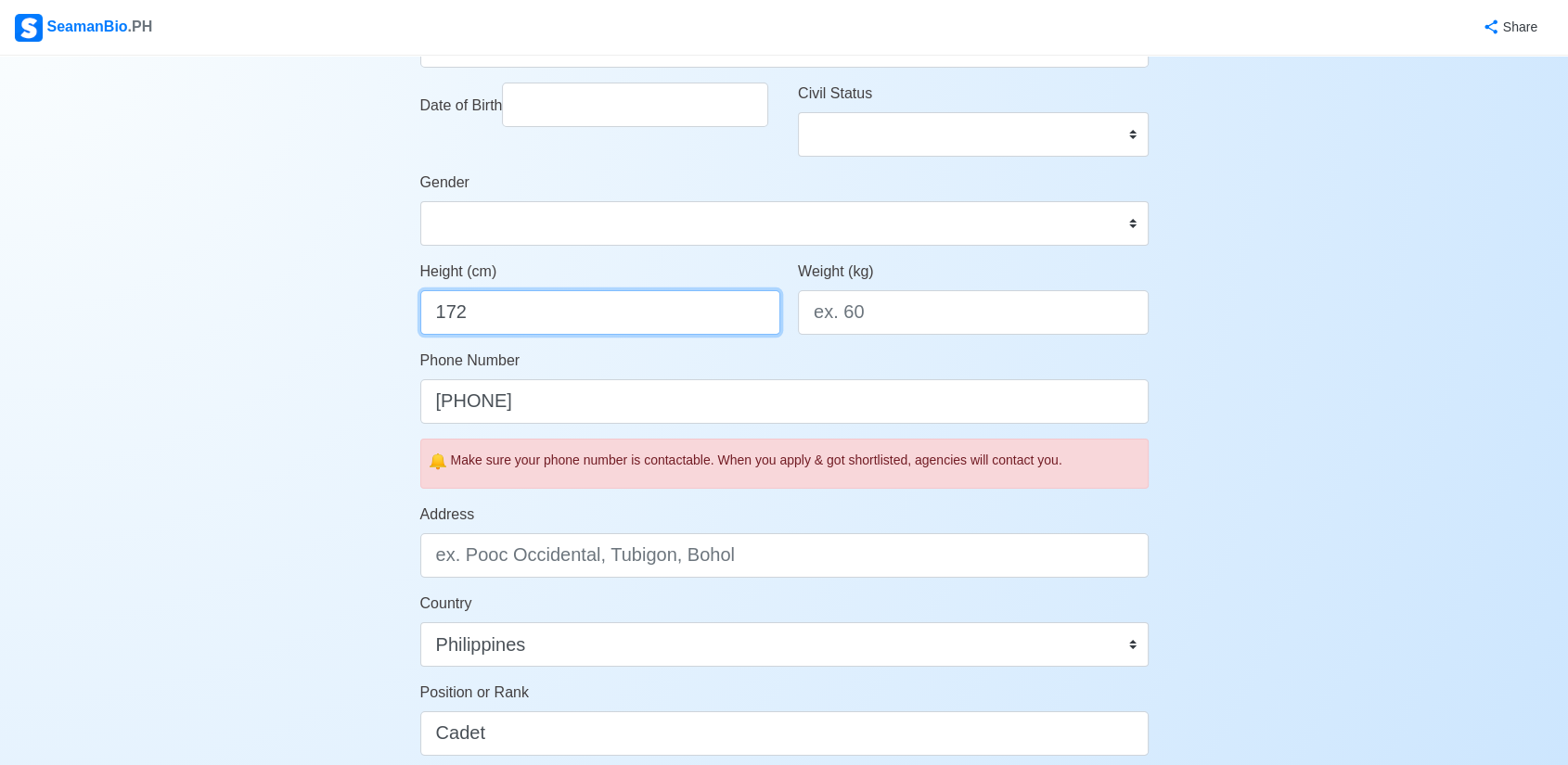 type on "172" 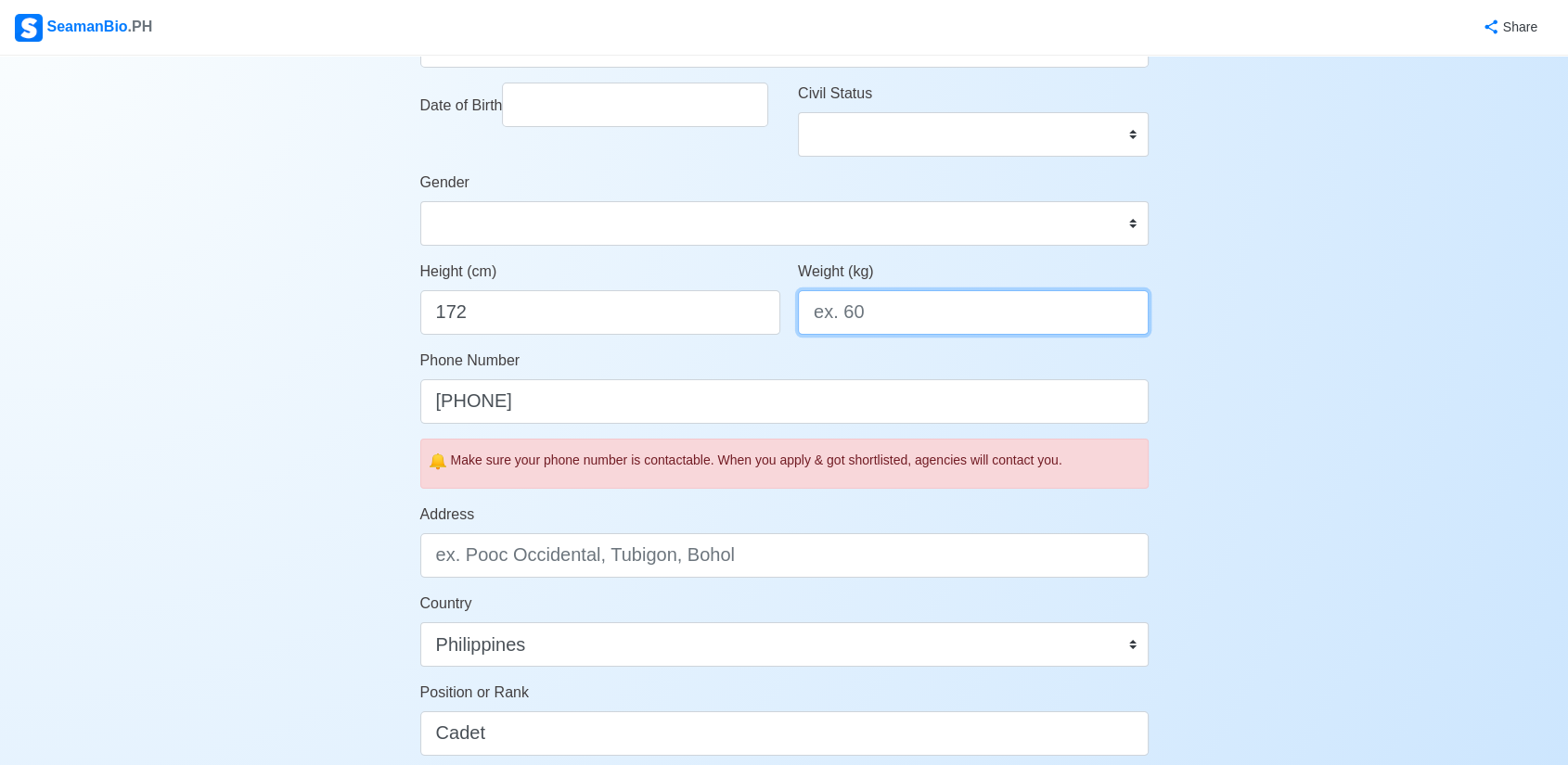 click on "Weight (kg)" at bounding box center [973, 312] 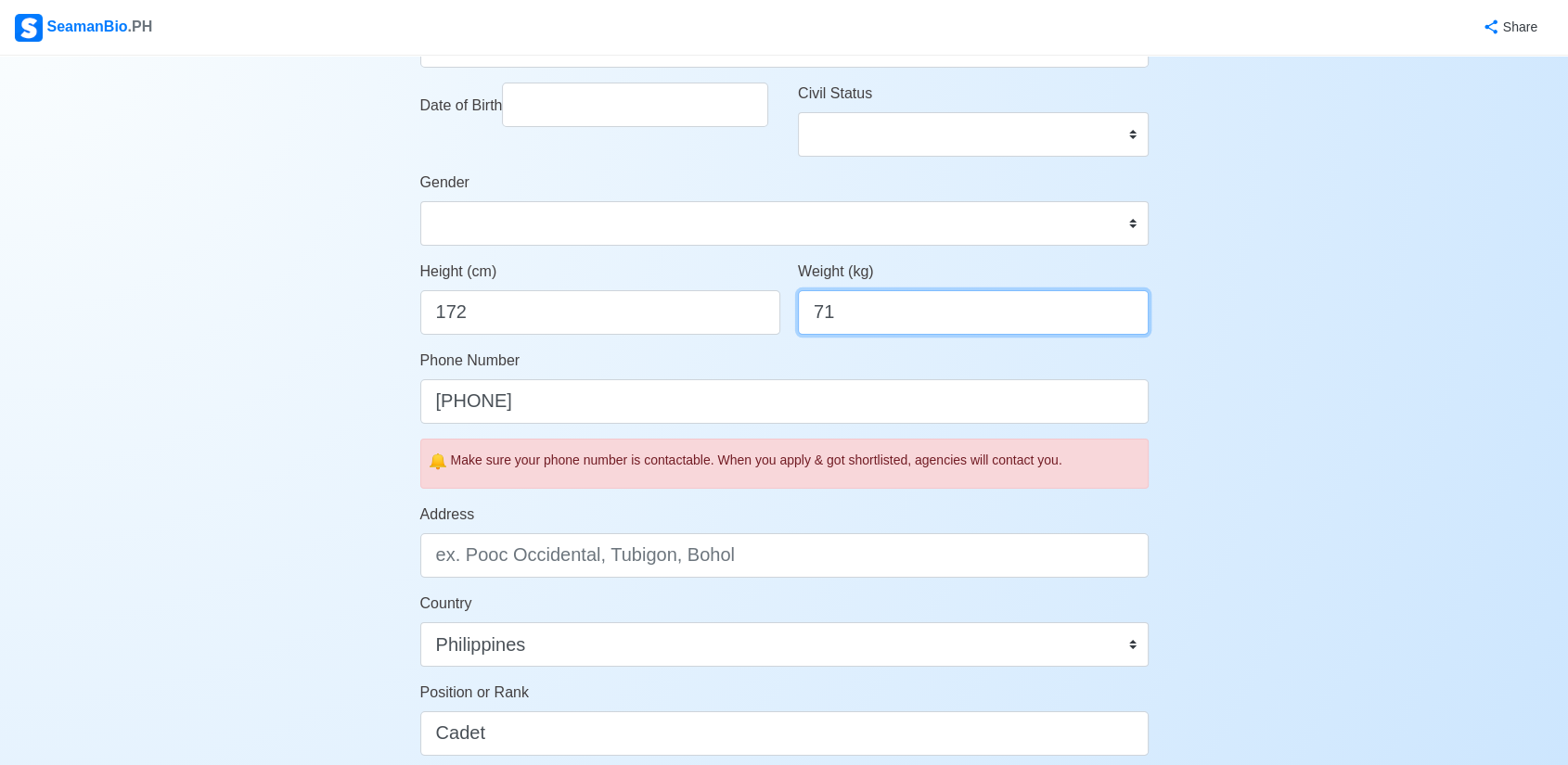 type on "71" 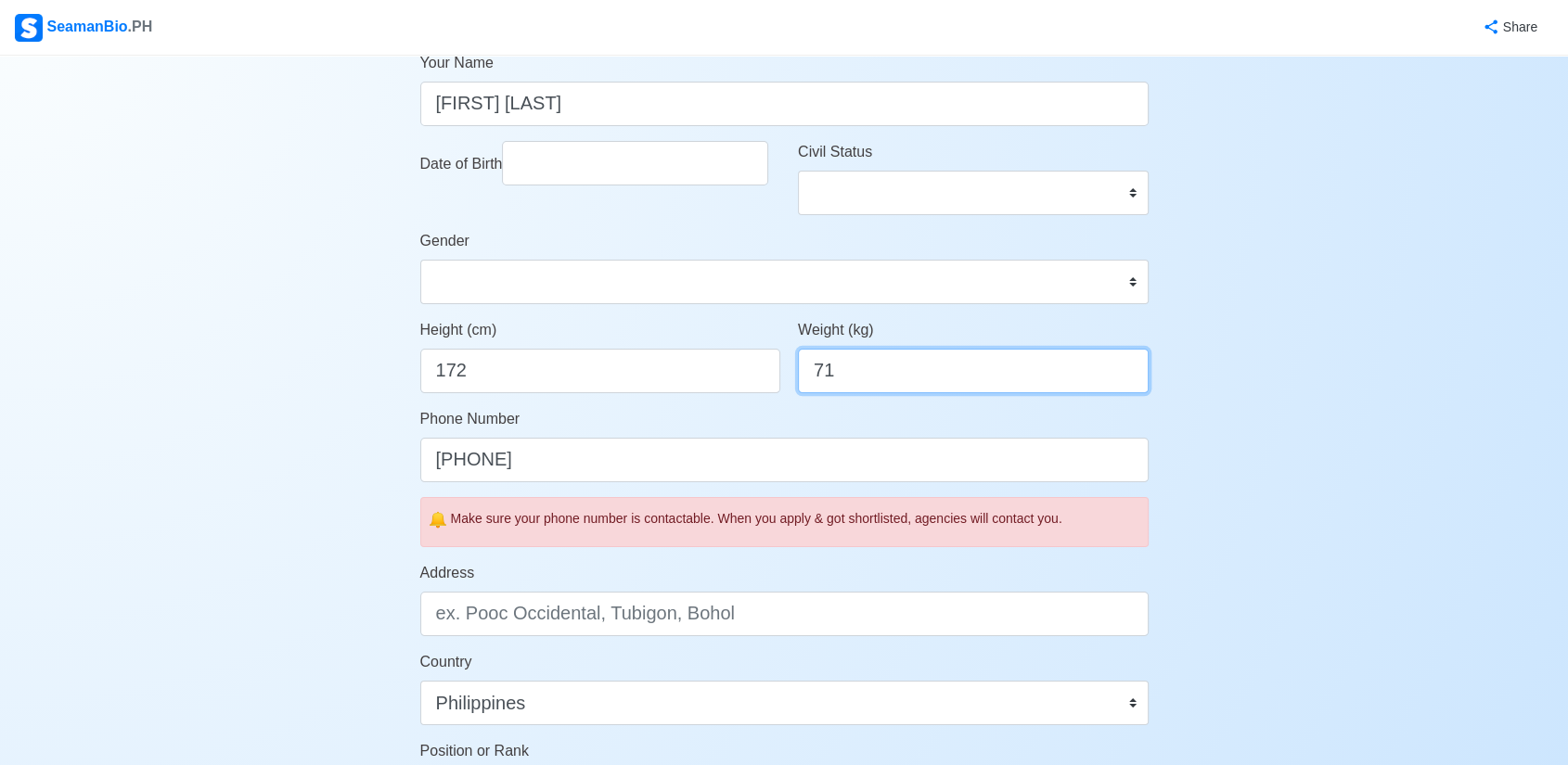 scroll, scrollTop: 118, scrollLeft: 0, axis: vertical 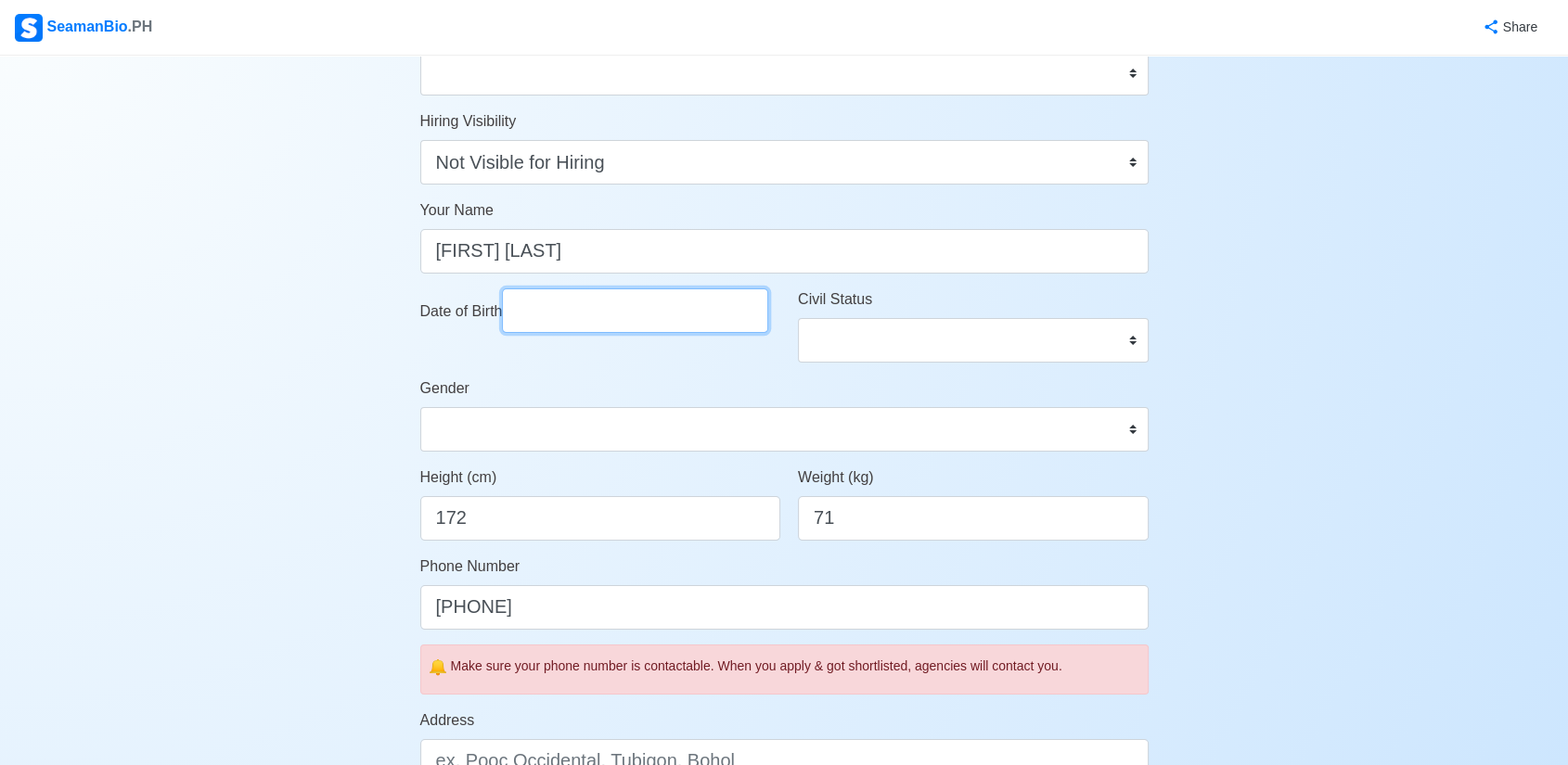 click on "Date of Birth" at bounding box center [635, 311] 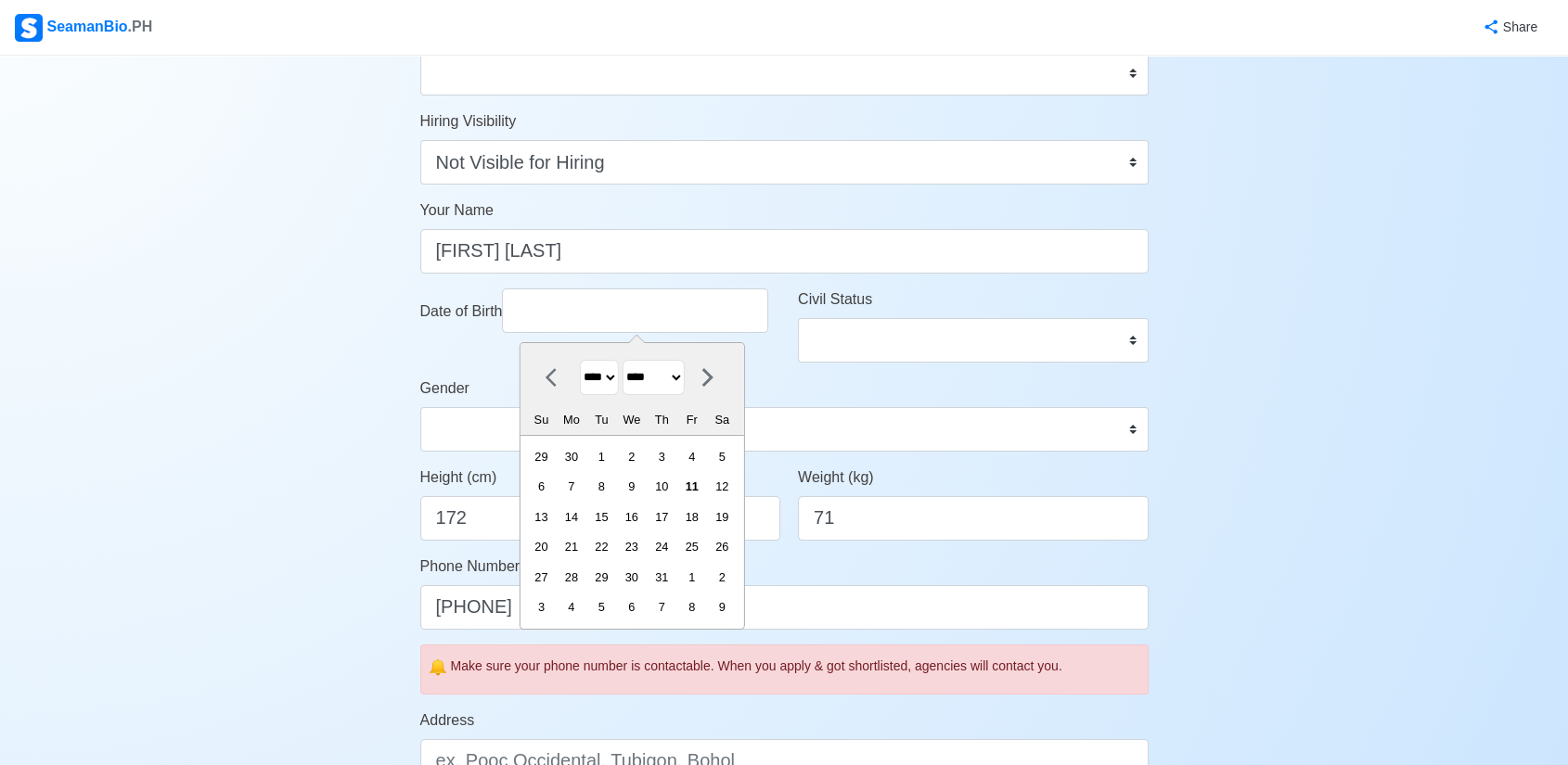click on "**** **** **** **** **** **** **** **** **** **** **** **** **** **** **** **** **** **** **** **** **** **** **** **** **** **** **** **** **** **** **** **** **** **** **** **** **** **** **** **** **** **** **** **** **** **** **** **** **** **** **** **** **** **** **** **** **** **** **** **** **** **** **** **** **** **** **** **** **** **** **** **** **** **** **** **** **** **** **** **** **** **** **** **** **** **** **** **** **** **** **** **** **** **** **** **** **** **** **** **** **** **** **** **** **** ****" at bounding box center [598, 377] 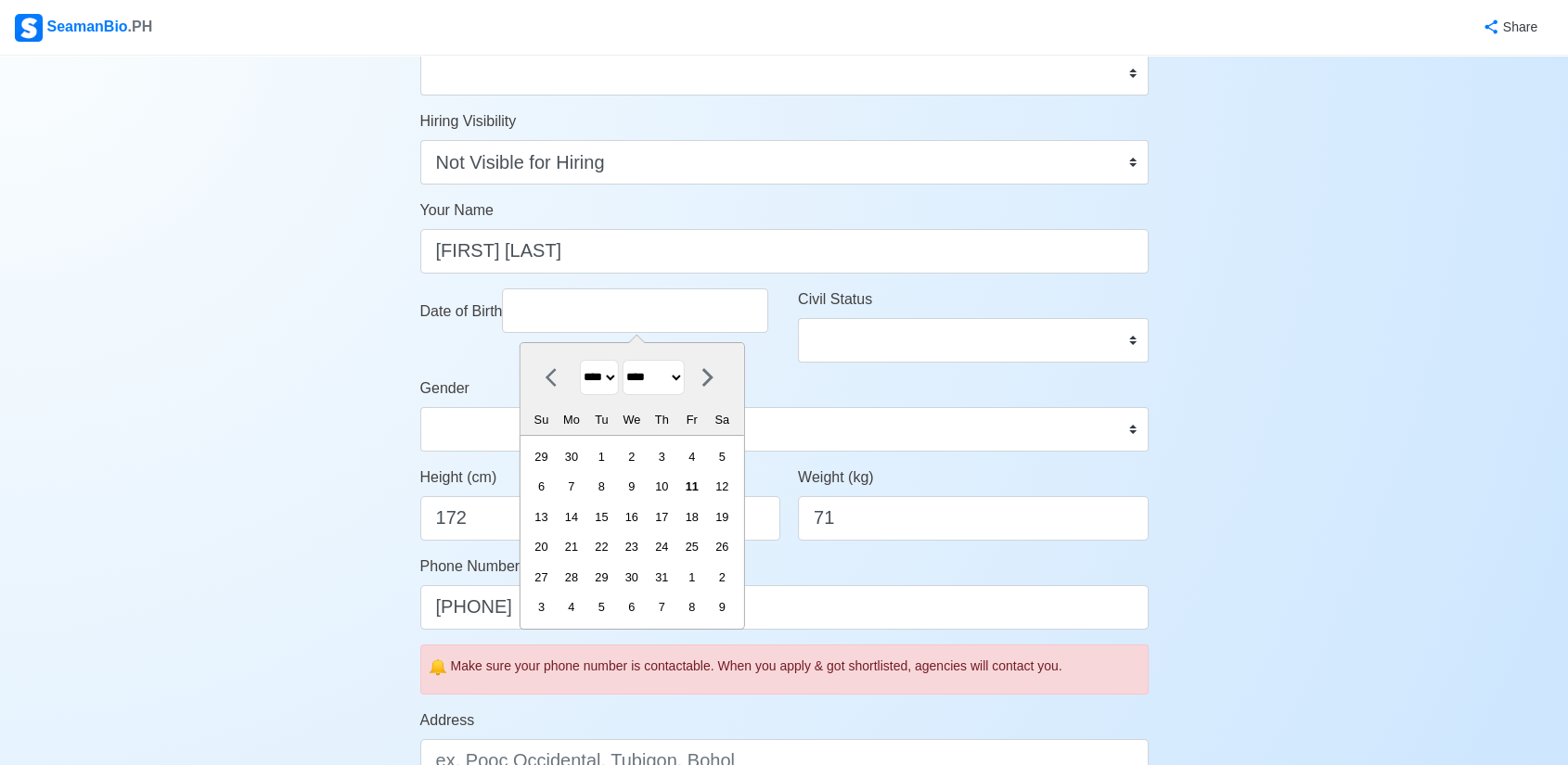 select on "****" 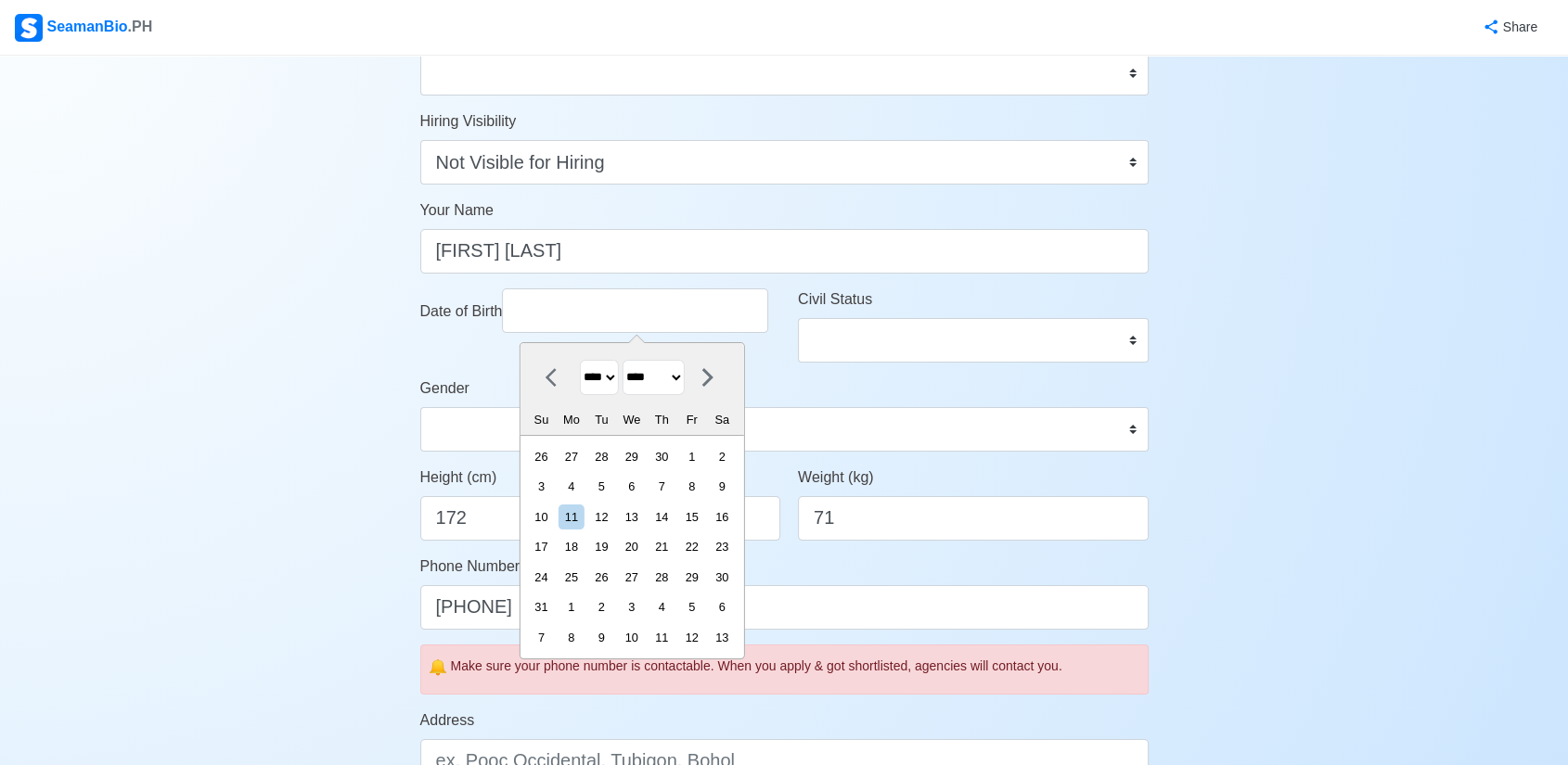 click on "******* ******** ***** ***** *** **** **** ****** ********* ******* ******** ********" at bounding box center (652, 377) 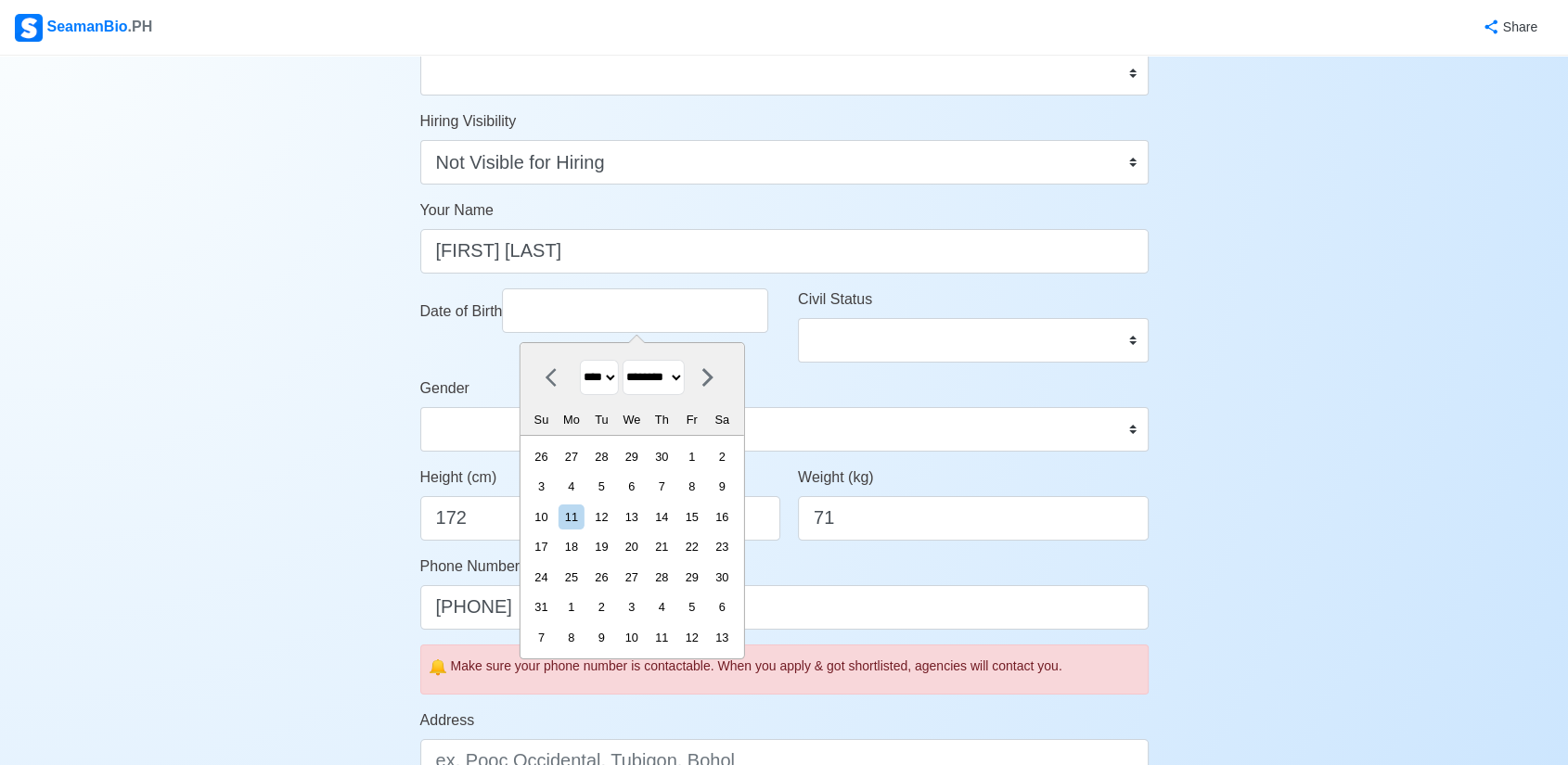 click on "******* ******** ***** ***** *** **** **** ****** ********* ******* ******** ********" at bounding box center [652, 377] 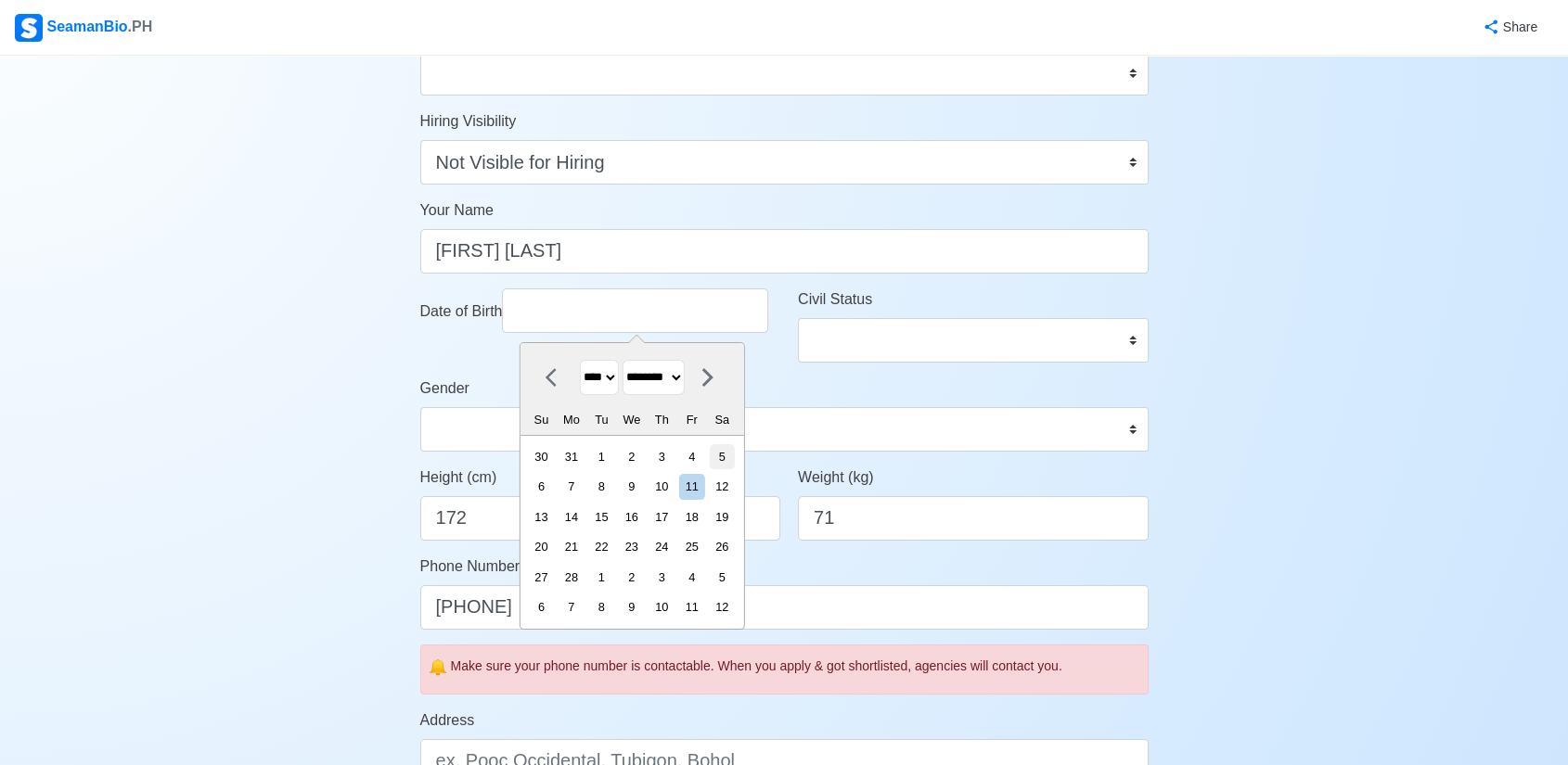 click on "5" at bounding box center (722, 456) 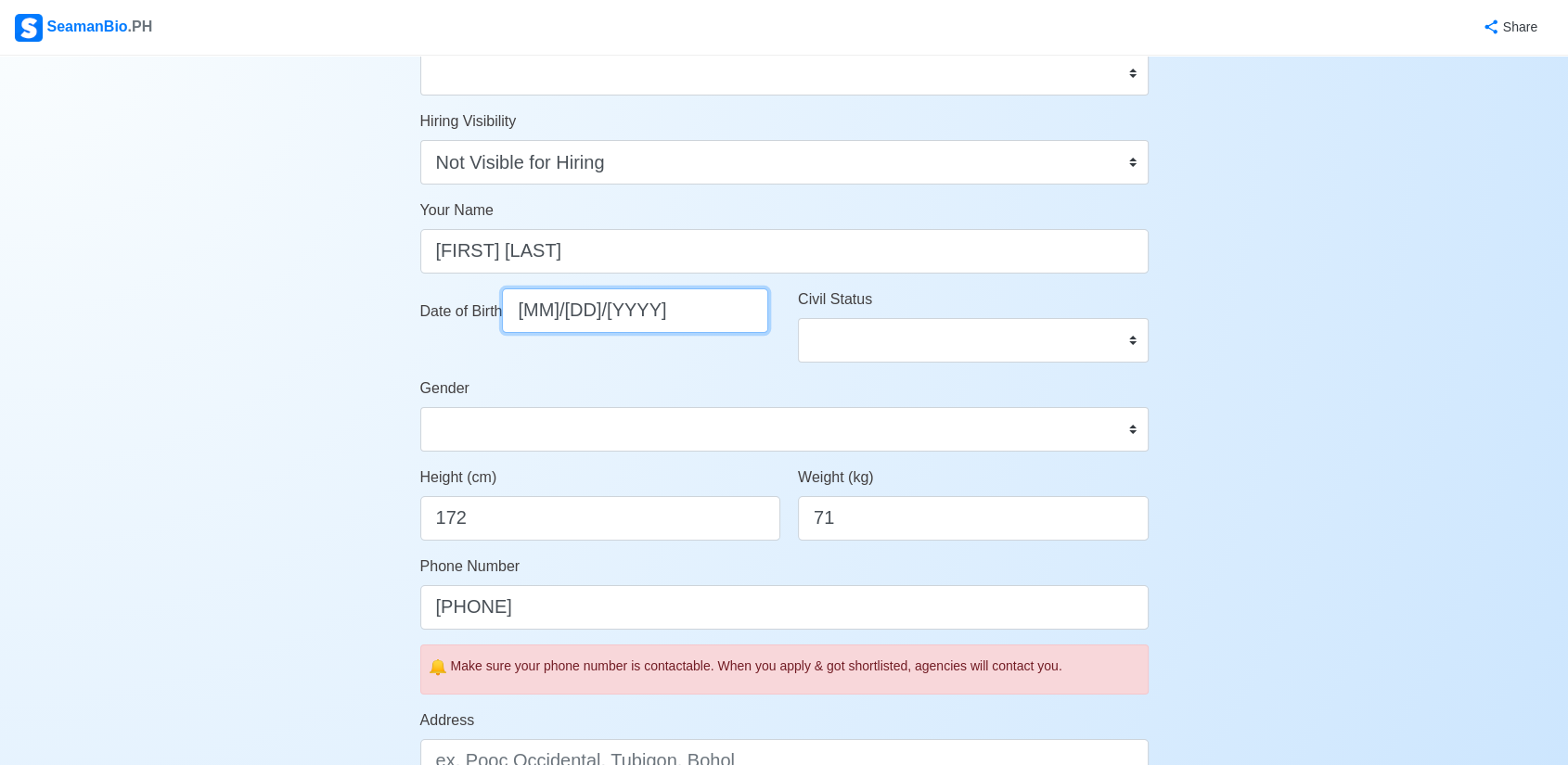 click on "[DATE]" at bounding box center (635, 311) 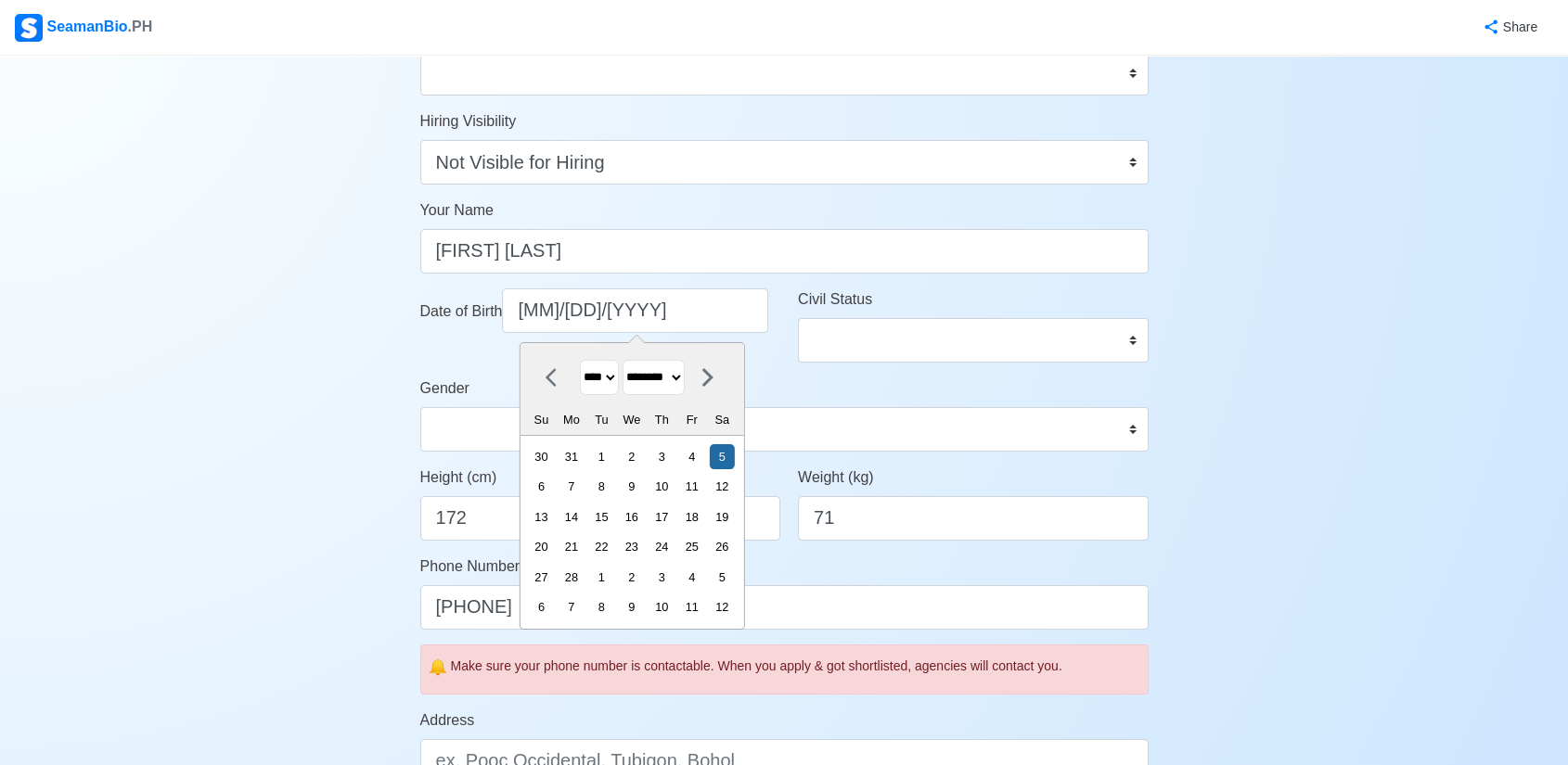 click on "**** **** **** **** **** **** **** **** **** **** **** **** **** **** **** **** **** **** **** **** **** **** **** **** **** **** **** **** **** **** **** **** **** **** **** **** **** **** **** **** **** **** **** **** **** **** **** **** **** **** **** **** **** **** **** **** **** **** **** **** **** **** **** **** **** **** **** **** **** **** **** **** **** **** **** **** **** **** **** **** **** **** **** **** **** **** **** **** **** **** **** **** **** **** **** **** **** **** **** **** **** **** **** **** **** ****" at bounding box center [598, 377] 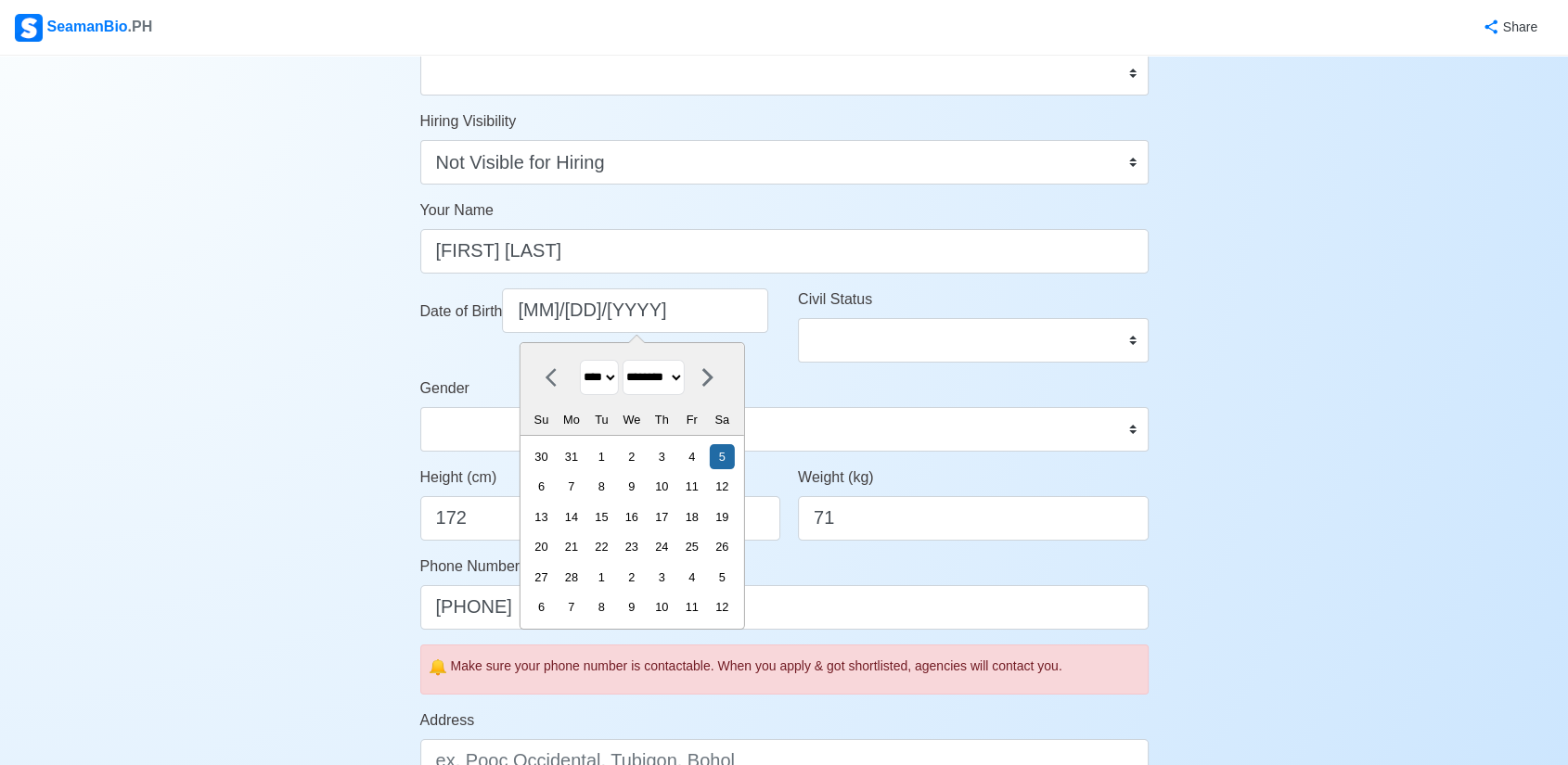 select on "****" 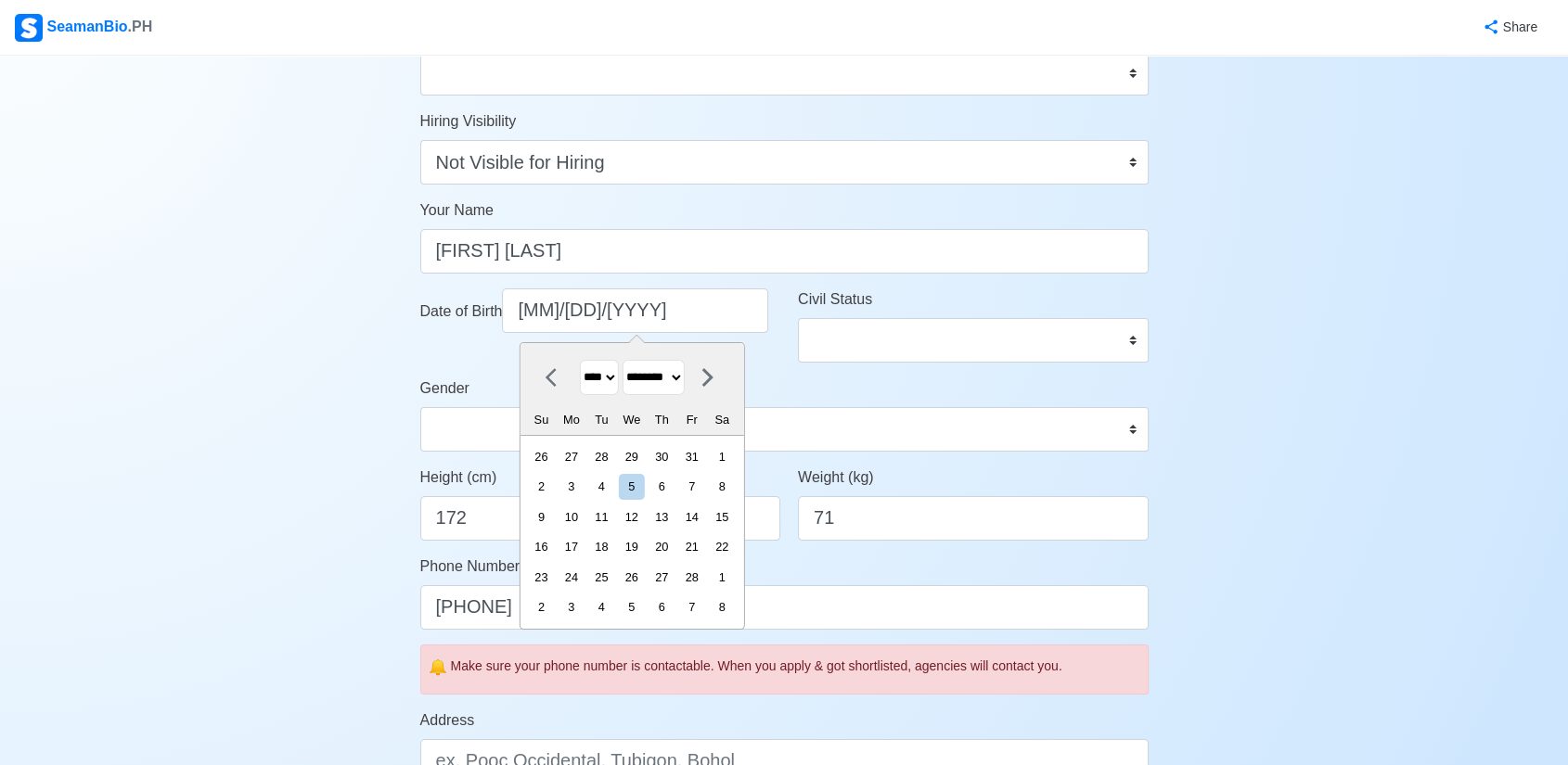 click on "******* ******** ***** ***** *** **** **** ****** ********* ******* ******** ********" at bounding box center (652, 377) 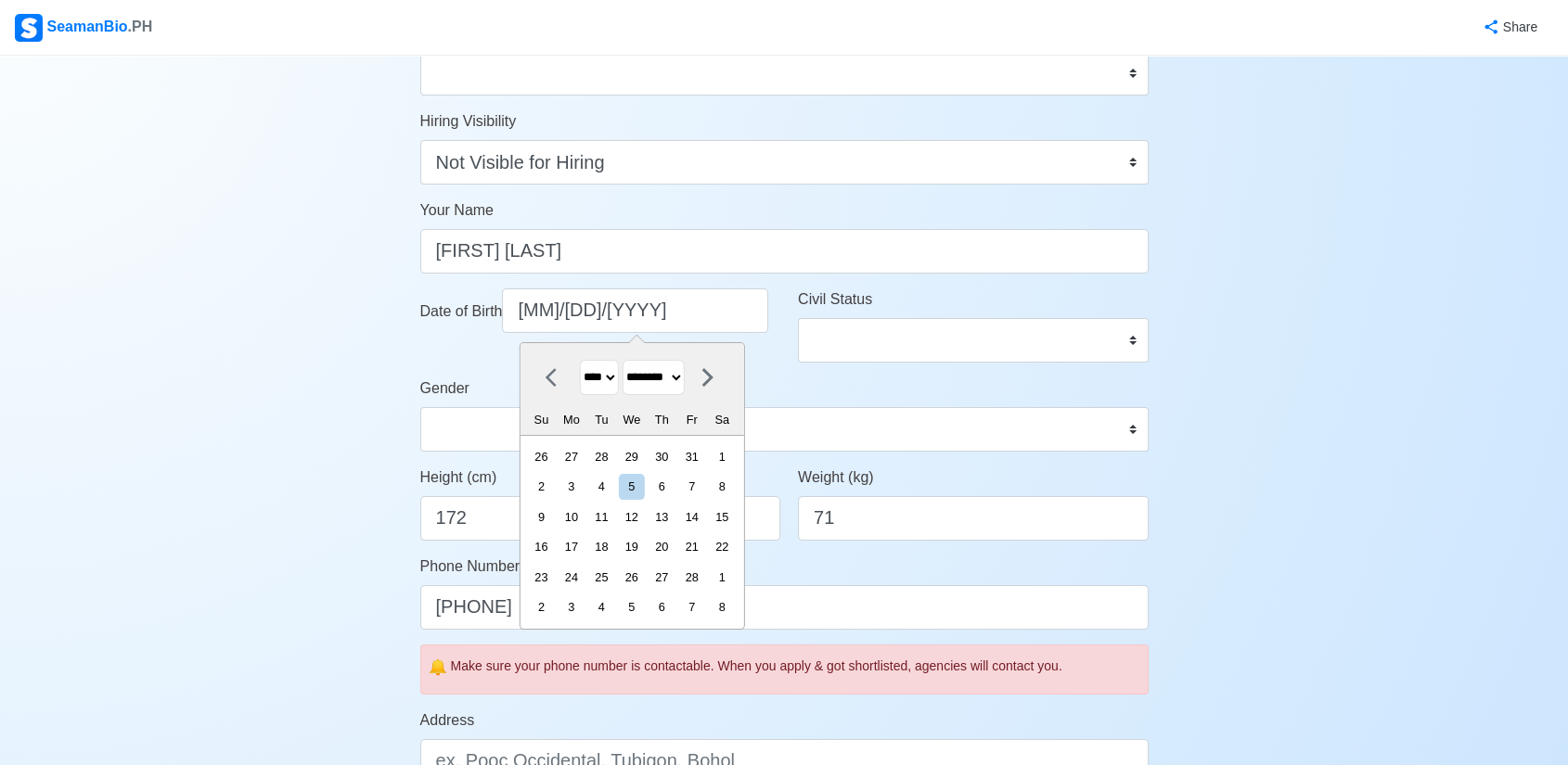 click on "******* ******** ***** ***** *** **** **** ****** ********* ******* ******** ********" at bounding box center (652, 377) 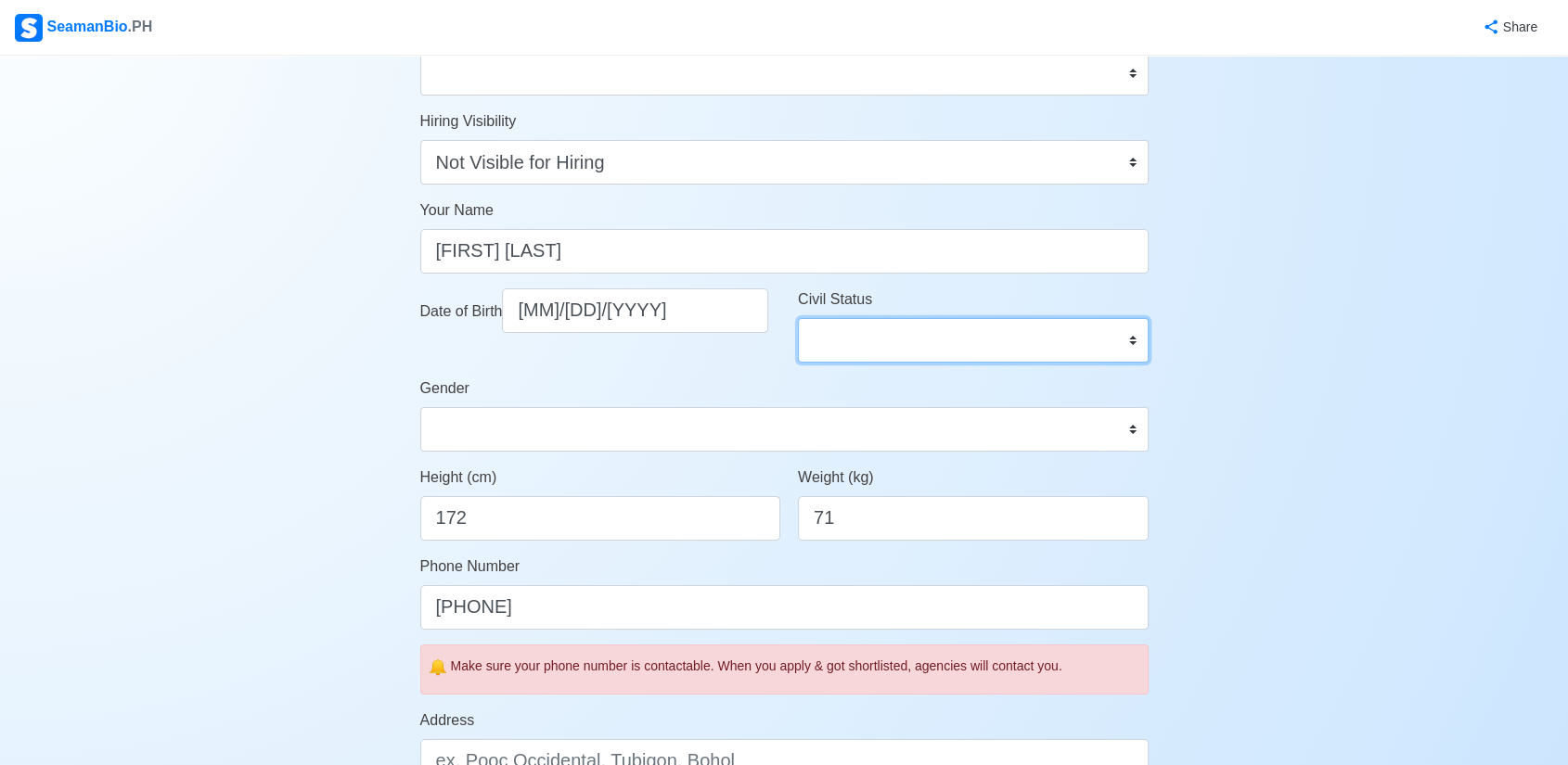 click on "Single Married Widowed Separated" at bounding box center (973, 340) 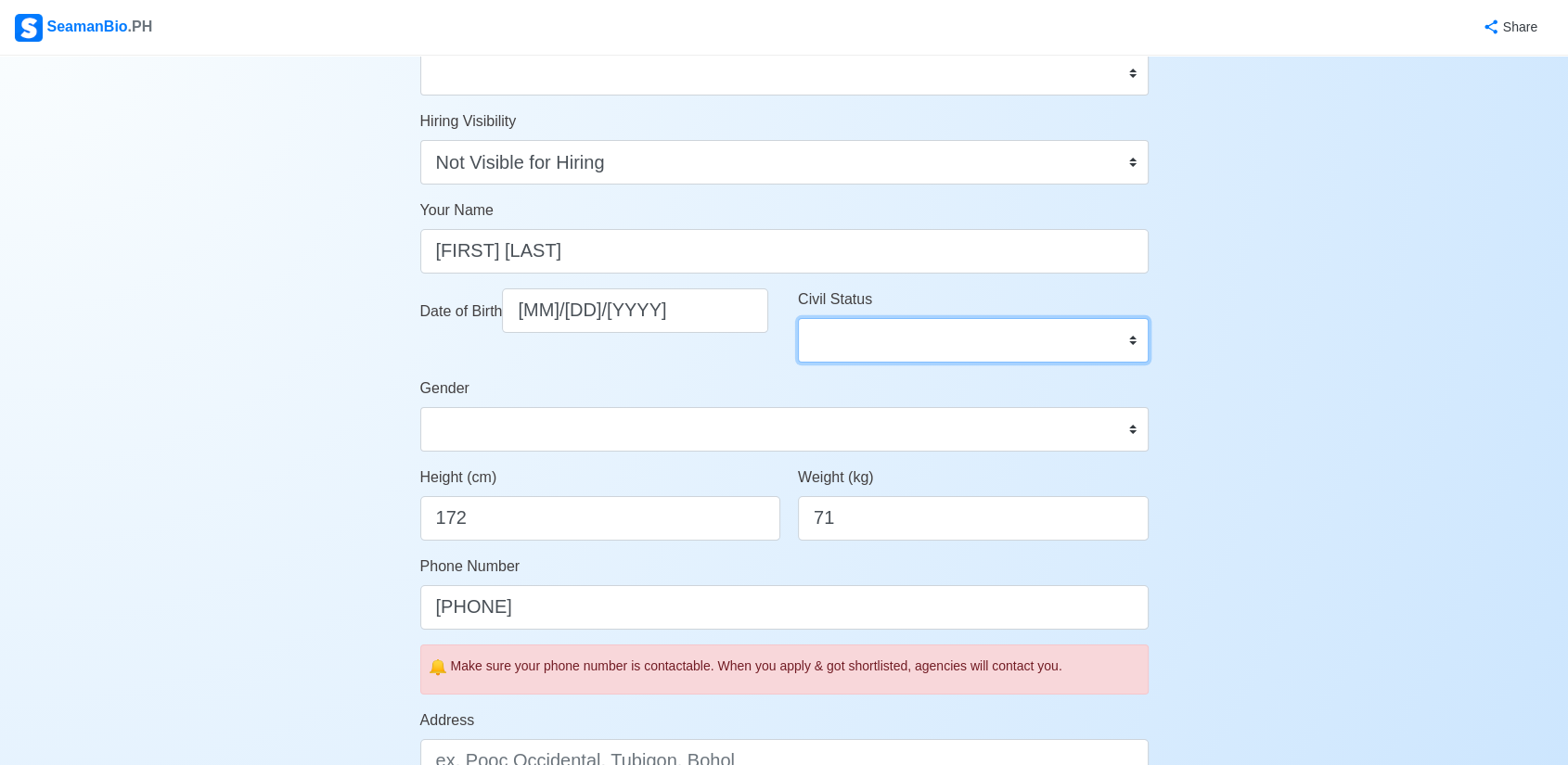select on "Single" 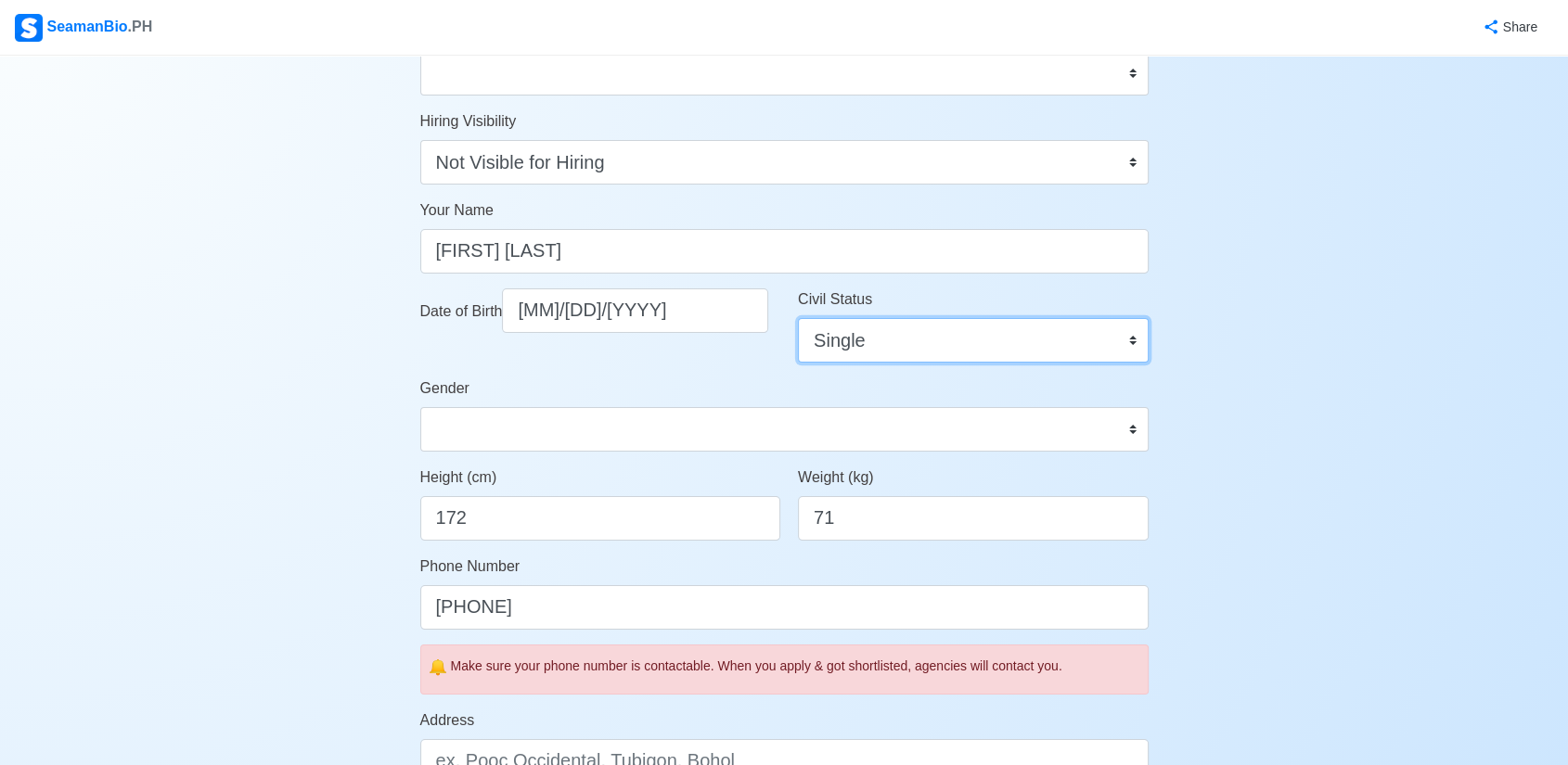 click on "Single Married Widowed Separated" at bounding box center (973, 340) 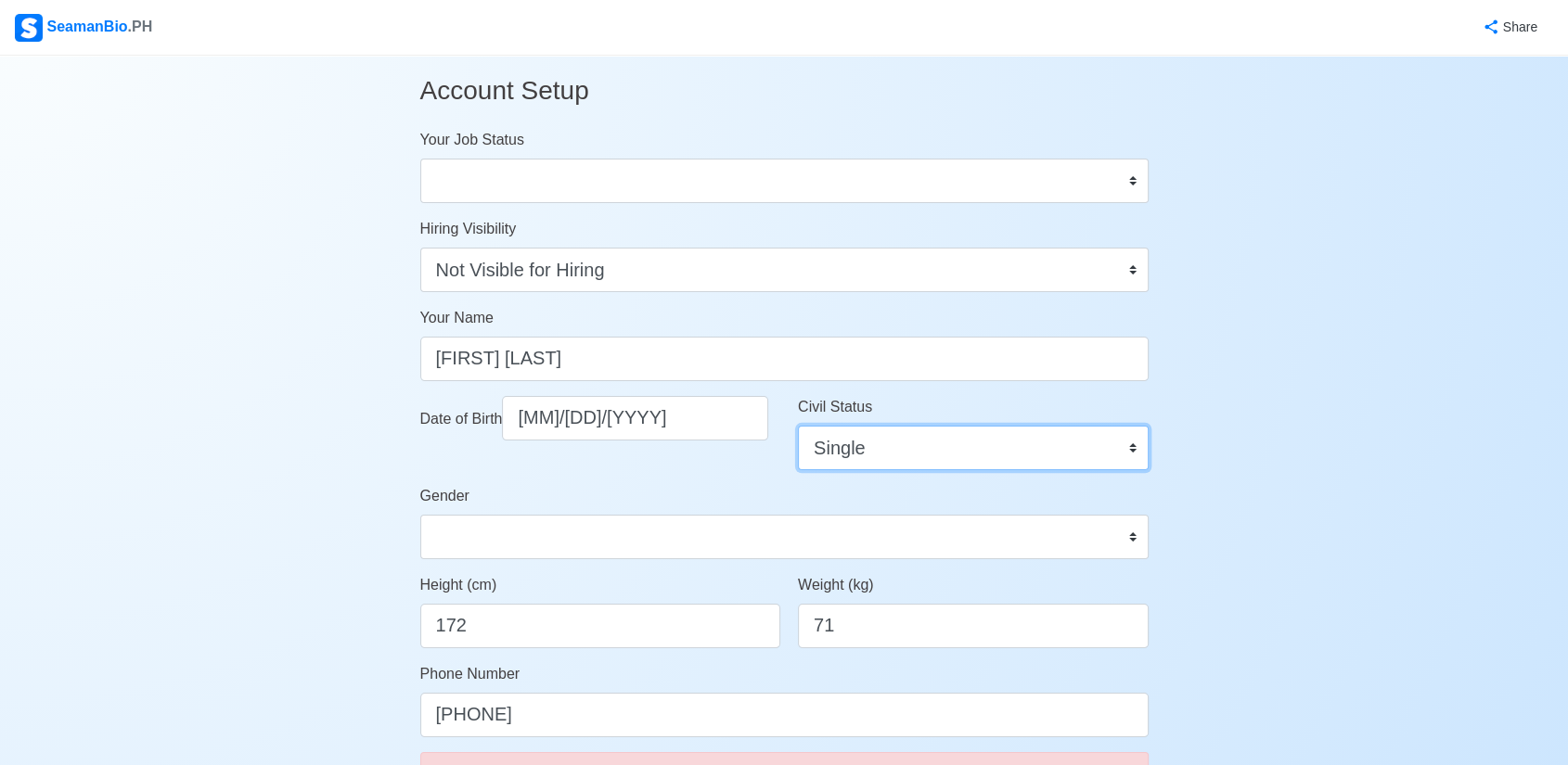 scroll, scrollTop: 0, scrollLeft: 0, axis: both 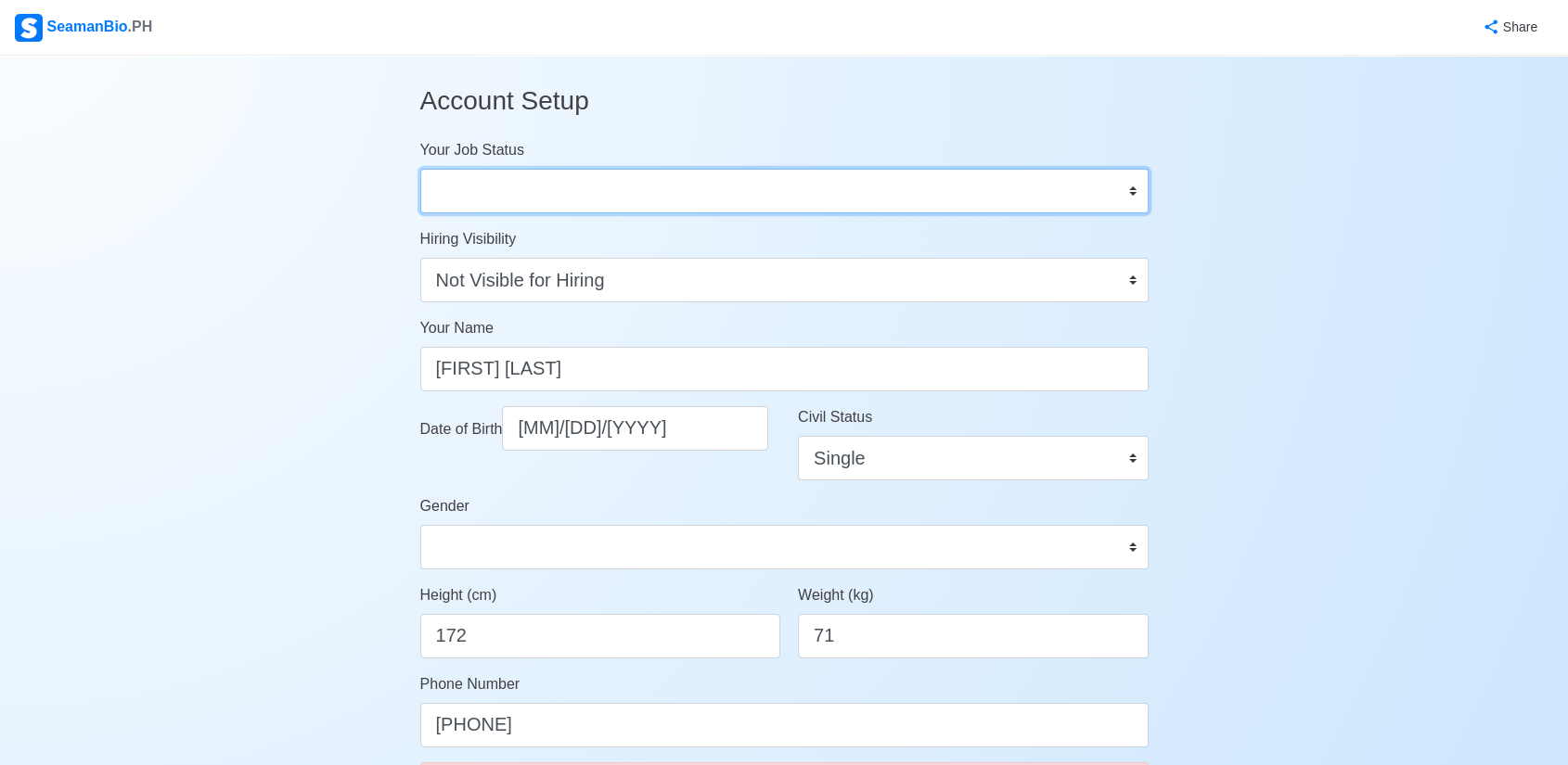 click on "Onboard Actively Looking for Job Not Looking for Job" at bounding box center (784, 191) 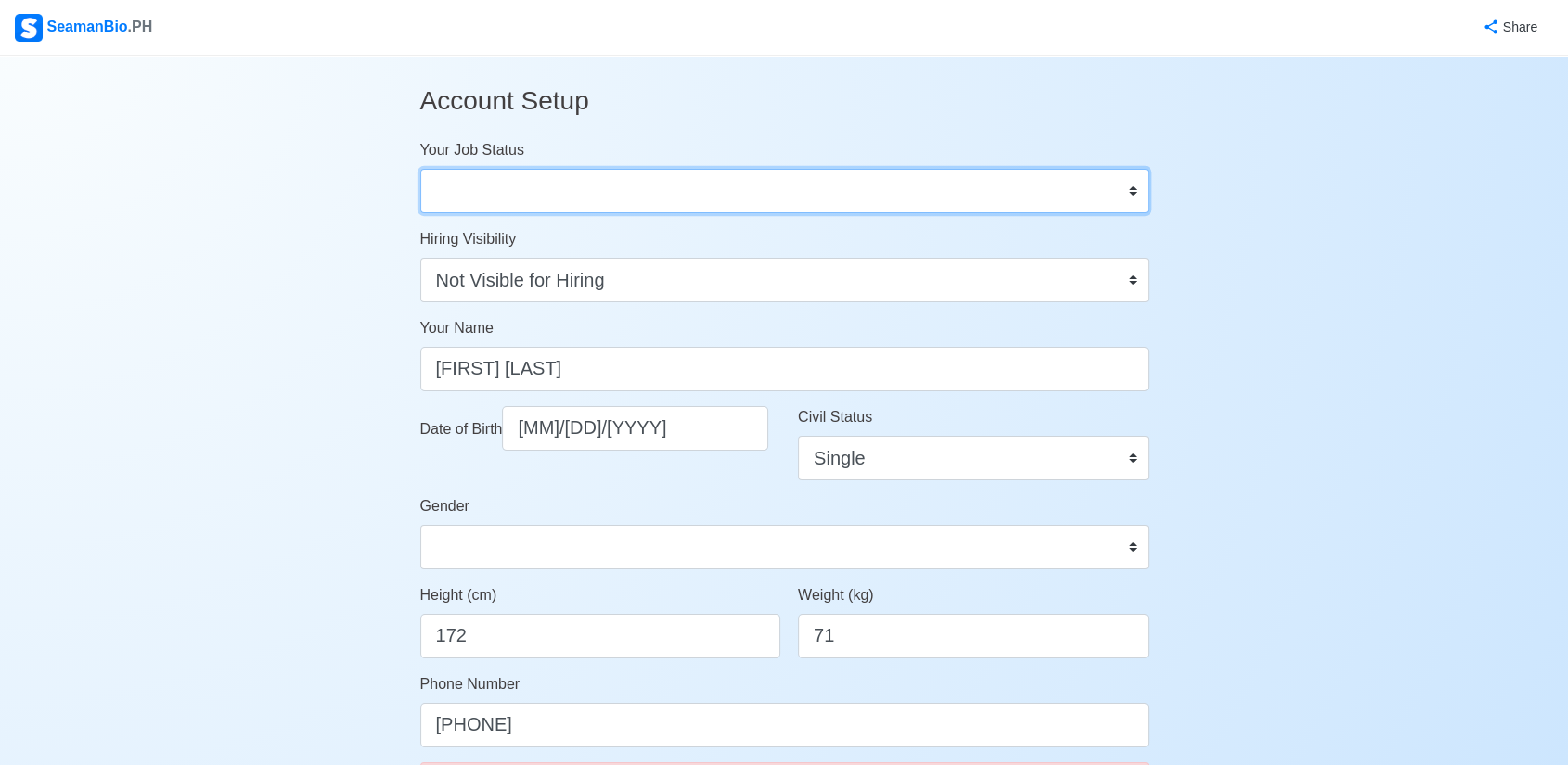 click on "Onboard Actively Looking for Job Not Looking for Job" at bounding box center [784, 191] 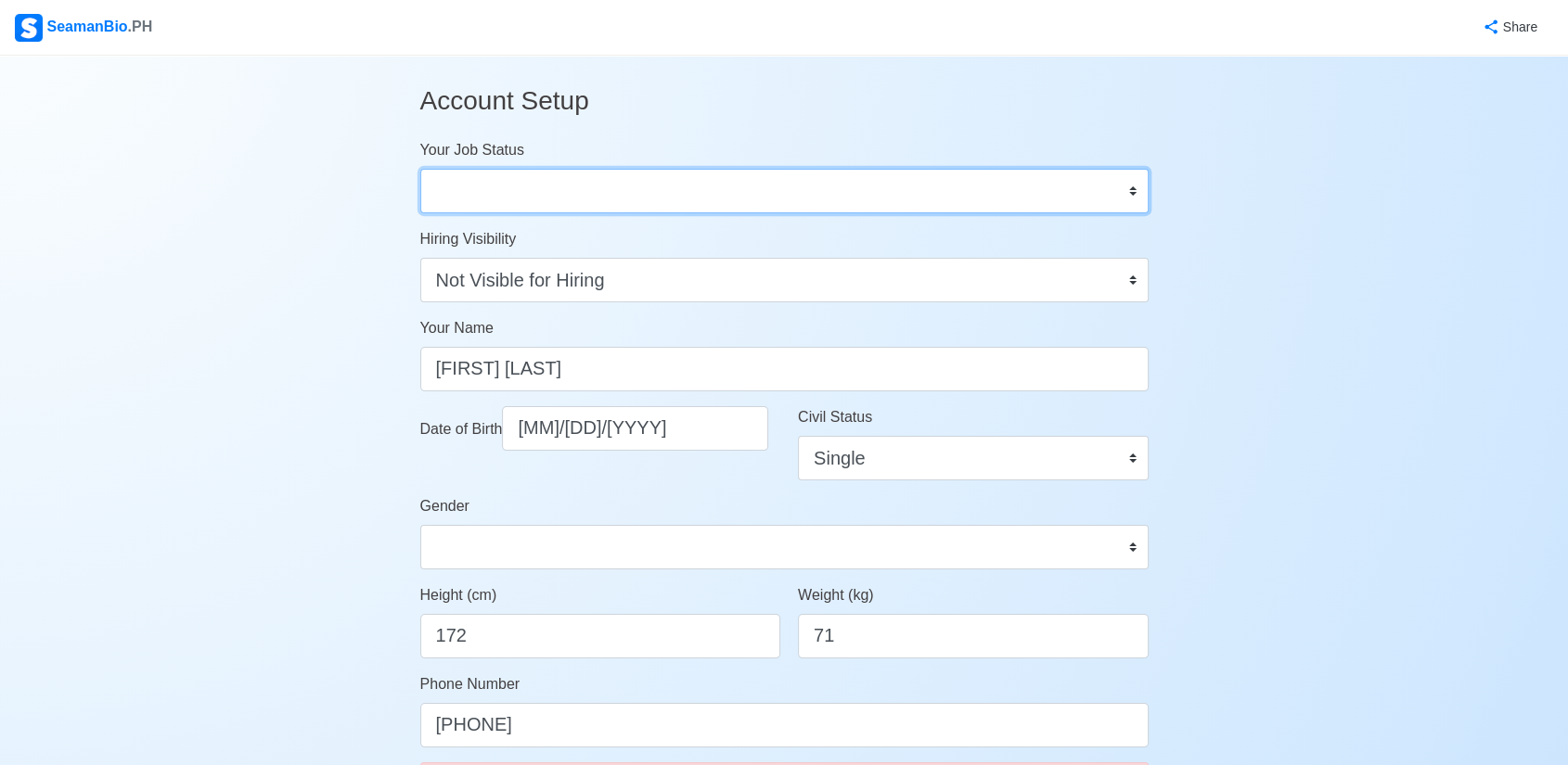 click on "Onboard Actively Looking for Job Not Looking for Job" at bounding box center [784, 191] 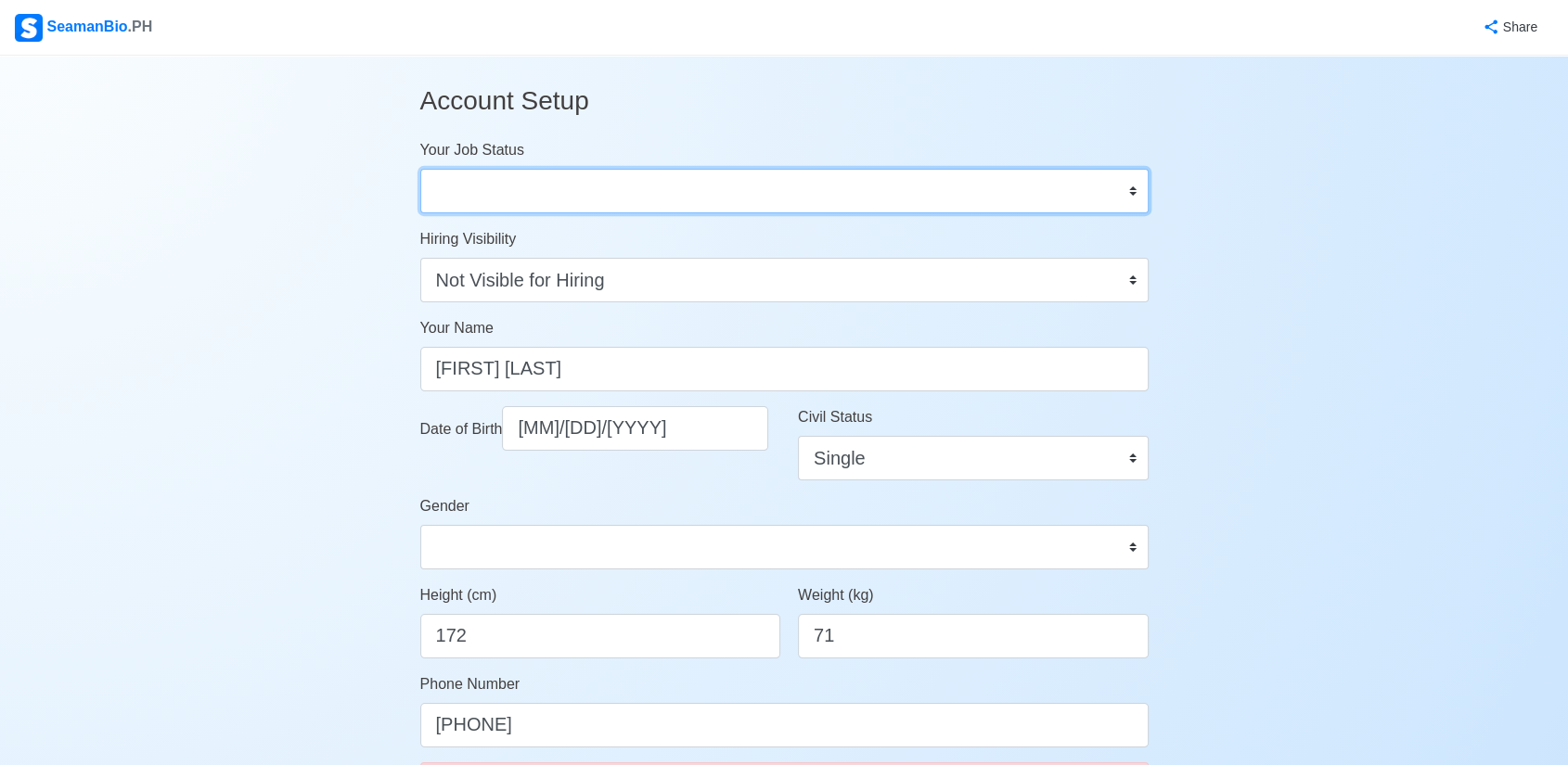select on "Not Looking for Job" 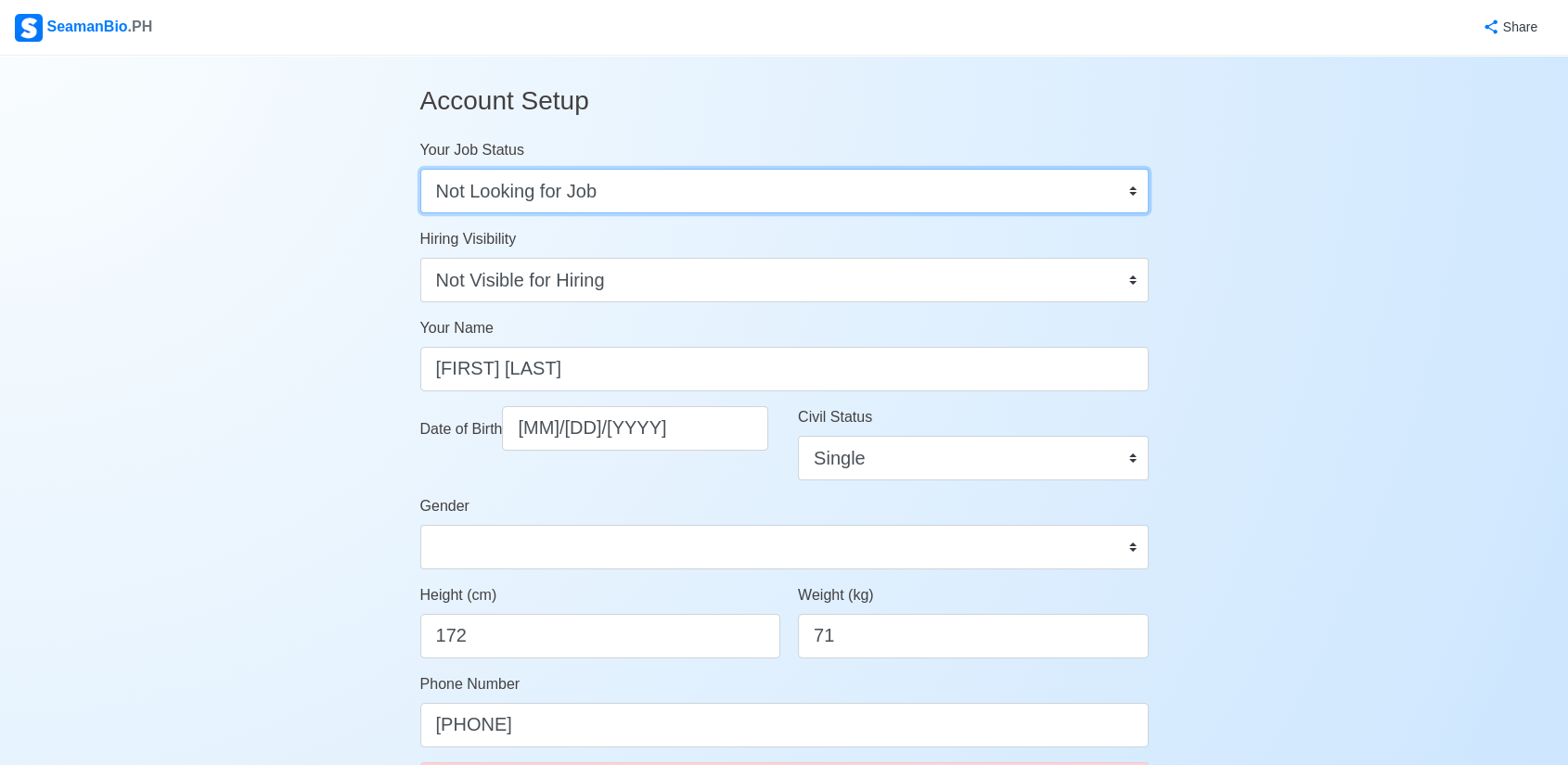 click on "Onboard Actively Looking for Job Not Looking for Job" at bounding box center (784, 191) 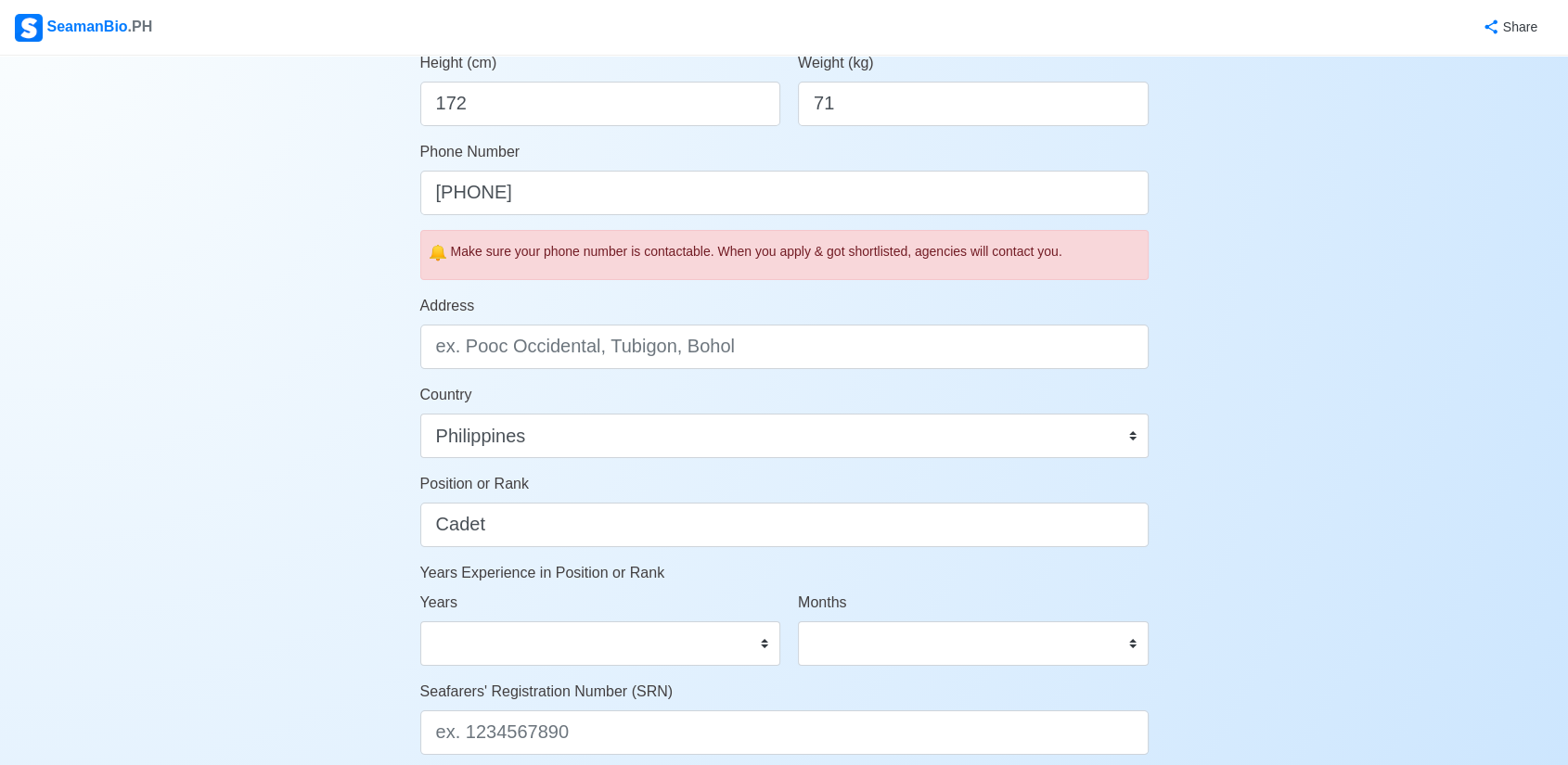 scroll, scrollTop: 618, scrollLeft: 0, axis: vertical 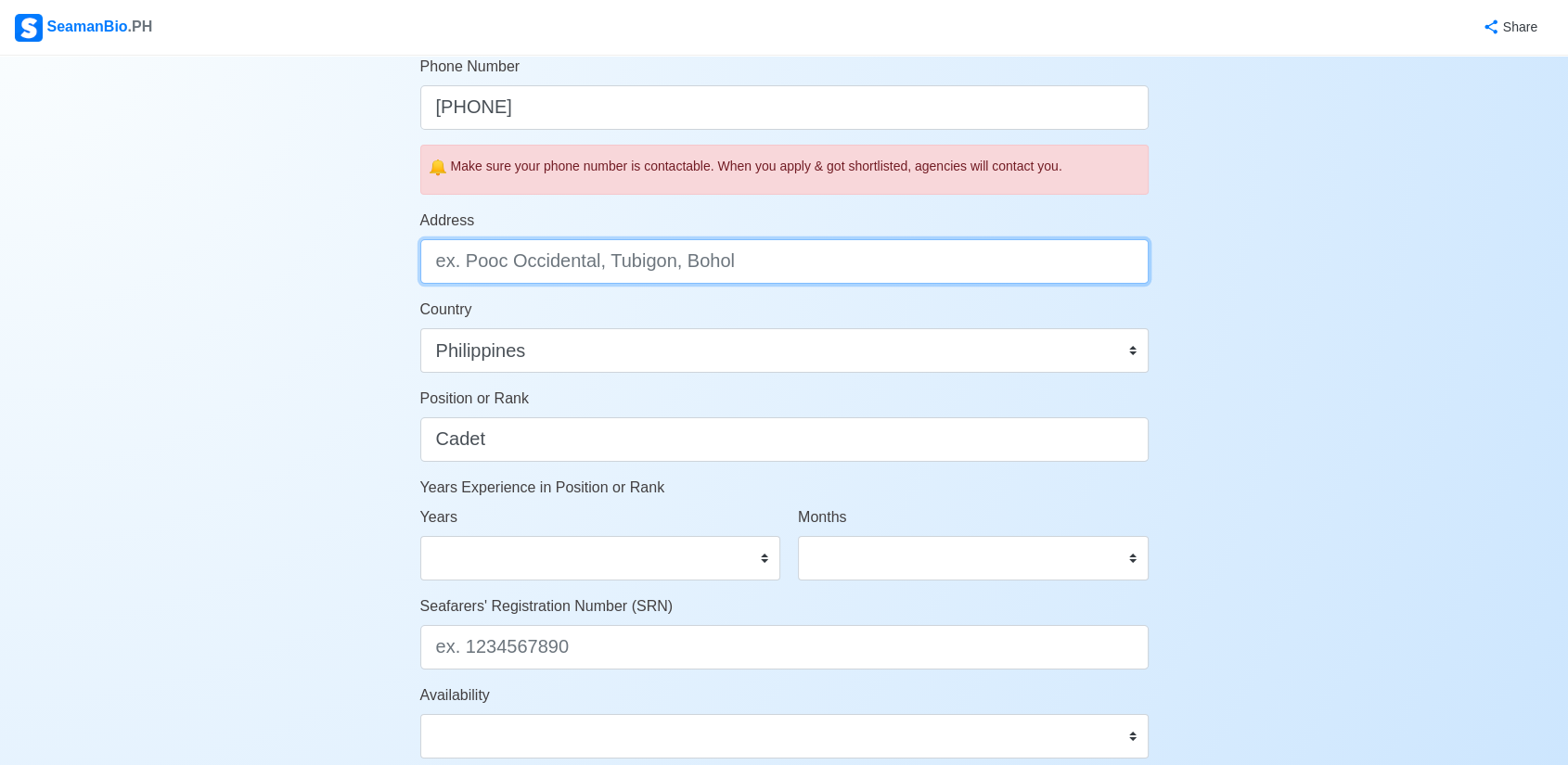 click on "Address" at bounding box center (784, 261) 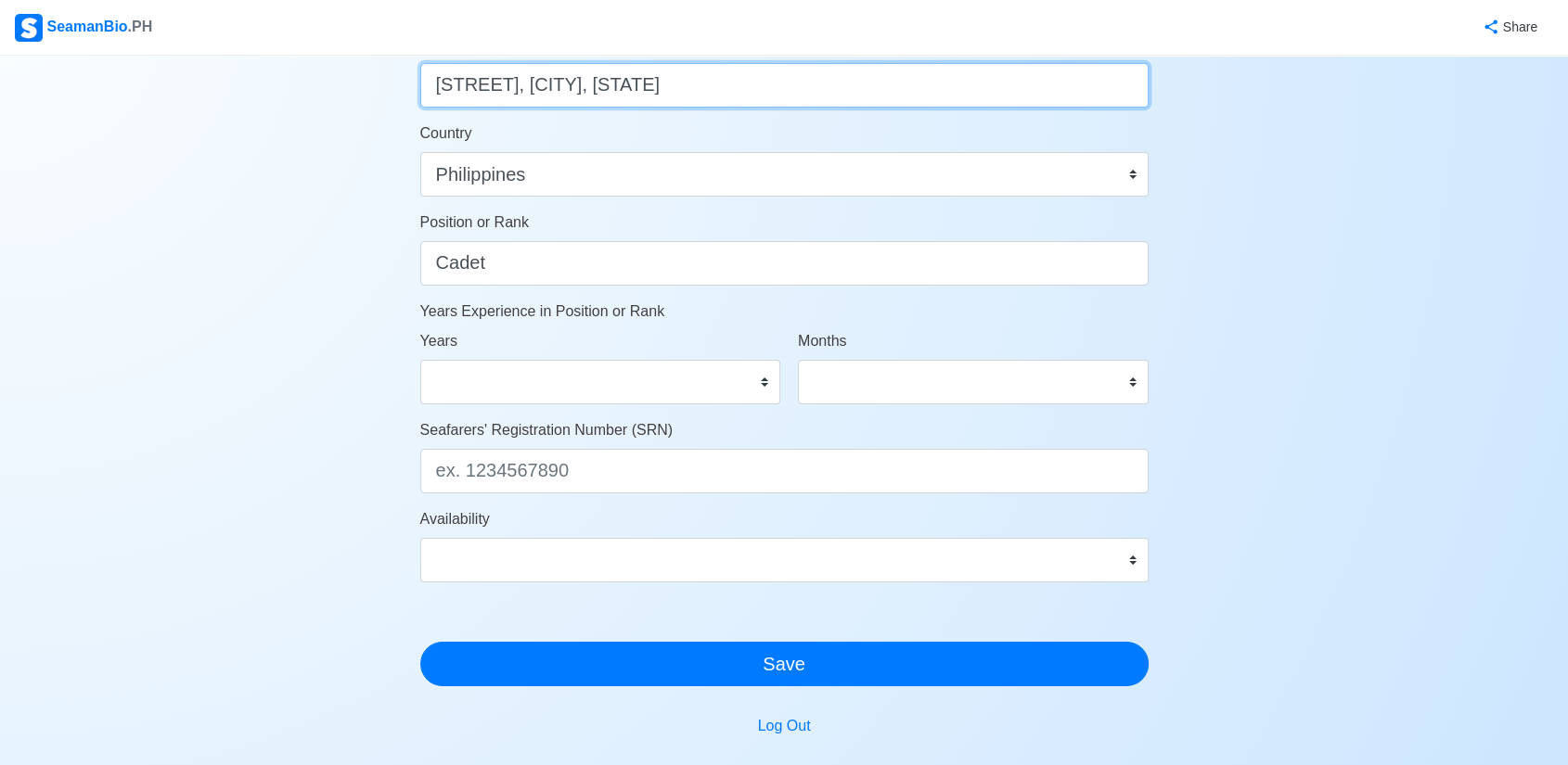scroll, scrollTop: 927, scrollLeft: 0, axis: vertical 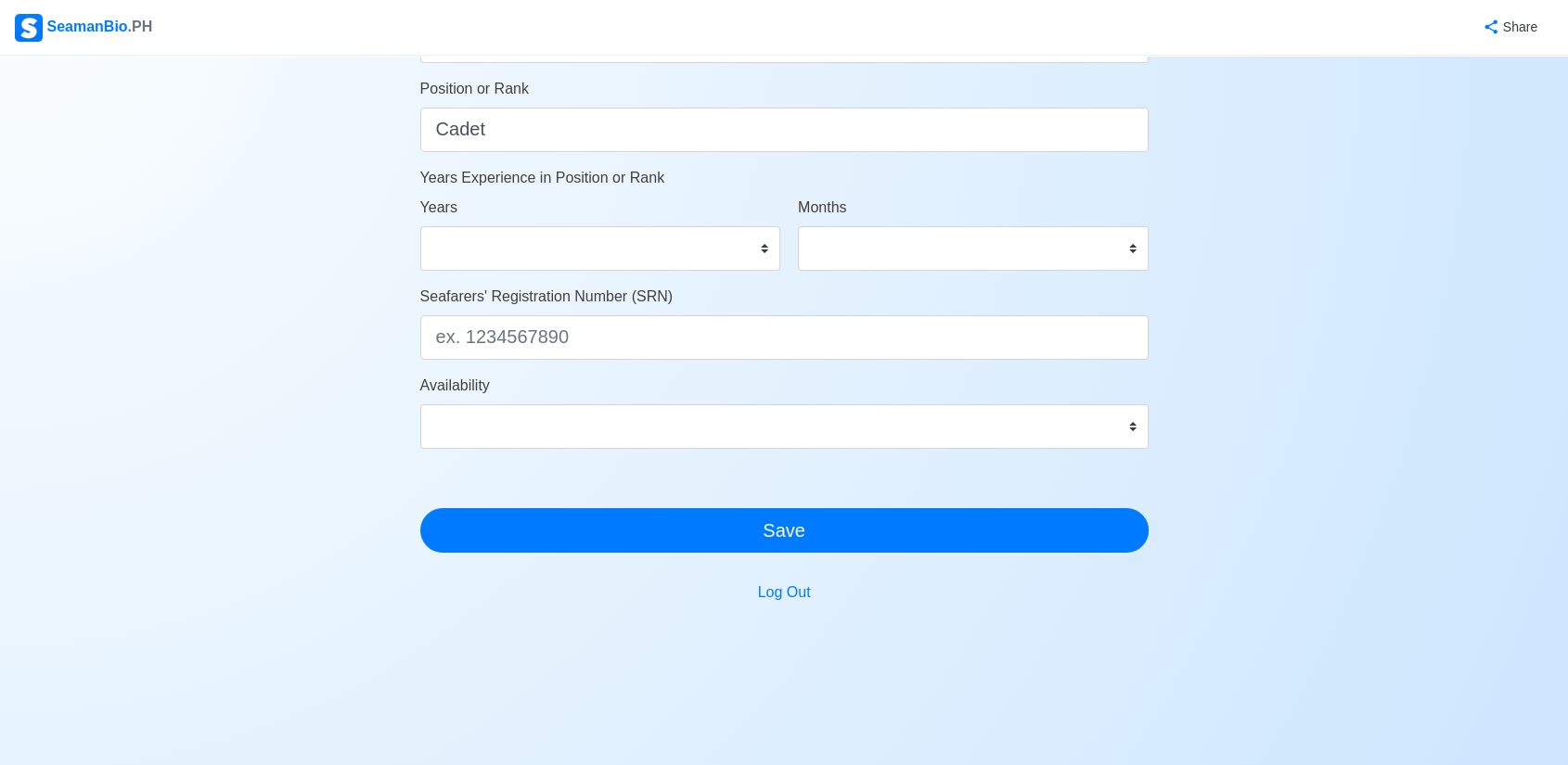 type on "[BARANGAY], [CITY], [PROVINCE]" 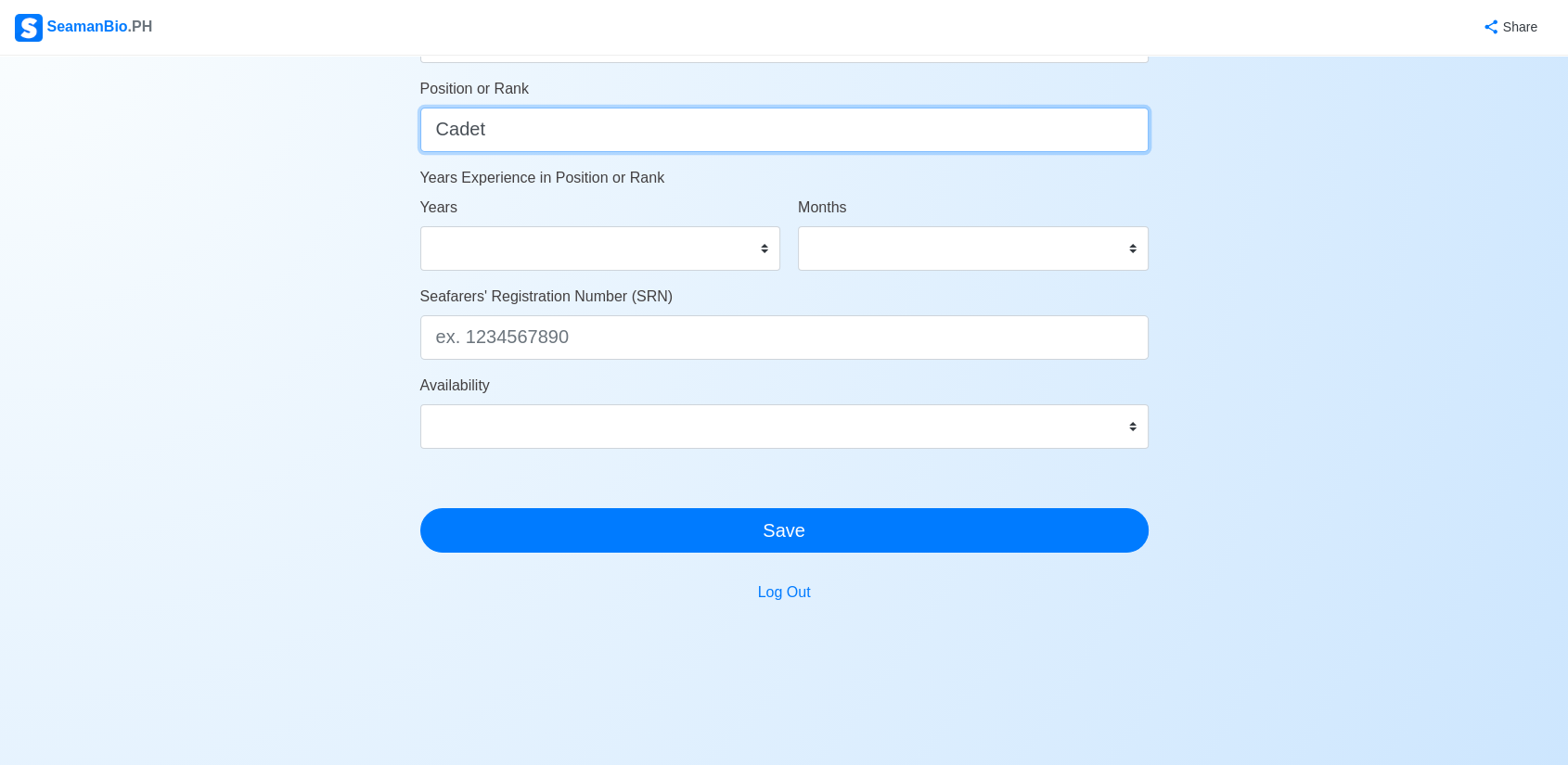 click on "Cadet" at bounding box center (784, 130) 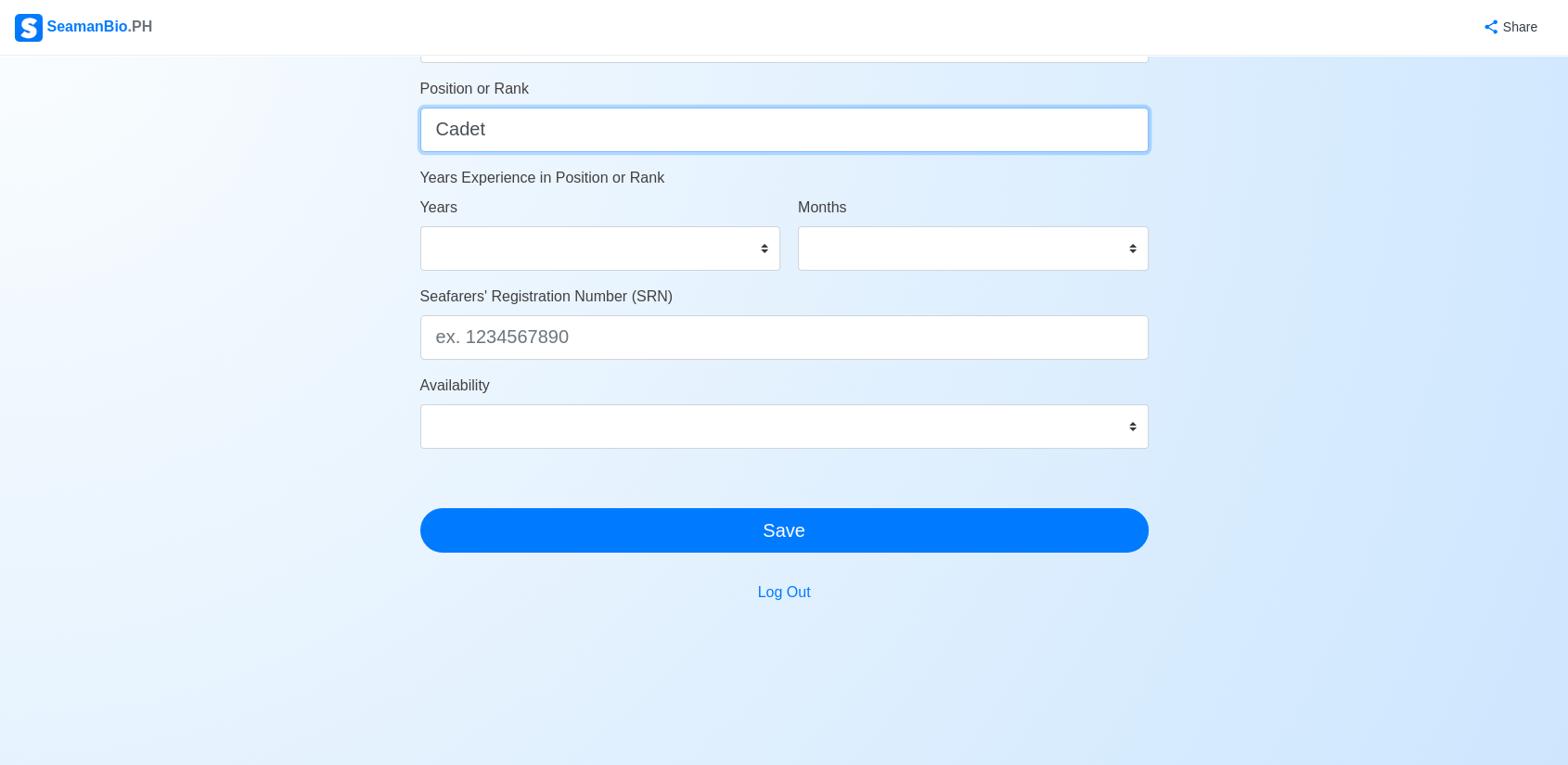 drag, startPoint x: 556, startPoint y: 135, endPoint x: 339, endPoint y: 135, distance: 217 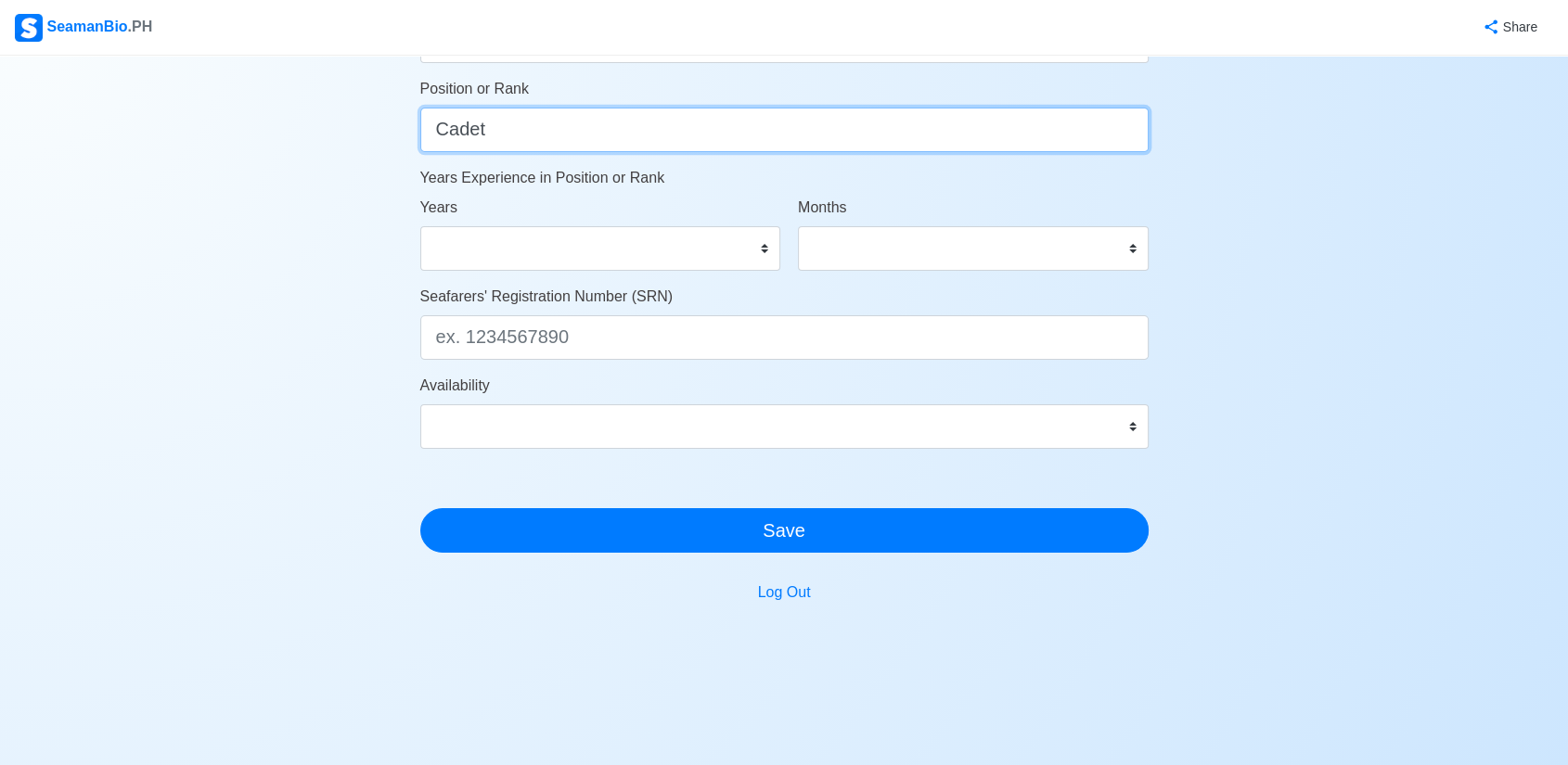 click on "Account Setup Your Job Status Onboard Actively Looking for Job Not Looking for Job Hiring Visibility Visible for Hiring Not Visible for Hiring Your Name Kurt Russel D. Azuelo Date of Birth     02/05/2005 Civil Status Single Married Widowed Separated Gender Male Female Height (cm) 172 Weight (kg) 71 Phone Number 09166903231 🔔 Make sure your phone number is contactable. When you apply & got shortlisted, agencies will contact you. Address Bulihan, Silang, Cavite Country Afghanistan Åland Islands Albania Algeria American Samoa Andorra Angola Anguilla Antarctica Antigua and Barbuda Argentina Armenia Aruba Australia Austria Azerbaijan Bahamas Bahrain Bangladesh Barbados Belarus Belgium Belize Benin Bermuda Bhutan Bolivia, Plurinational State of Bonaire, Sint Eustatius and Saba Bosnia and Herzegovina Botswana Bouvet Island Brazil British Indian Ocean Territory Brunei Darussalam Bulgaria Burkina Faso Burundi Cabo Verde Cambodia Cameroon Canada Cayman Islands Central African Republic Chad Chile China Colombia" at bounding box center (784, -68) 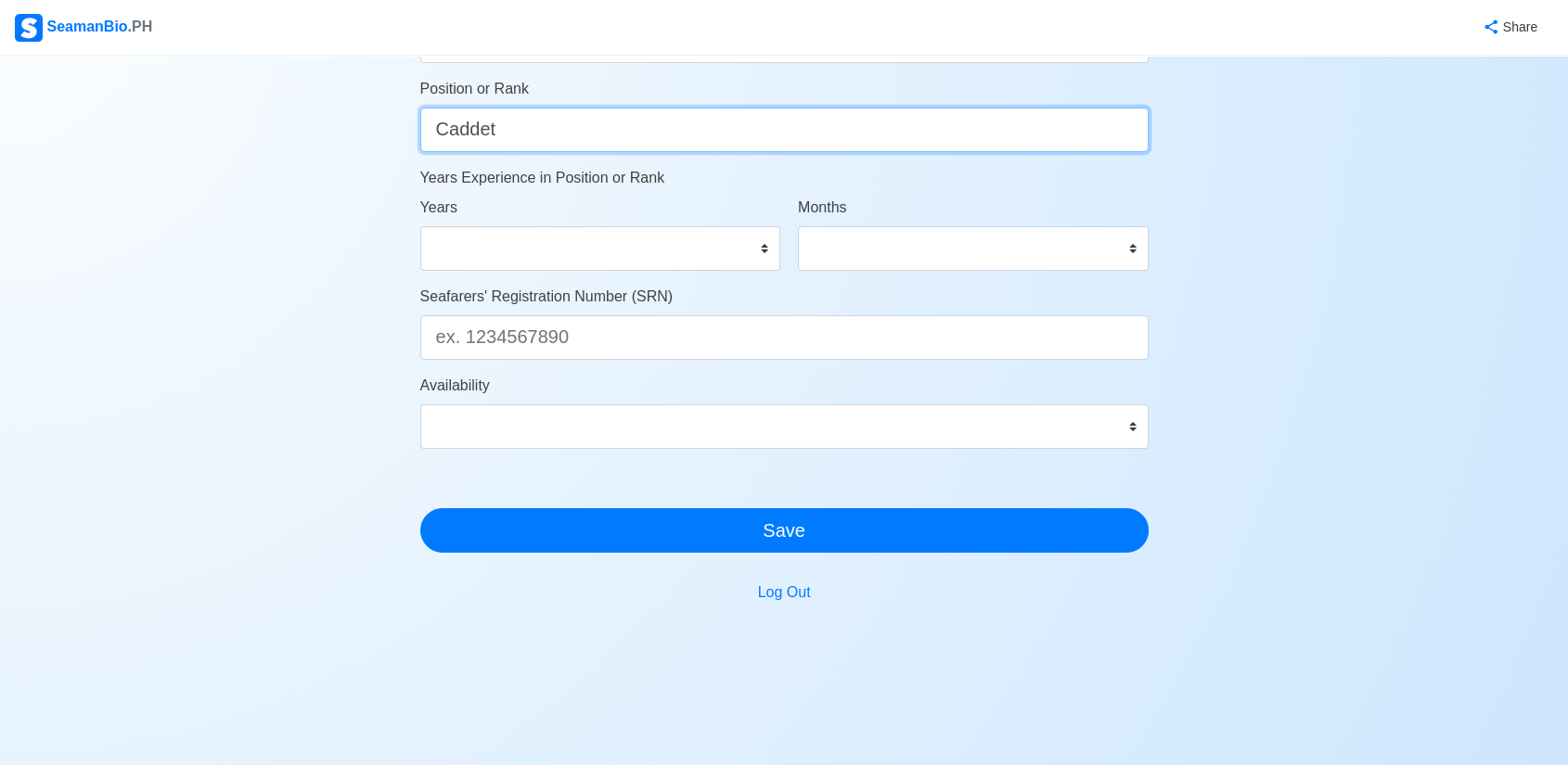 type on "[NAME]" 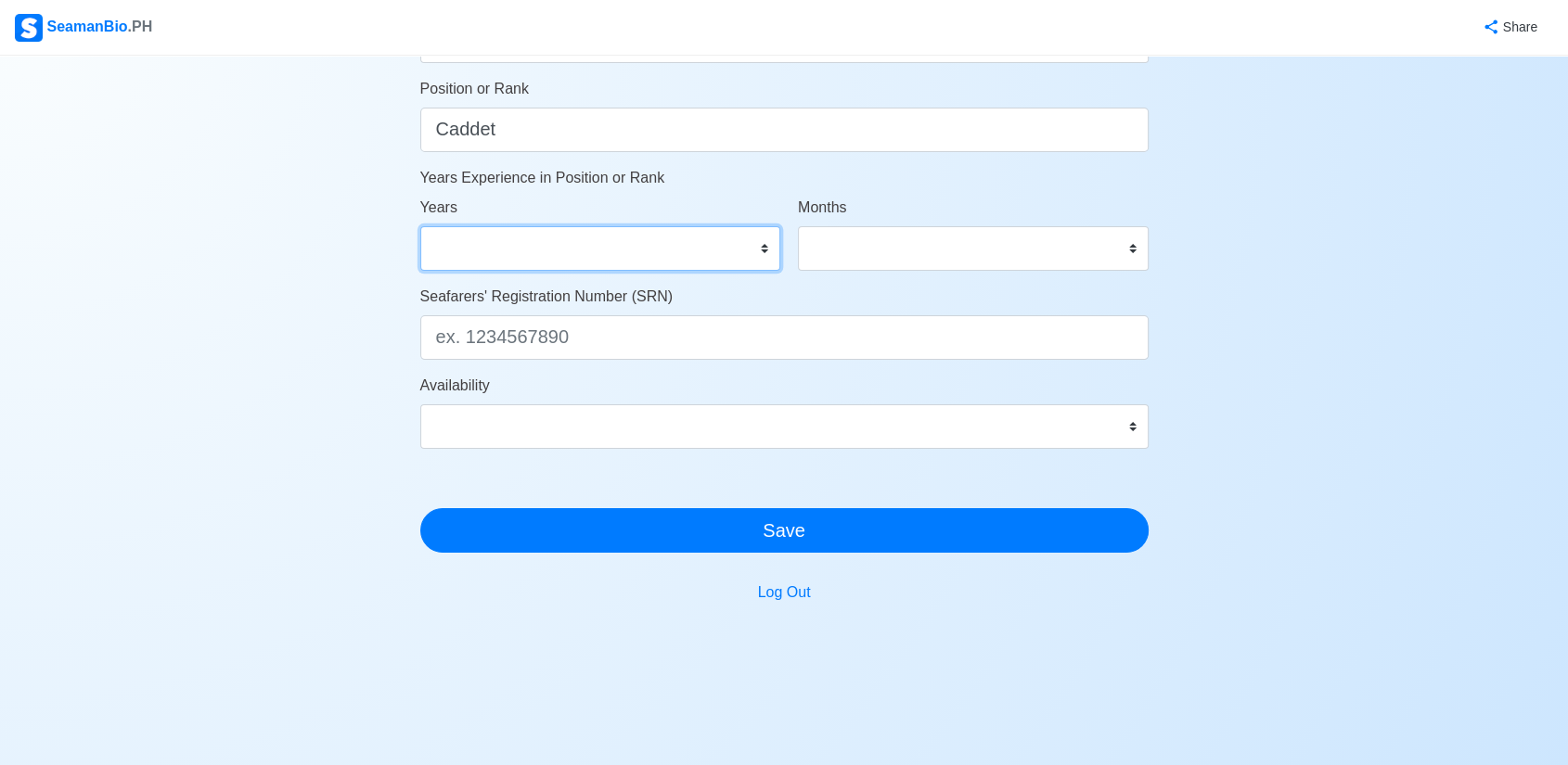 click on "0 1 2 3 4 5 6 7 8 9 10 11 12 13 14 15 16 17 18 19 20 21 22 23 24 25 26 27 28 29 30 31 32 33 34 35 36 37 38 39 40 41 42 43 44 45 46 47 48 49 50" at bounding box center (600, 249) 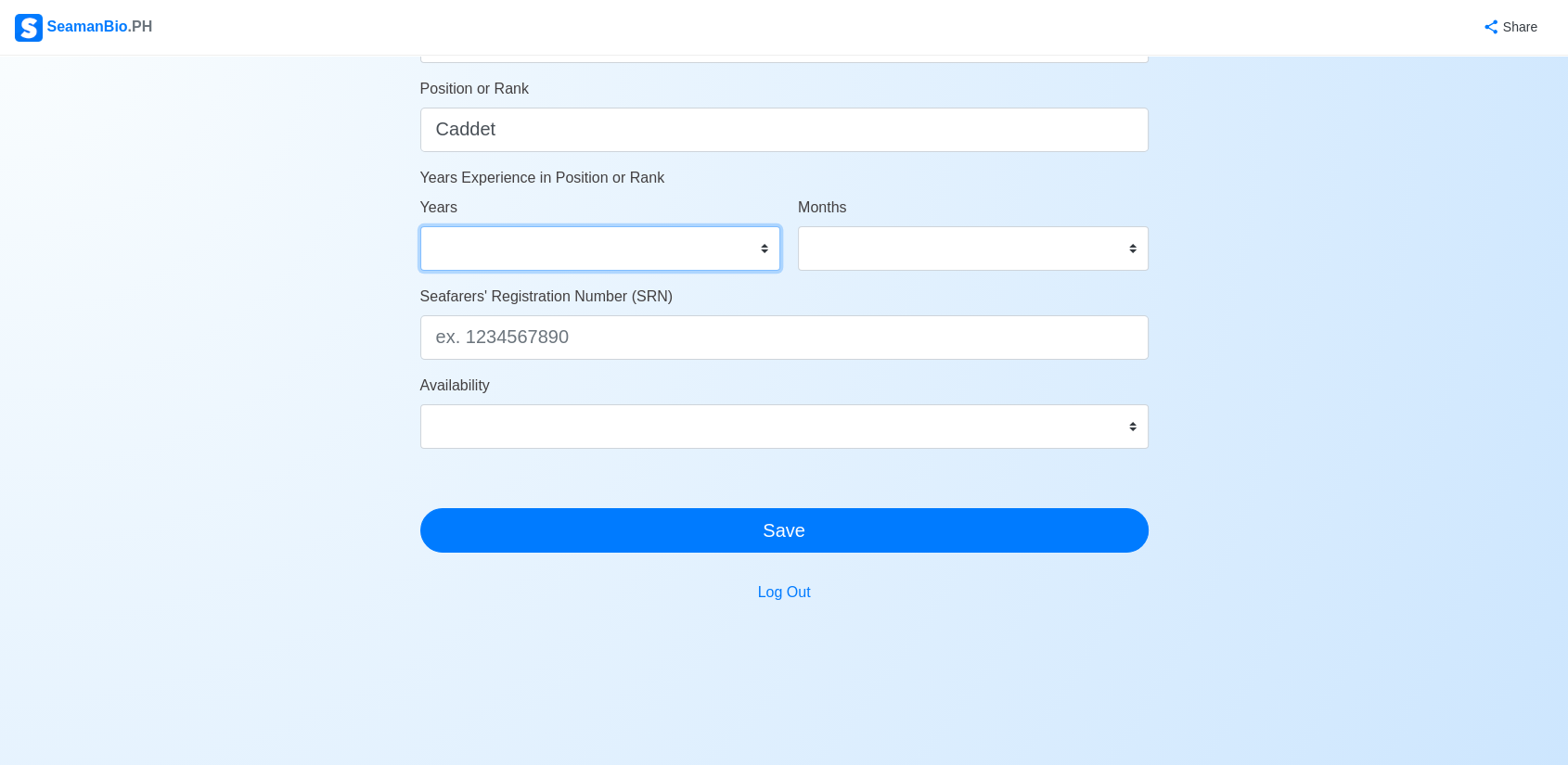 select on "0" 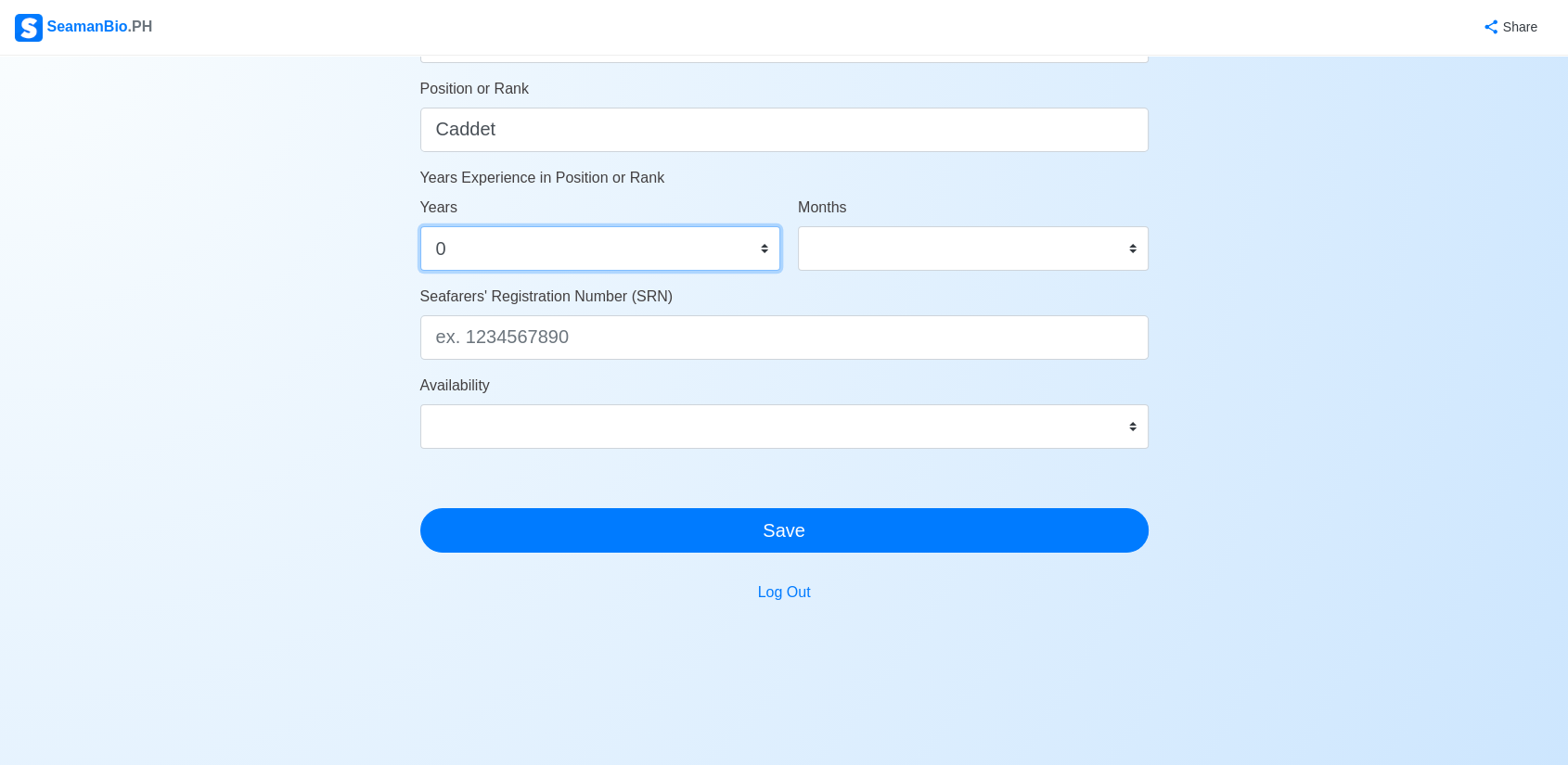 click on "0 1 2 3 4 5 6 7 8 9 10 11 12 13 14 15 16 17 18 19 20 21 22 23 24 25 26 27 28 29 30 31 32 33 34 35 36 37 38 39 40 41 42 43 44 45 46 47 48 49 50" at bounding box center (600, 249) 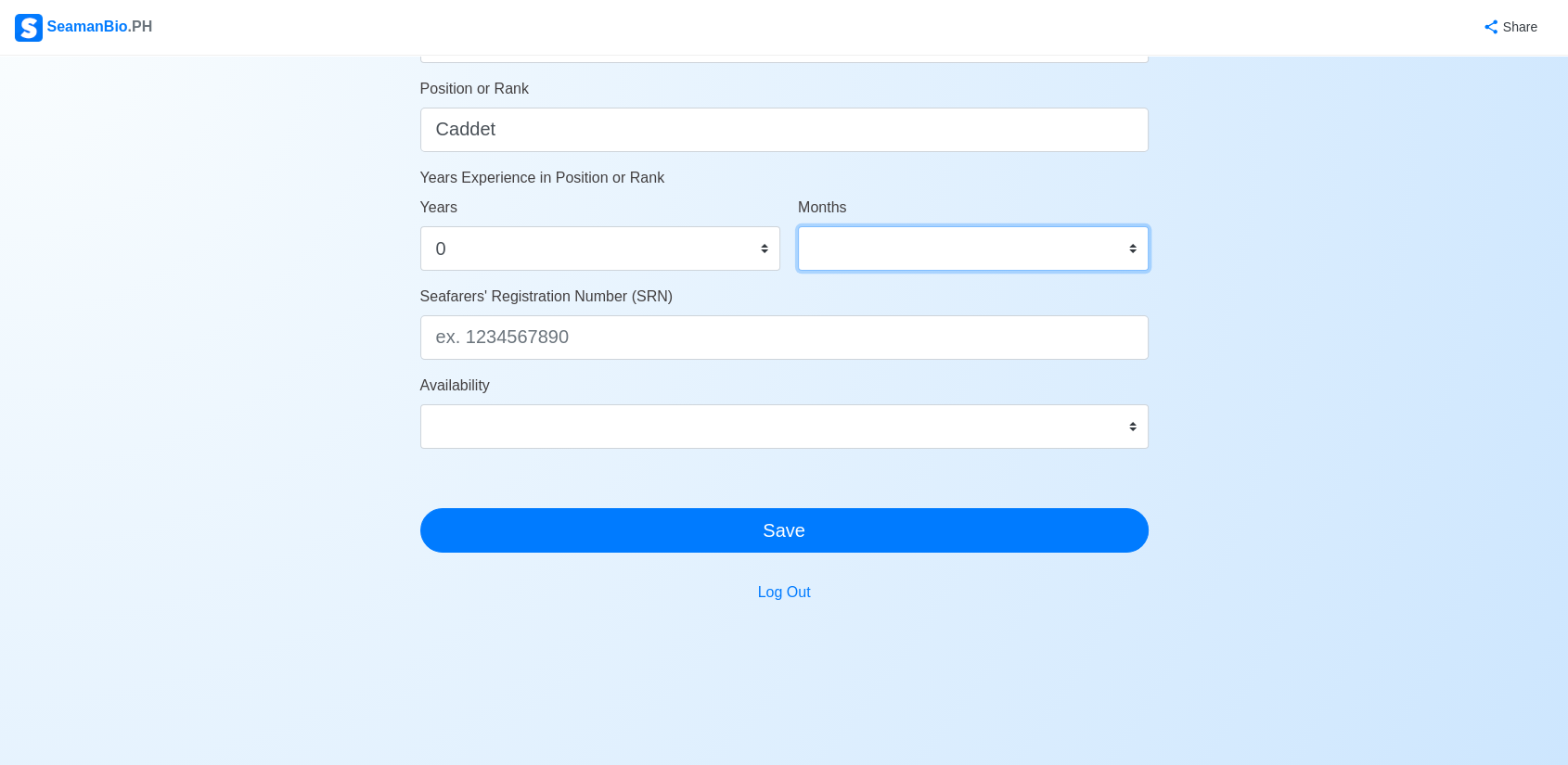 click on "0 1 2 3 4 5 6 7 8 9 10 11" at bounding box center [973, 249] 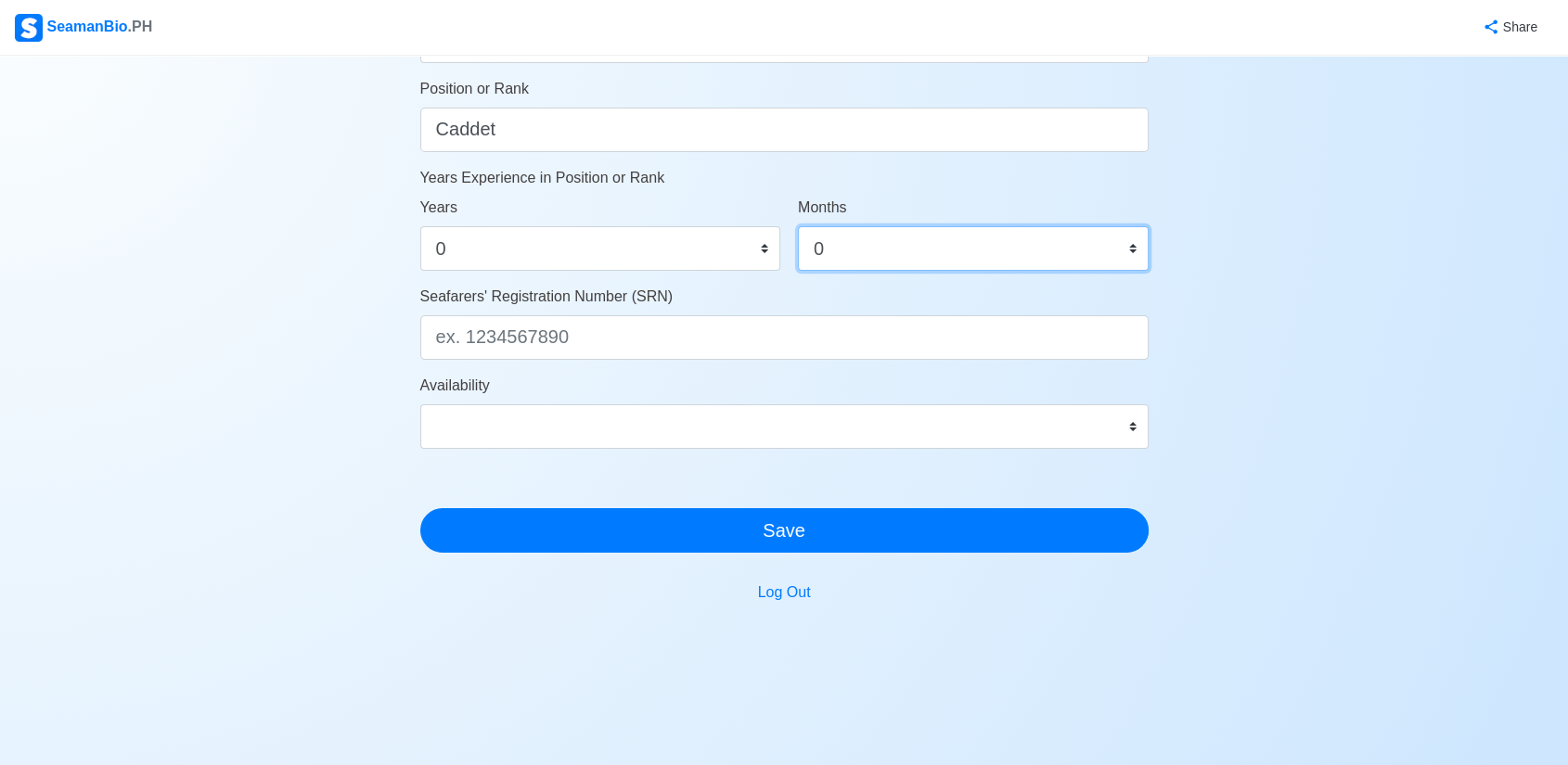 click on "0 1 2 3 4 5 6 7 8 9 10 11" at bounding box center (973, 249) 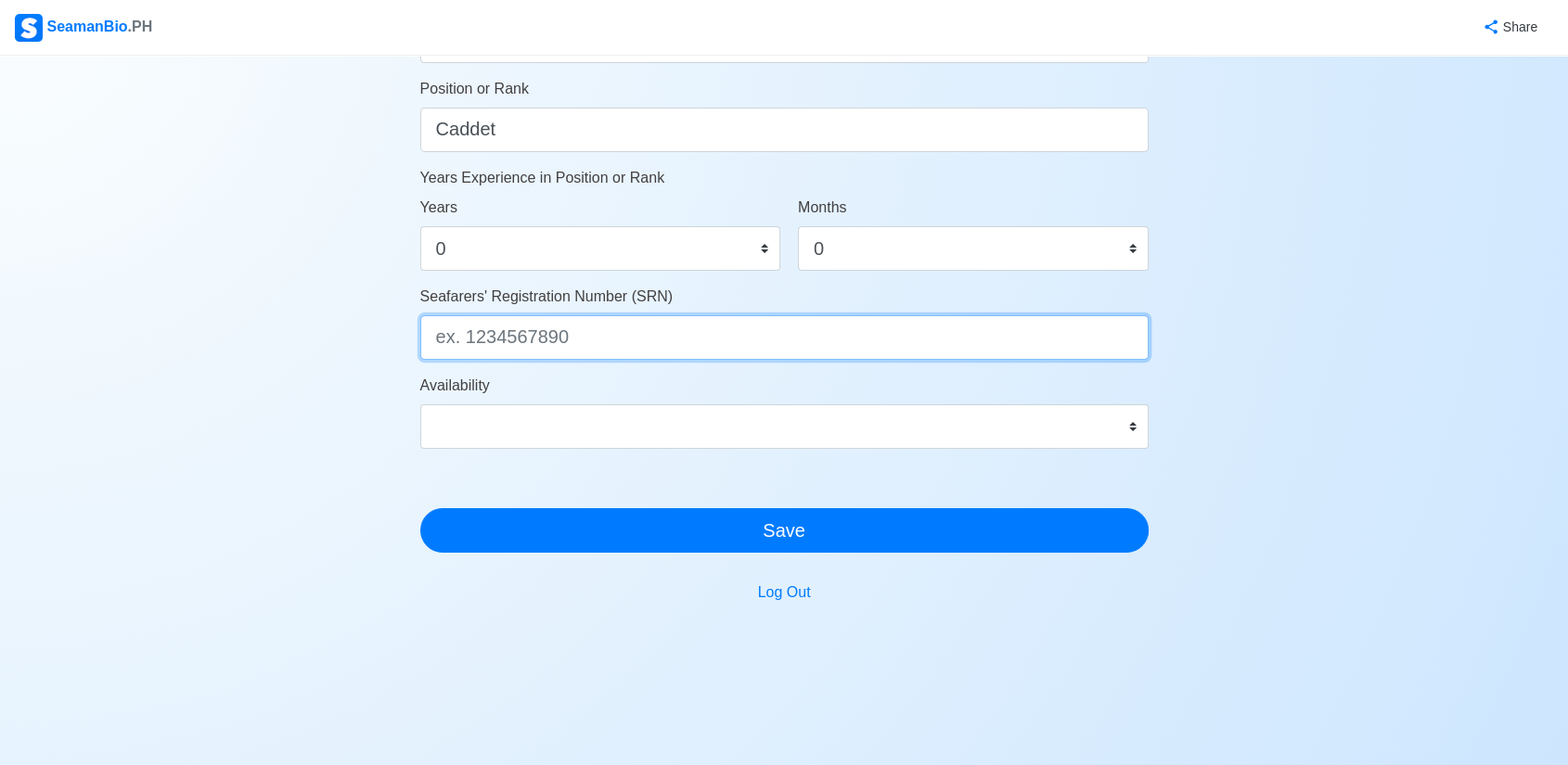 click on "Seafarers' Registration Number (SRN)" at bounding box center (784, 338) 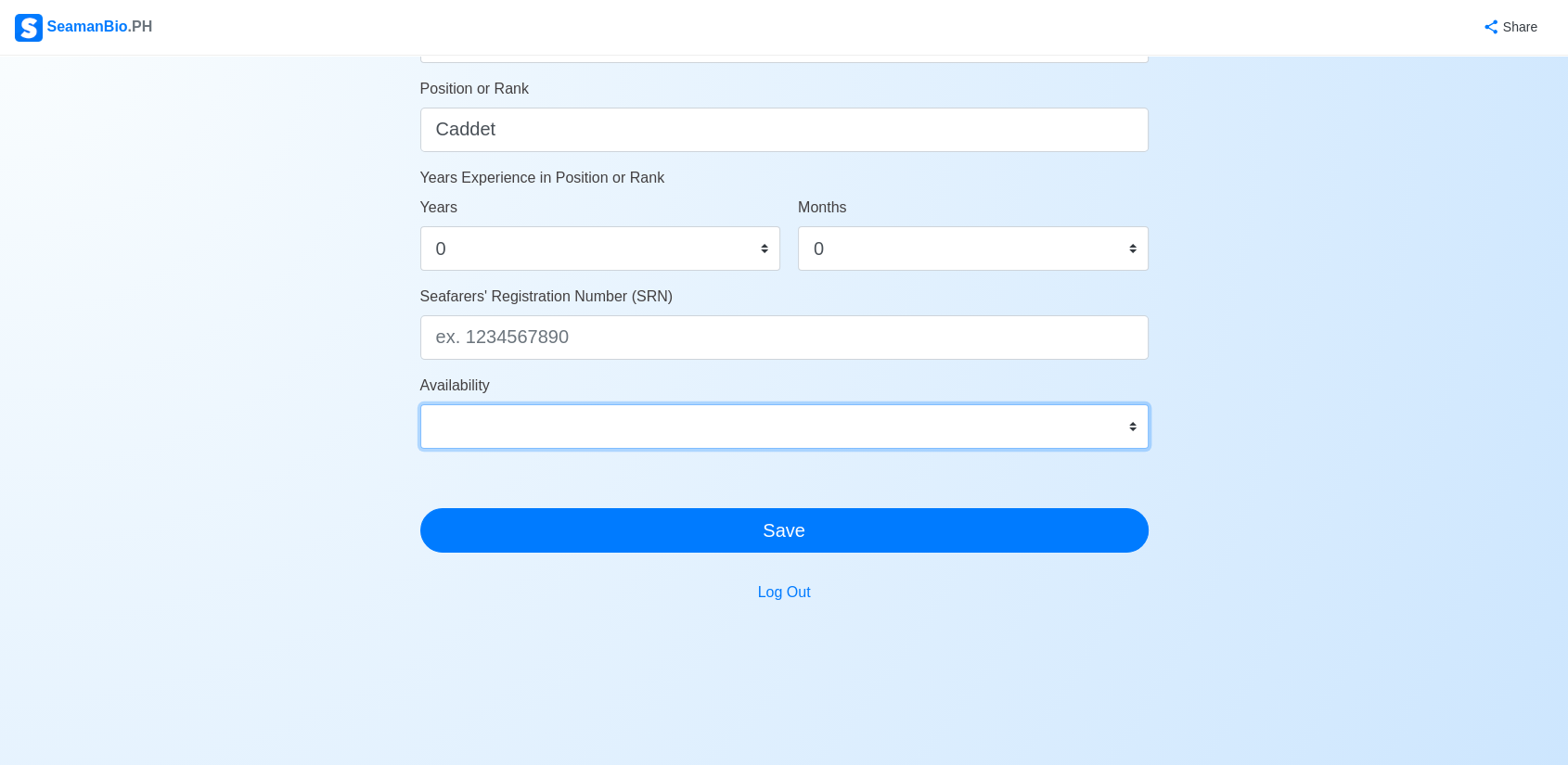 click on "Immediate Aug 2025  Sep 2025  Oct 2025  Nov 2025  Dec 2025  Jan 2026  Feb 2026  Mar 2026  Apr 2026" at bounding box center [784, 427] 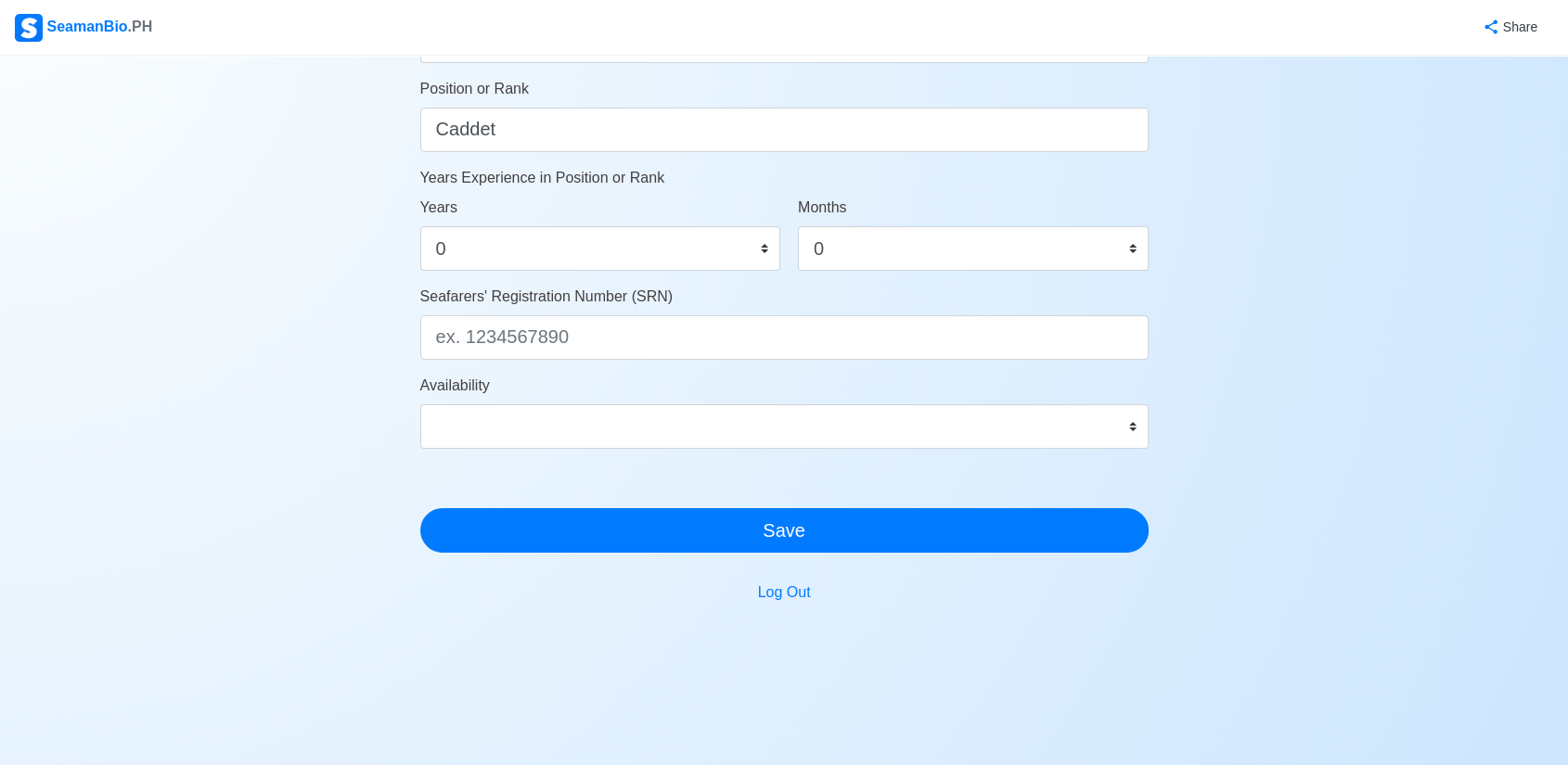 click on "Account Setup Your Job Status Onboard Actively Looking for Job Not Looking for Job Hiring Visibility Visible for Hiring Not Visible for Hiring Your Name Kurt Russel D. Azuelo Date of Birth     02/05/2005 Civil Status Single Married Widowed Separated Gender Male Female Height (cm) 172 Weight (kg) 71 Phone Number 09166903231 🔔 Make sure your phone number is contactable. When you apply & got shortlisted, agencies will contact you. Address Bulihan, Silang, Cavite Country Afghanistan Åland Islands Albania Algeria American Samoa Andorra Angola Anguilla Antarctica Antigua and Barbuda Argentina Armenia Aruba Australia Austria Azerbaijan Bahamas Bahrain Bangladesh Barbados Belarus Belgium Belize Benin Bermuda Bhutan Bolivia, Plurinational State of Bonaire, Sint Eustatius and Saba Bosnia and Herzegovina Botswana Bouvet Island Brazil British Indian Ocean Territory Brunei Darussalam Bulgaria Burkina Faso Burundi Cabo Verde Cambodia Cameroon Canada Cayman Islands Central African Republic Chad Chile China Colombia" at bounding box center [784, -68] 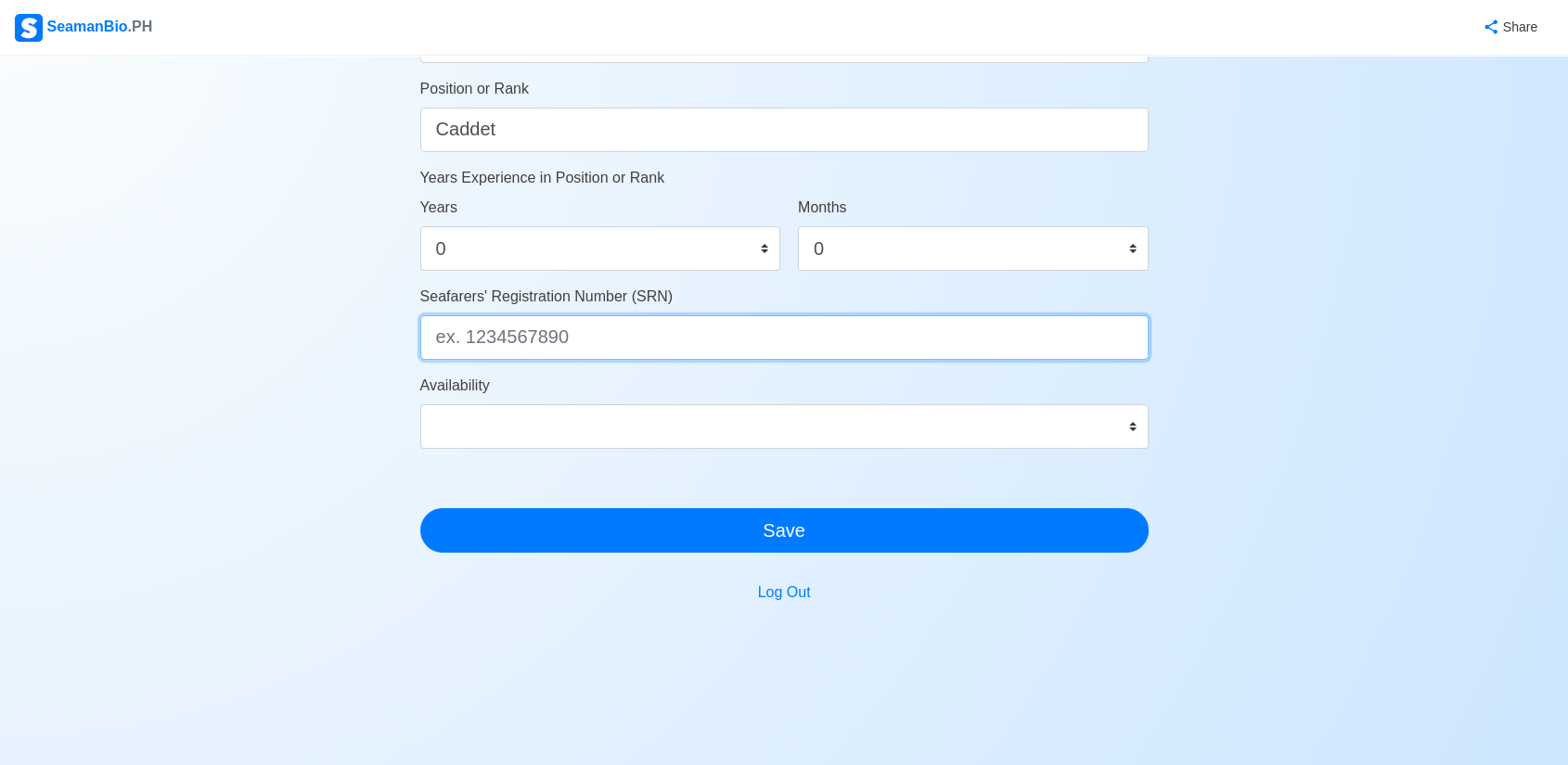 click on "Seafarers' Registration Number (SRN)" at bounding box center (784, 338) 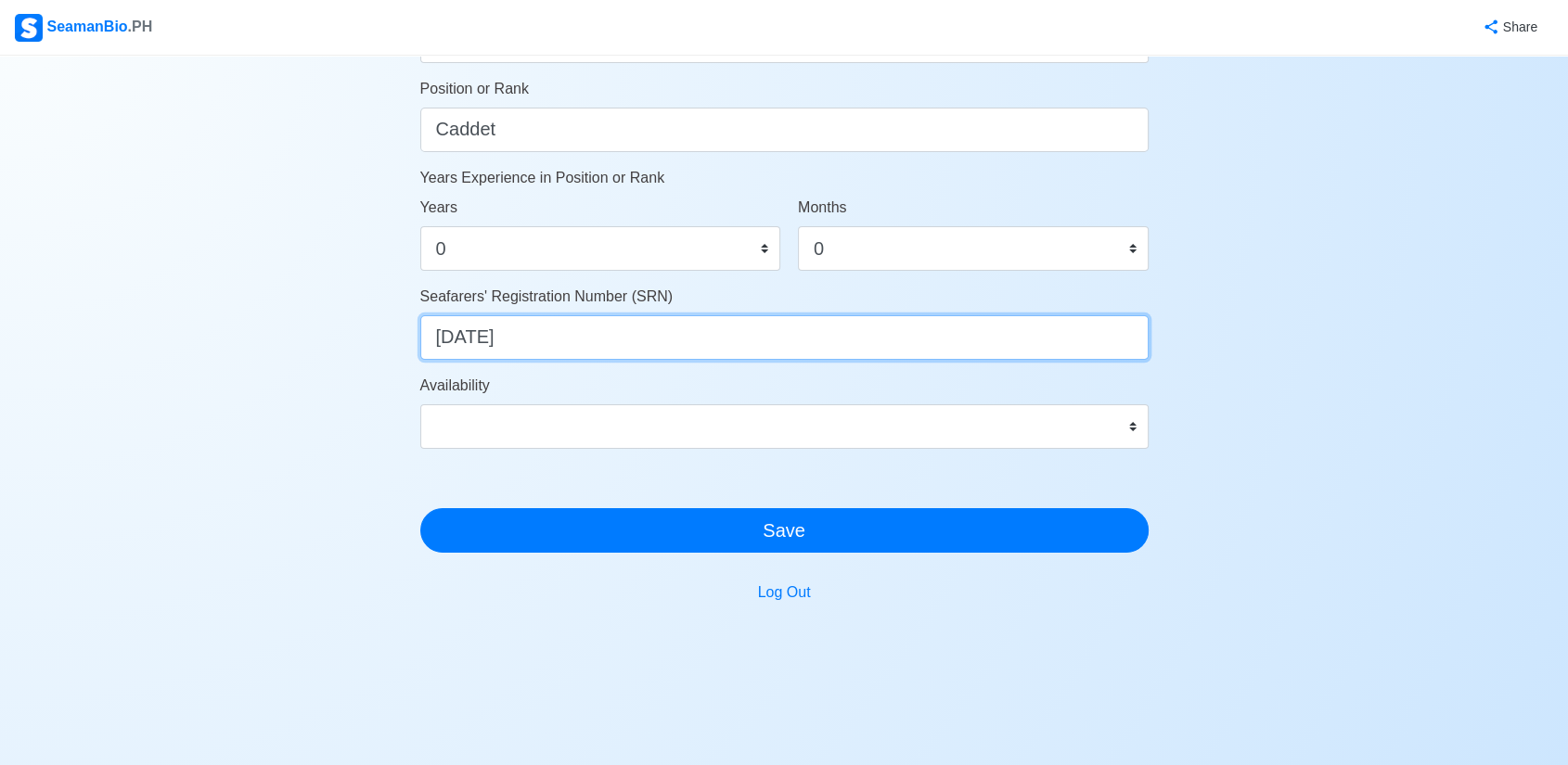 type on "0302050054" 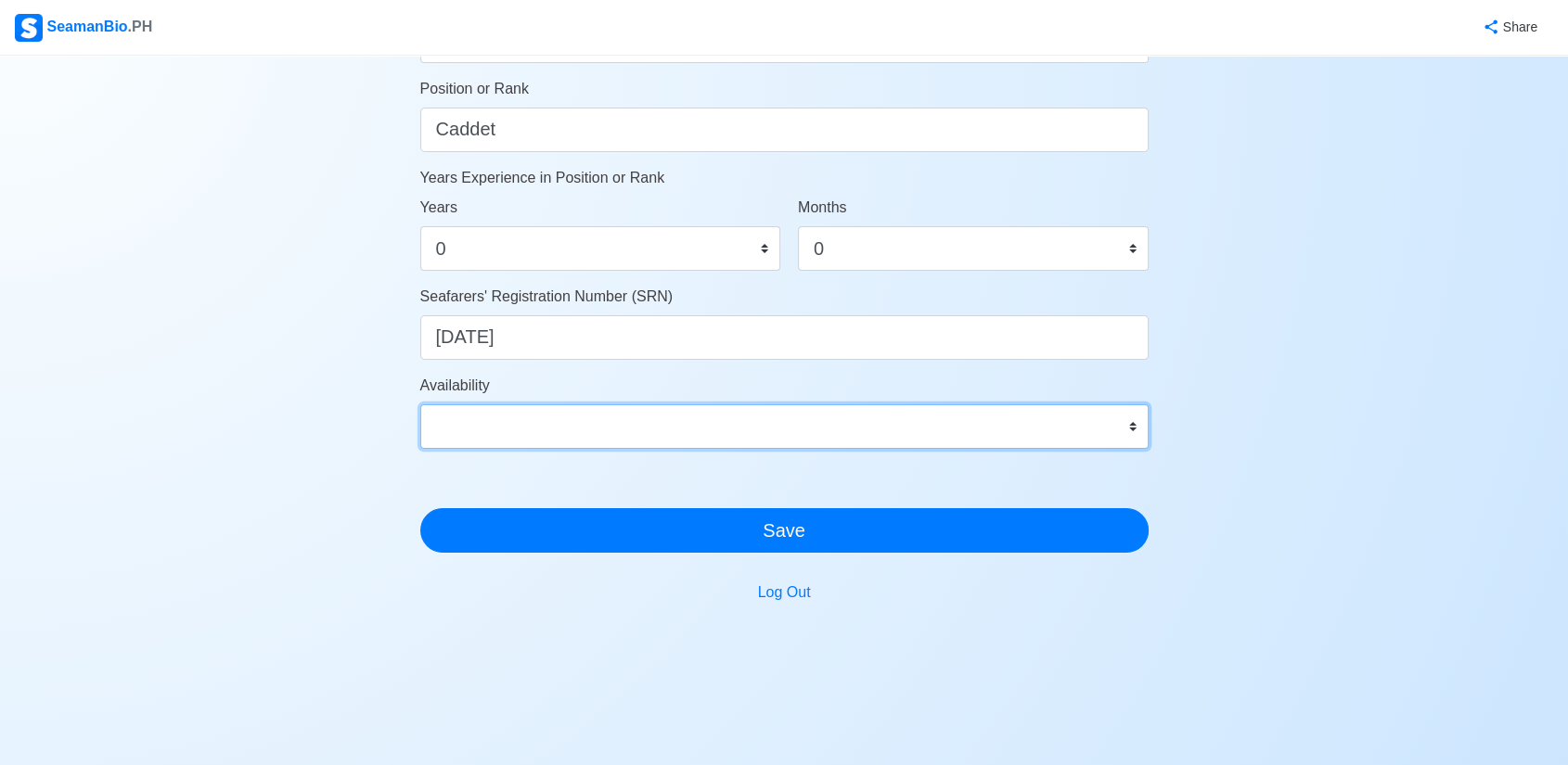 click on "Immediate Aug 2025  Sep 2025  Oct 2025  Nov 2025  Dec 2025  Jan 2026  Feb 2026  Mar 2026  Apr 2026" at bounding box center [784, 427] 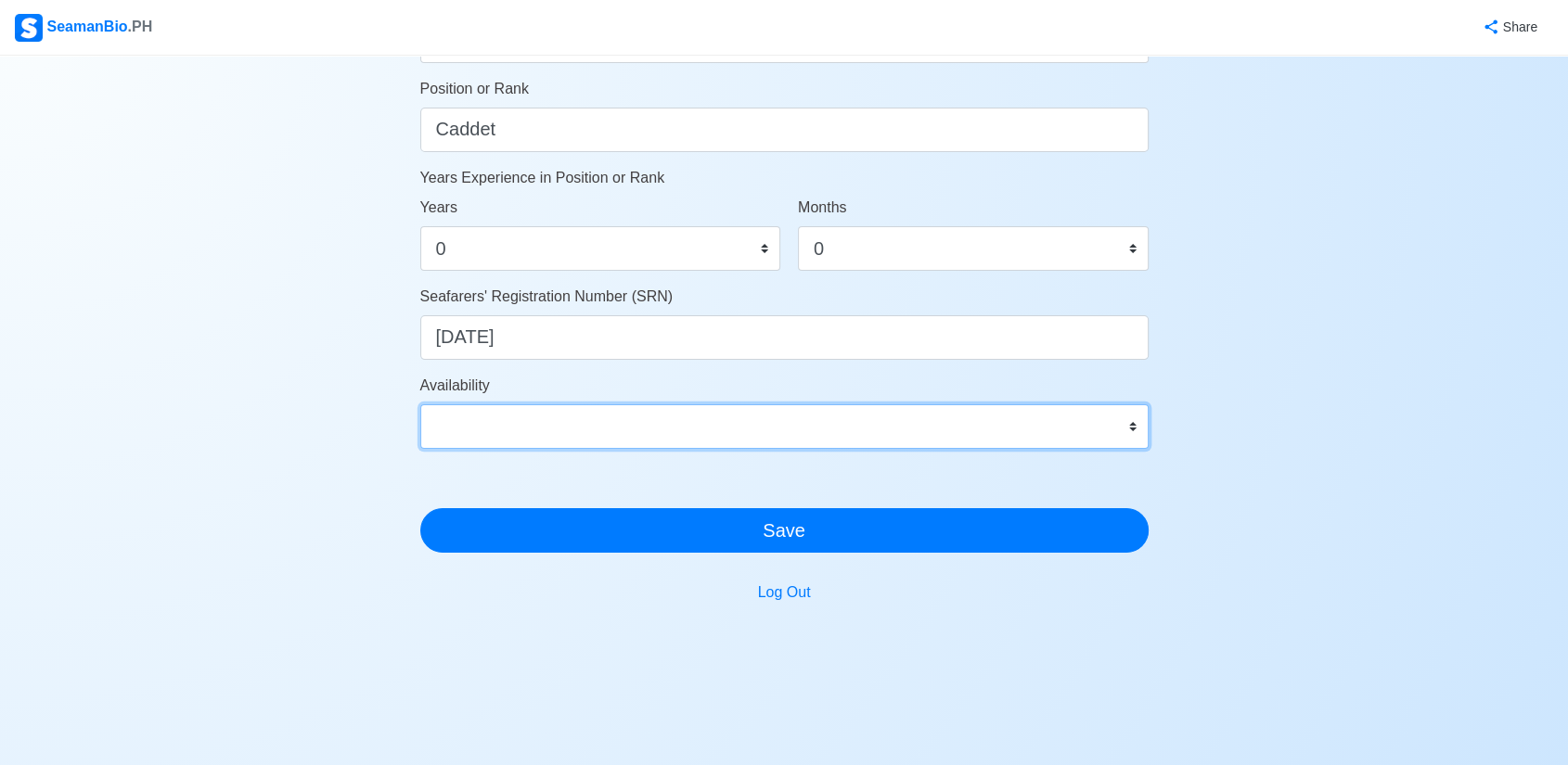 click on "Immediate Aug 2025  Sep 2025  Oct 2025  Nov 2025  Dec 2025  Jan 2026  Feb 2026  Mar 2026  Apr 2026" at bounding box center (784, 427) 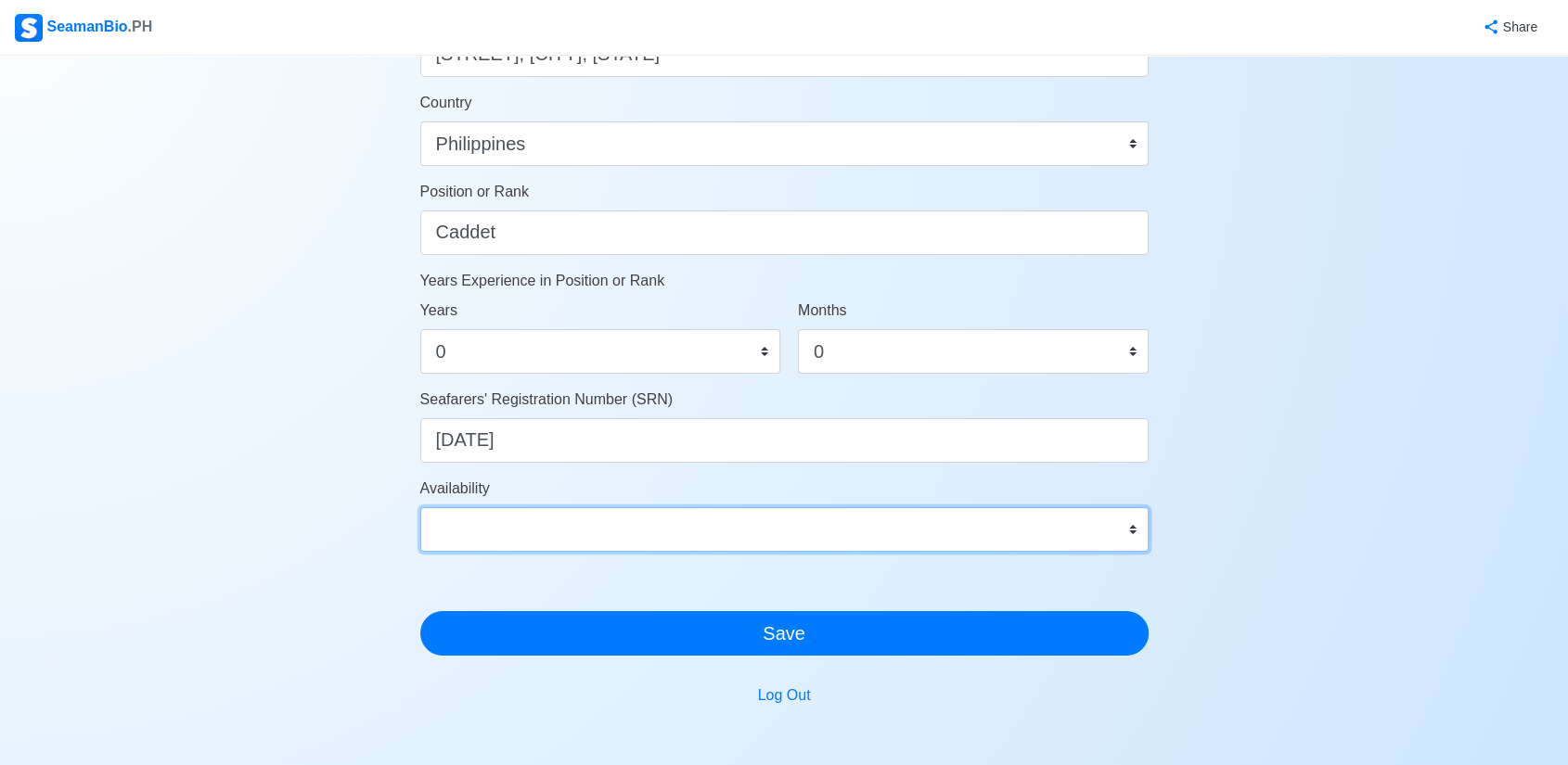 scroll, scrollTop: 823, scrollLeft: 0, axis: vertical 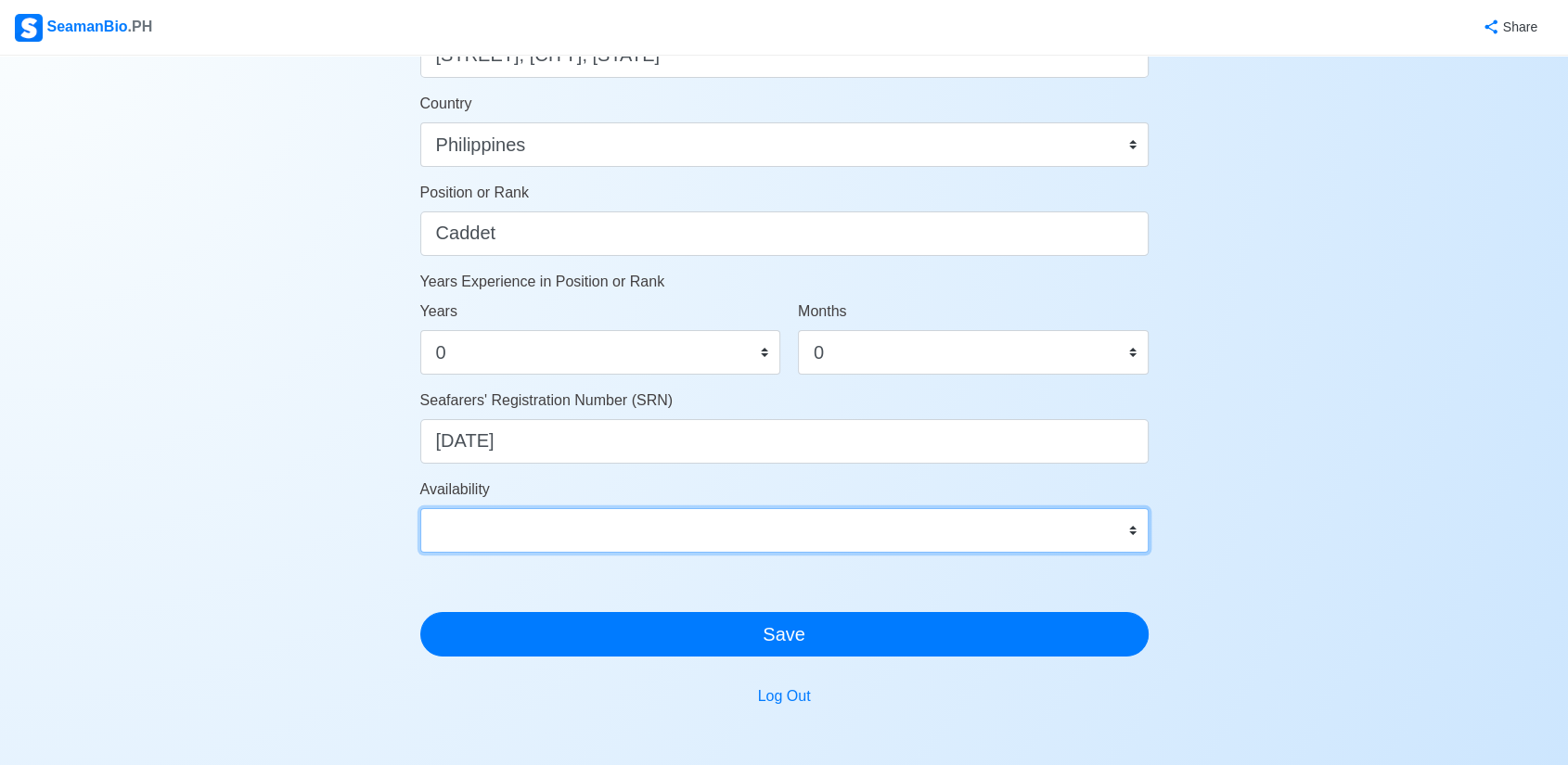 click on "Immediate Aug 2025  Sep 2025  Oct 2025  Nov 2025  Dec 2025  Jan 2026  Feb 2026  Mar 2026  Apr 2026" at bounding box center [784, 530] 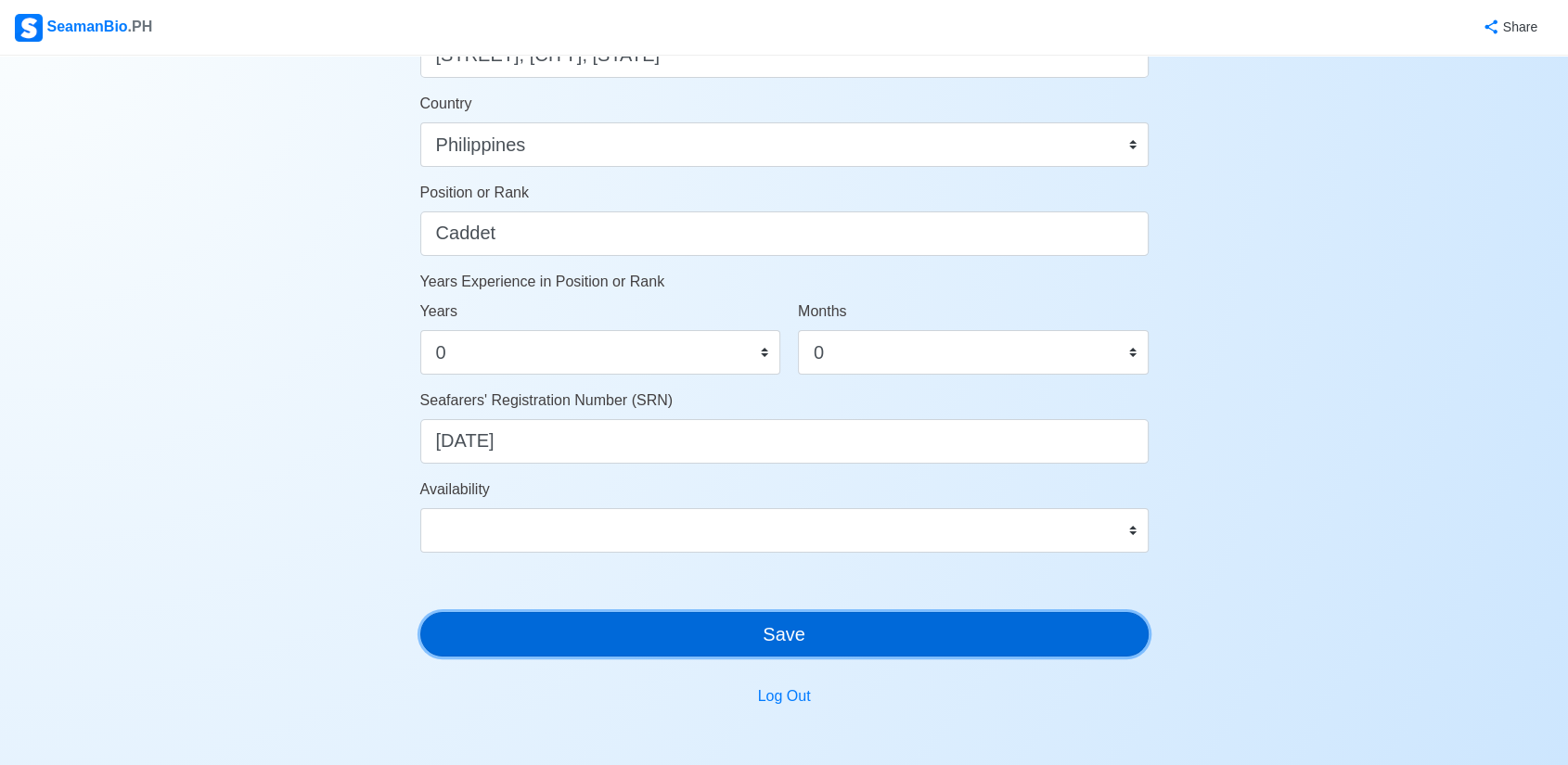 click on "Save" at bounding box center [784, 634] 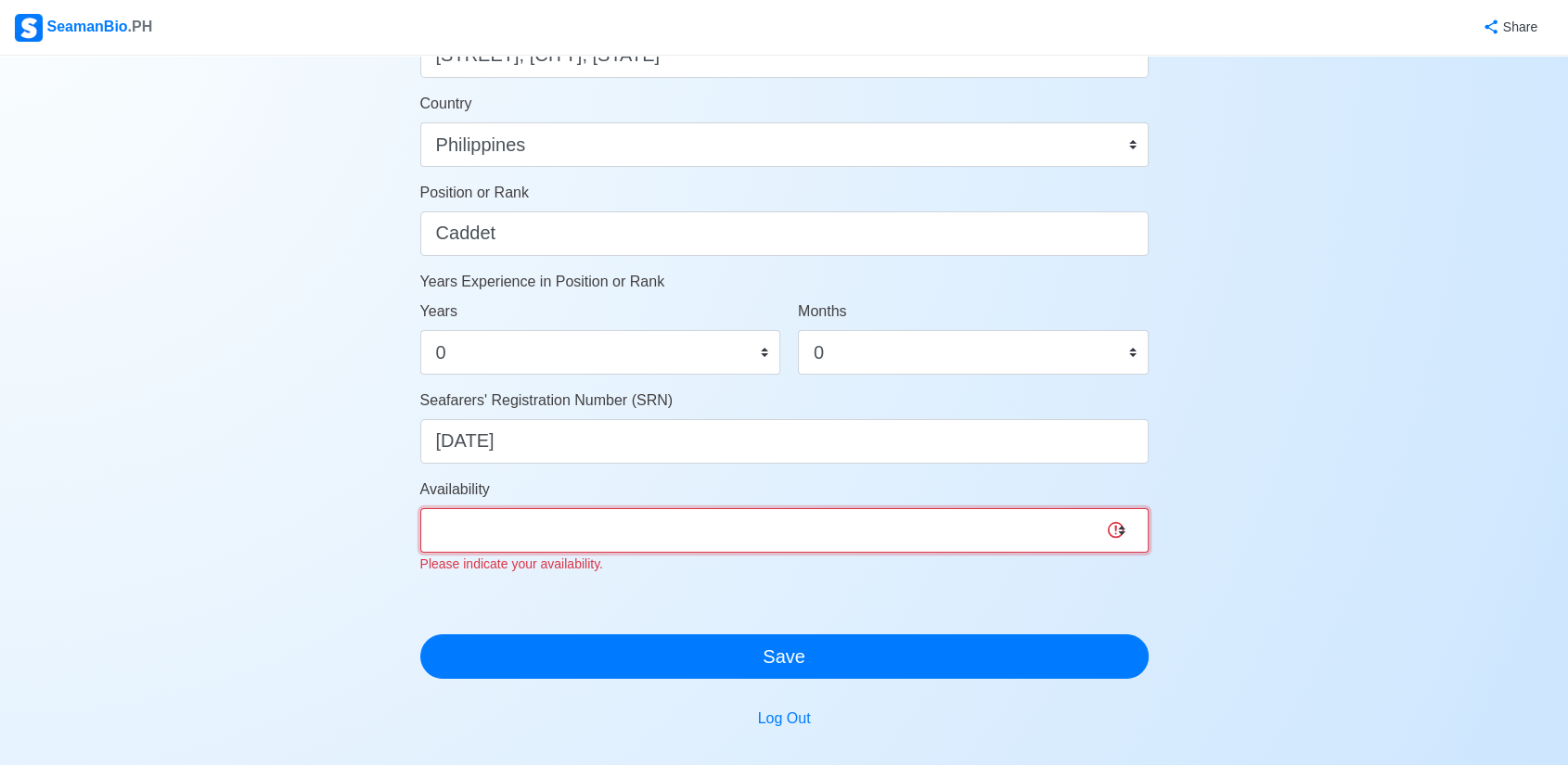 click on "Immediate Aug 2025  Sep 2025  Oct 2025  Nov 2025  Dec 2025  Jan 2026  Feb 2026  Mar 2026  Apr 2026" at bounding box center [784, 530] 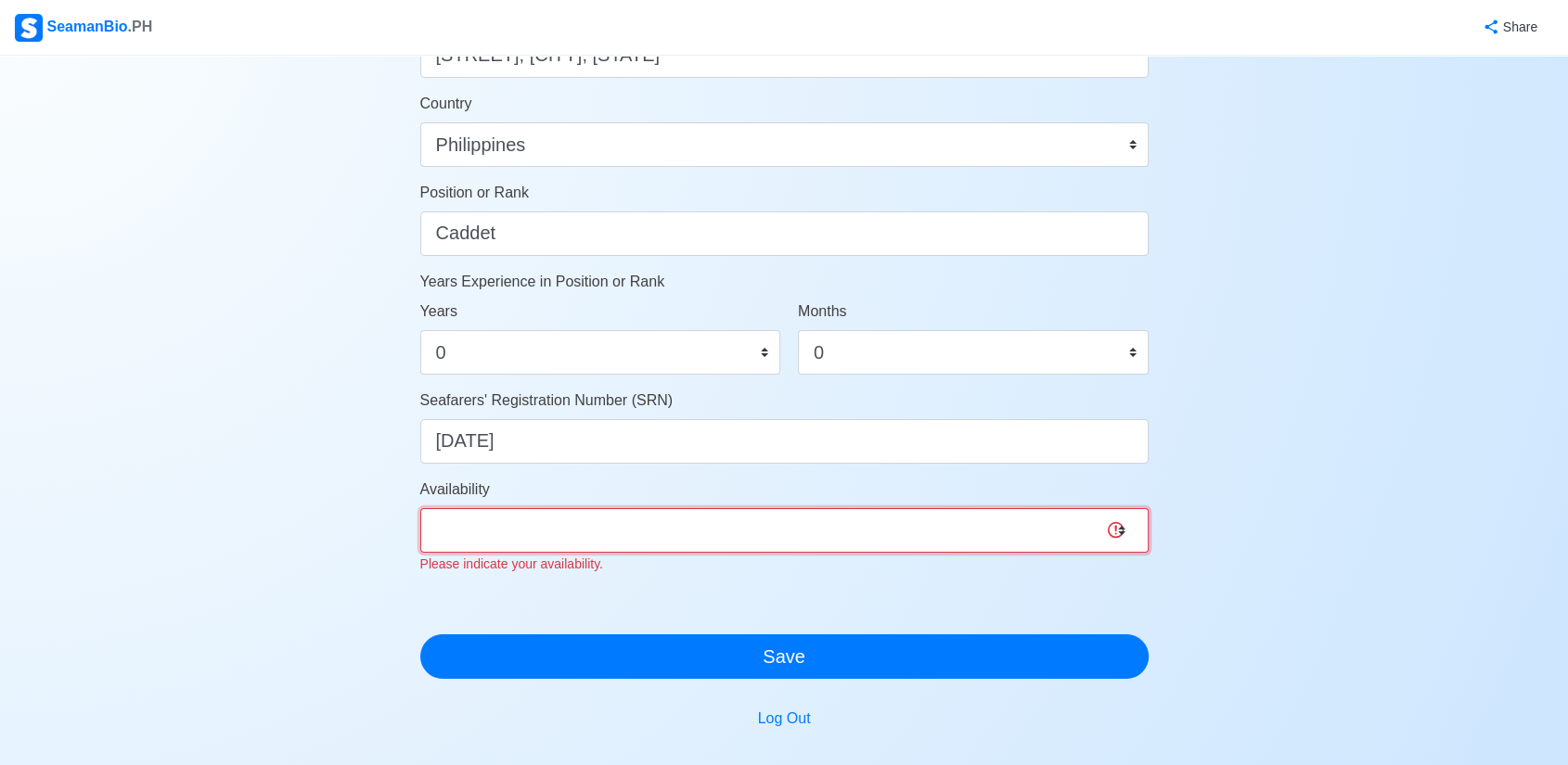 select on "1756656000000" 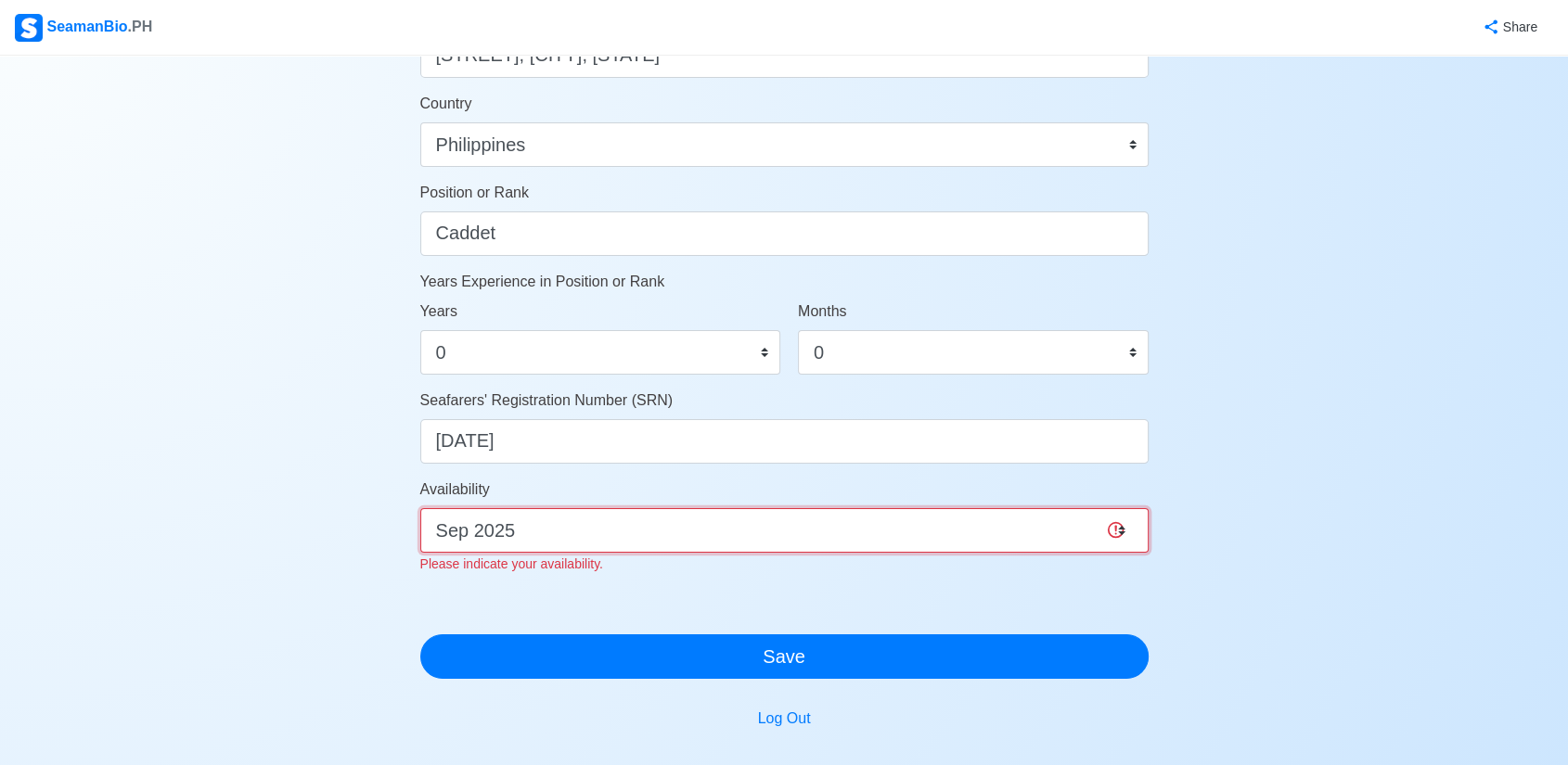 click on "Immediate Aug 2025  Sep 2025  Oct 2025  Nov 2025  Dec 2025  Jan 2026  Feb 2026  Mar 2026  Apr 2026" at bounding box center (784, 530) 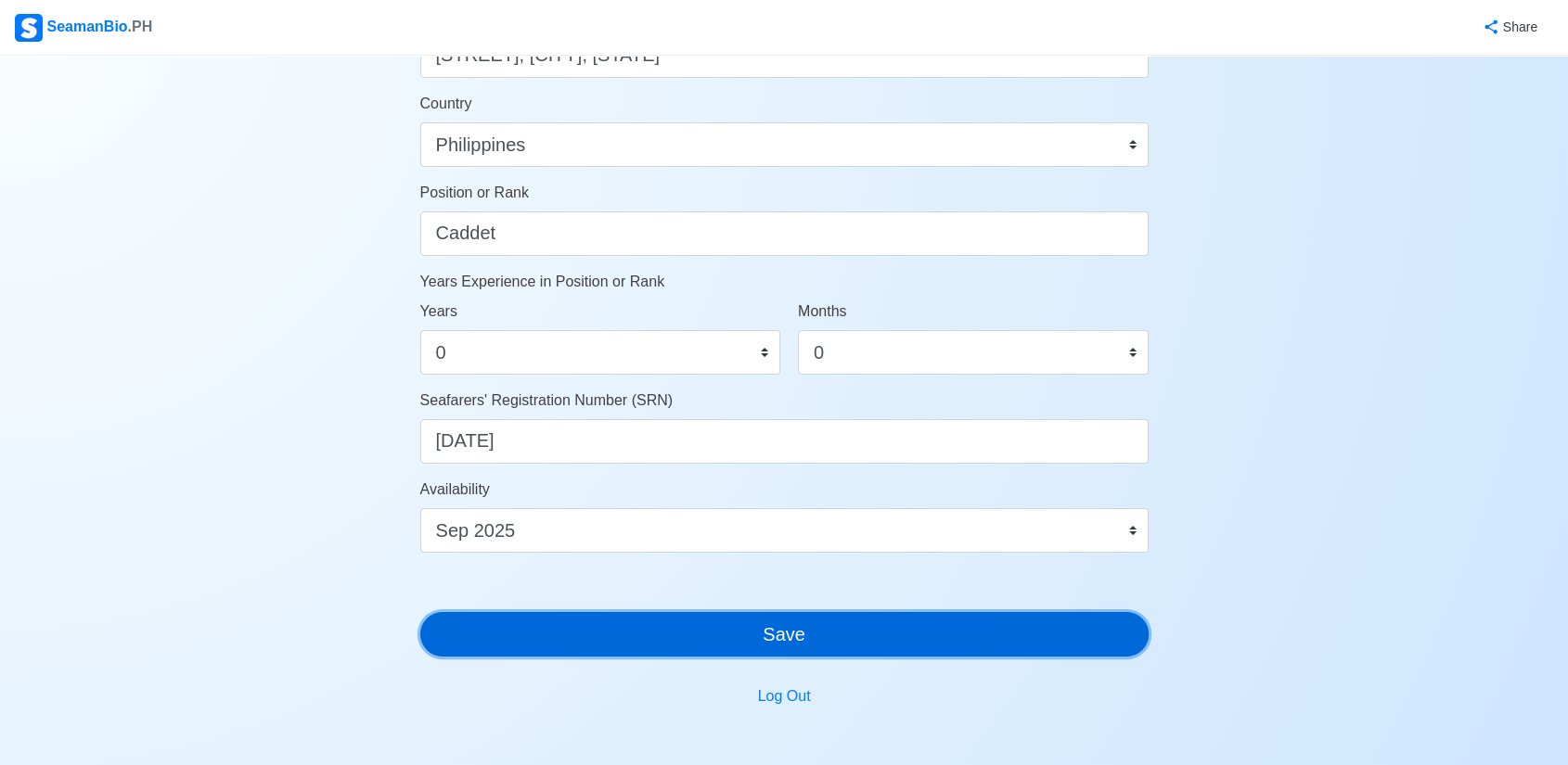 click on "Save" at bounding box center (784, 634) 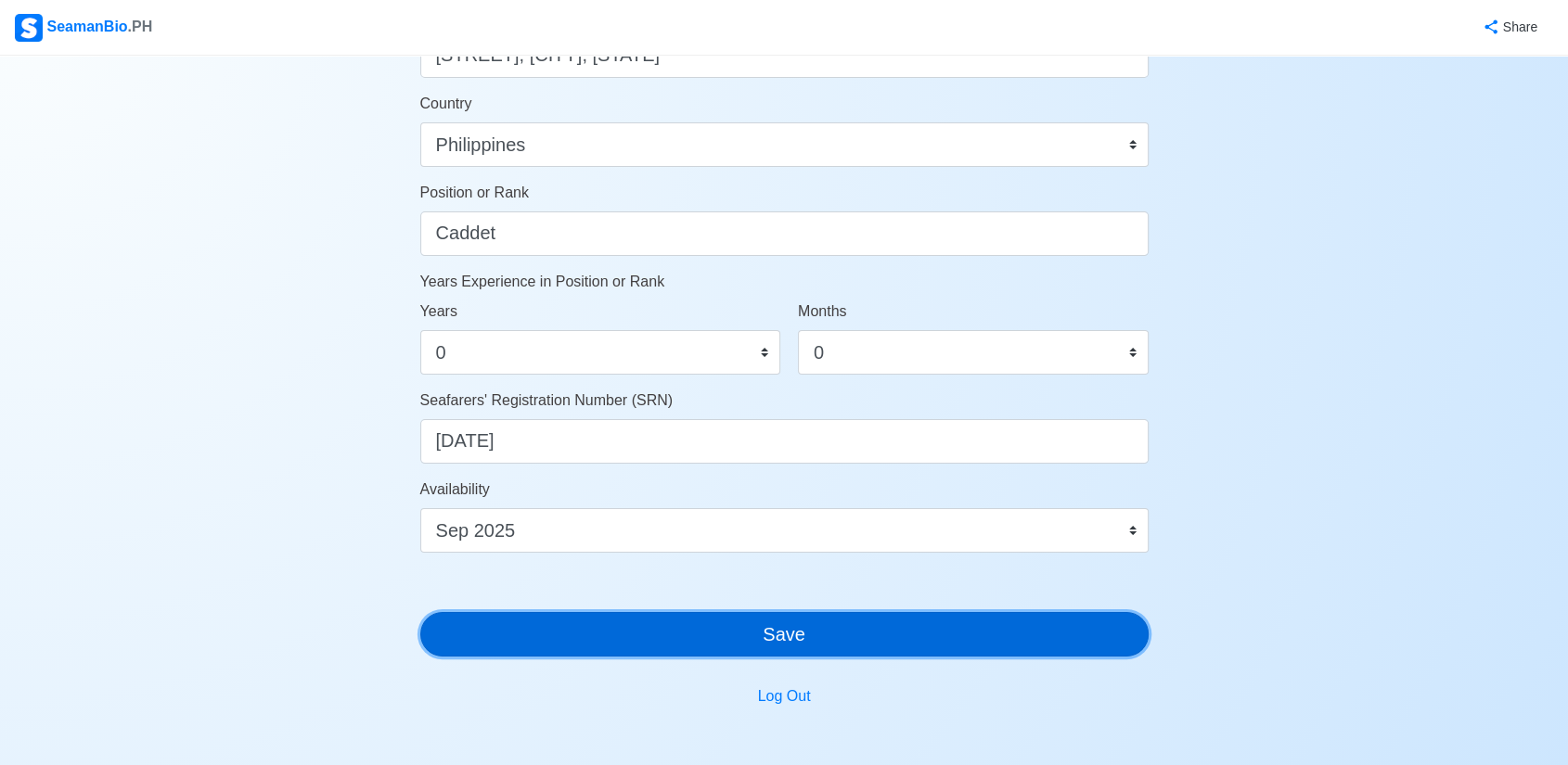 click on "Save" at bounding box center (784, 634) 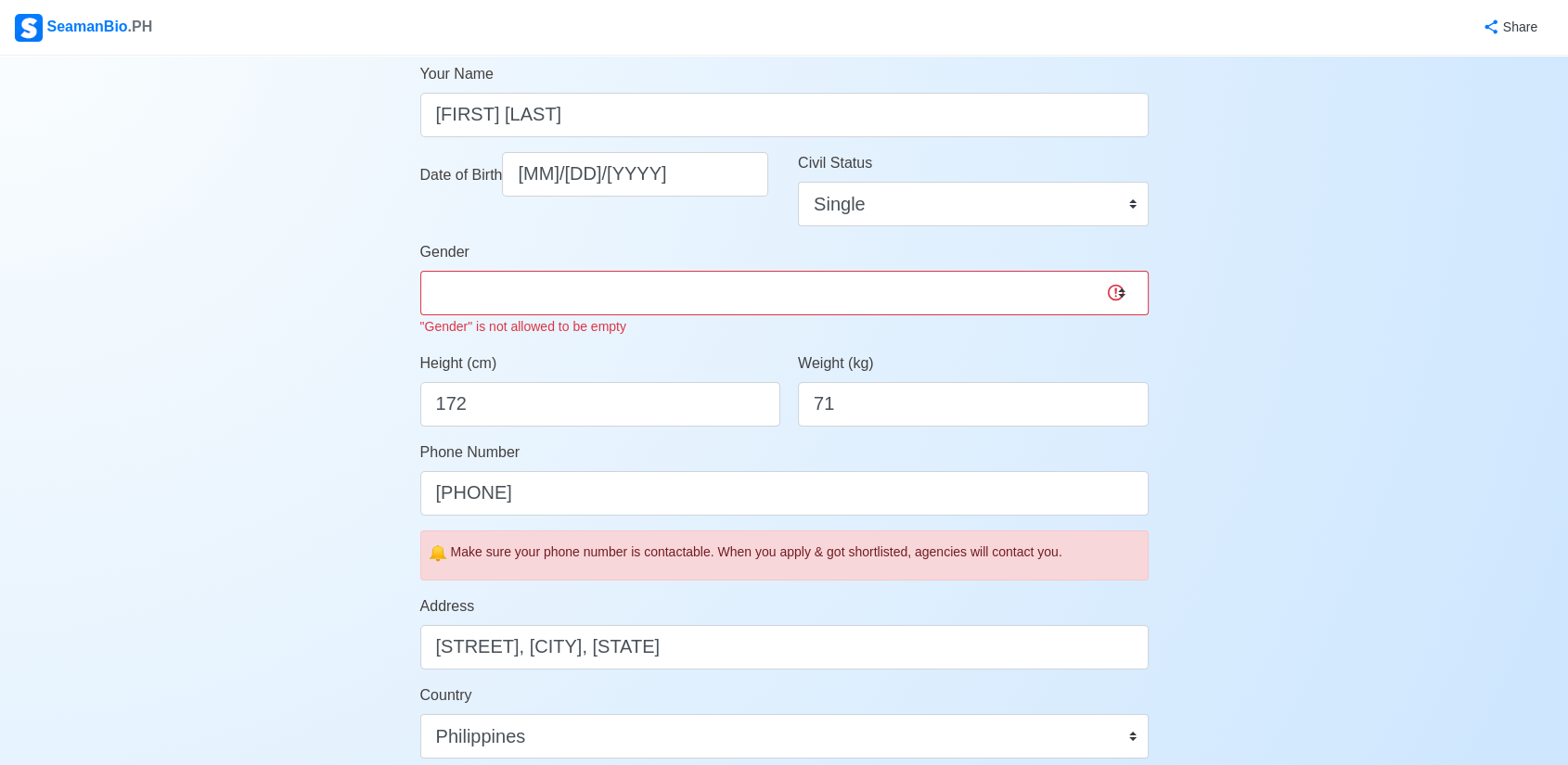 scroll, scrollTop: 228, scrollLeft: 0, axis: vertical 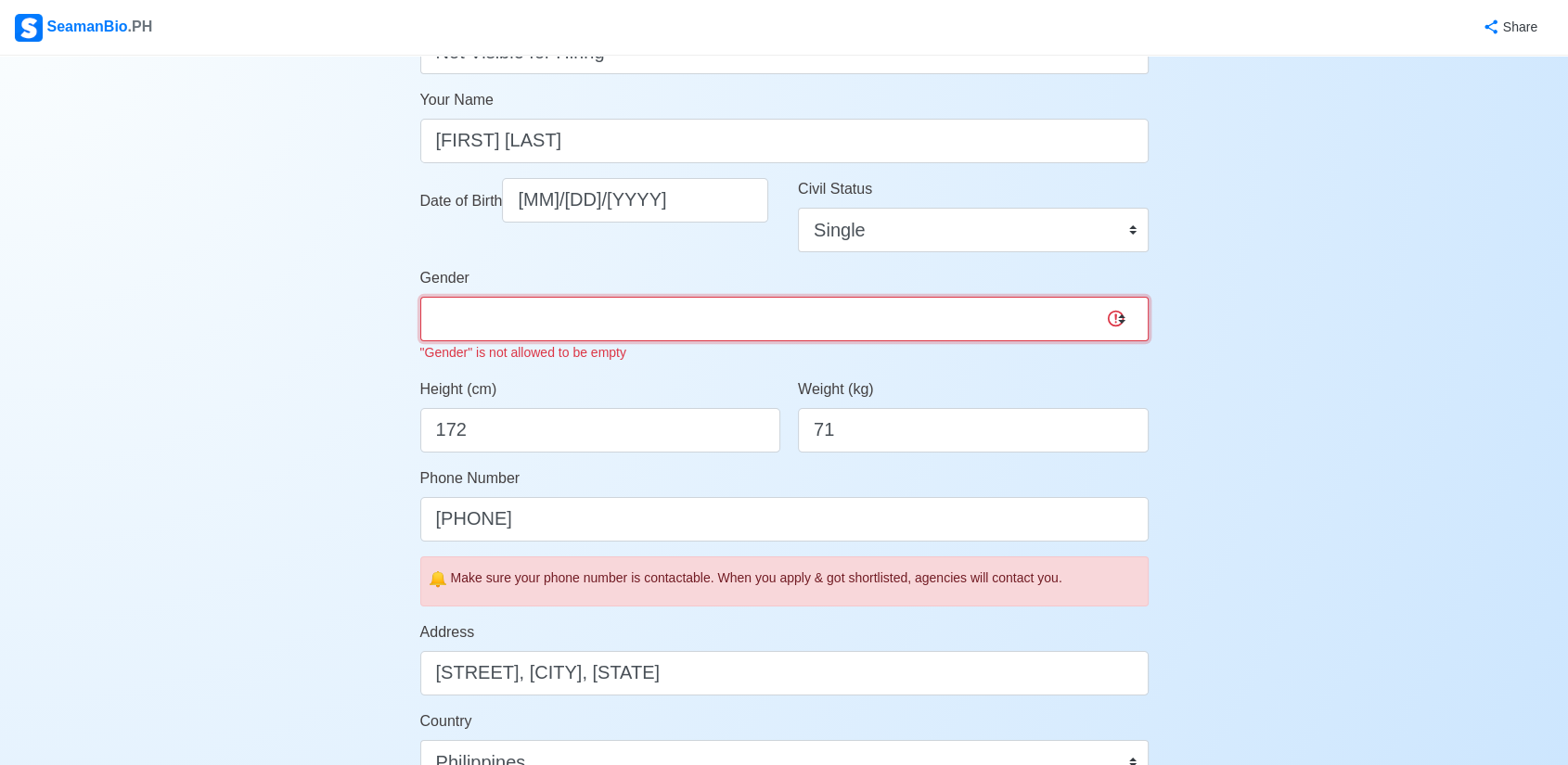 click on "Male Female" at bounding box center (784, 319) 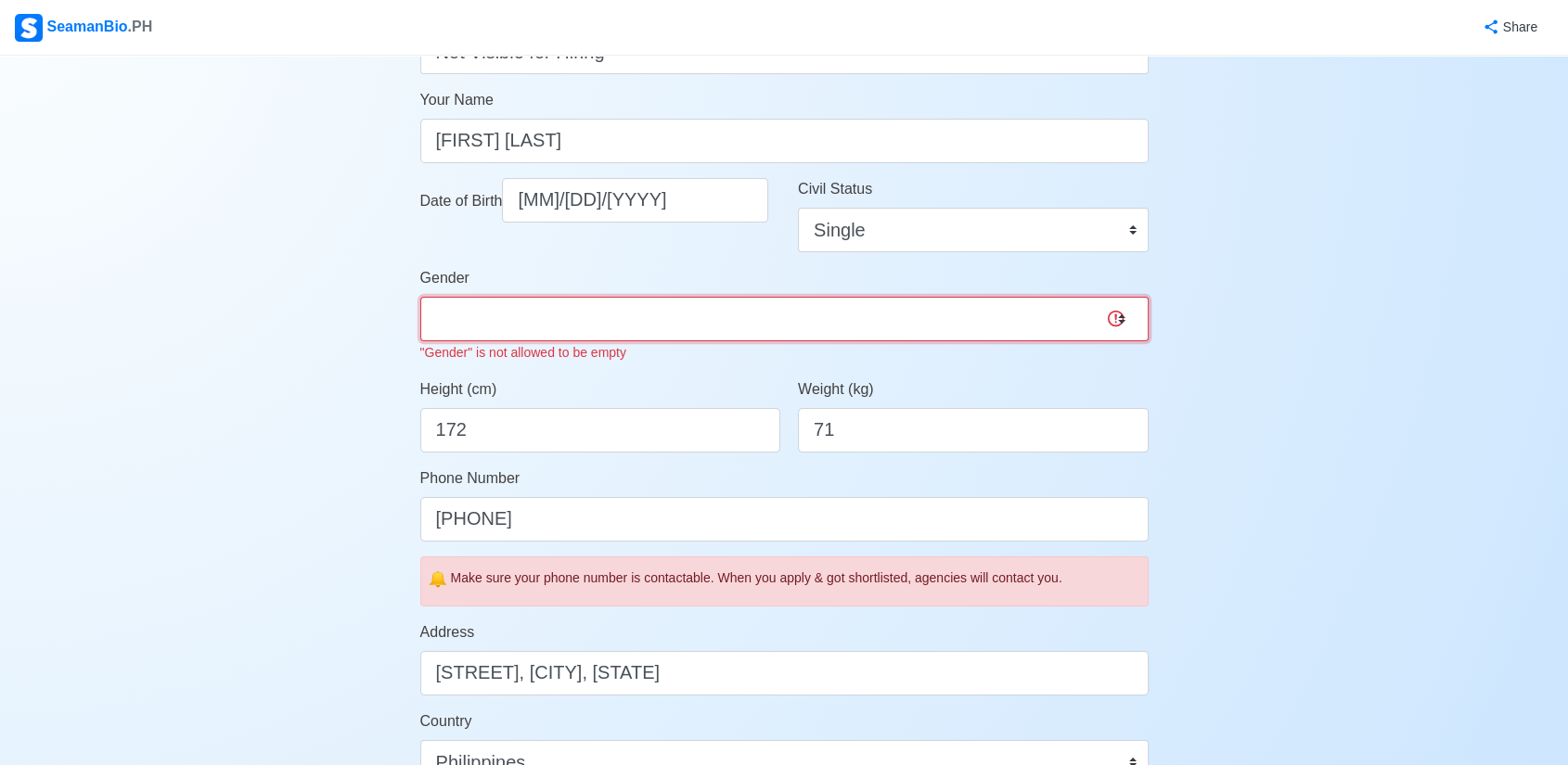 click on "Male Female" at bounding box center [784, 319] 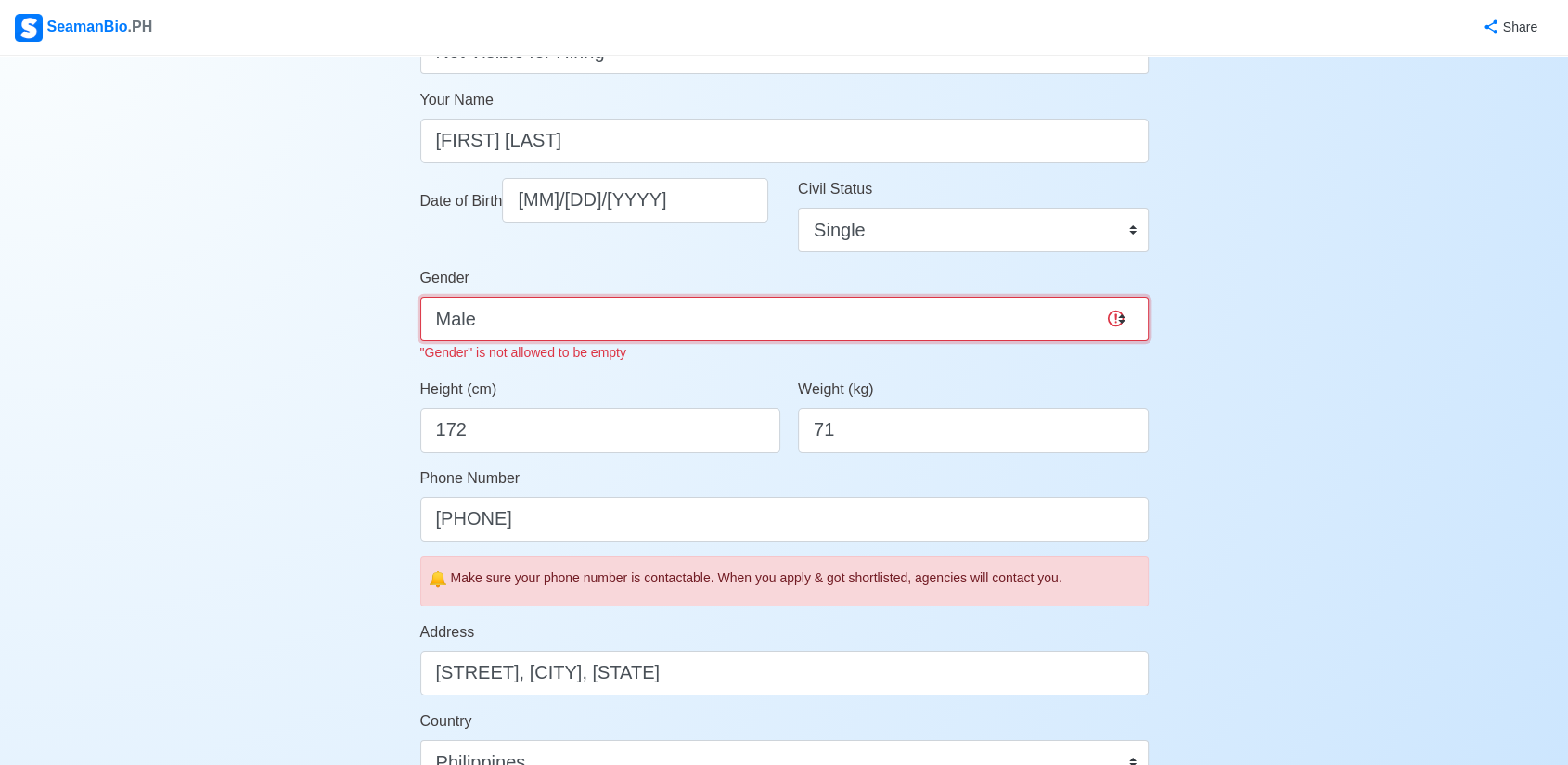 click on "Male Female" at bounding box center (784, 319) 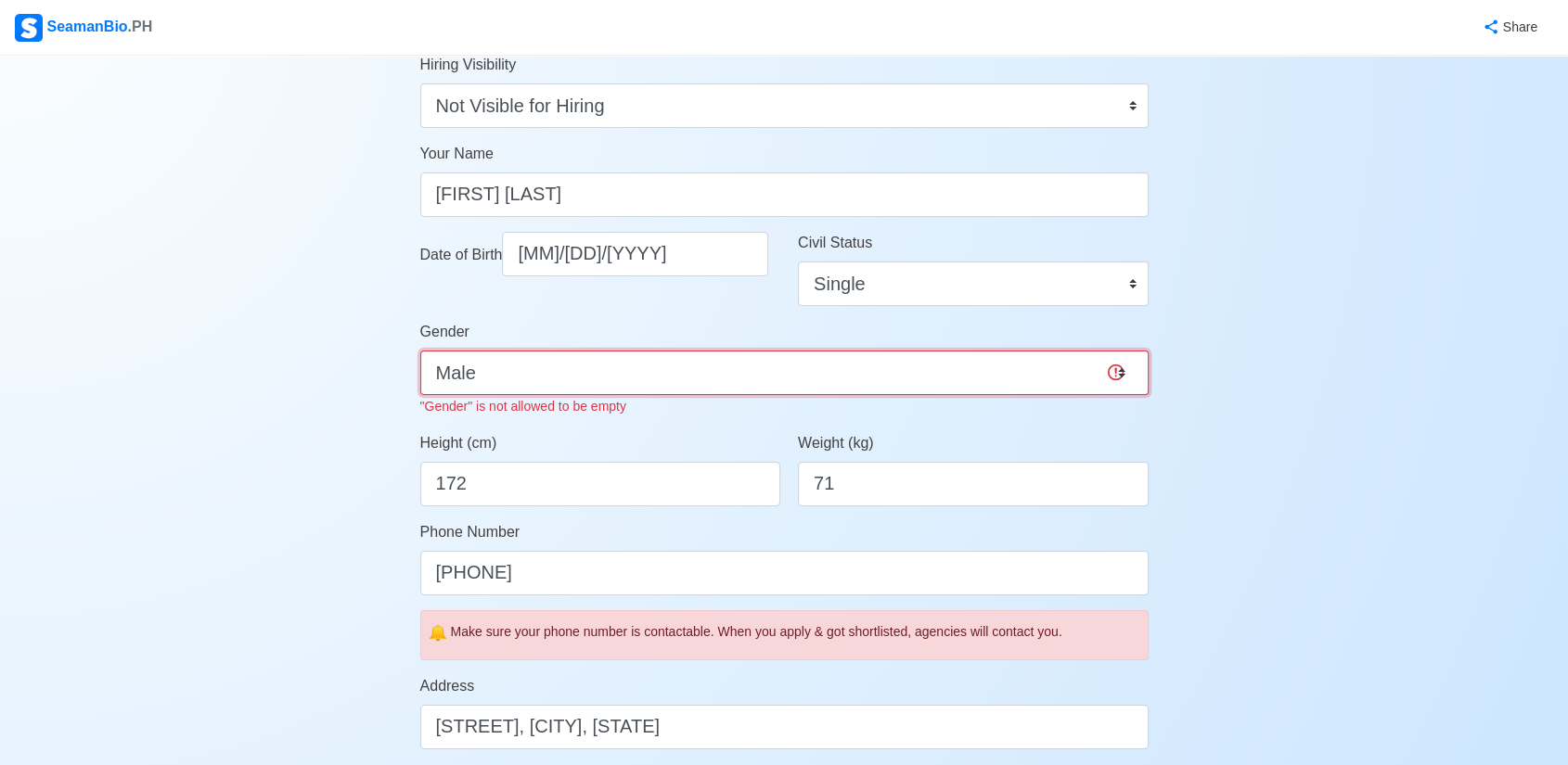 scroll, scrollTop: 0, scrollLeft: 0, axis: both 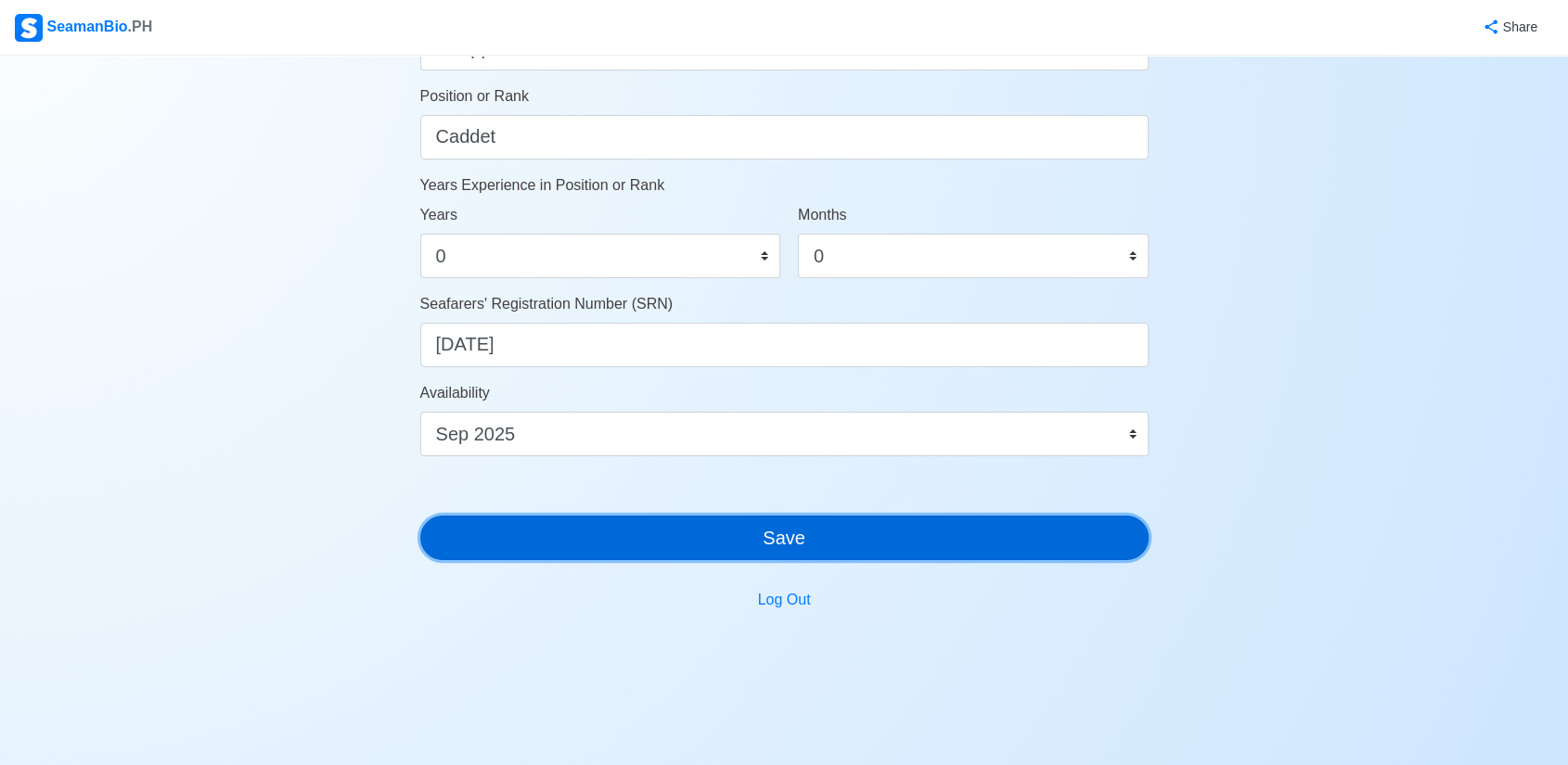 click on "Save" at bounding box center (784, 538) 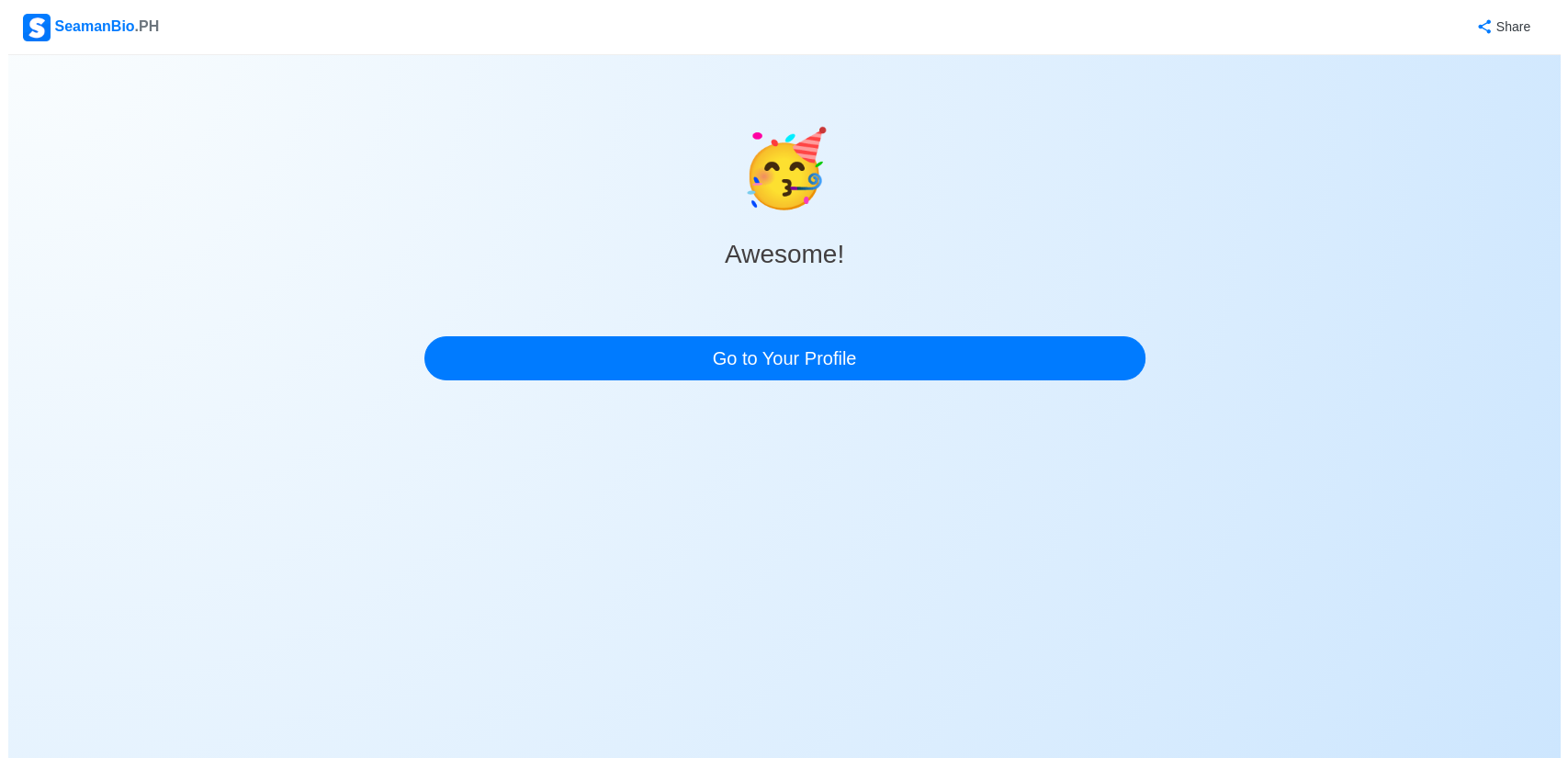 scroll, scrollTop: 0, scrollLeft: 0, axis: both 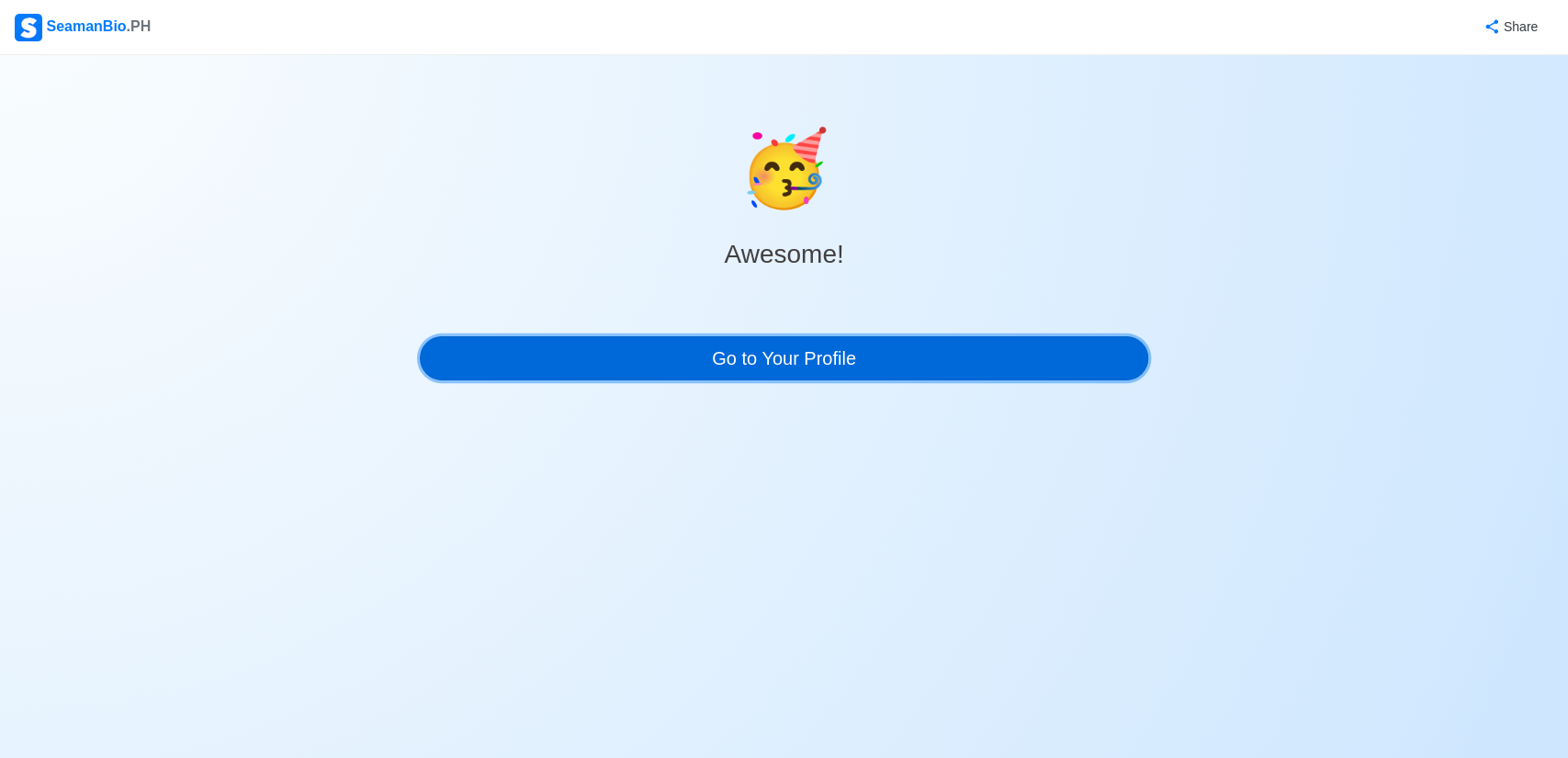 click on "Go to Your Profile" at bounding box center (784, 358) 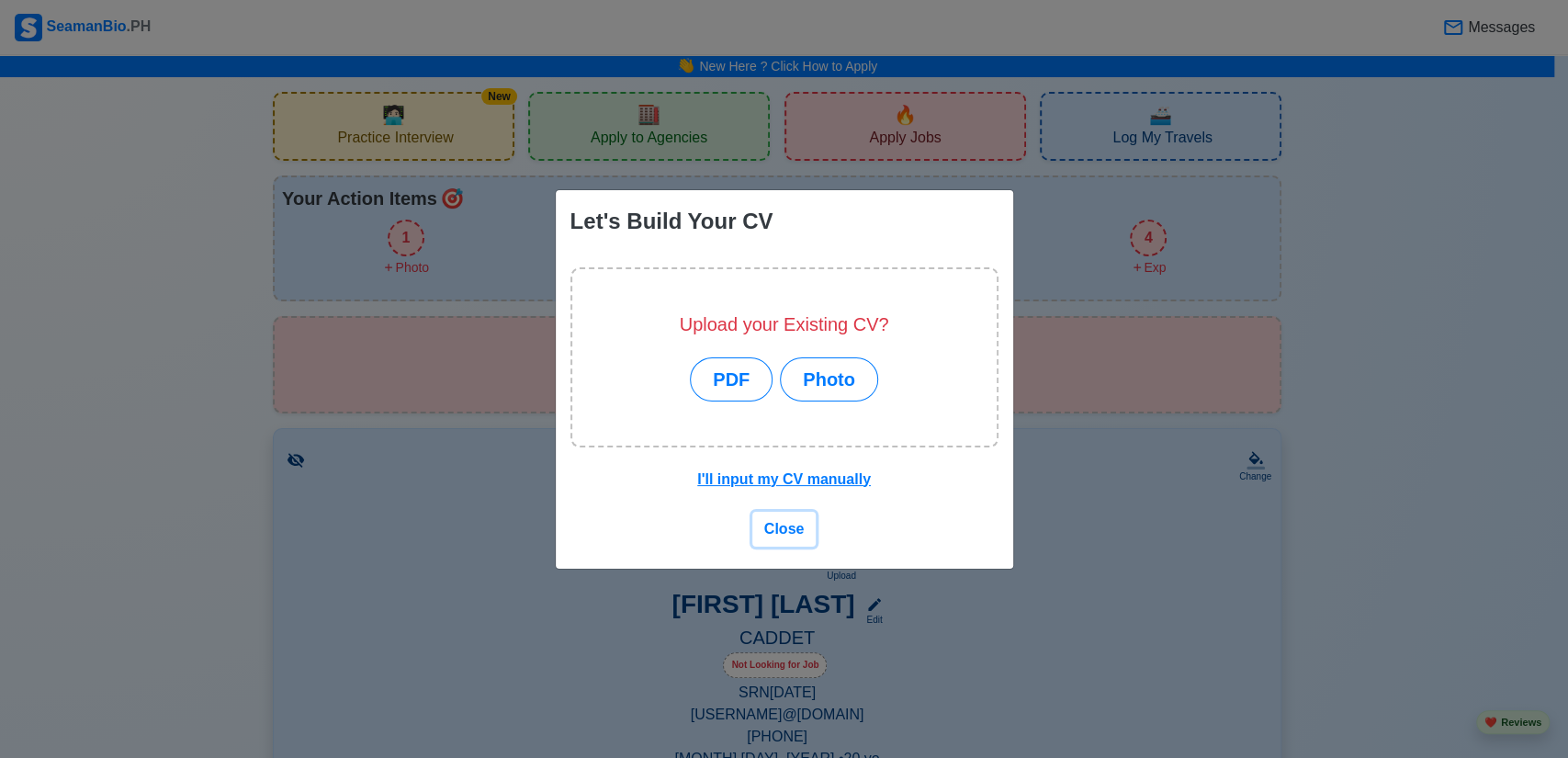 click on "Close" at bounding box center [784, 528] 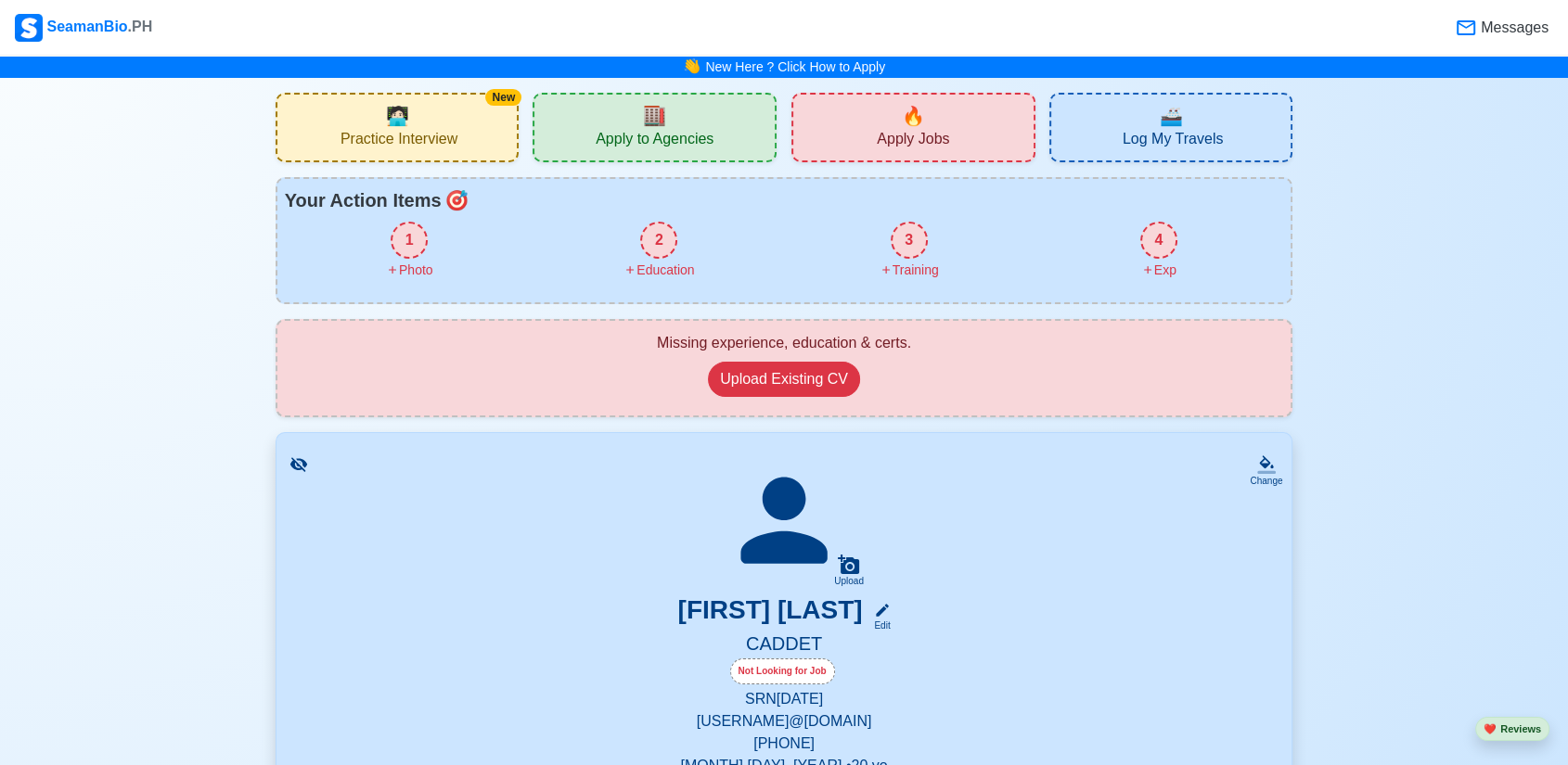 click on "1" at bounding box center [409, 240] 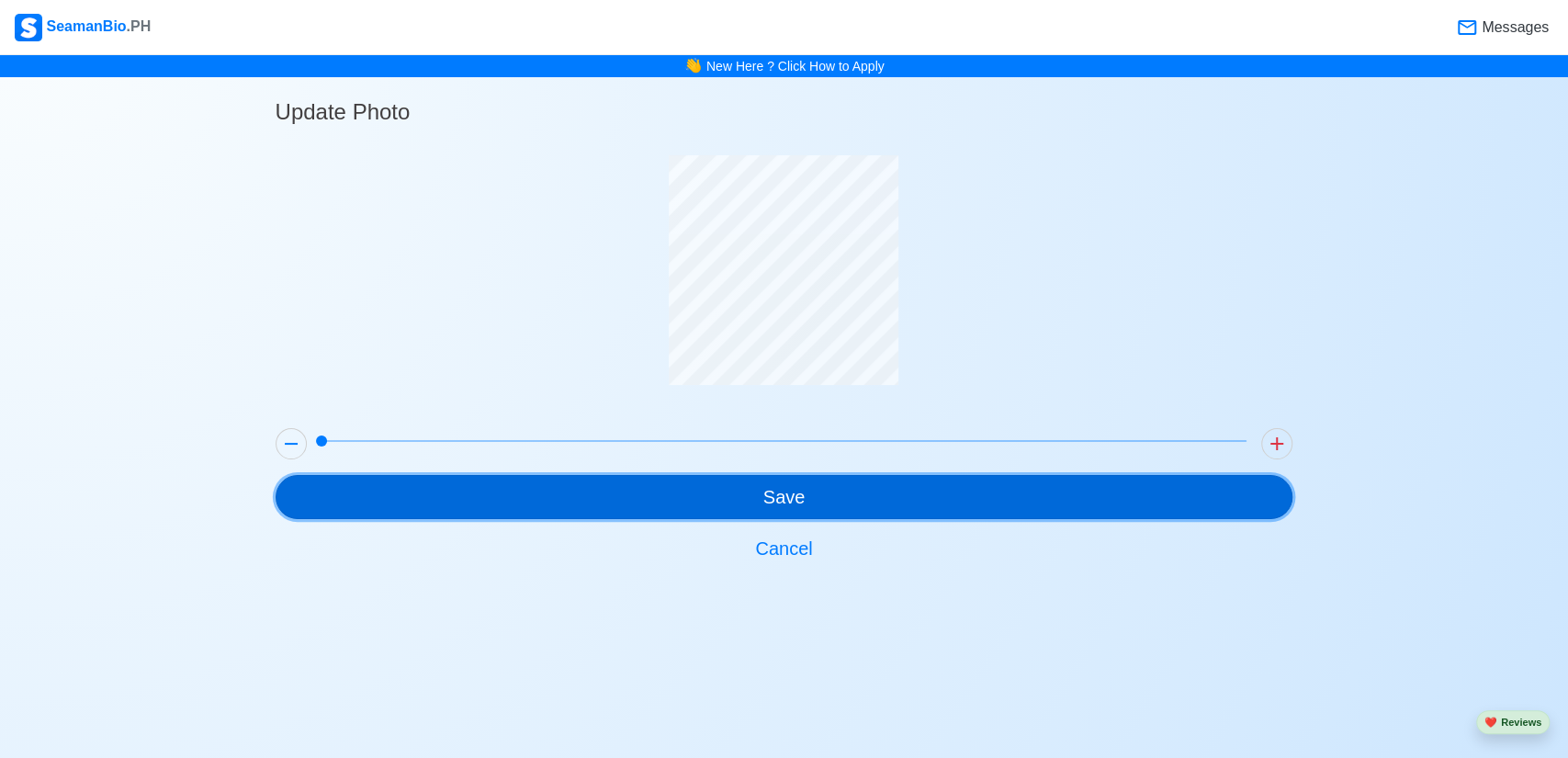 click on "Save" at bounding box center (784, 497) 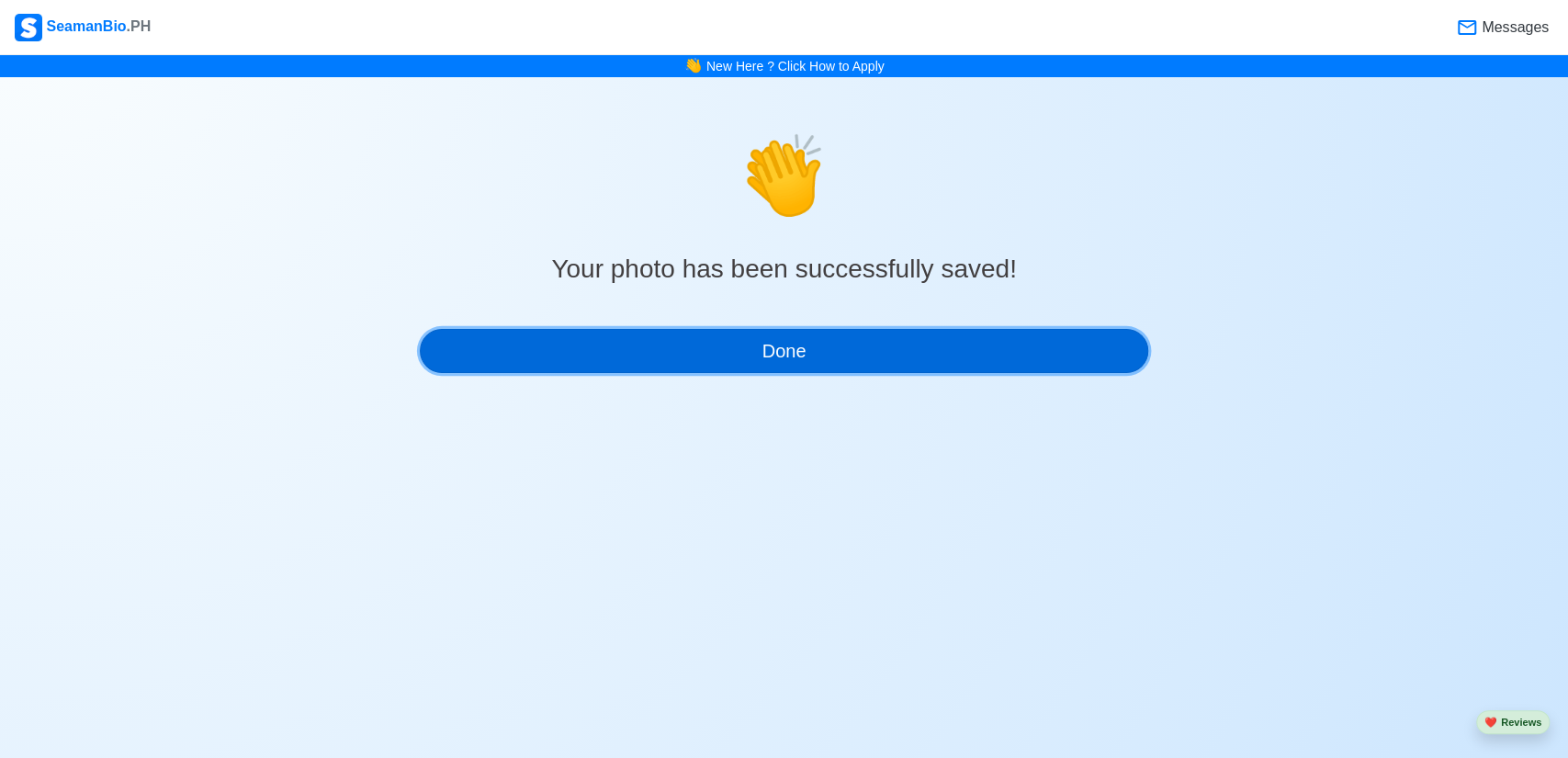 click on "Done" at bounding box center (784, 351) 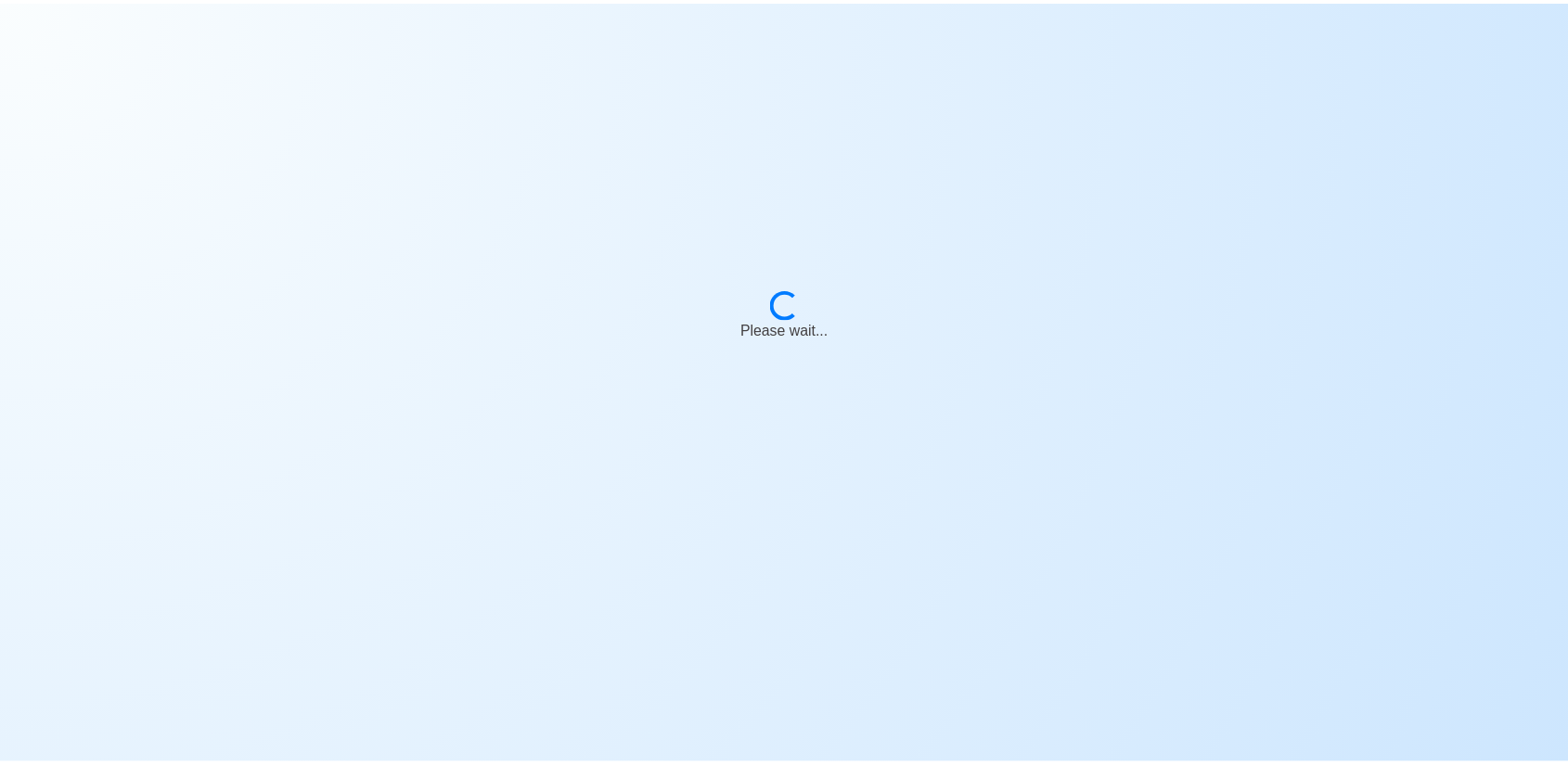 scroll, scrollTop: 0, scrollLeft: 0, axis: both 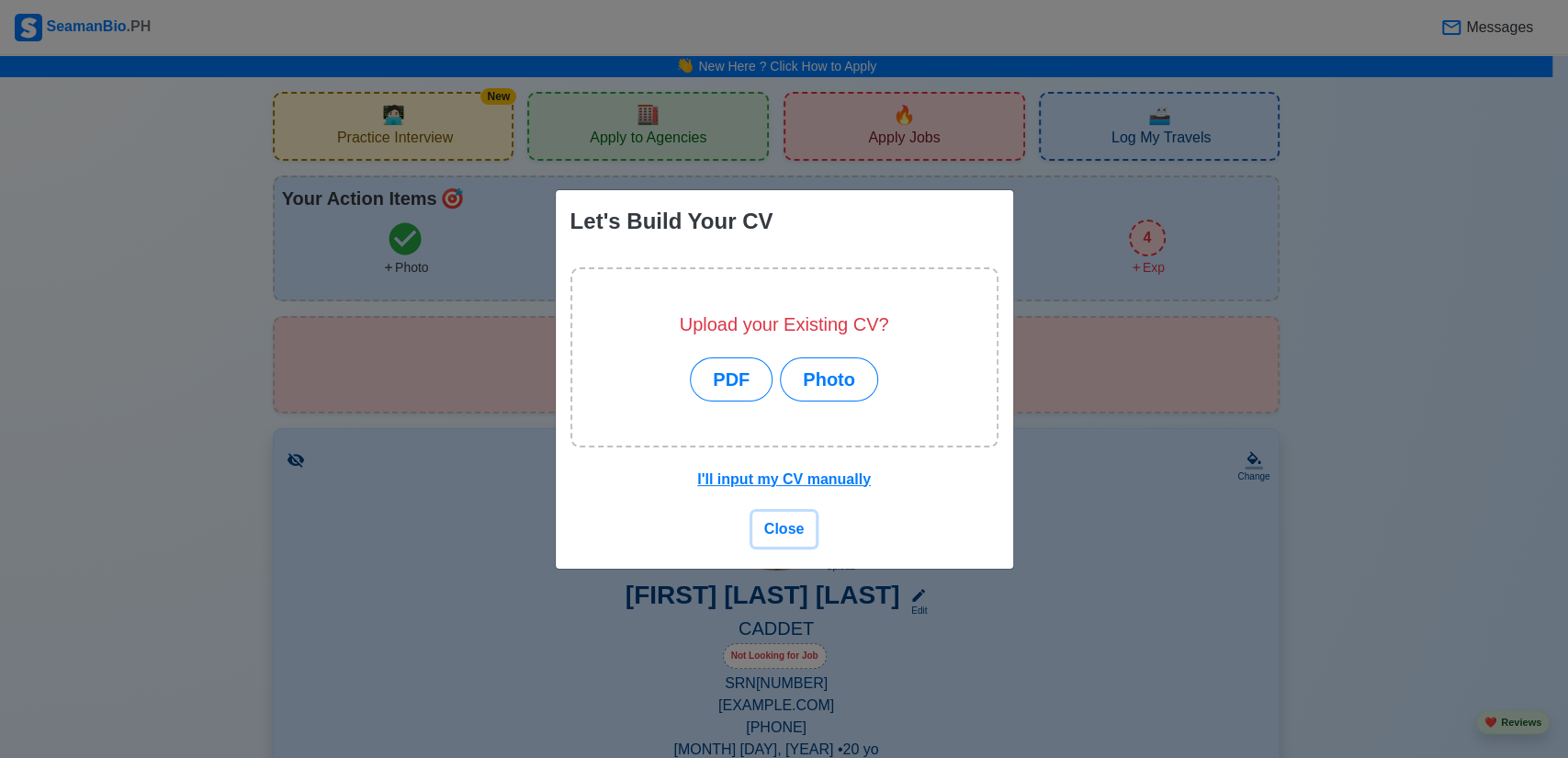click on "Close" at bounding box center [784, 528] 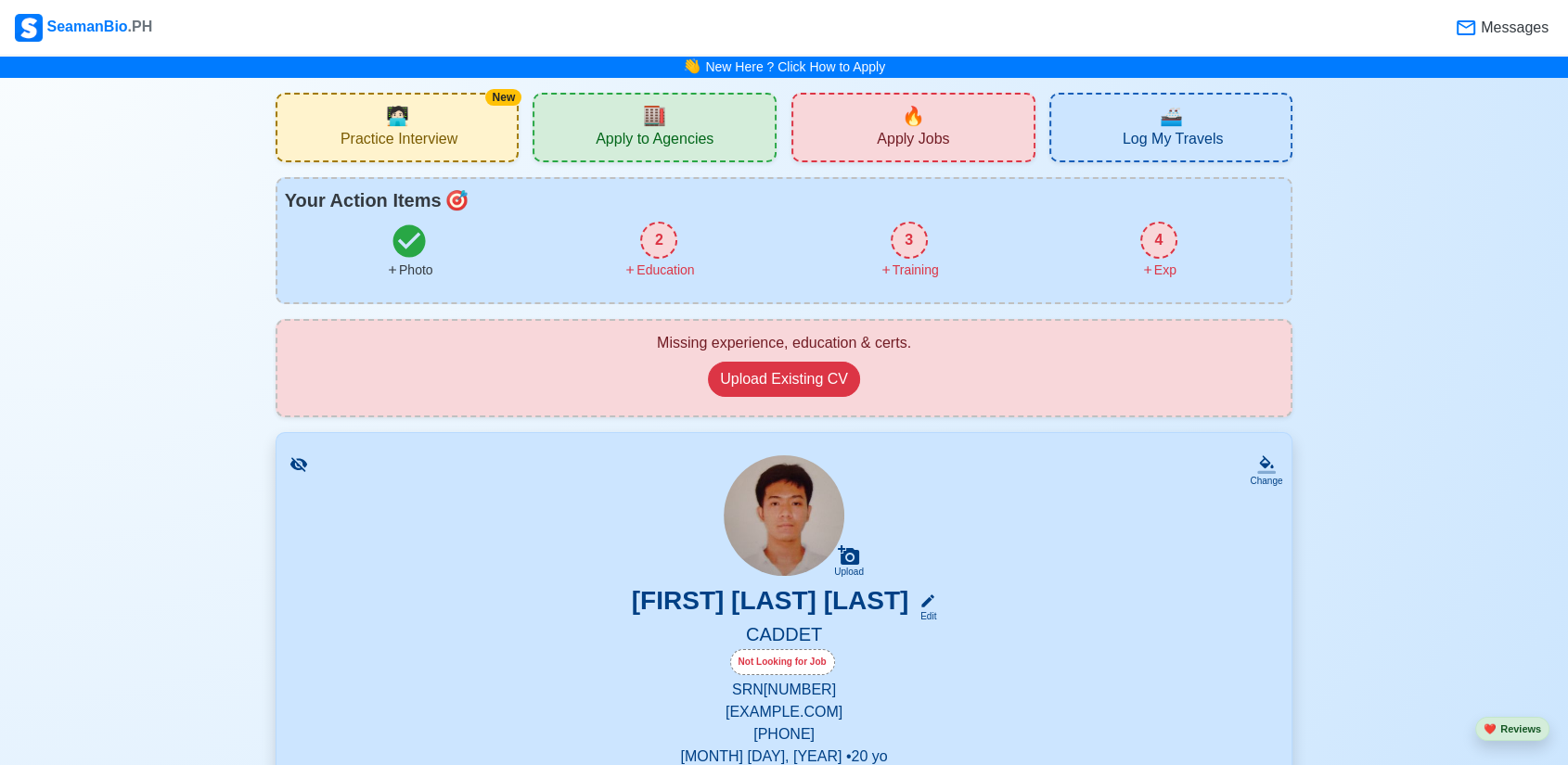 click on "2" at bounding box center (659, 240) 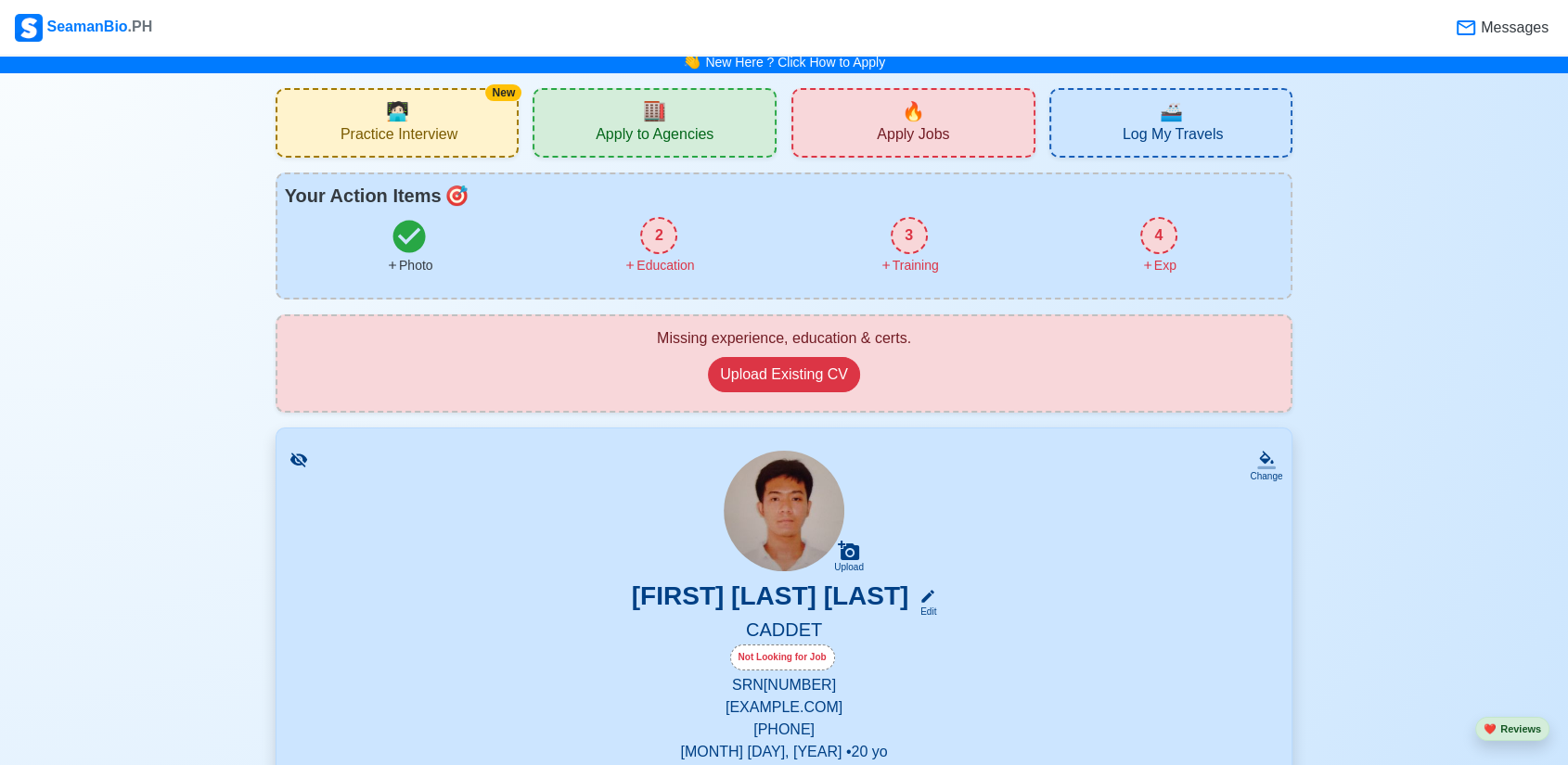 scroll, scrollTop: 0, scrollLeft: 0, axis: both 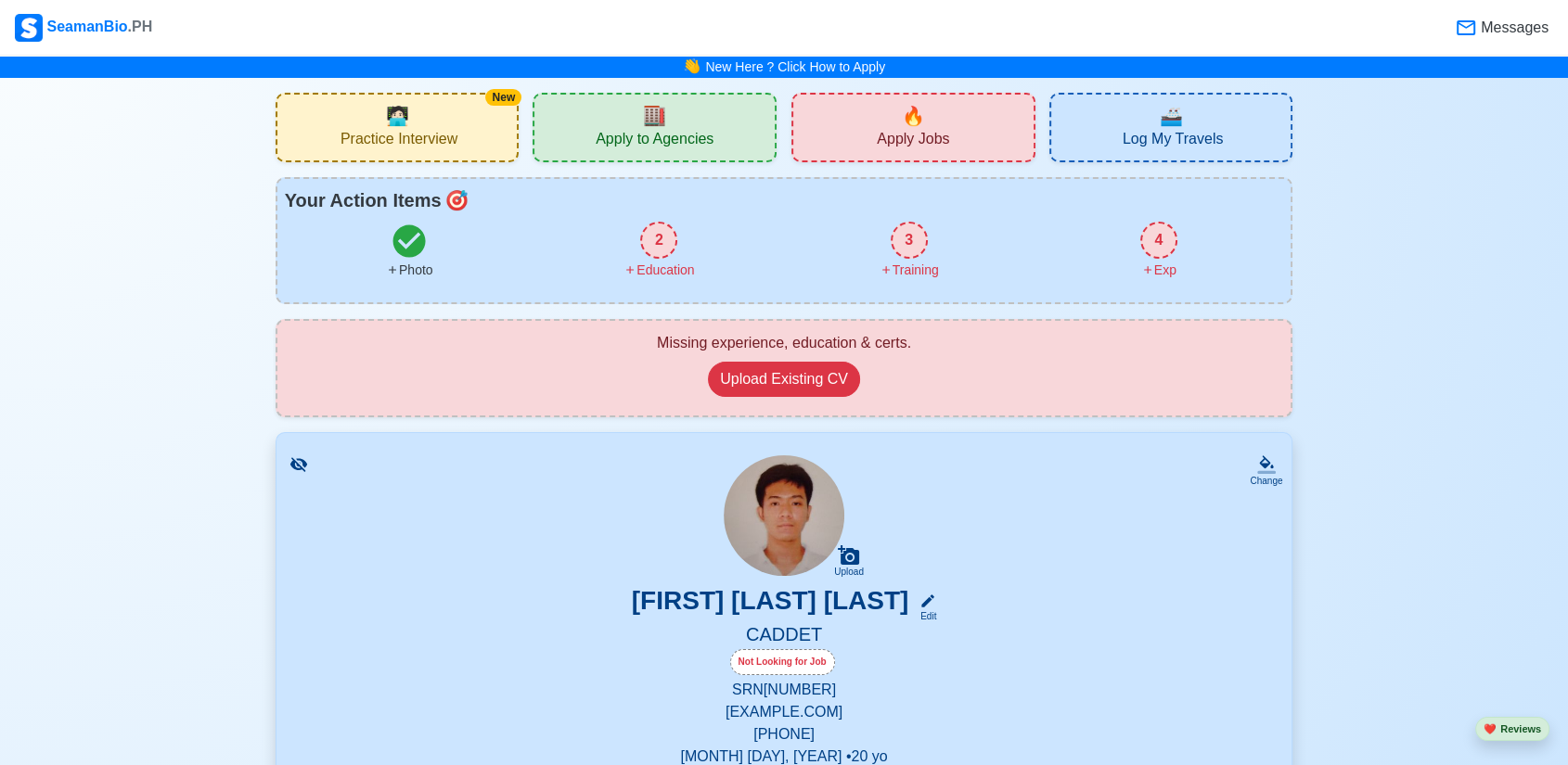 click on "2" at bounding box center (659, 240) 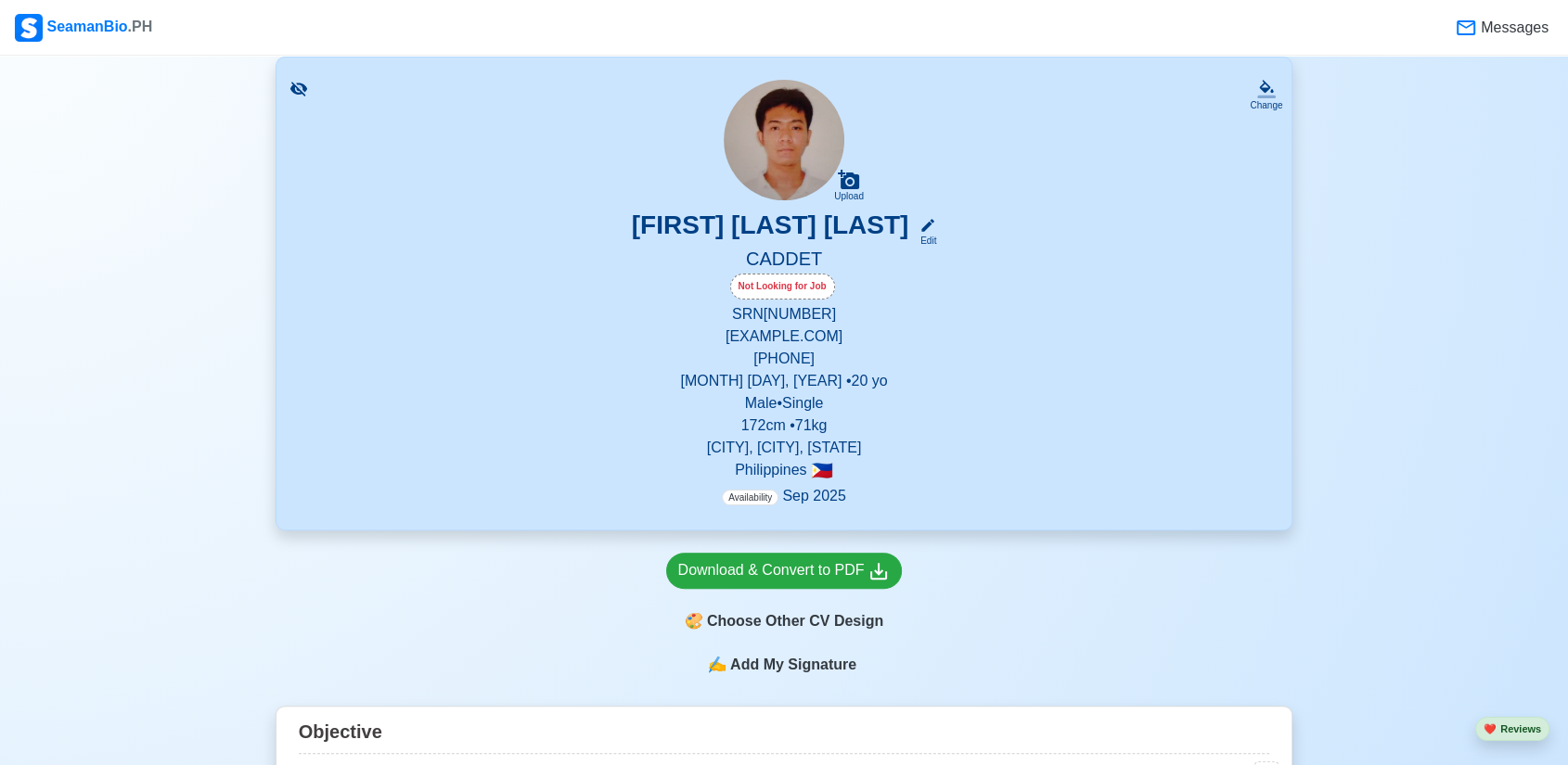 scroll, scrollTop: 0, scrollLeft: 0, axis: both 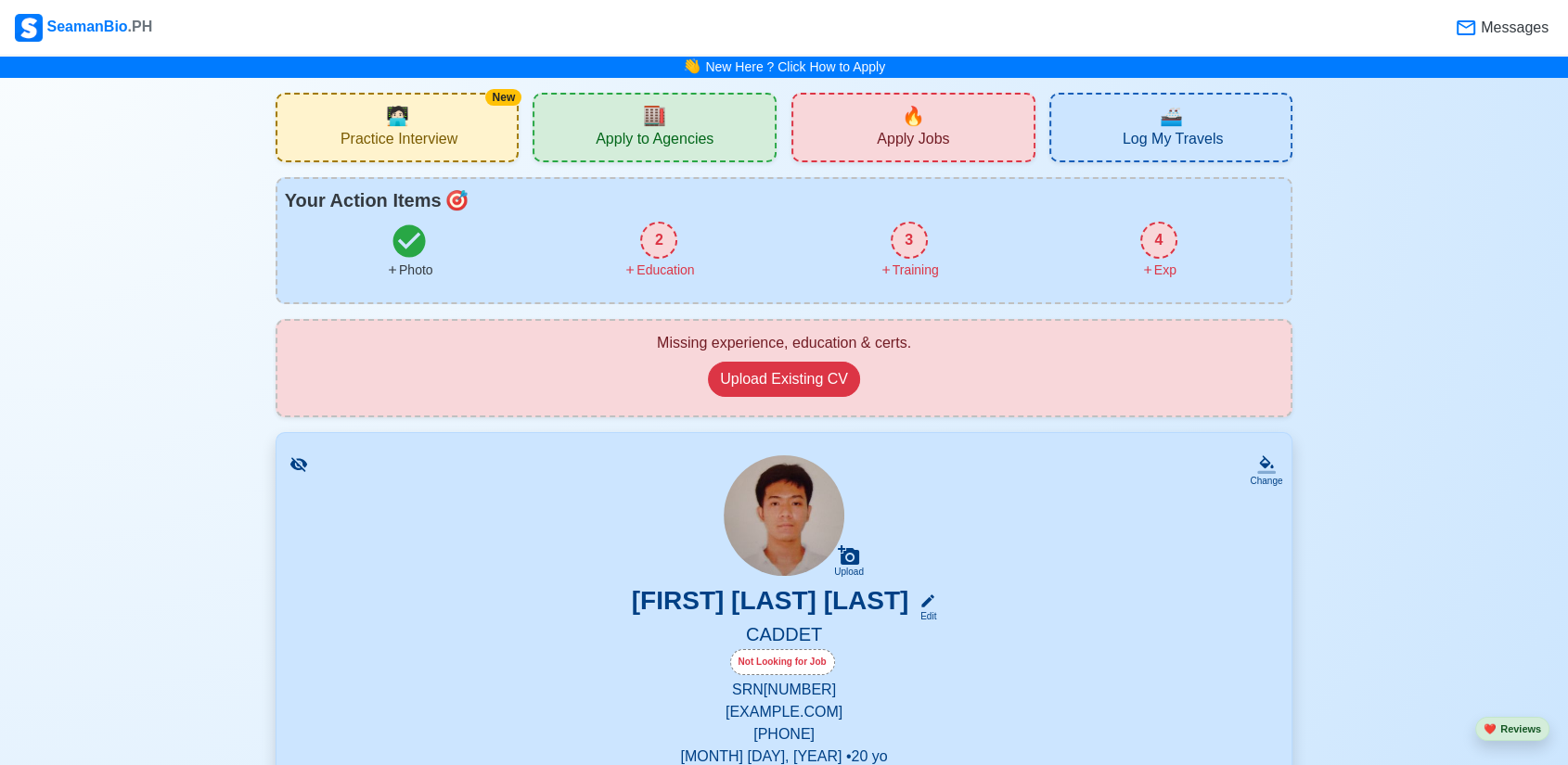 click on "3" at bounding box center [909, 240] 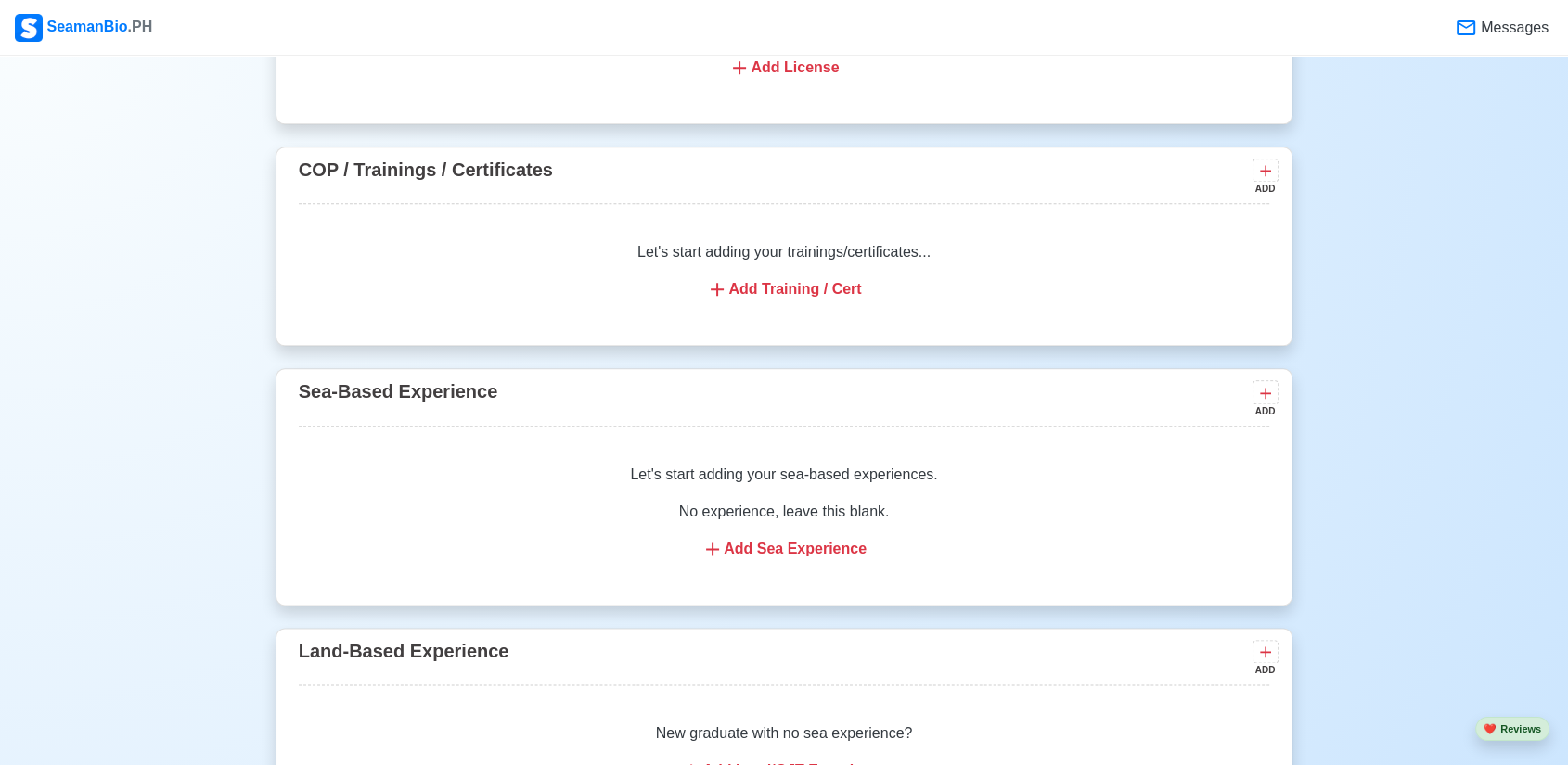 scroll, scrollTop: 2260, scrollLeft: 0, axis: vertical 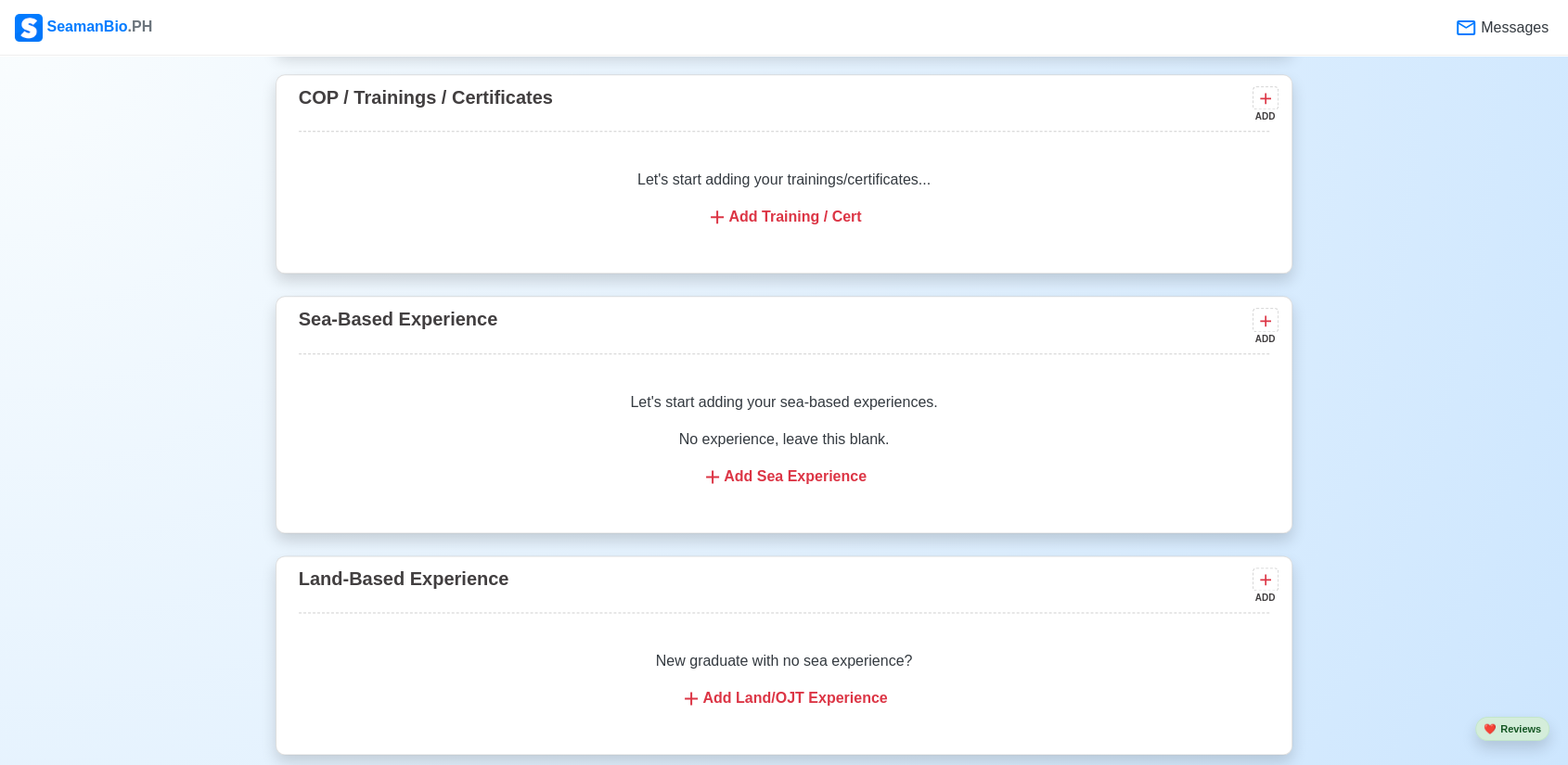 click on "Add Training / Cert" at bounding box center (784, 217) 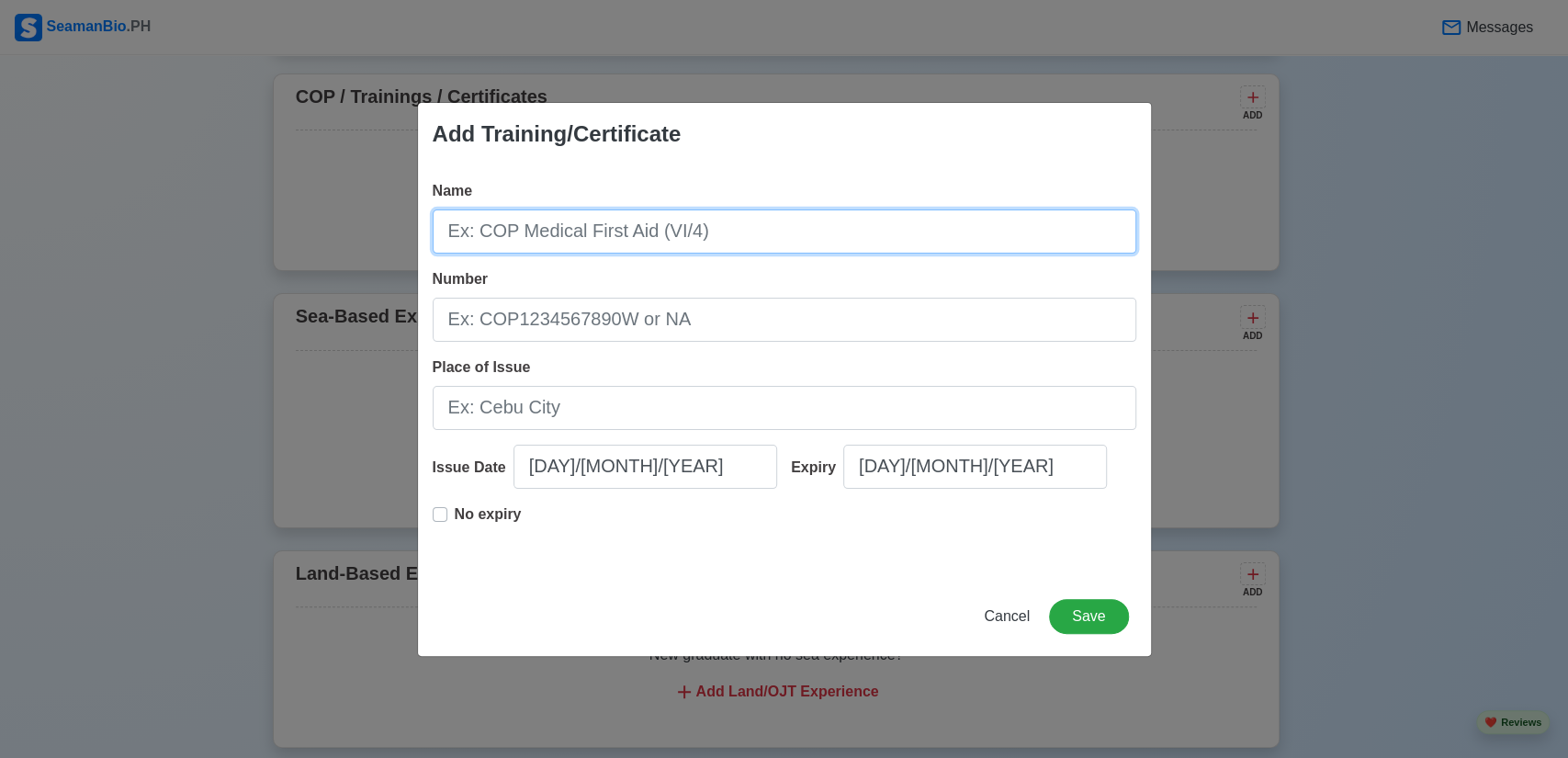 click on "Name" at bounding box center (784, 232) 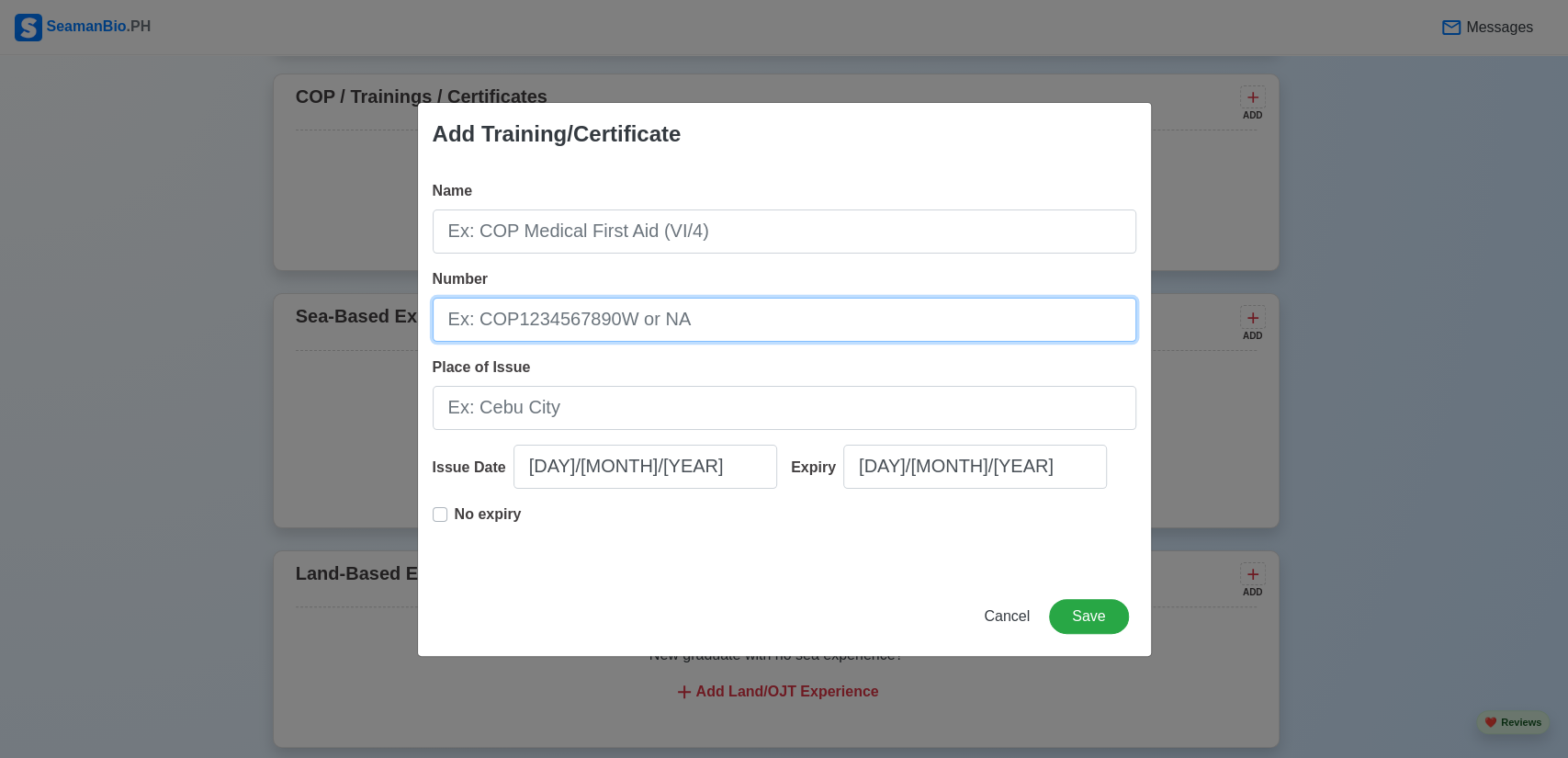 click on "Number" at bounding box center [784, 320] 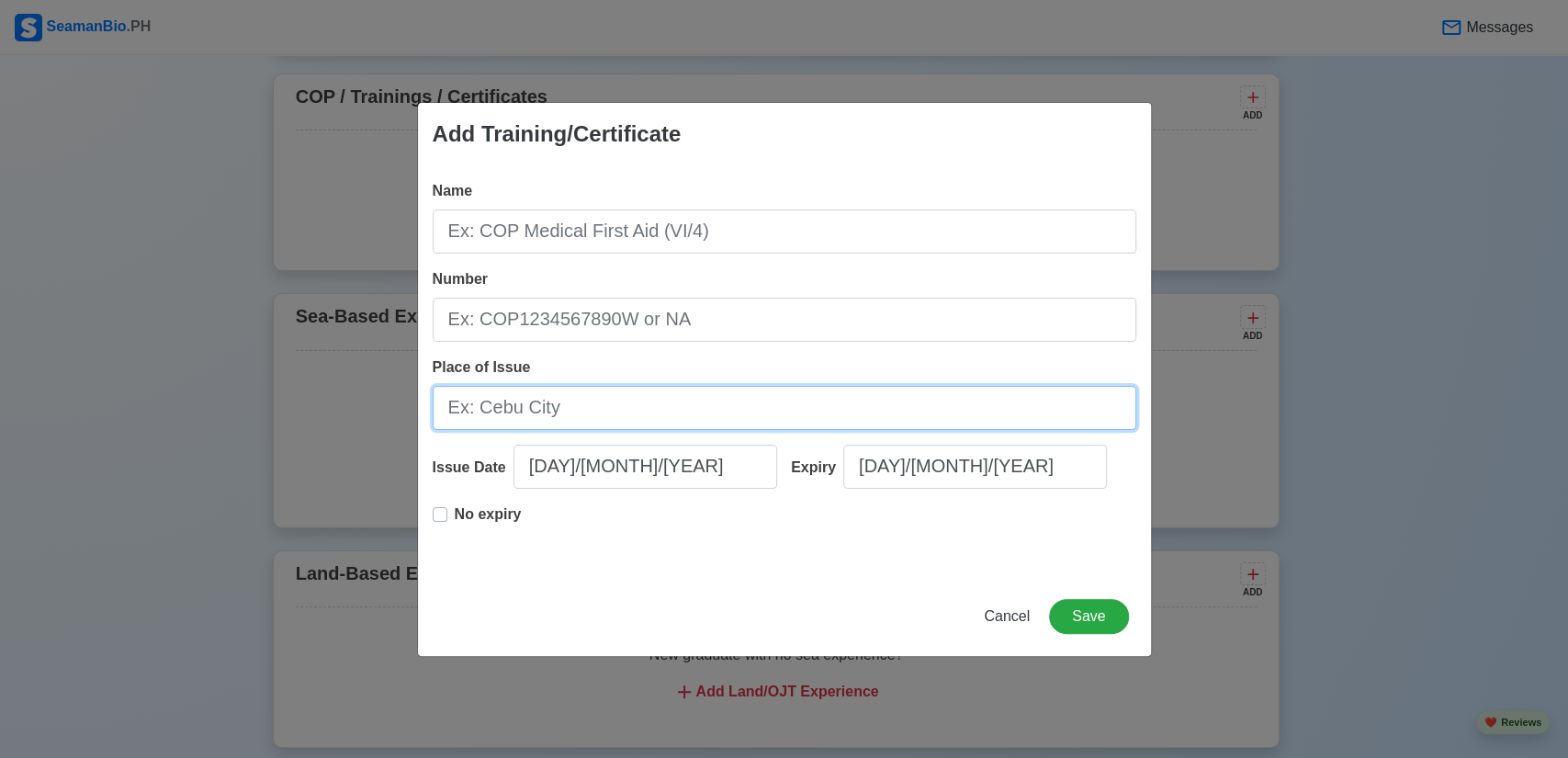 click on "Place of Issue" at bounding box center [784, 408] 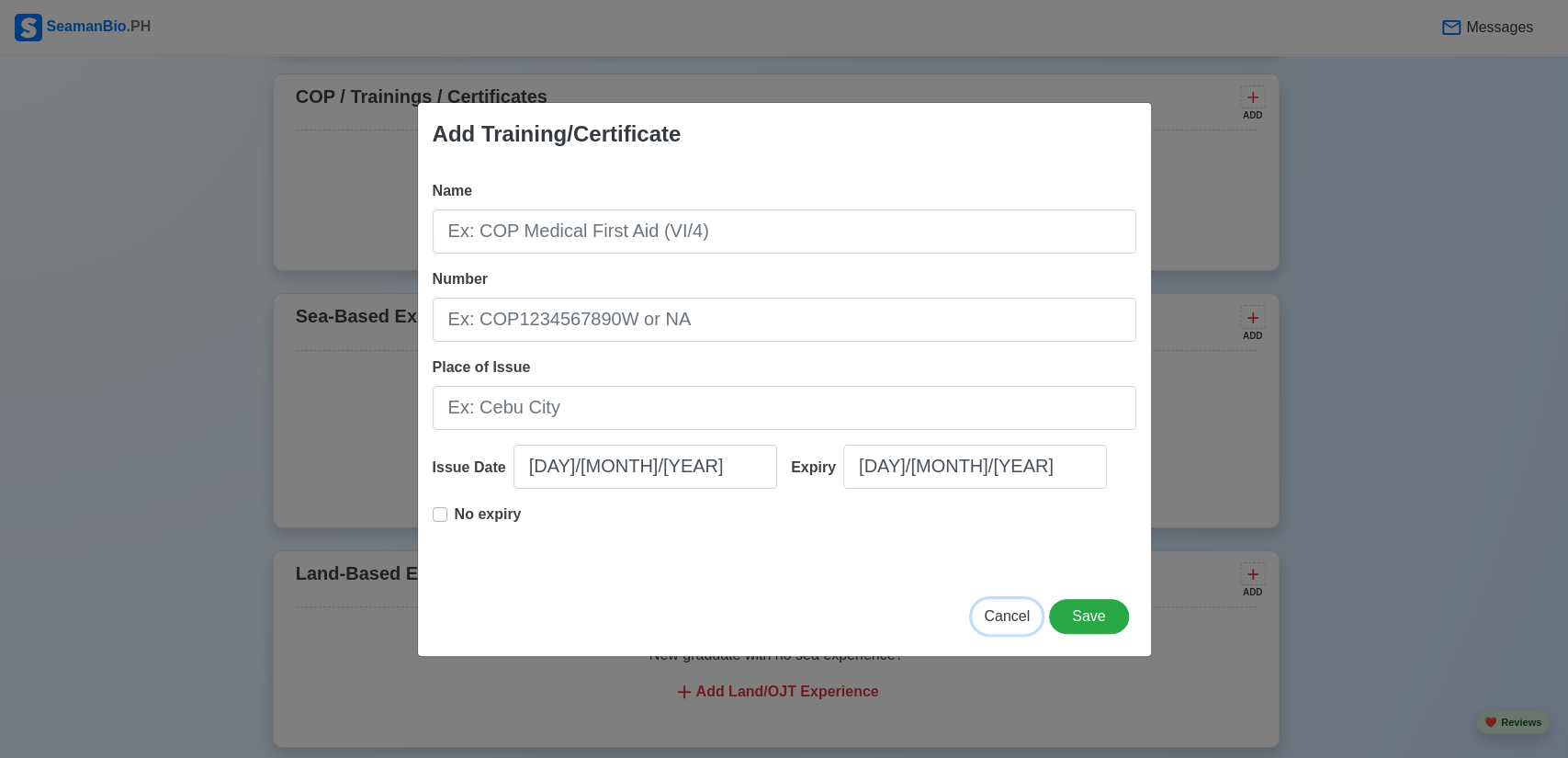 click on "Cancel" at bounding box center (1007, 616) 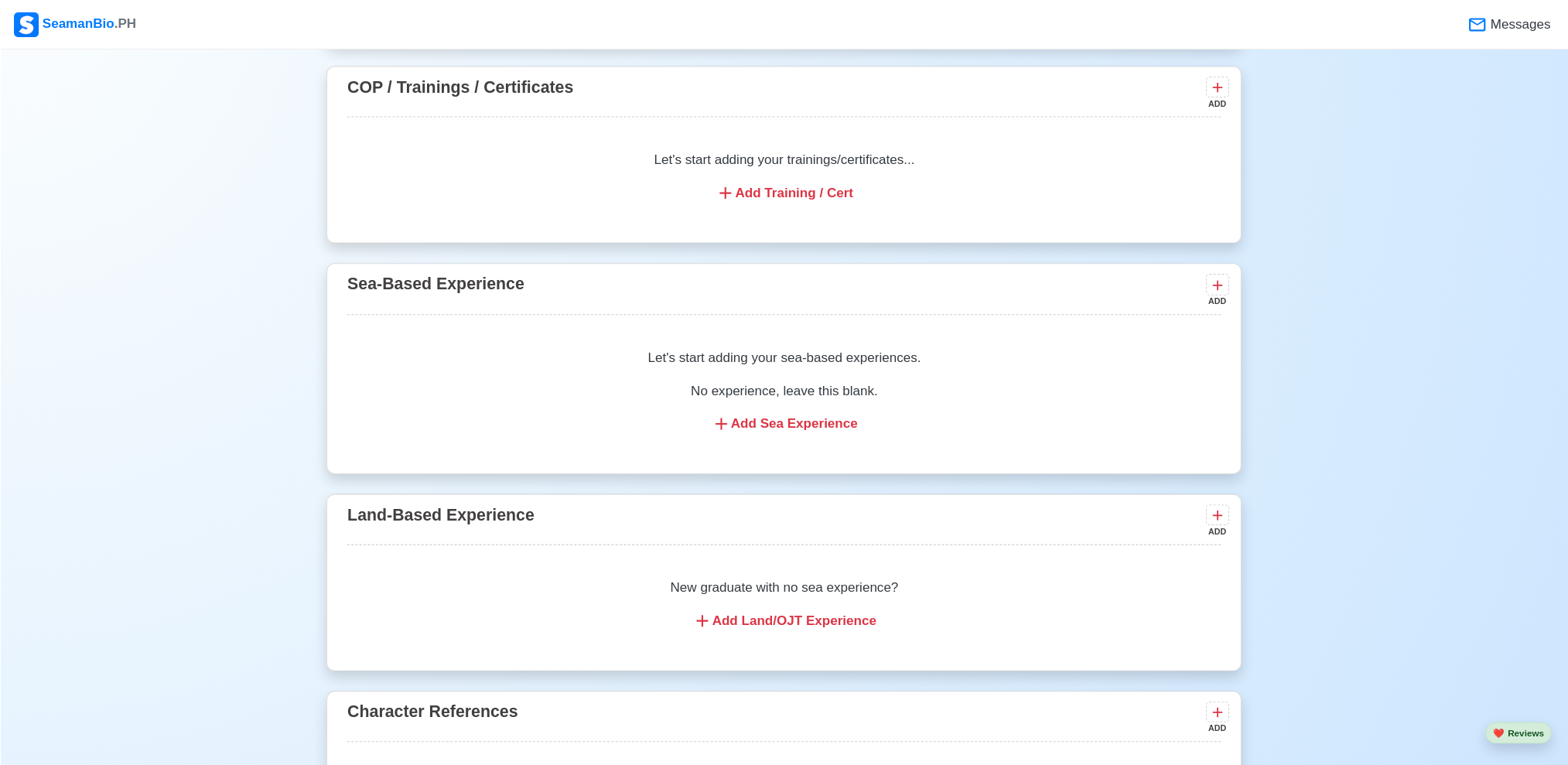 scroll, scrollTop: 1885, scrollLeft: 0, axis: vertical 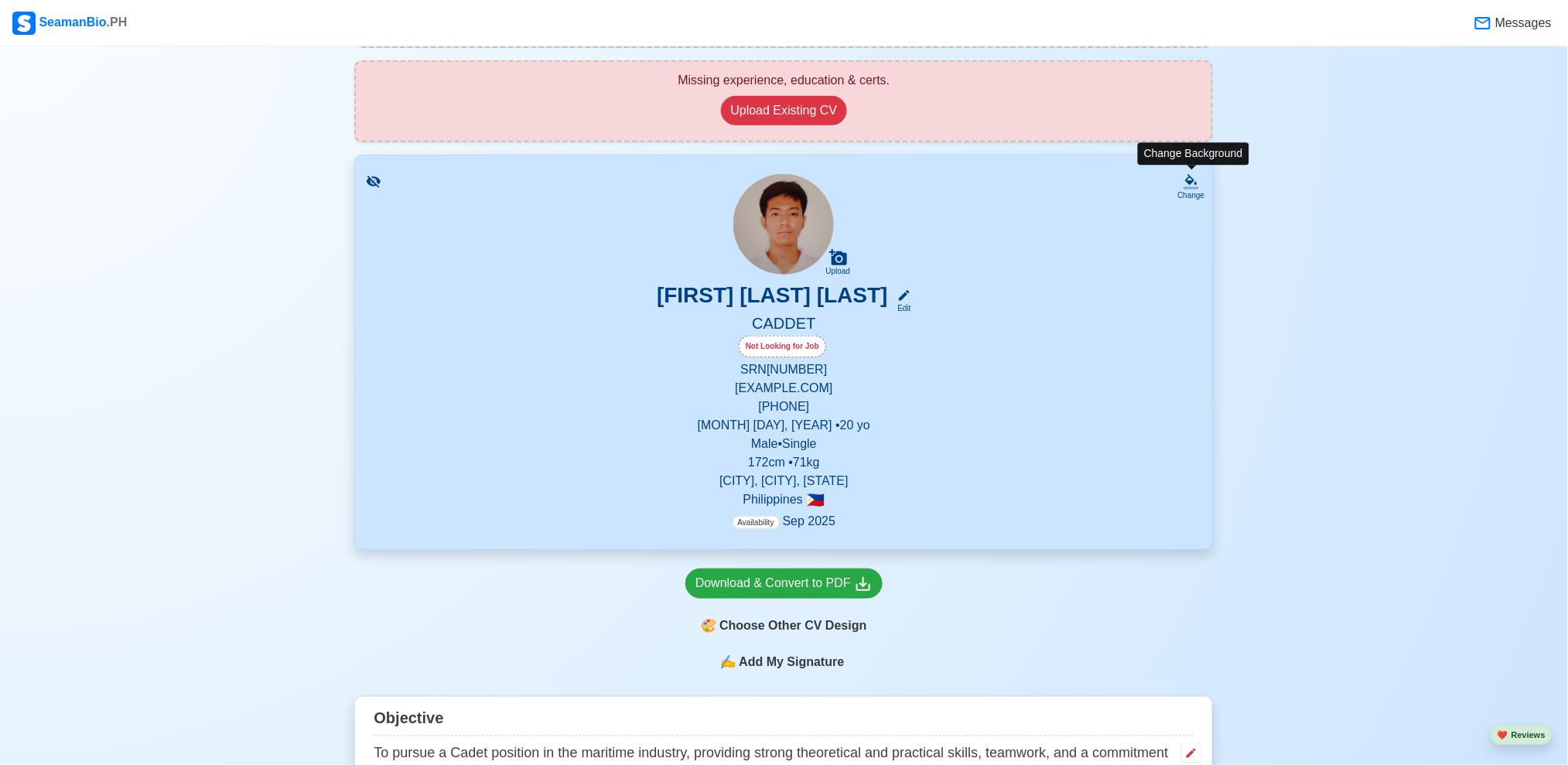 click on "Change" at bounding box center [1191, 195] 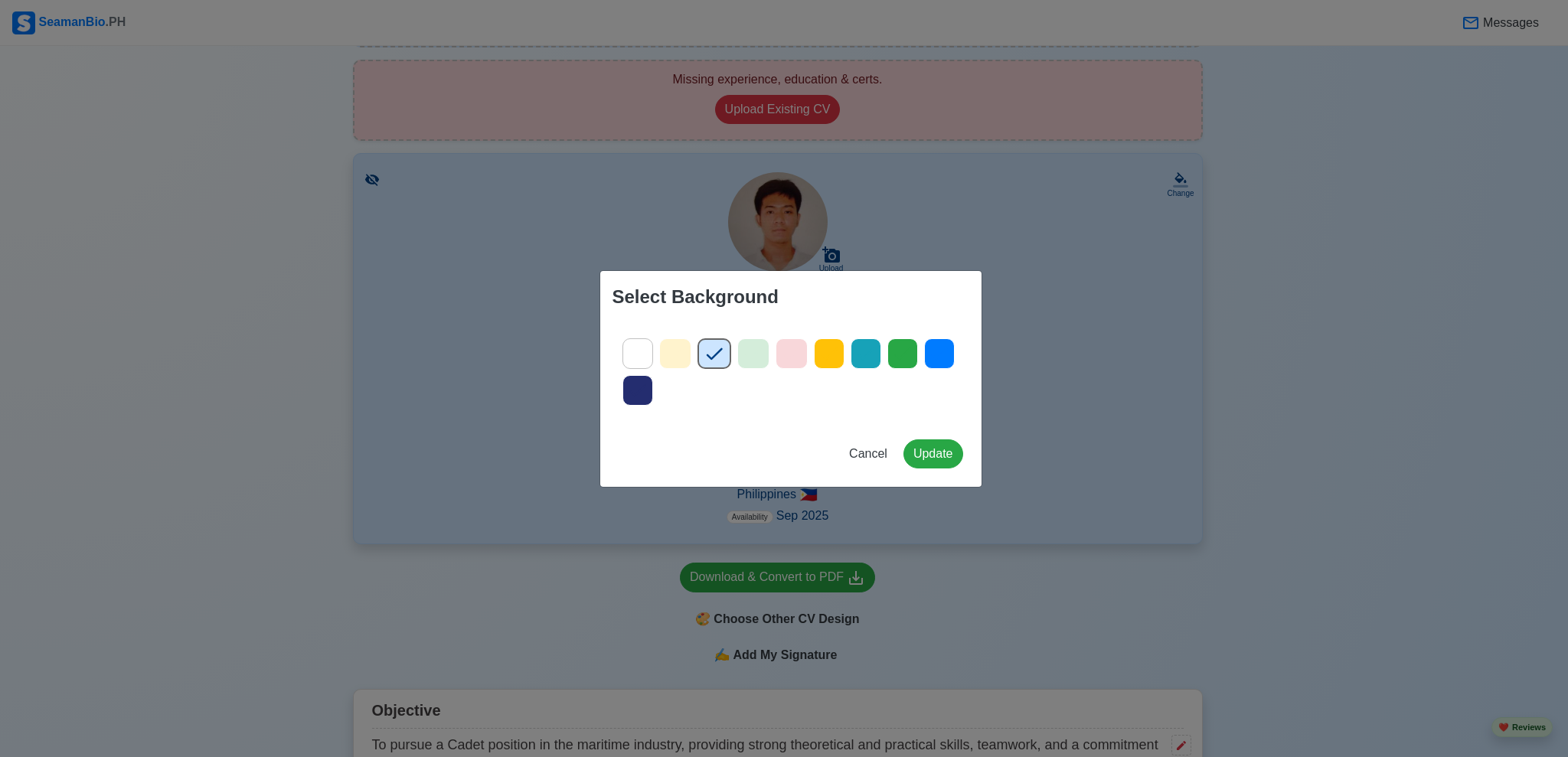 click 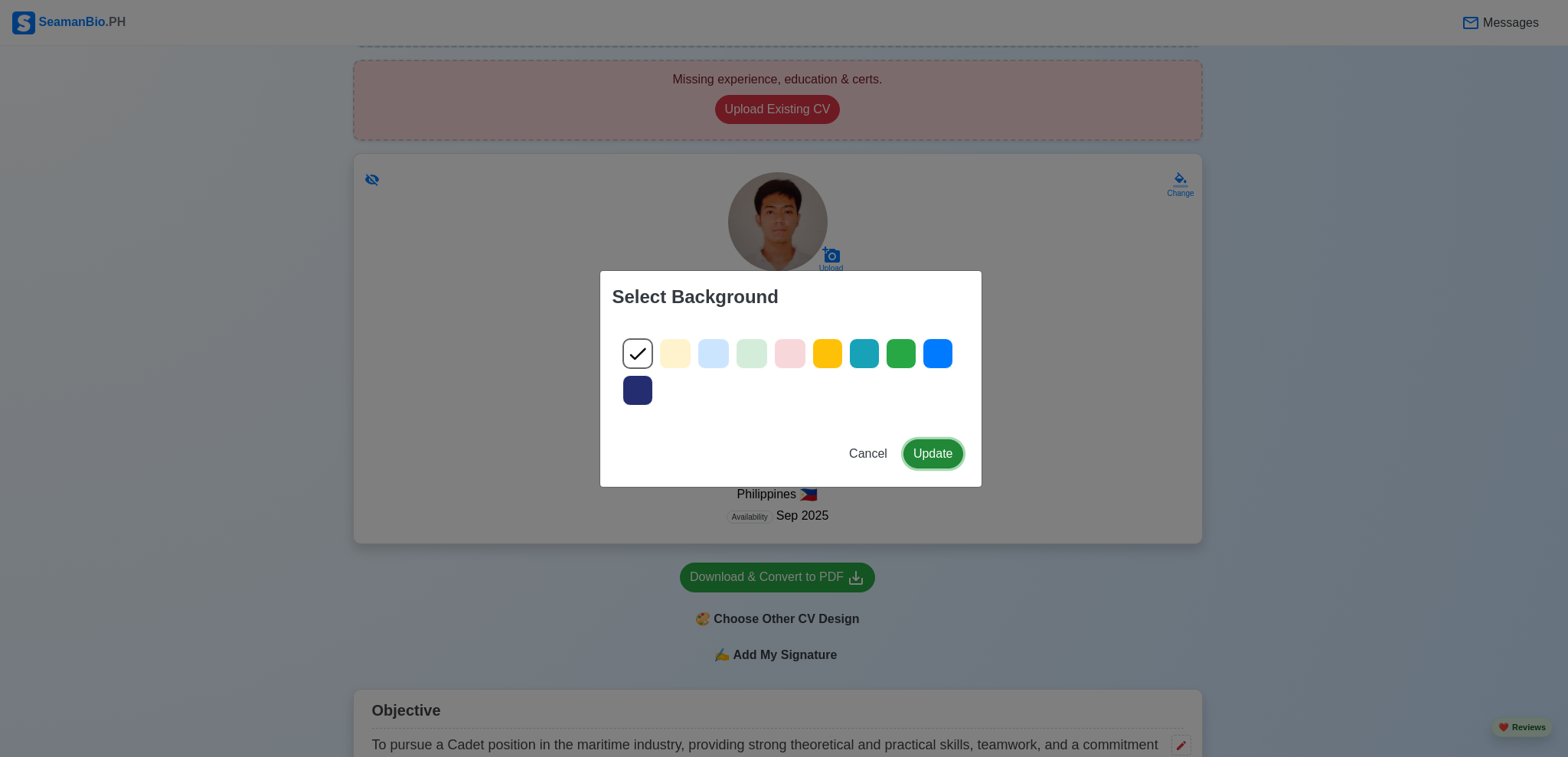 click on "Update" at bounding box center (933, 454) 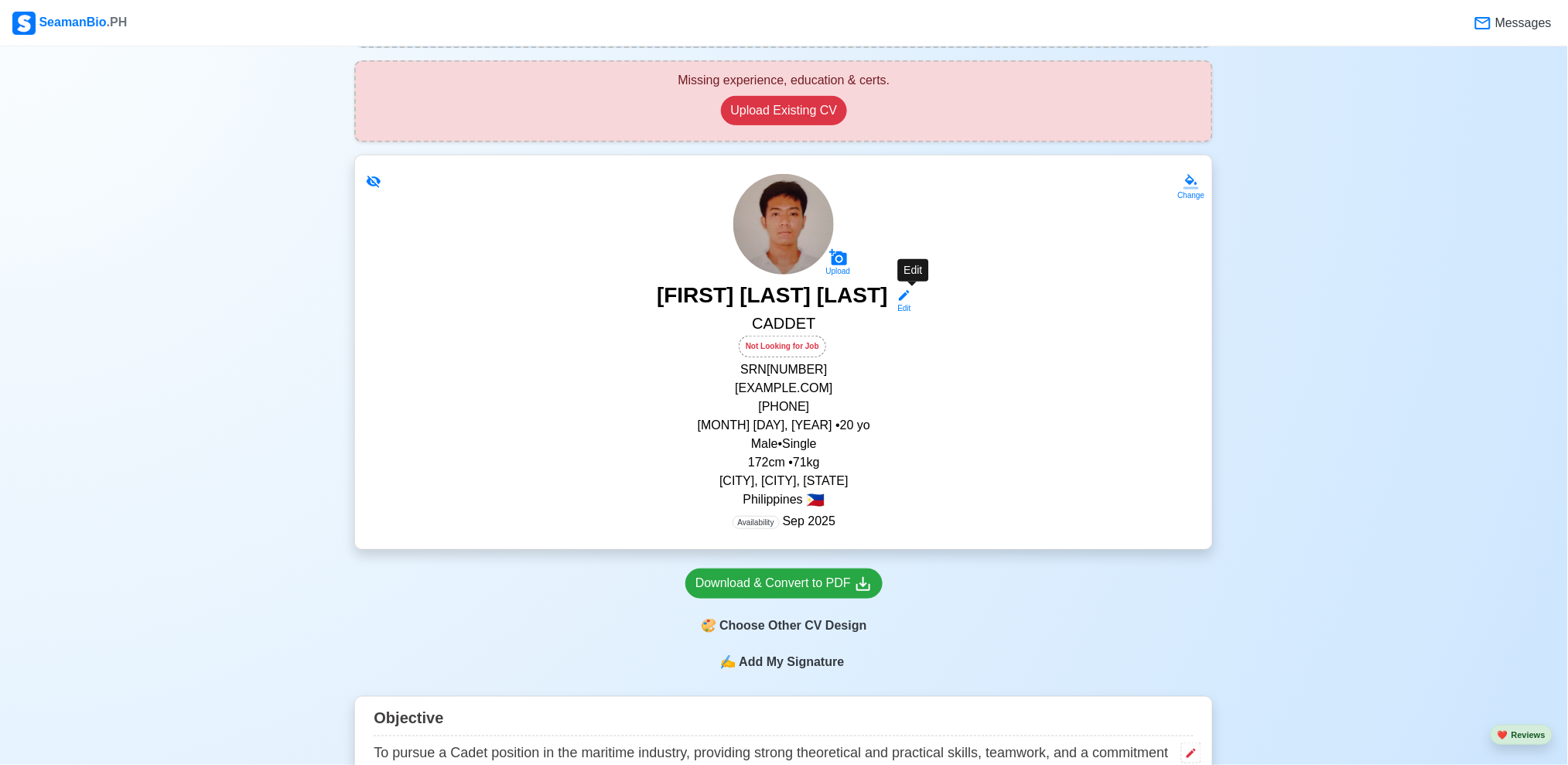 click 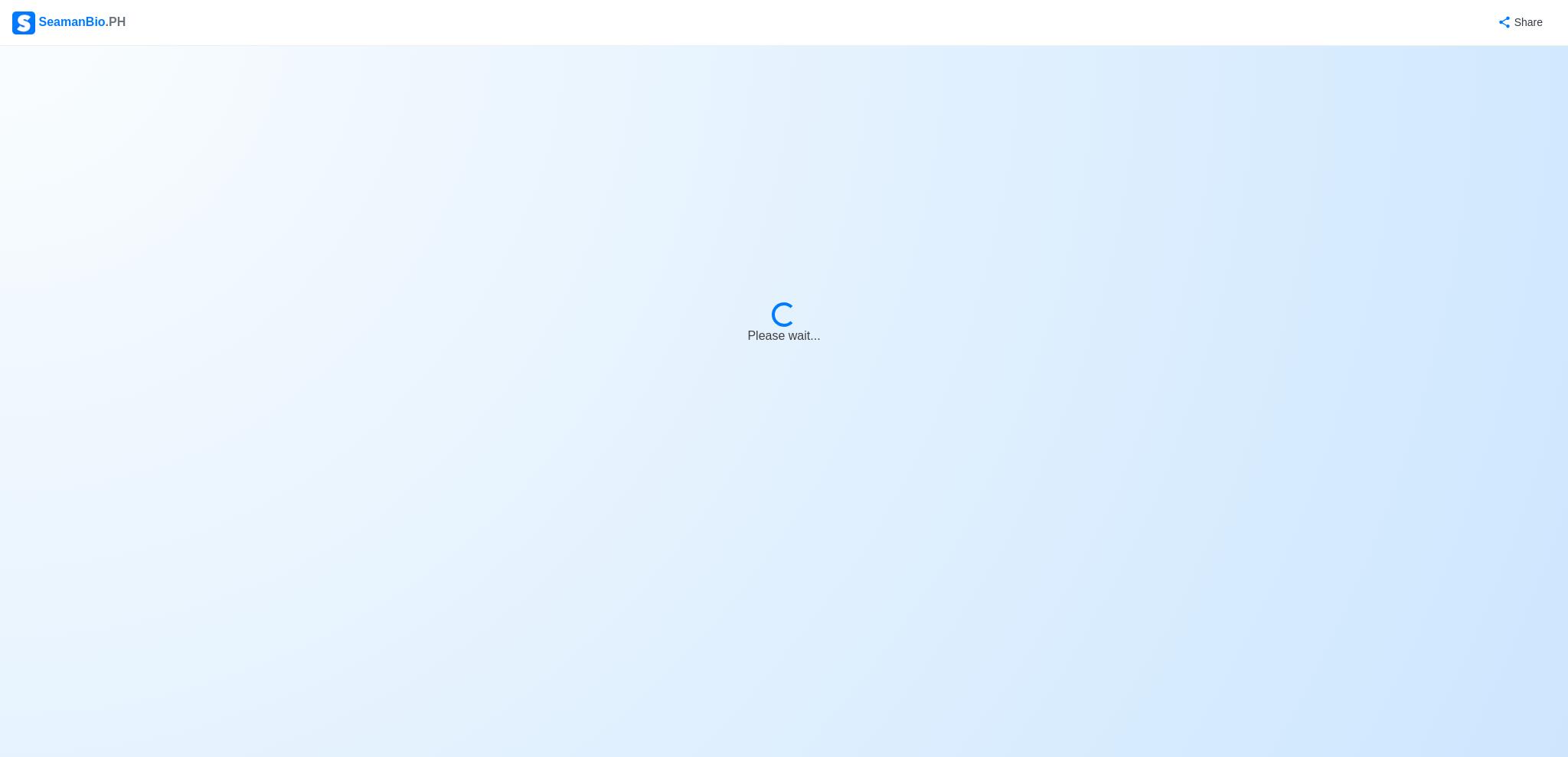 select on "Not Looking for Job" 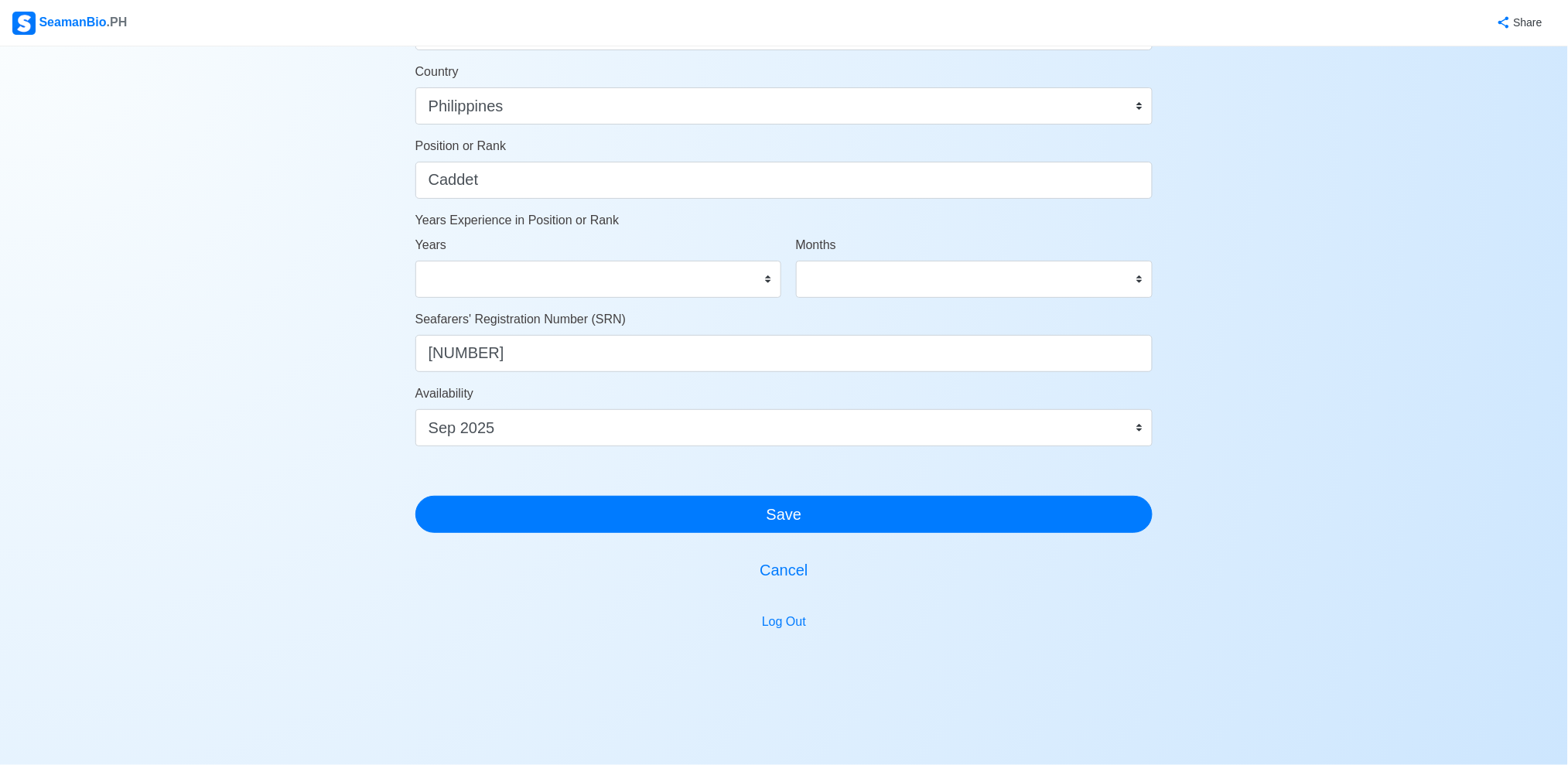 scroll, scrollTop: 715, scrollLeft: 0, axis: vertical 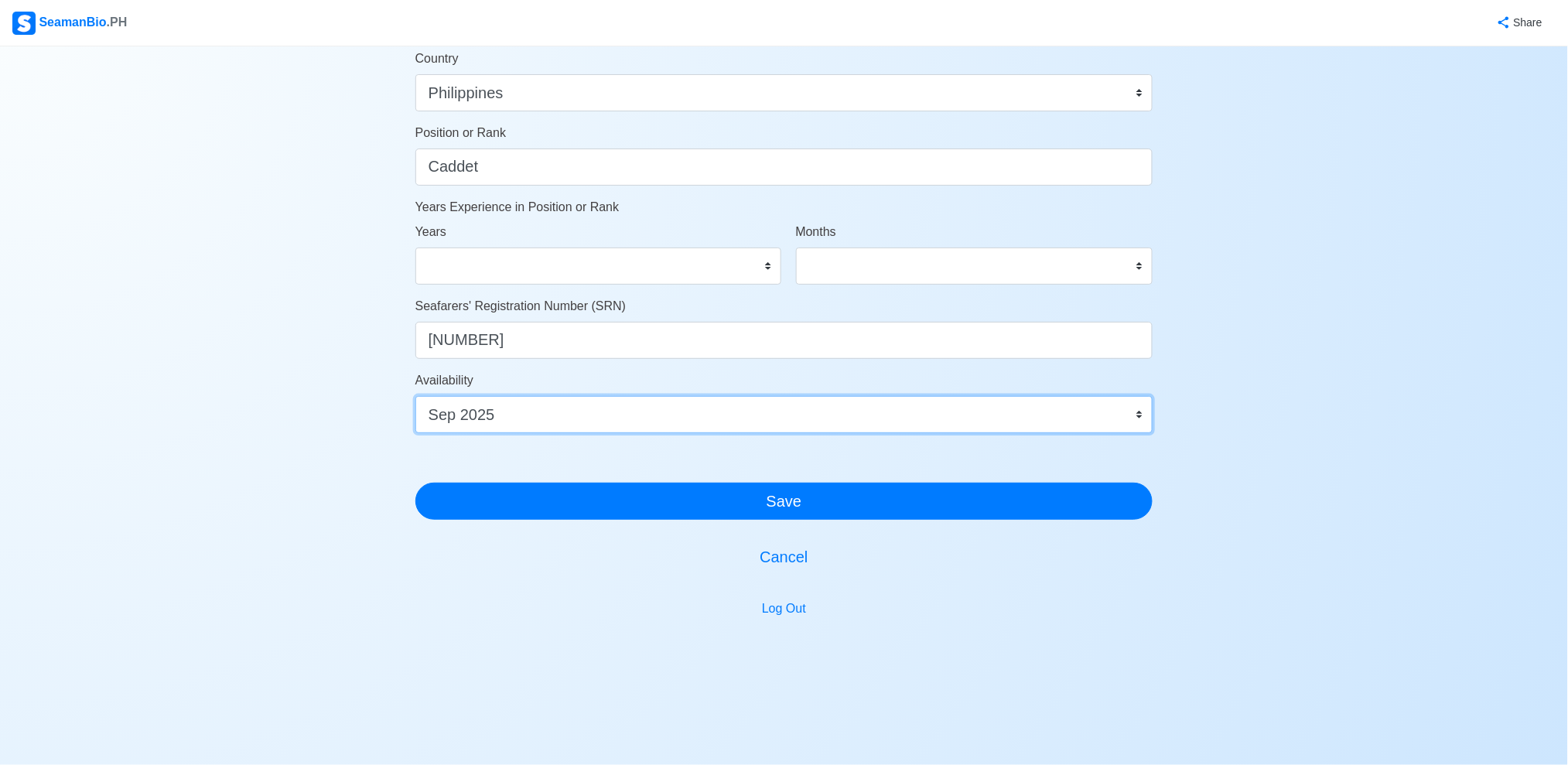 click on "Immediate Aug 2025  Sep 2025  Oct 2025  Nov 2025  Dec 2025  Jan 2026  Feb 2026  Mar 2026  Apr 2026" at bounding box center [784, 415] 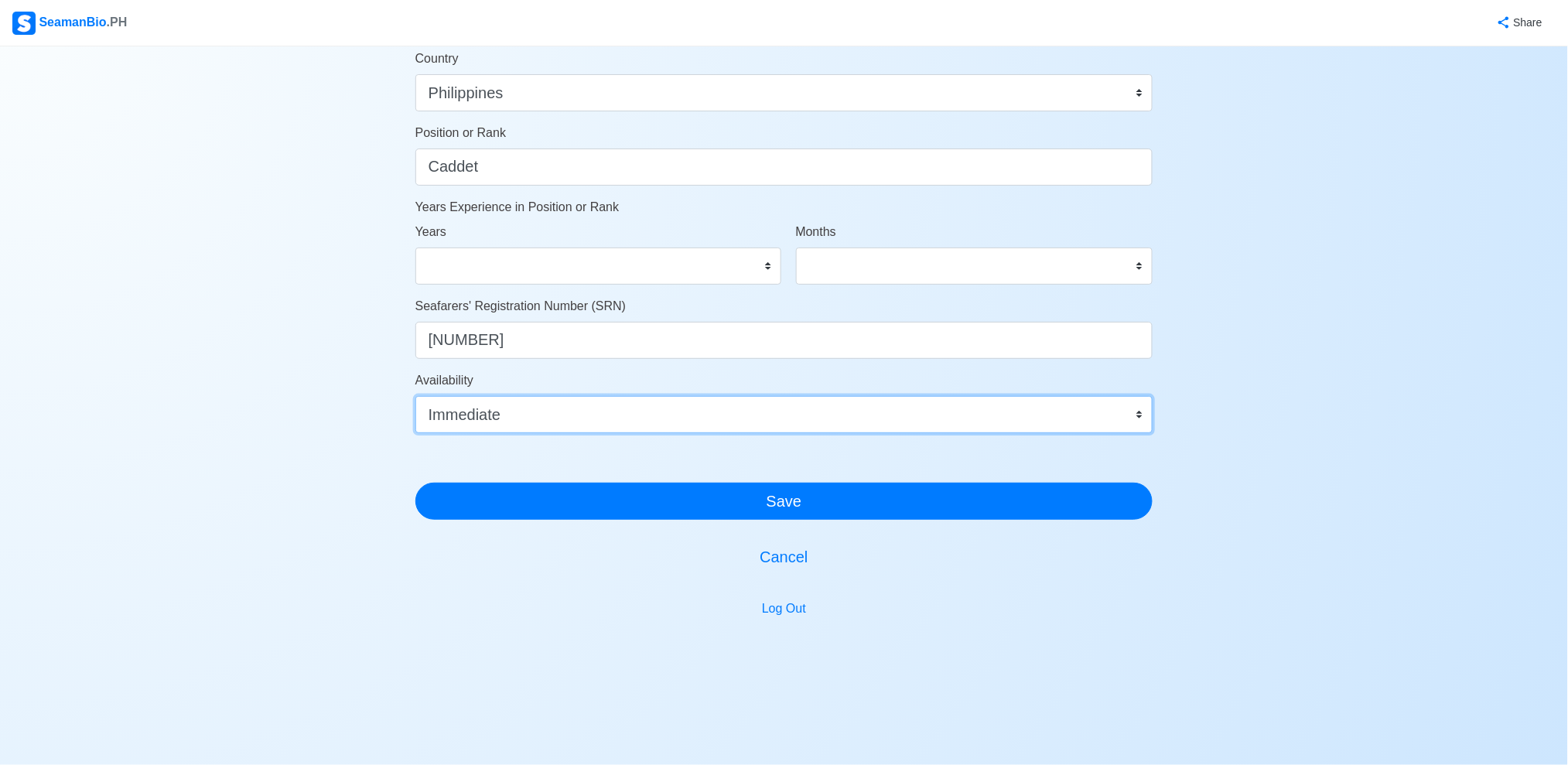 click on "Immediate Aug 2025  Sep 2025  Oct 2025  Nov 2025  Dec 2025  Jan 2026  Feb 2026  Mar 2026  Apr 2026" at bounding box center (784, 415) 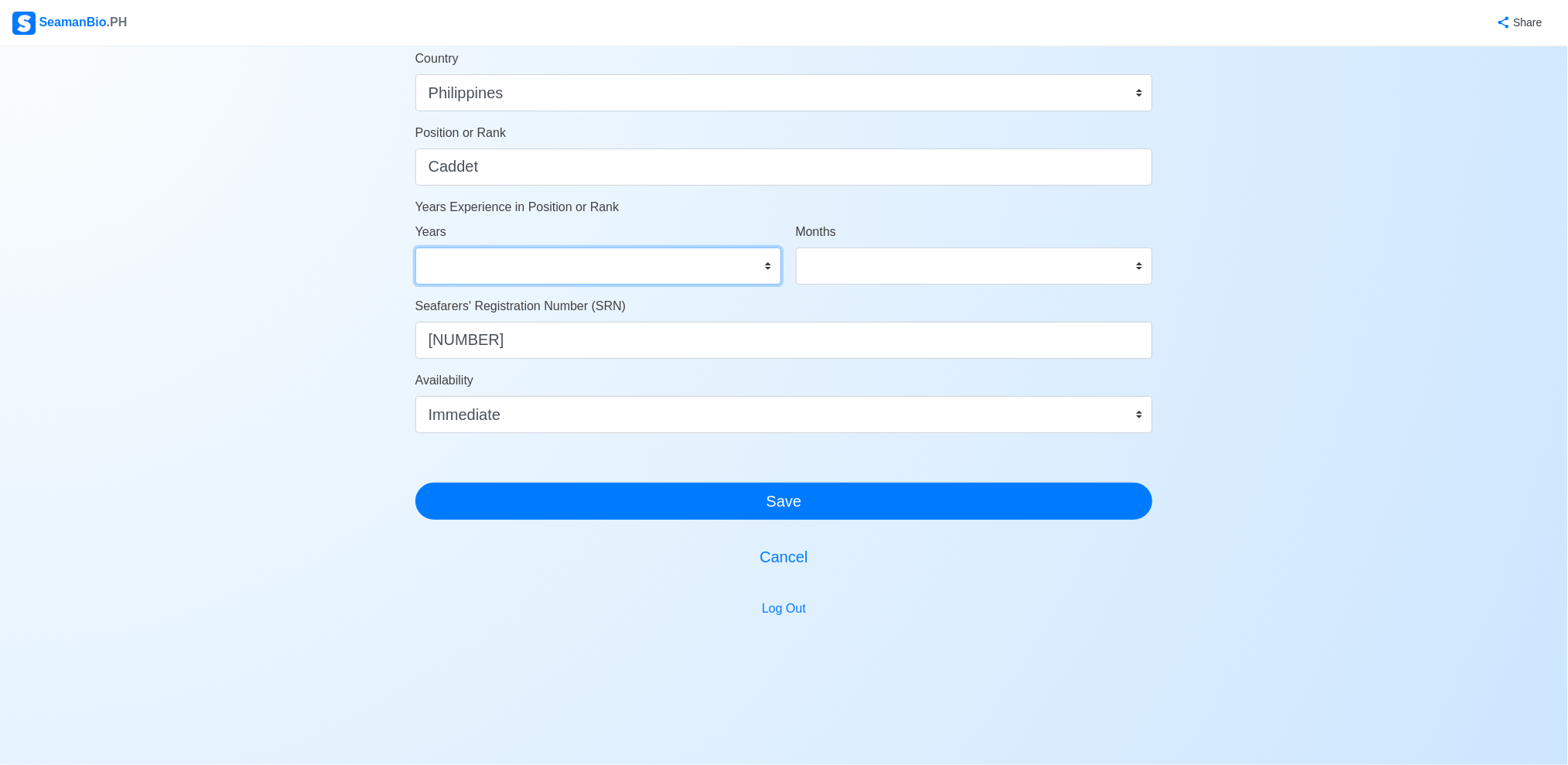 click on "0 1 2 3 4 5 6 7 8 9 10 11 12 13 14 15 16 17 18 19 20 21 22 23 24 25 26 27 28 29 30 31 32 33 34 35 36 37 38 39 40 41 42 43 44 45 46 47 48 49 50" at bounding box center [598, 266] 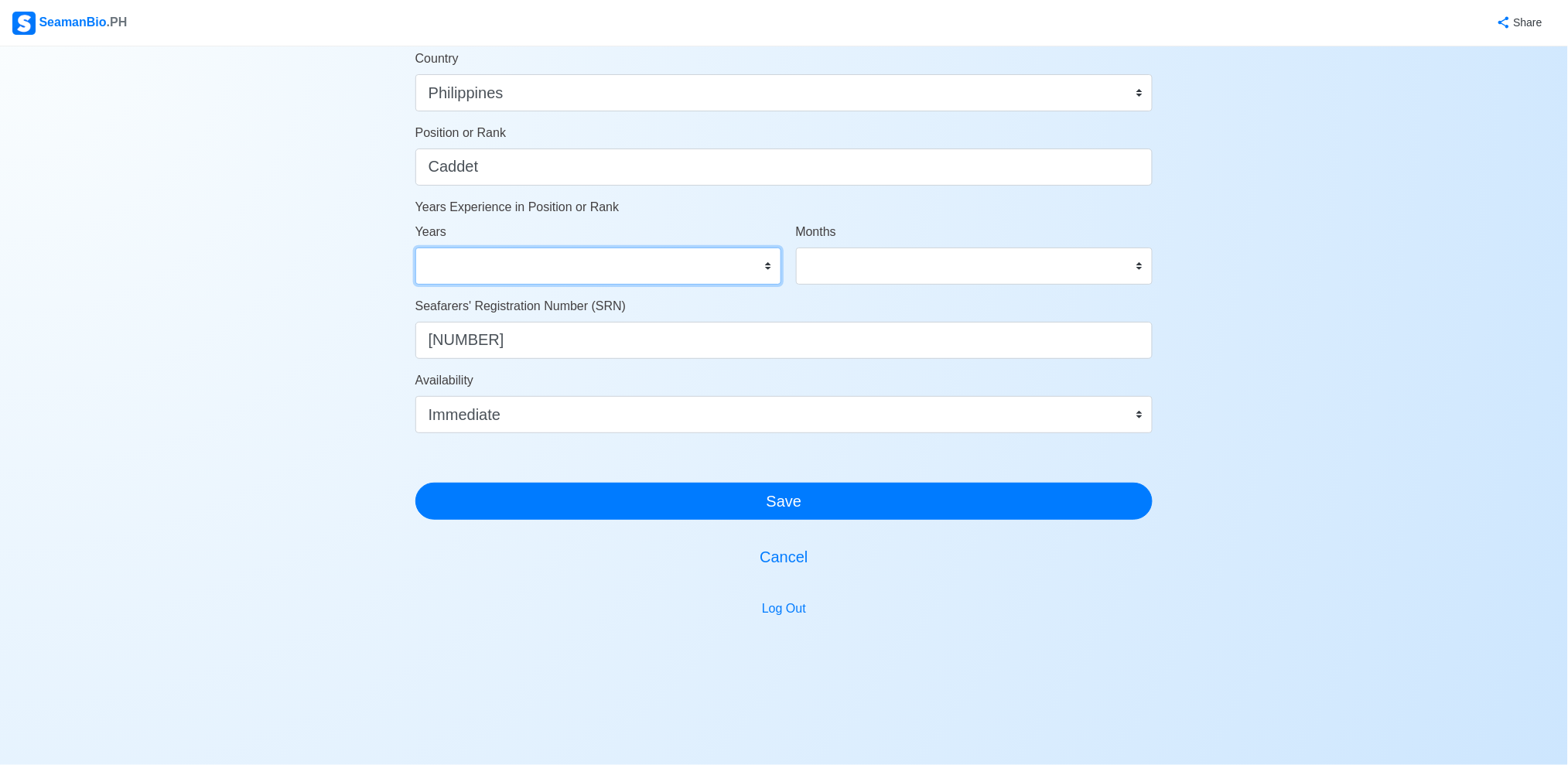 click on "0 1 2 3 4 5 6 7 8 9 10 11 12 13 14 15 16 17 18 19 20 21 22 23 24 25 26 27 28 29 30 31 32 33 34 35 36 37 38 39 40 41 42 43 44 45 46 47 48 49 50" at bounding box center [598, 266] 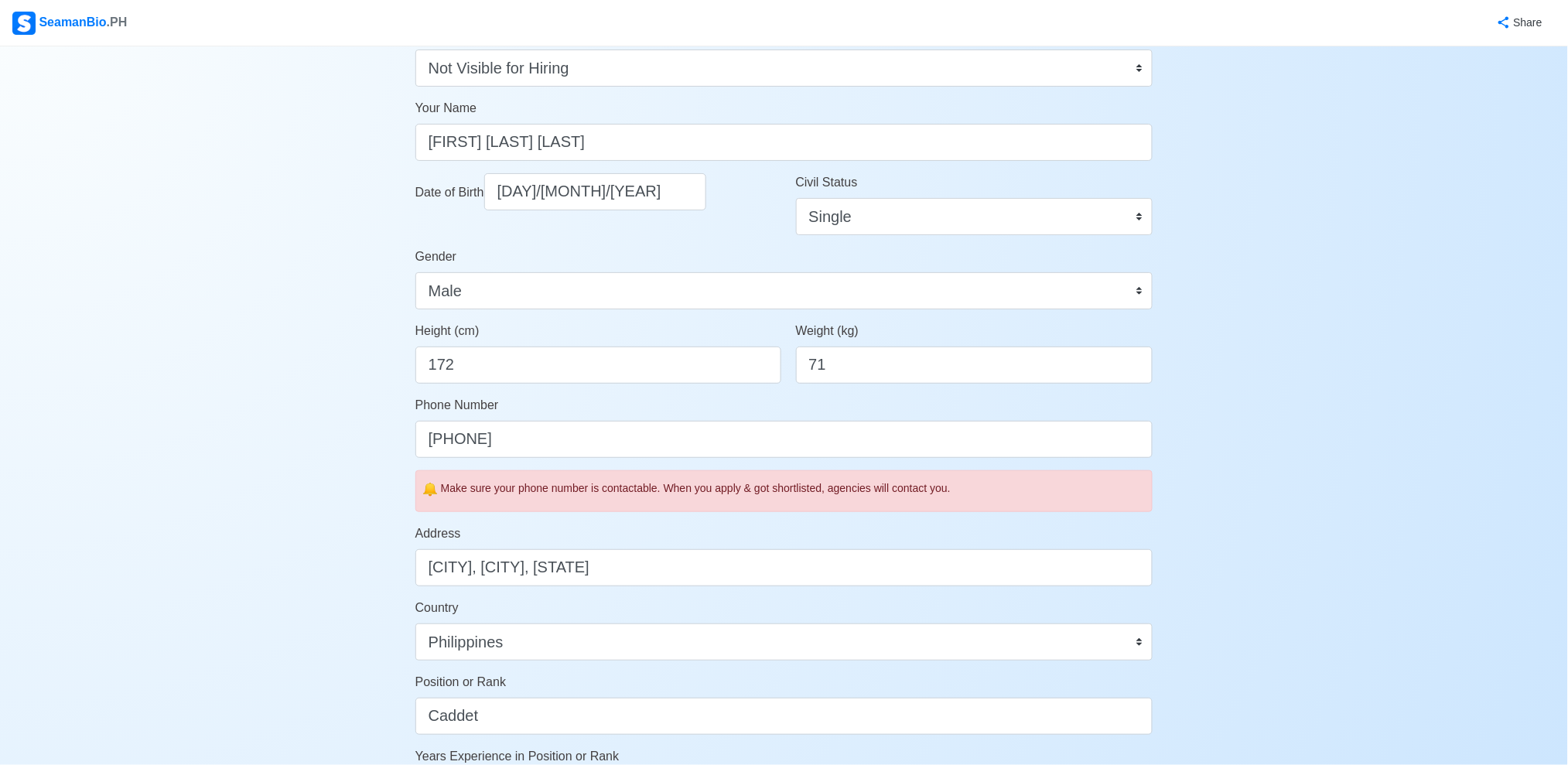 scroll, scrollTop: 96, scrollLeft: 0, axis: vertical 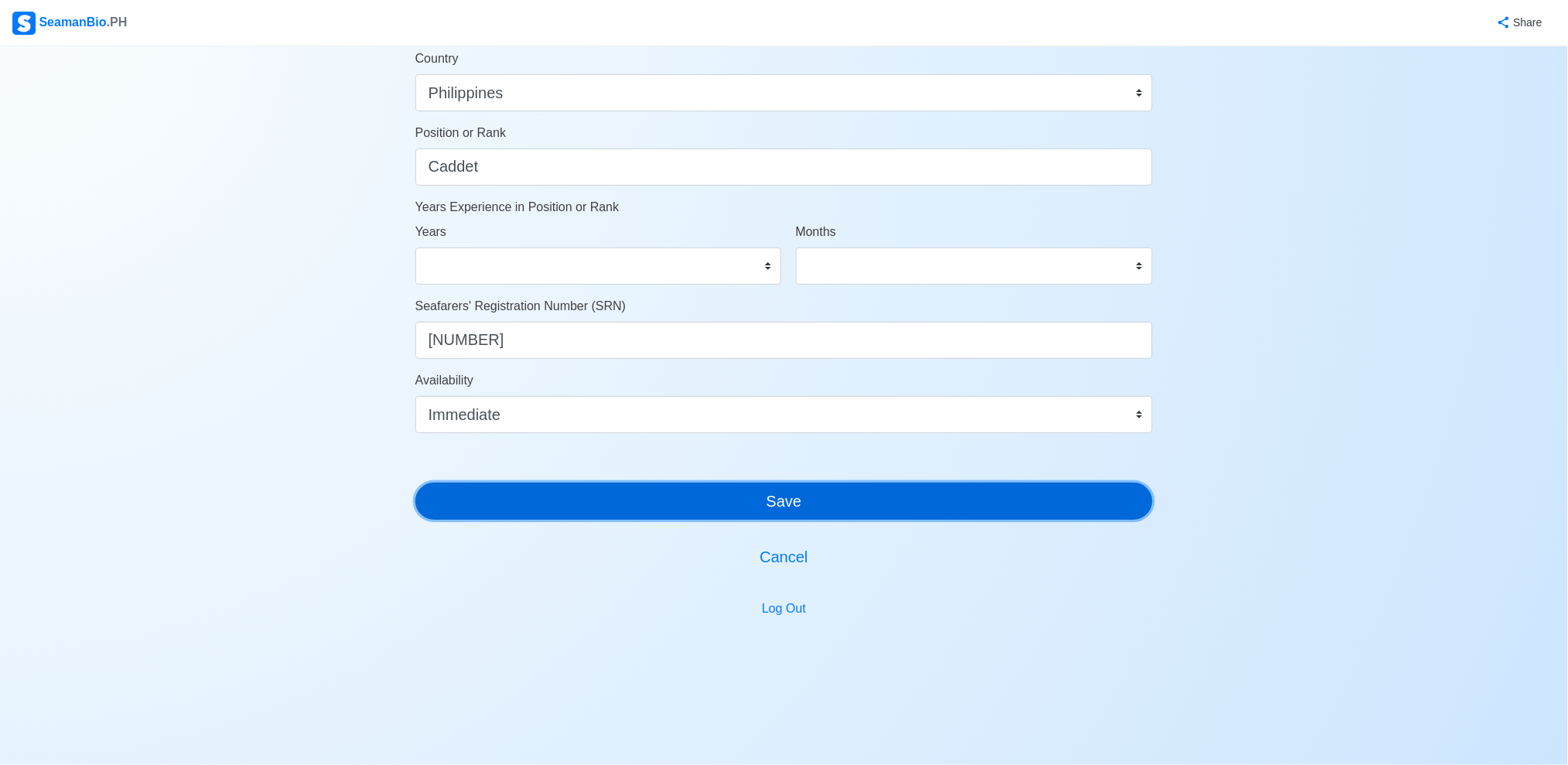 click on "Save" at bounding box center (784, 501) 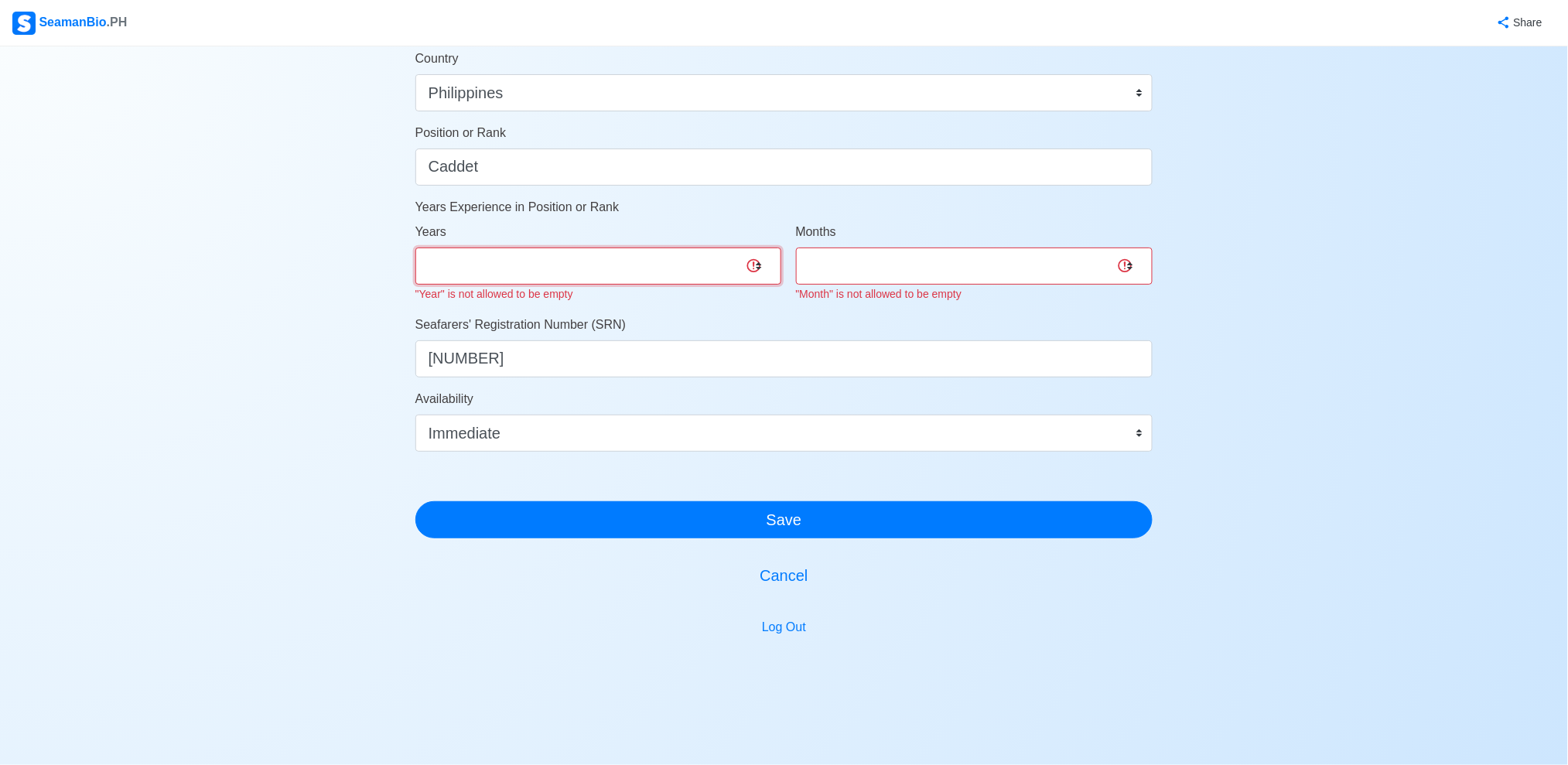 click on "0 1 2 3 4 5 6 7 8 9 10 11 12 13 14 15 16 17 18 19 20 21 22 23 24 25 26 27 28 29 30 31 32 33 34 35 36 37 38 39 40 41 42 43 44 45 46 47 48 49 50" at bounding box center (598, 266) 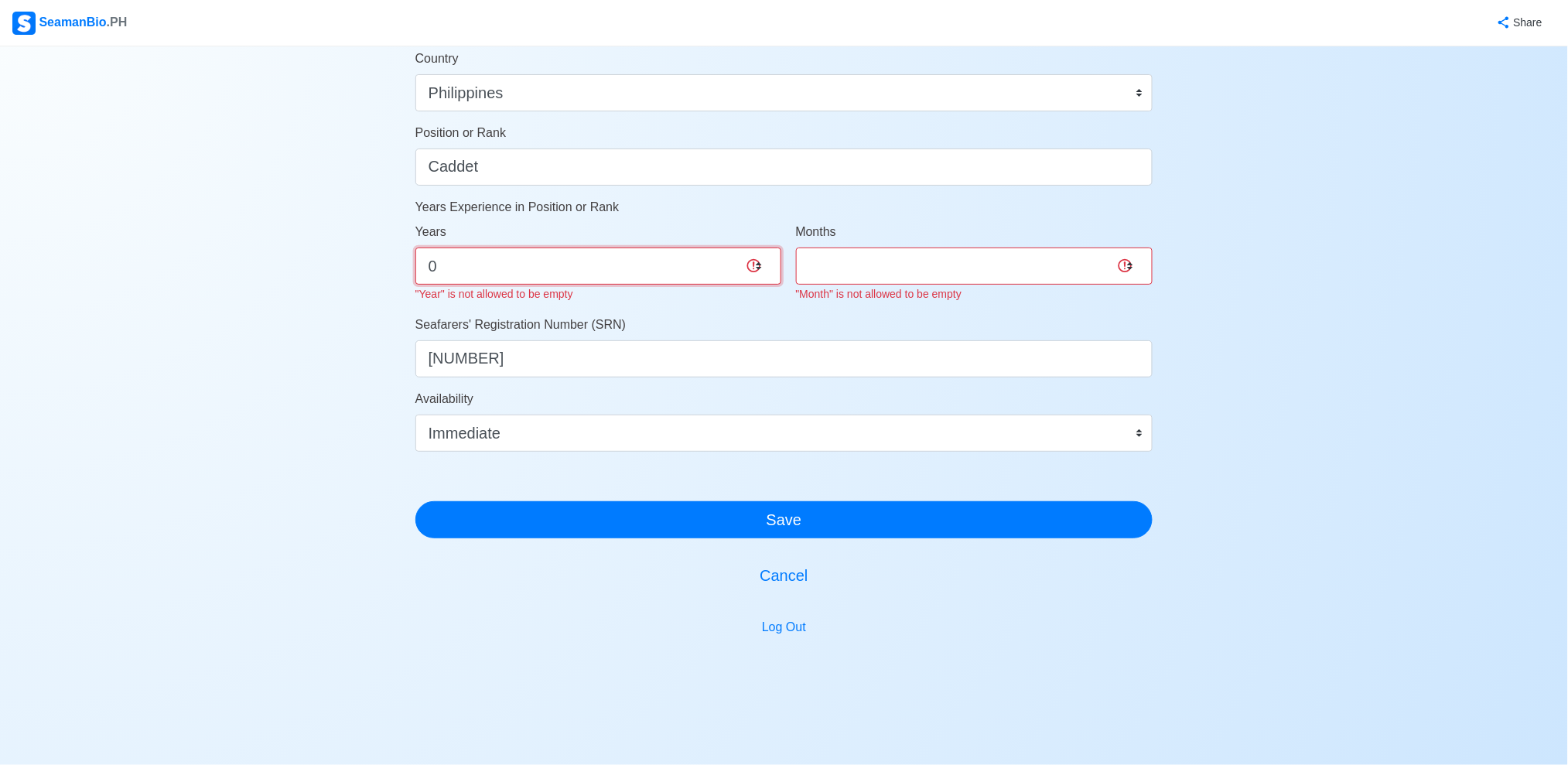 click on "0 1 2 3 4 5 6 7 8 9 10 11 12 13 14 15 16 17 18 19 20 21 22 23 24 25 26 27 28 29 30 31 32 33 34 35 36 37 38 39 40 41 42 43 44 45 46 47 48 49 50" at bounding box center (598, 266) 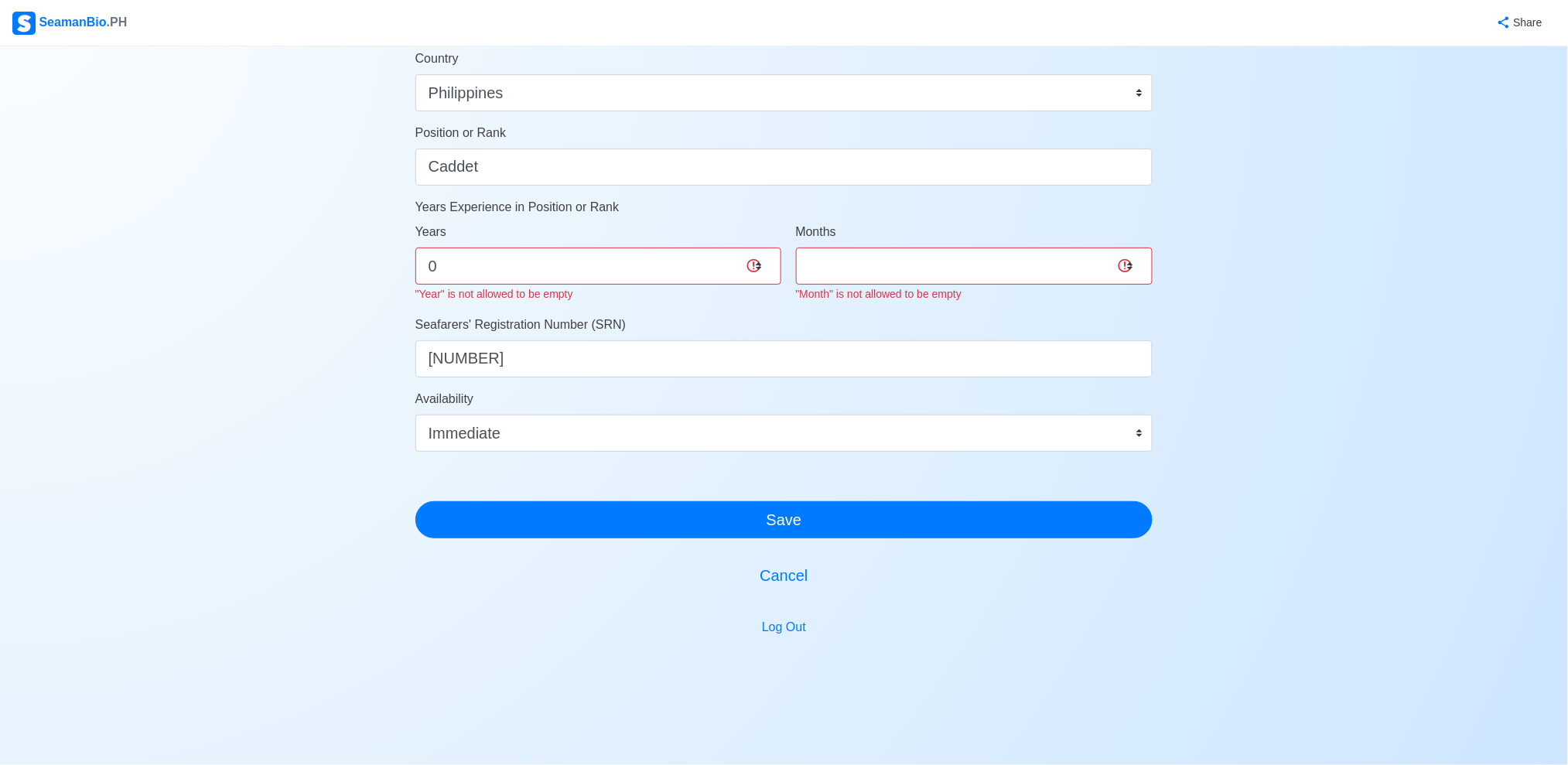 click on "Months 0 1 2 3 4 5 6 7 8 9 10 11 "Month" is not allowed to be empty" at bounding box center [975, 263] 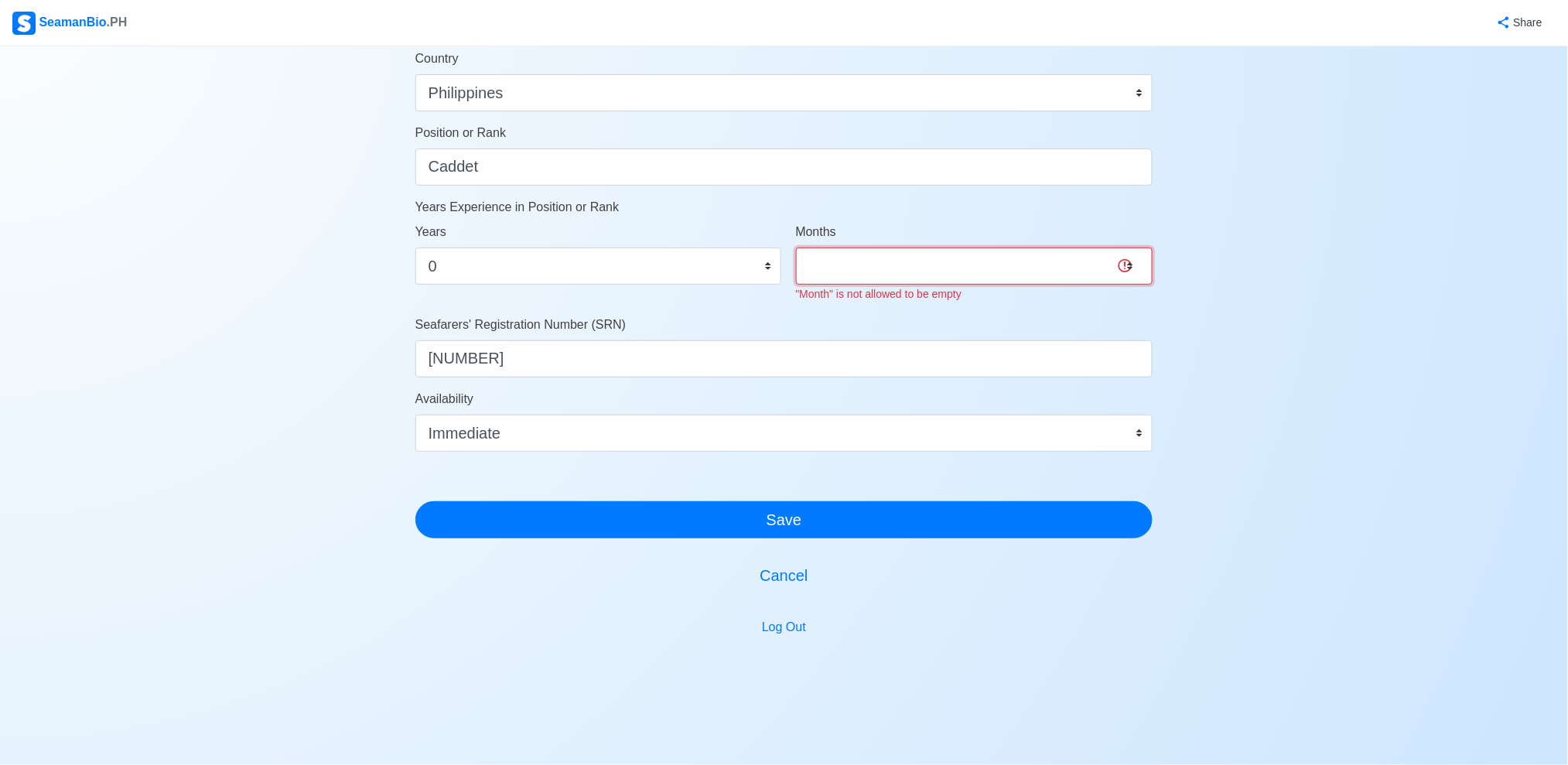 click on "0 1 2 3 4 5 6 7 8 9 10 11" at bounding box center [975, 266] 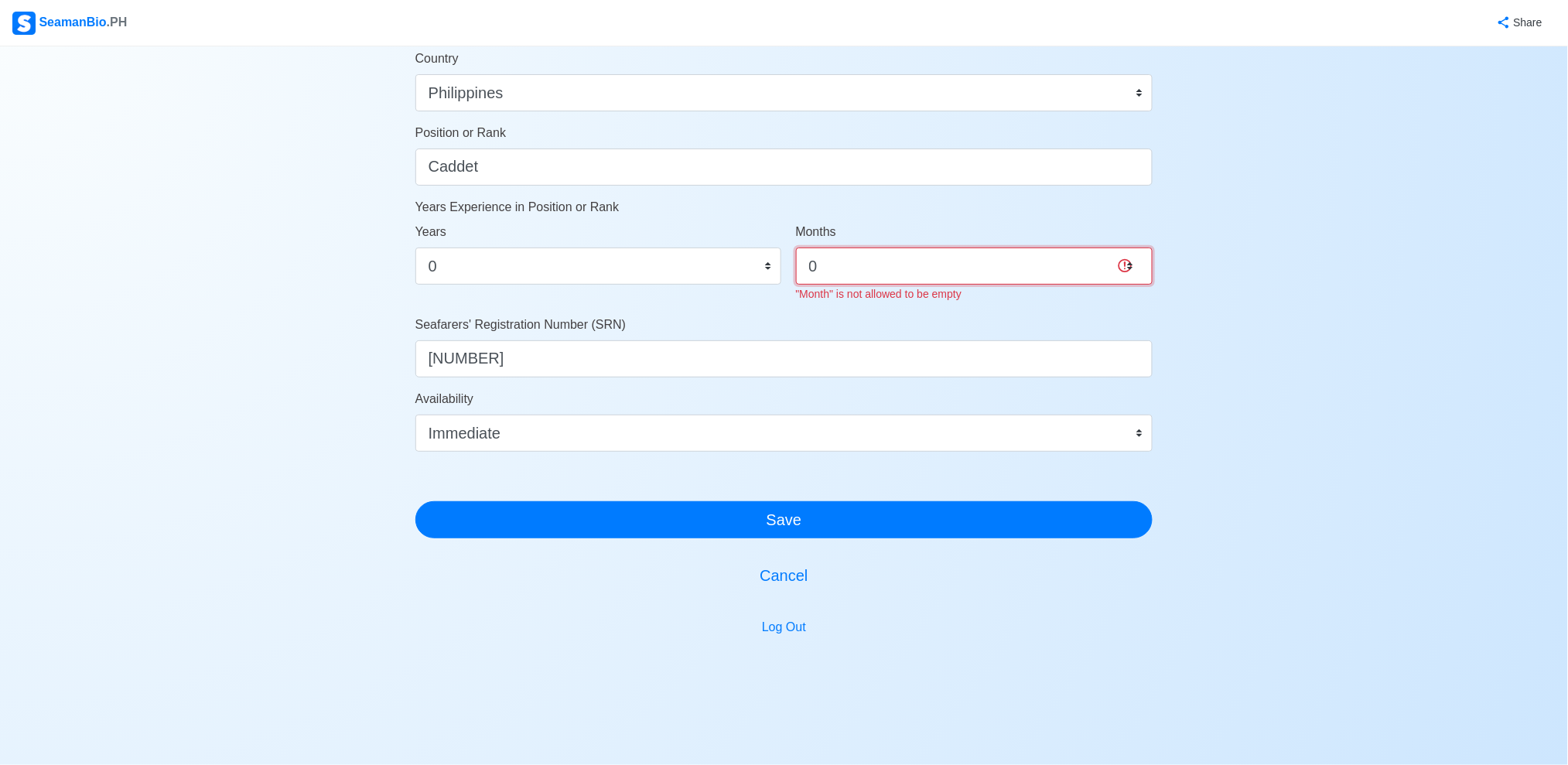 click on "0 1 2 3 4 5 6 7 8 9 10 11" at bounding box center [975, 266] 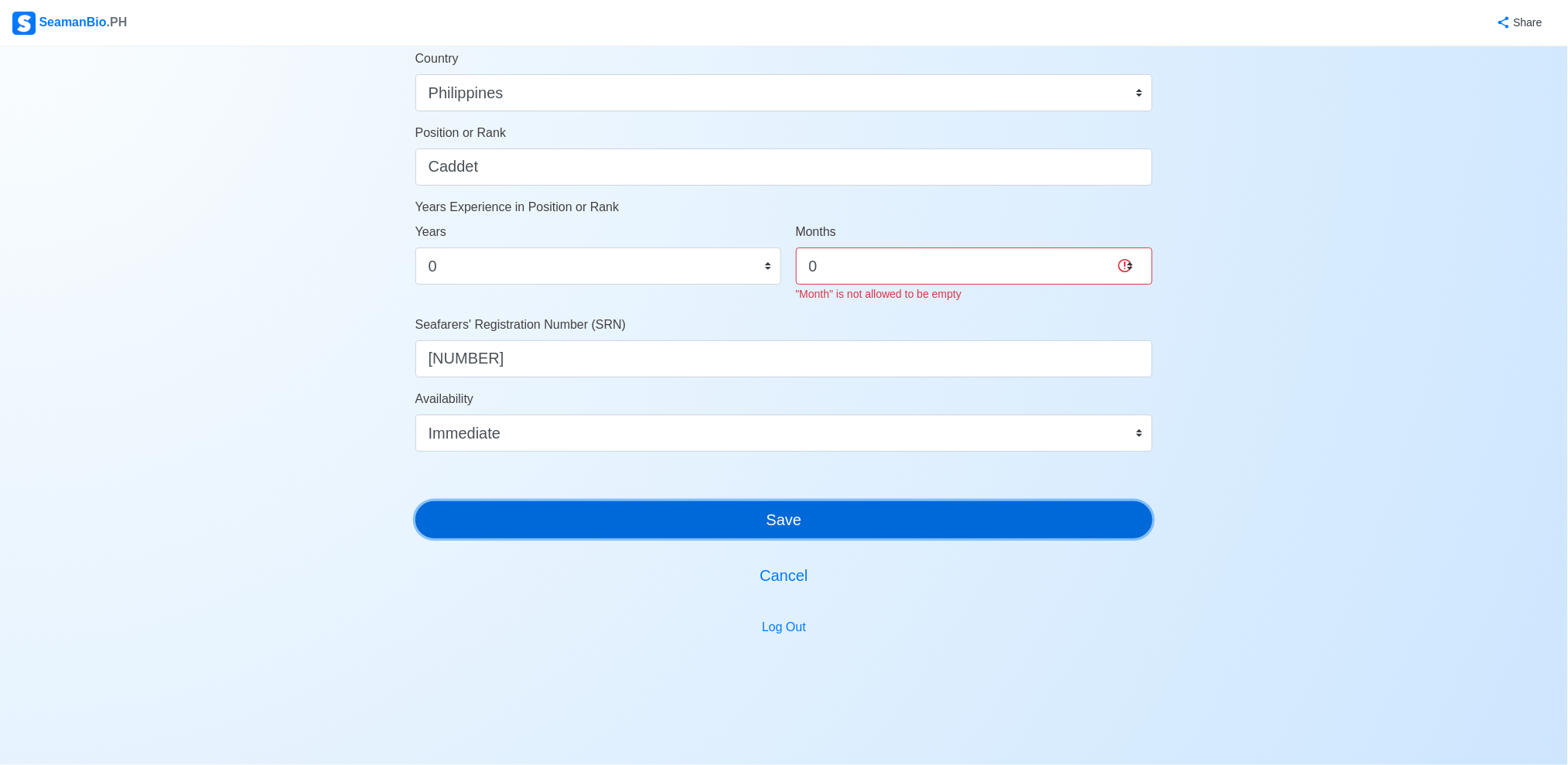 click on "Save" at bounding box center [784, 520] 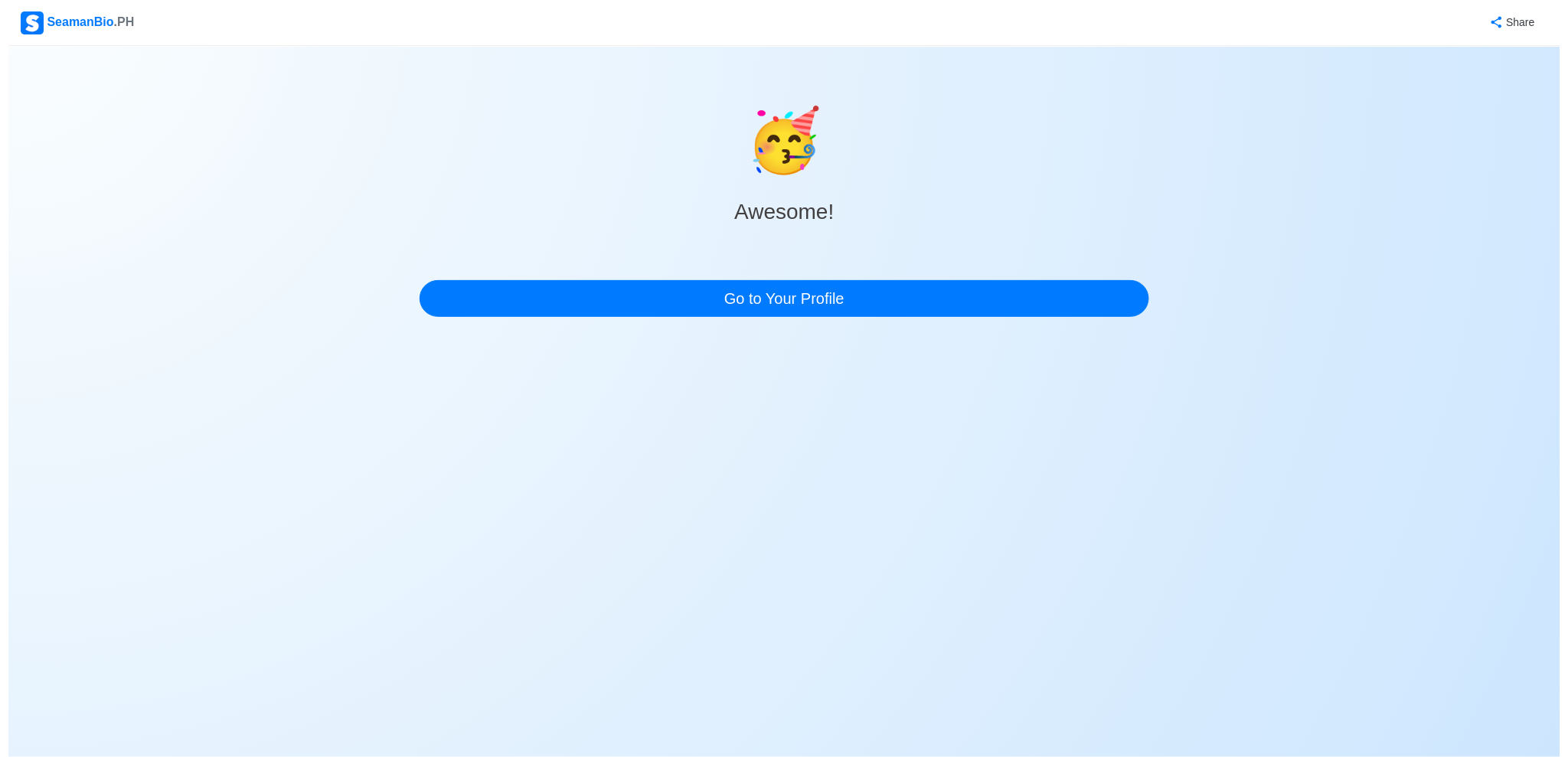 scroll, scrollTop: 0, scrollLeft: 0, axis: both 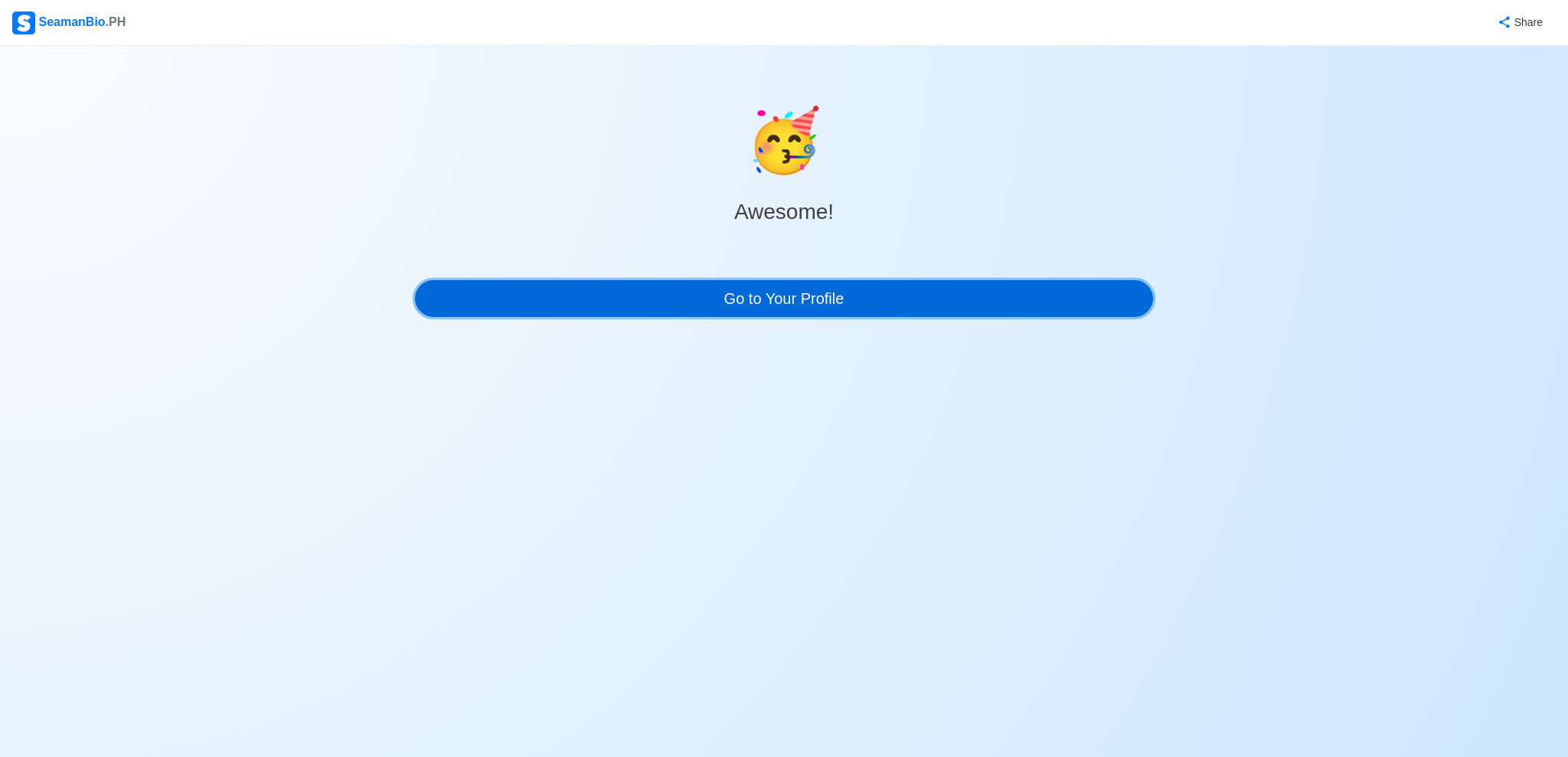 click on "Go to Your Profile" at bounding box center [784, 299] 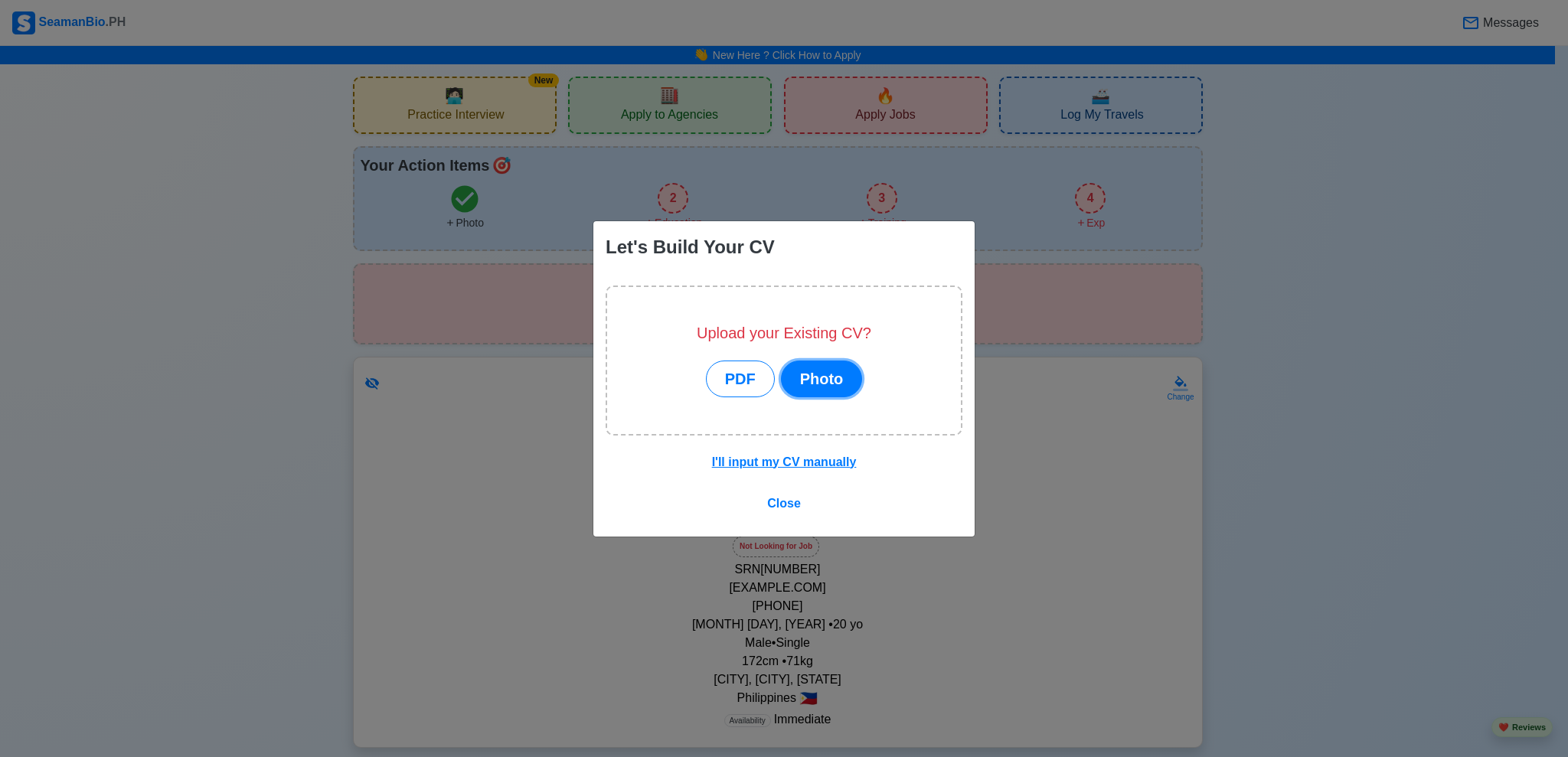 click on "Photo" at bounding box center [822, 379] 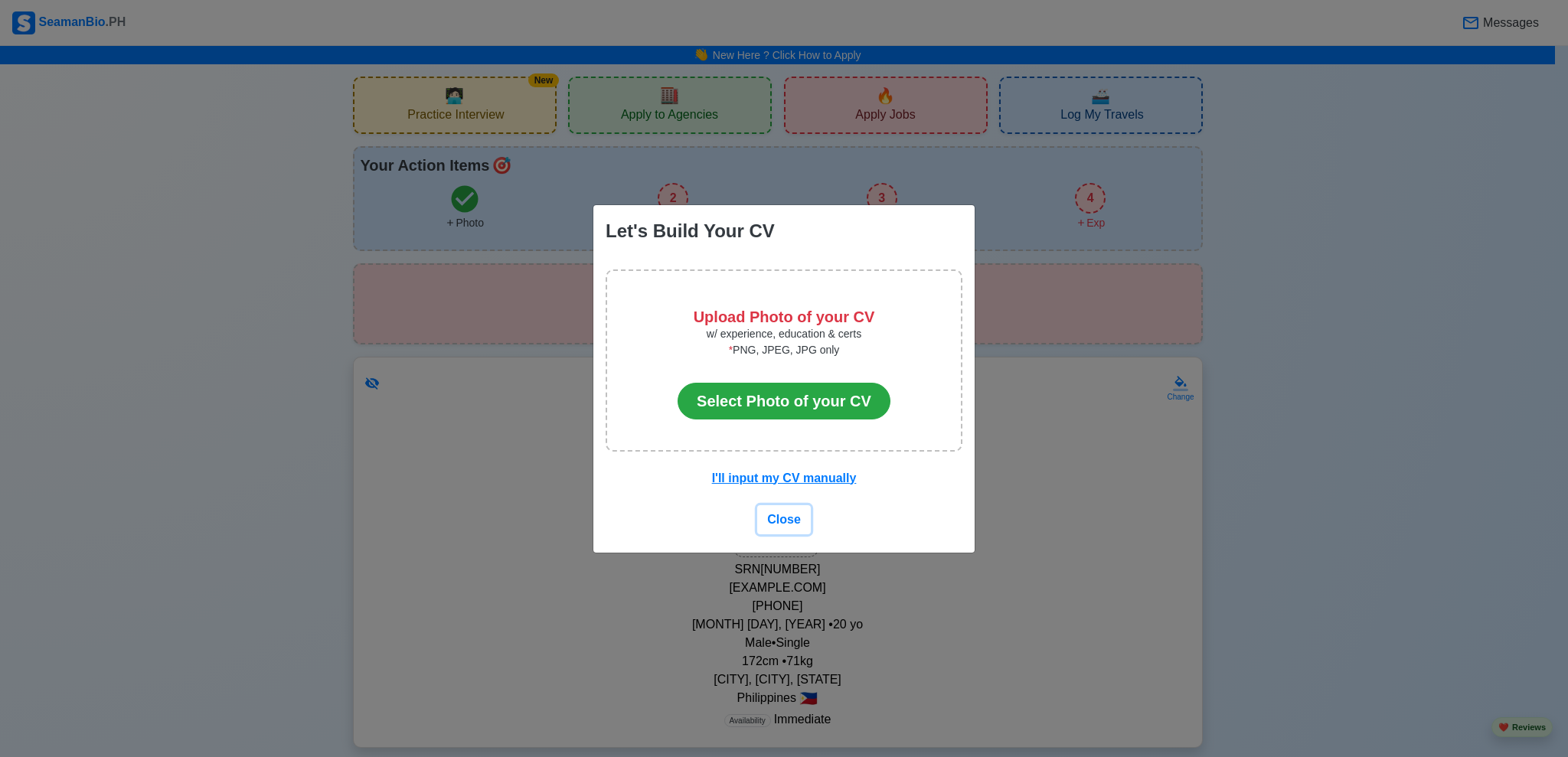 click on "Close" at bounding box center (784, 519) 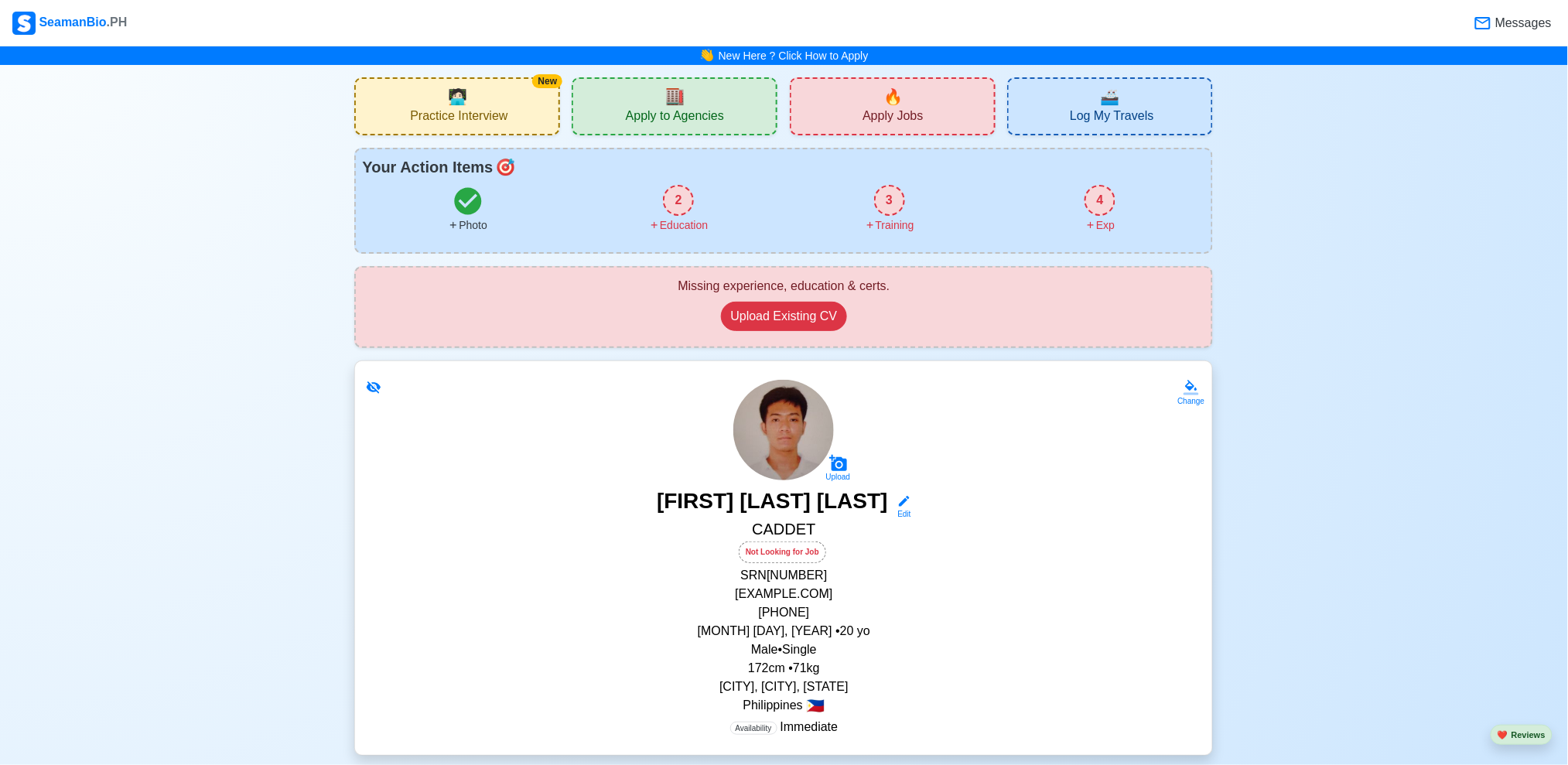 click on "Apply to Agencies" at bounding box center (675, 118) 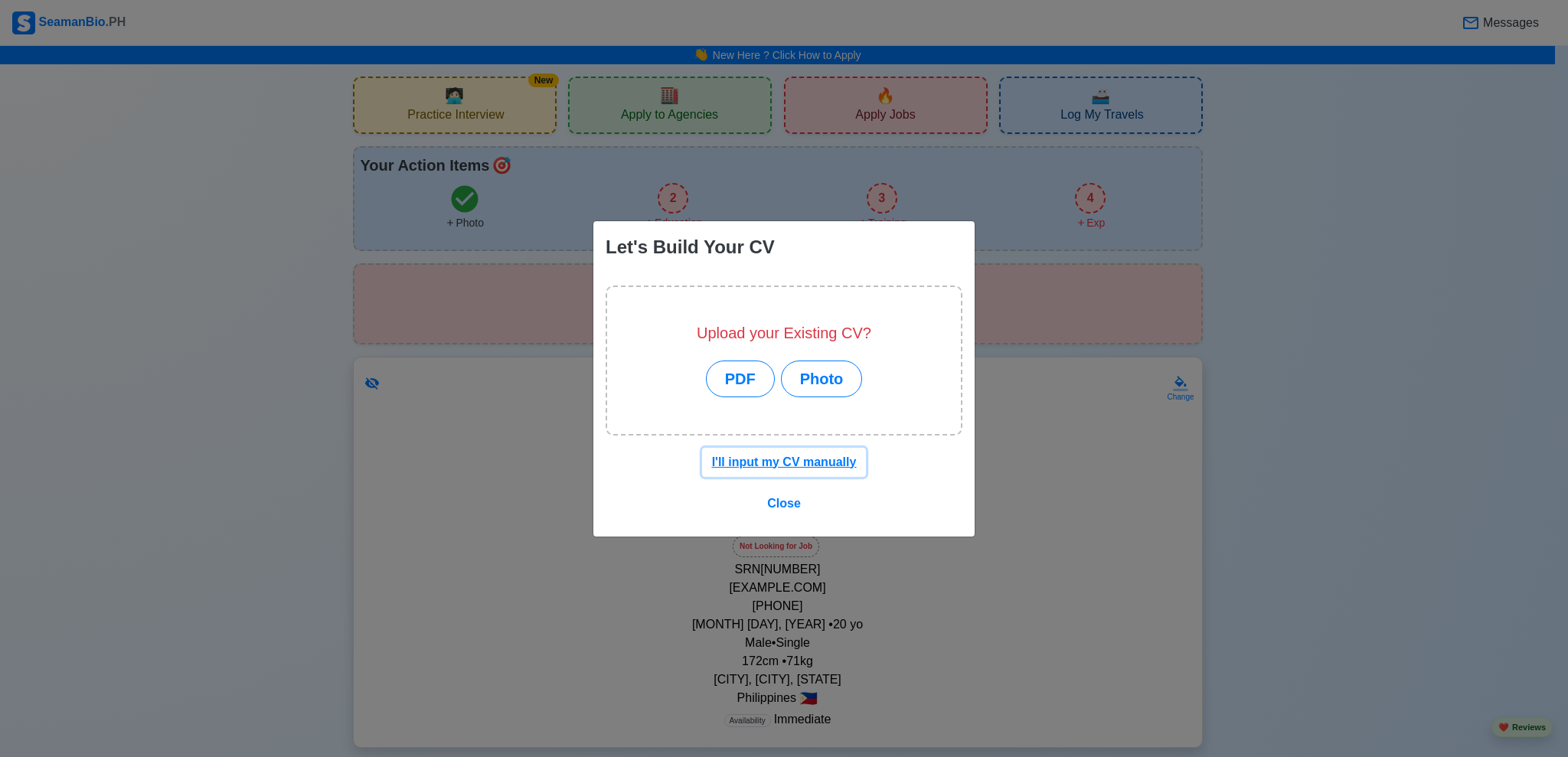 click on "I'll input my CV manually" at bounding box center (784, 462) 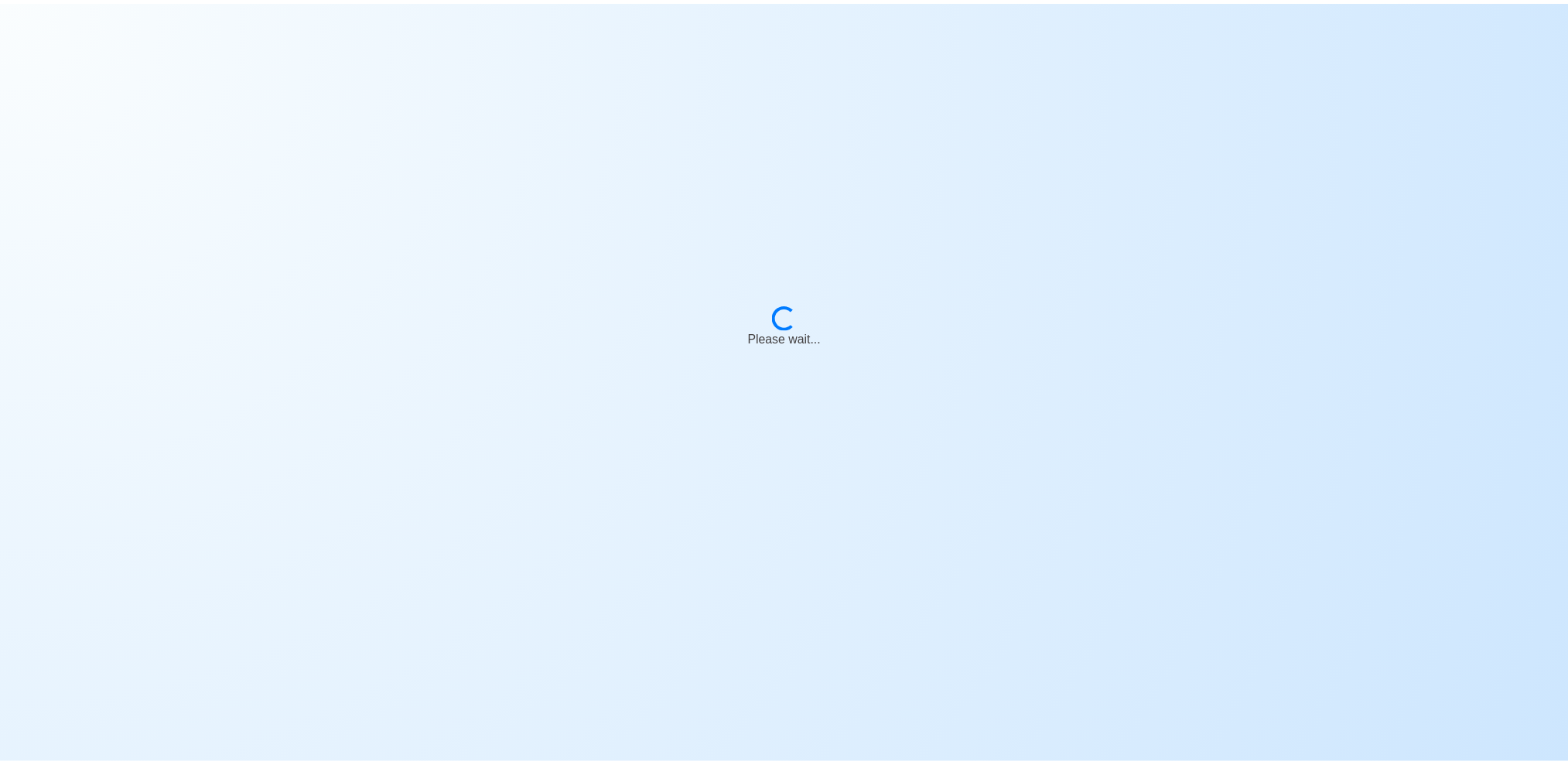 scroll, scrollTop: 0, scrollLeft: 0, axis: both 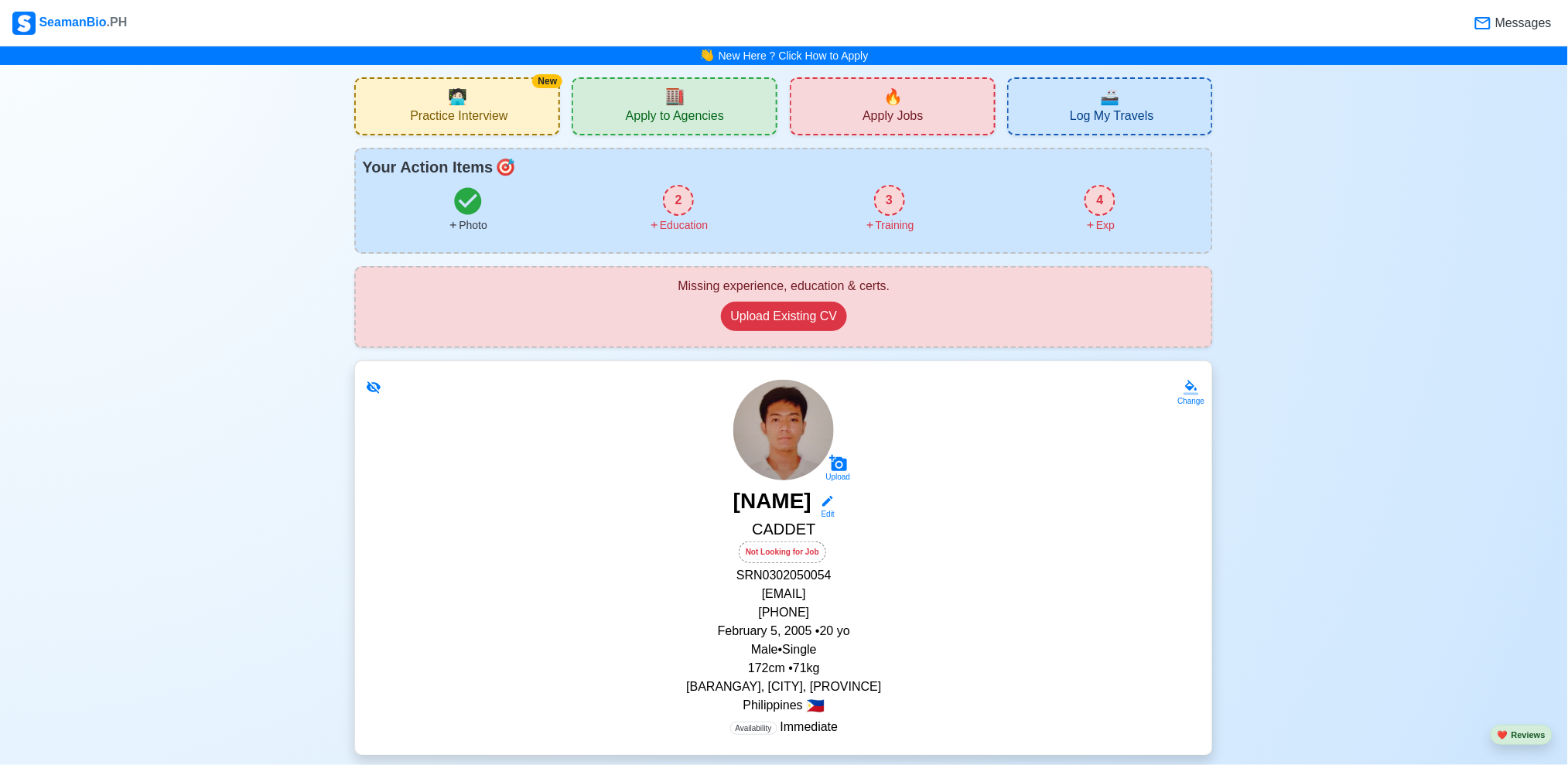 click on "3" at bounding box center [890, 200] 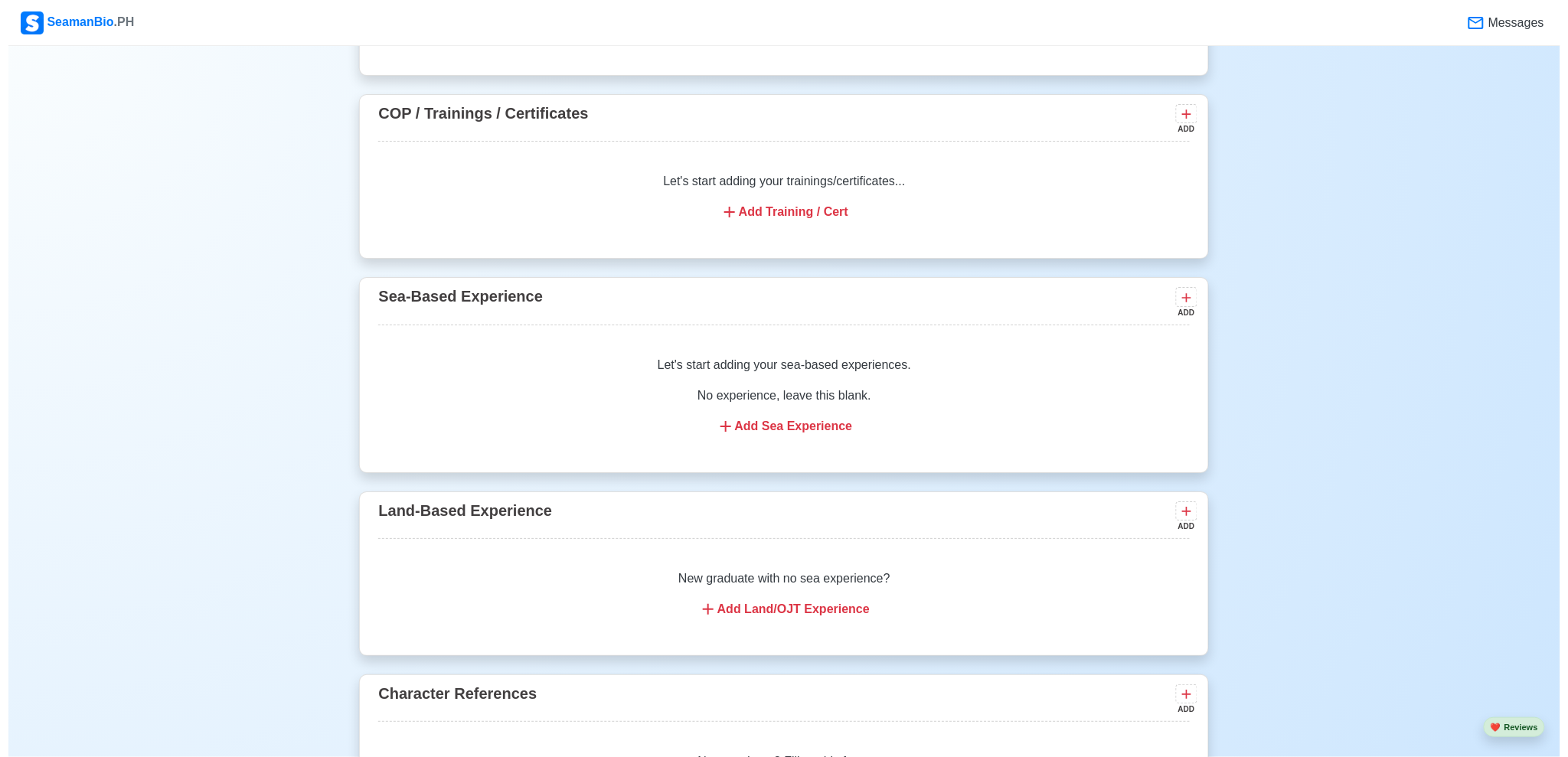 scroll, scrollTop: 1868, scrollLeft: 0, axis: vertical 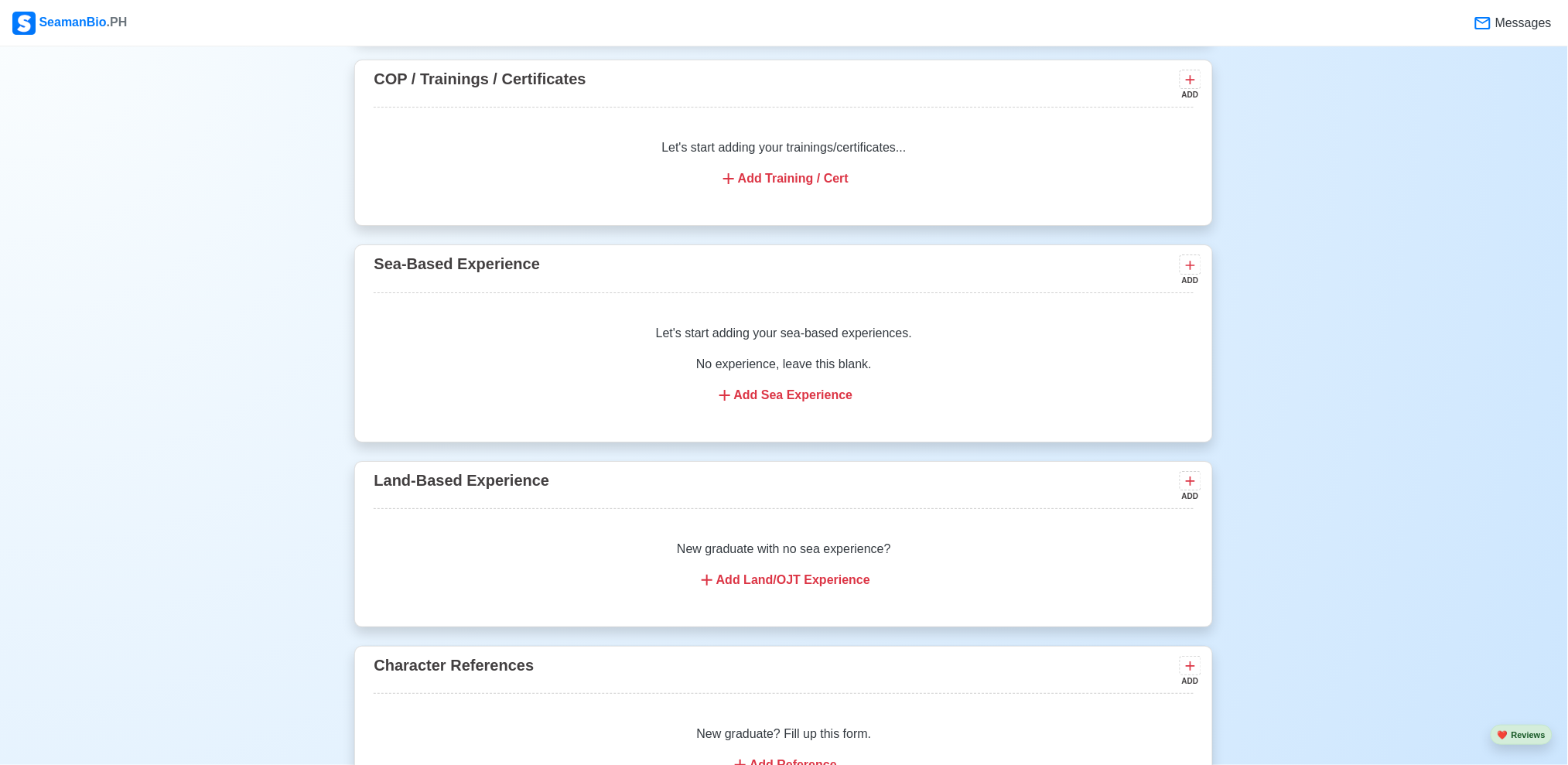 click on "Add Training / Cert" at bounding box center (784, 179) 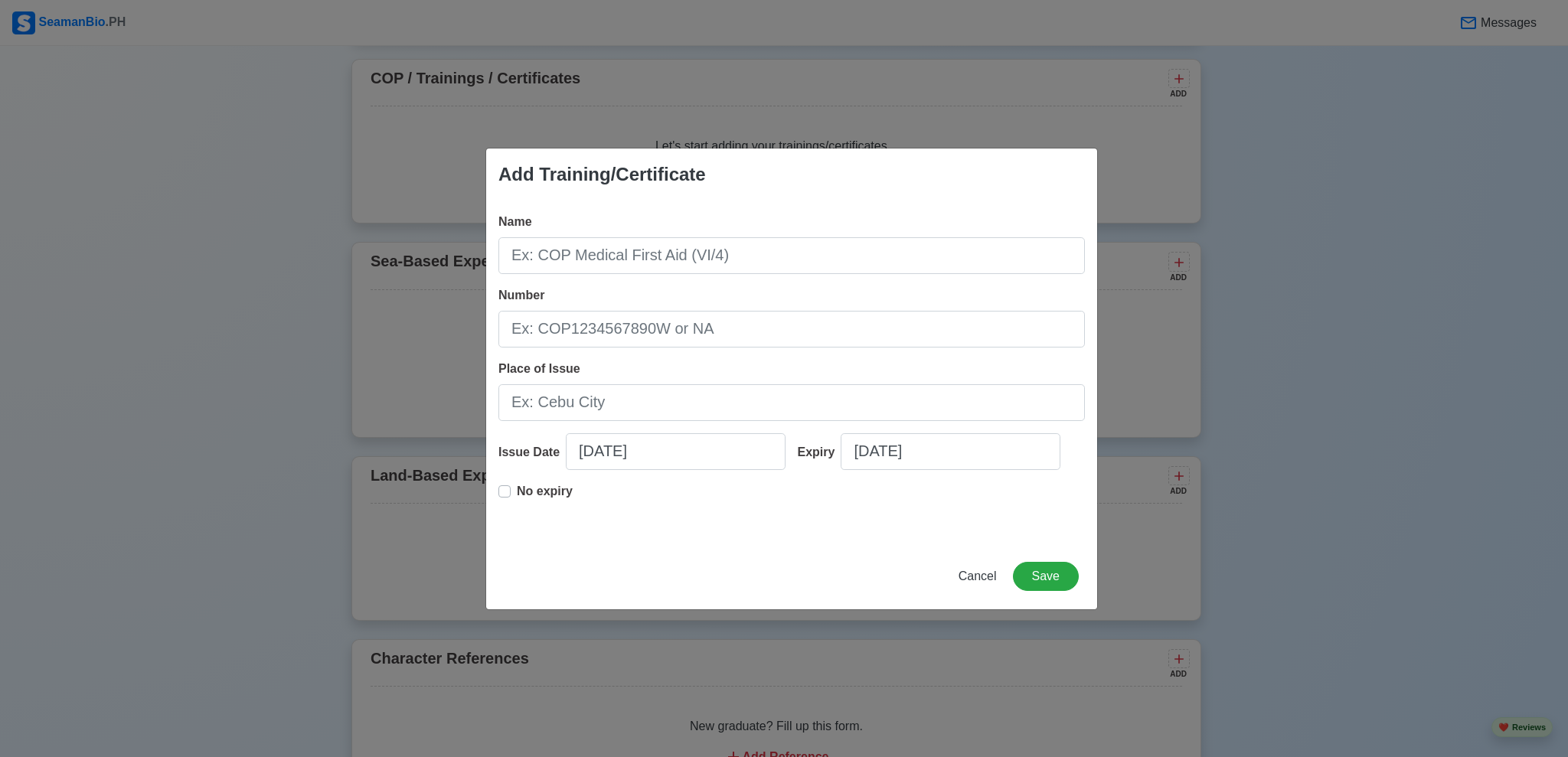 click on "No expiry" at bounding box center (544, 491) 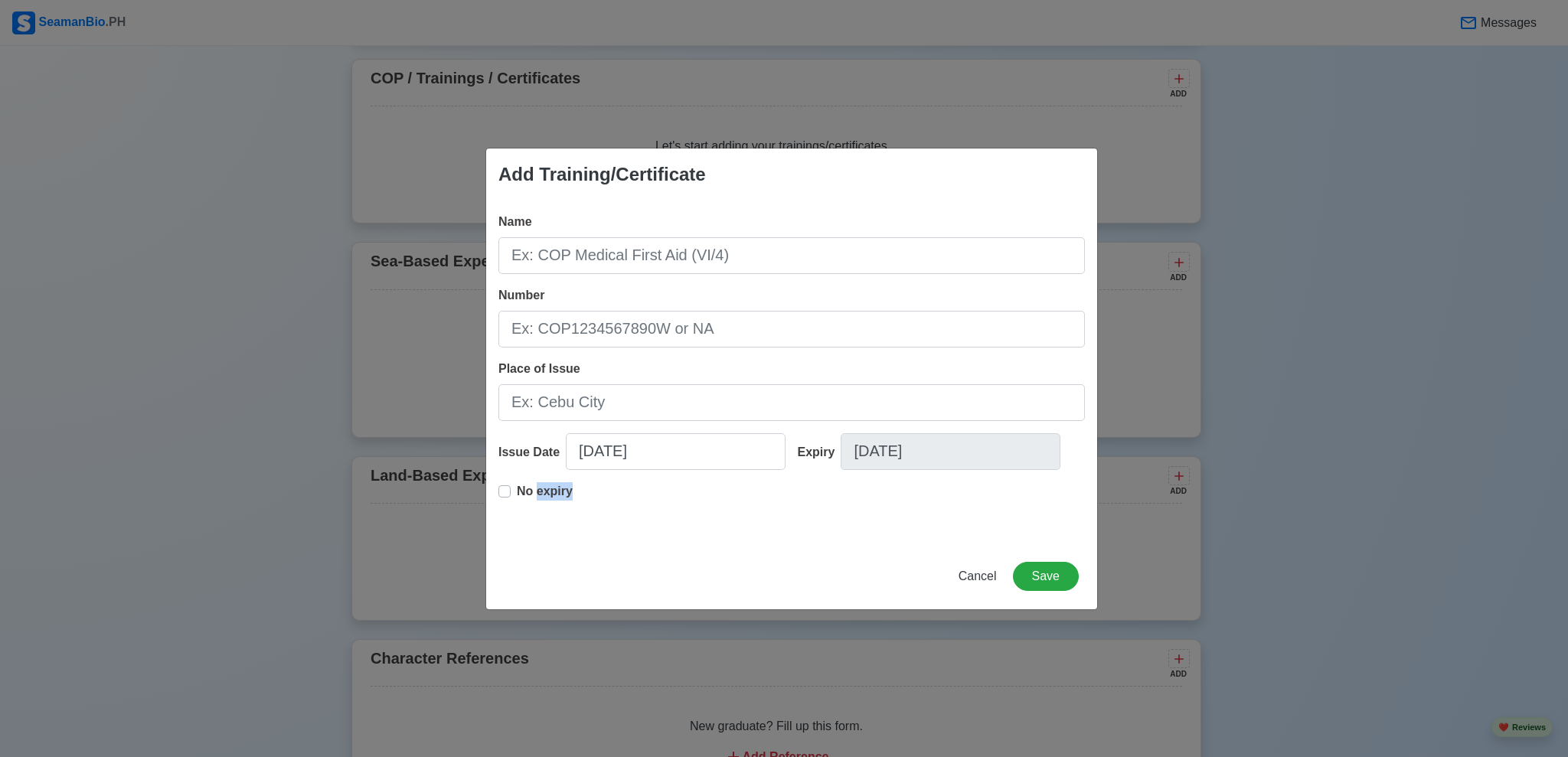 click on "No expiry" at bounding box center [544, 491] 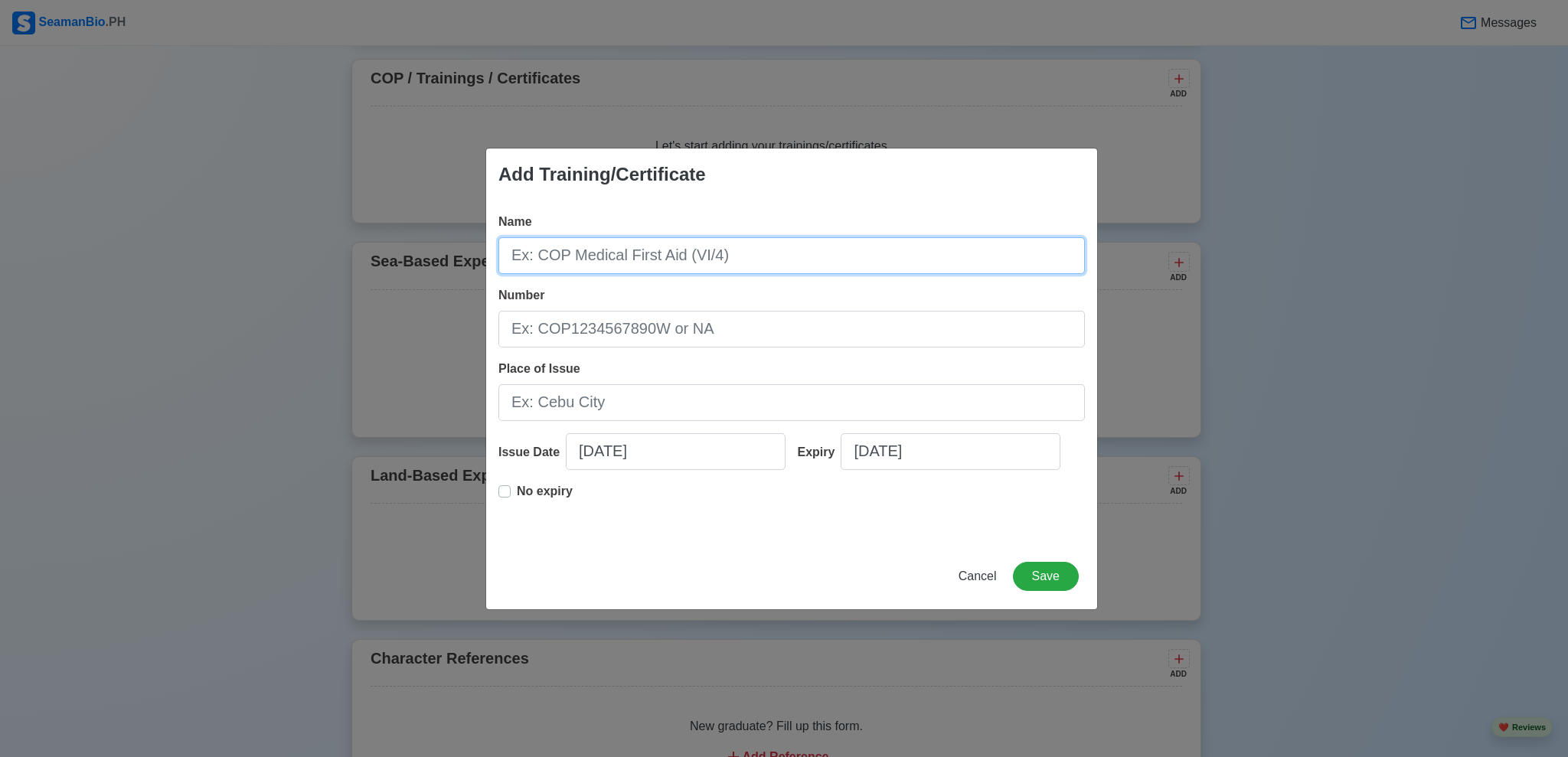 click on "Name" at bounding box center (792, 256) 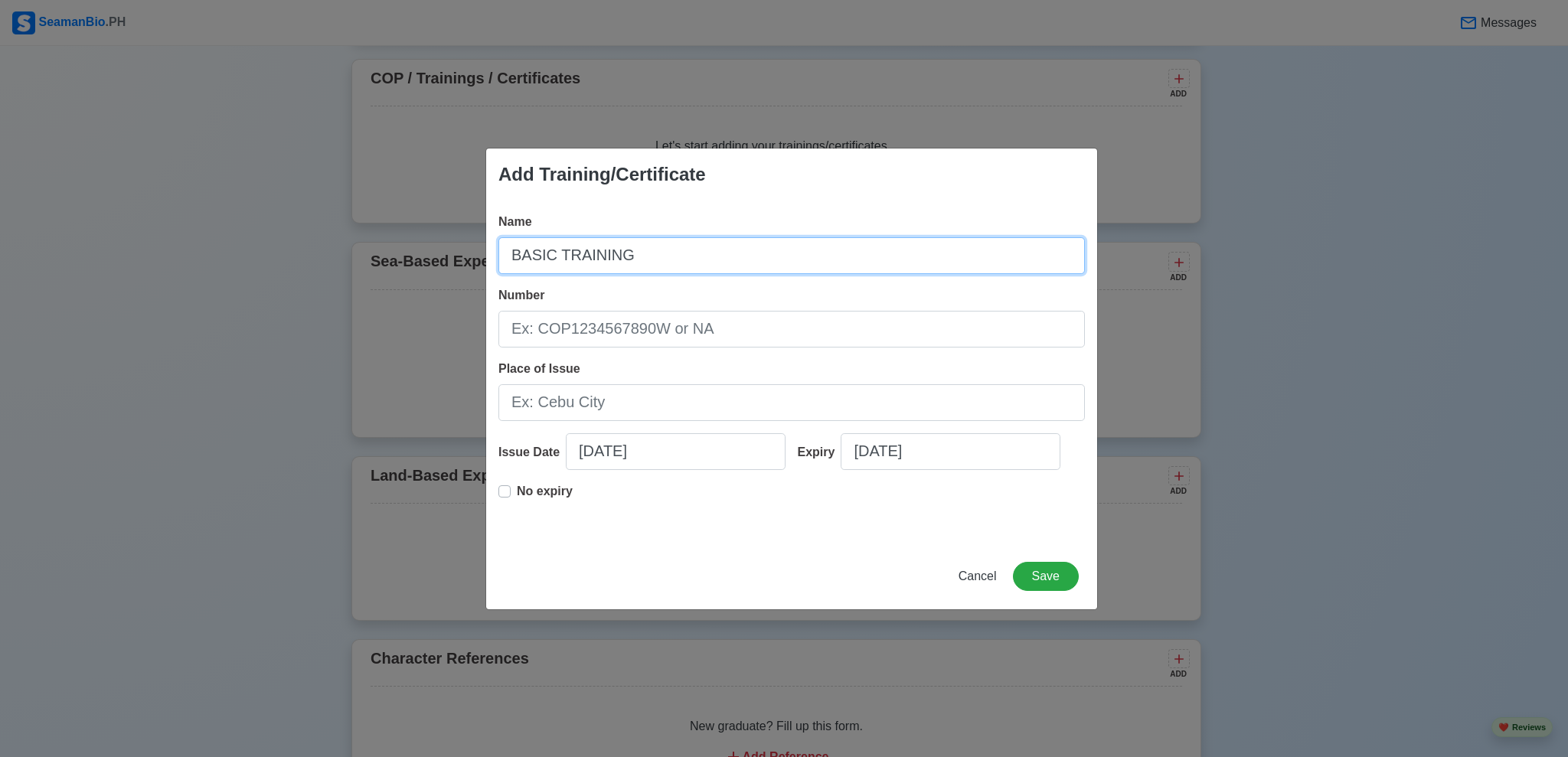 type on "BASIC TRAINING" 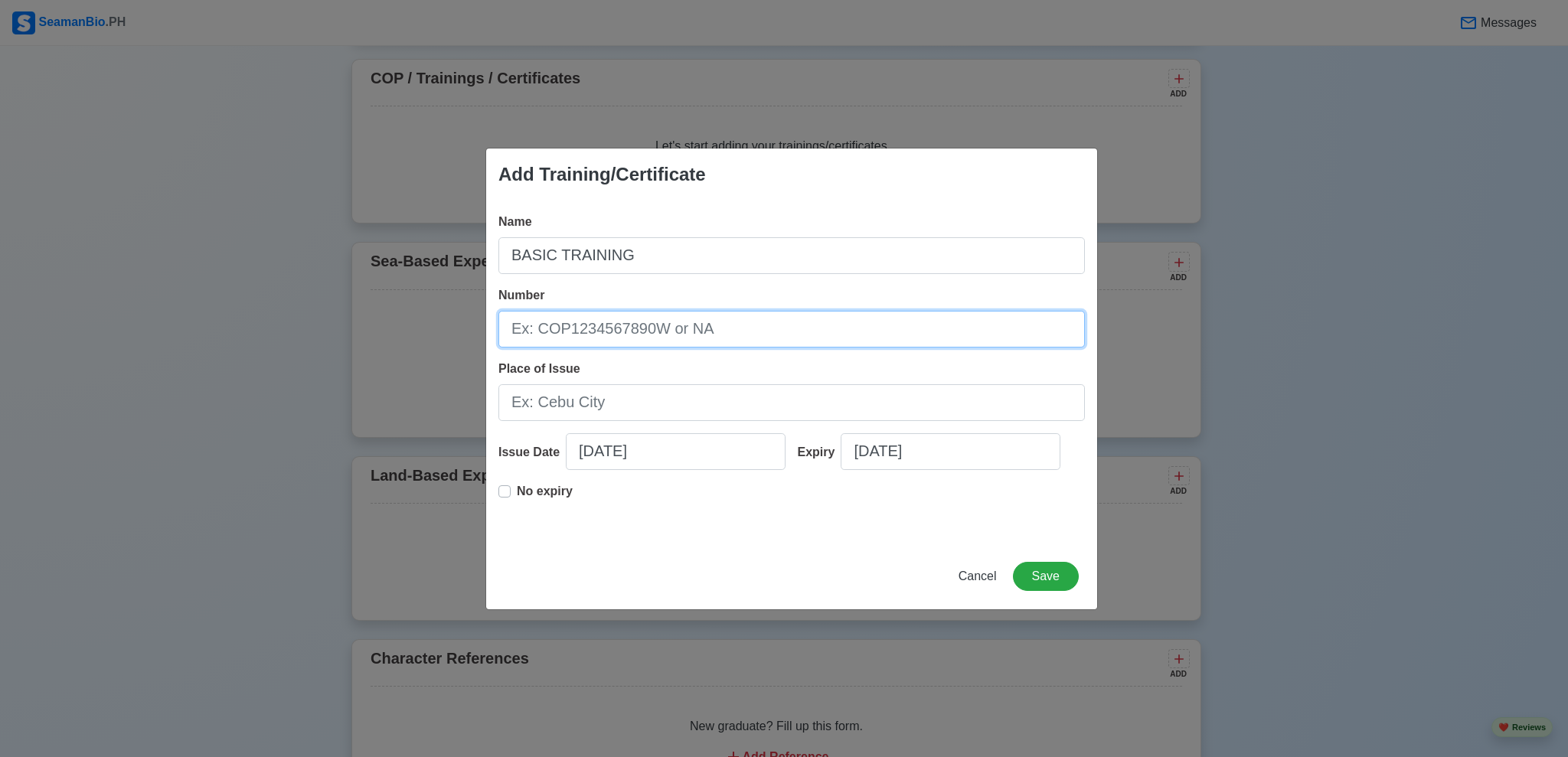 click on "Number" at bounding box center [792, 329] 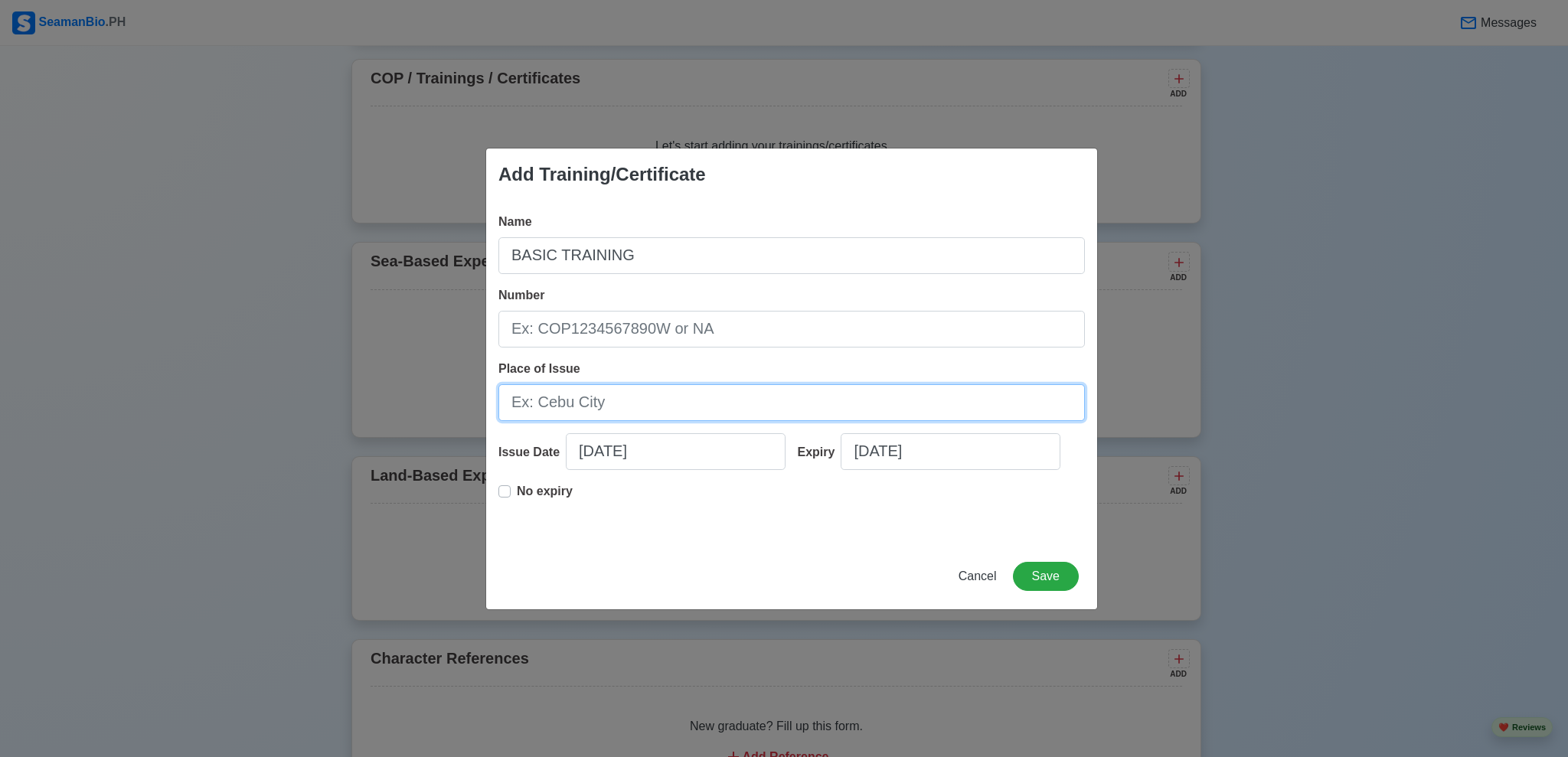 click on "Place of Issue" at bounding box center [792, 403] 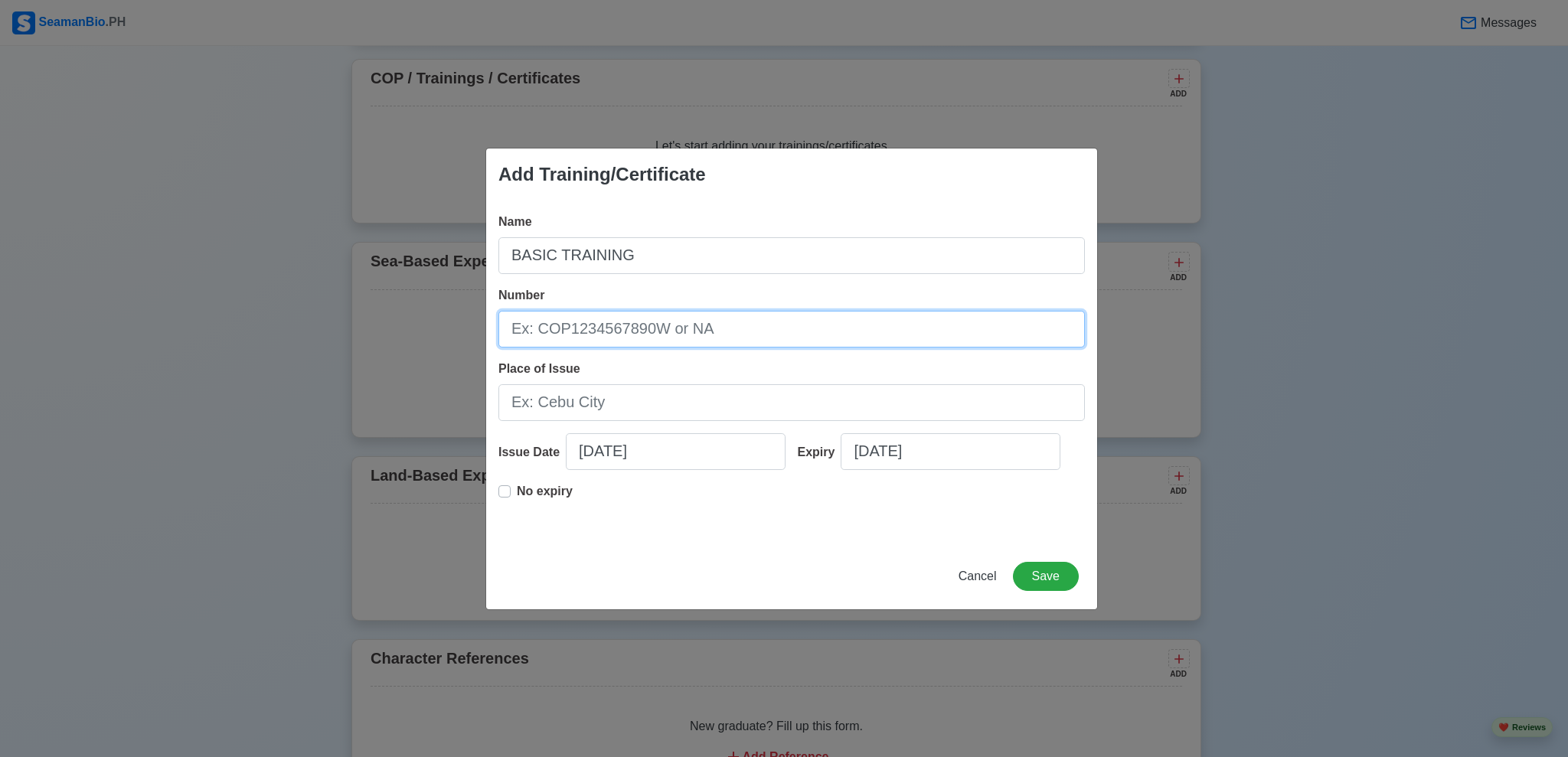 click on "Number" at bounding box center (792, 329) 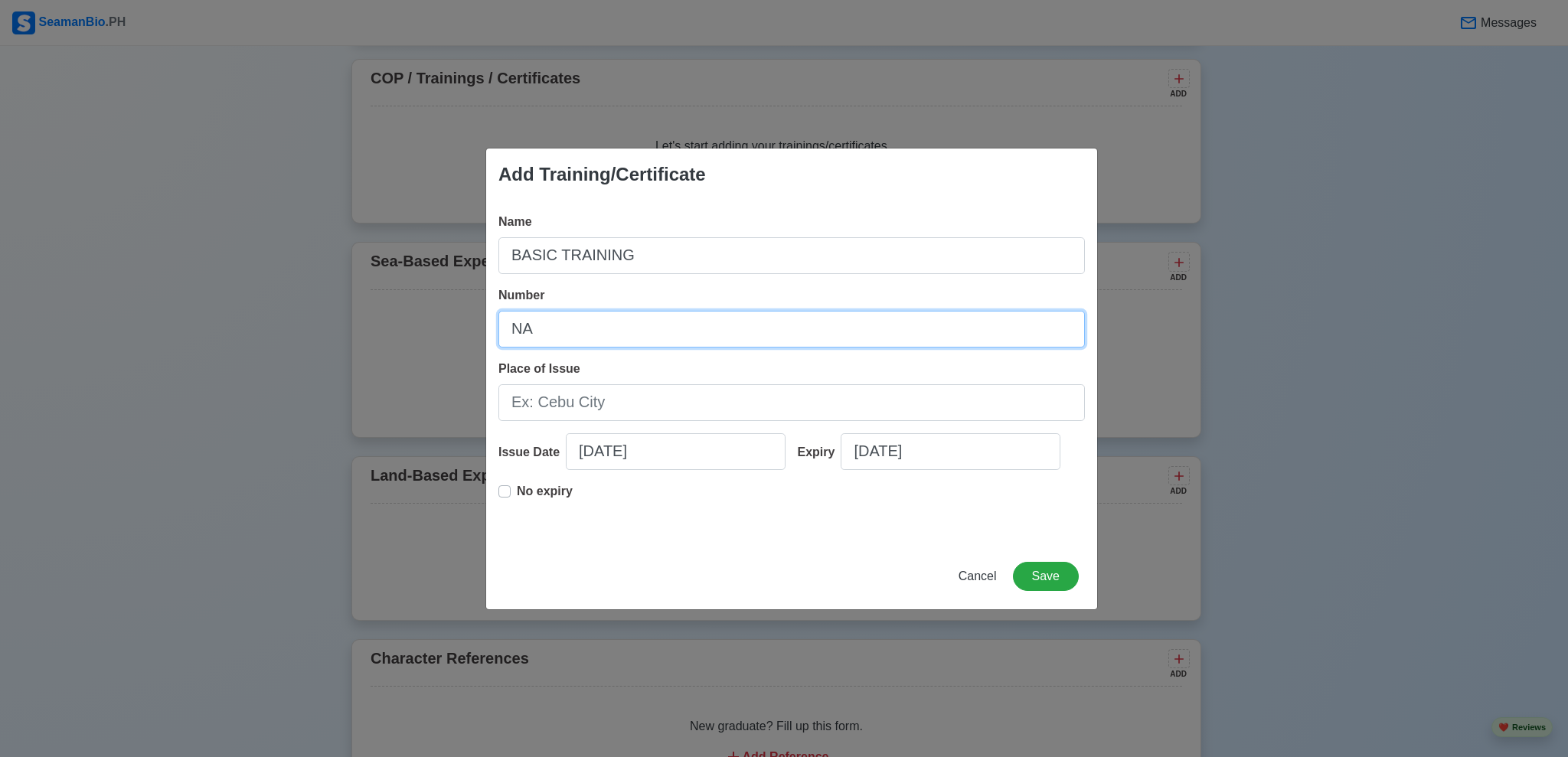 type on "NA" 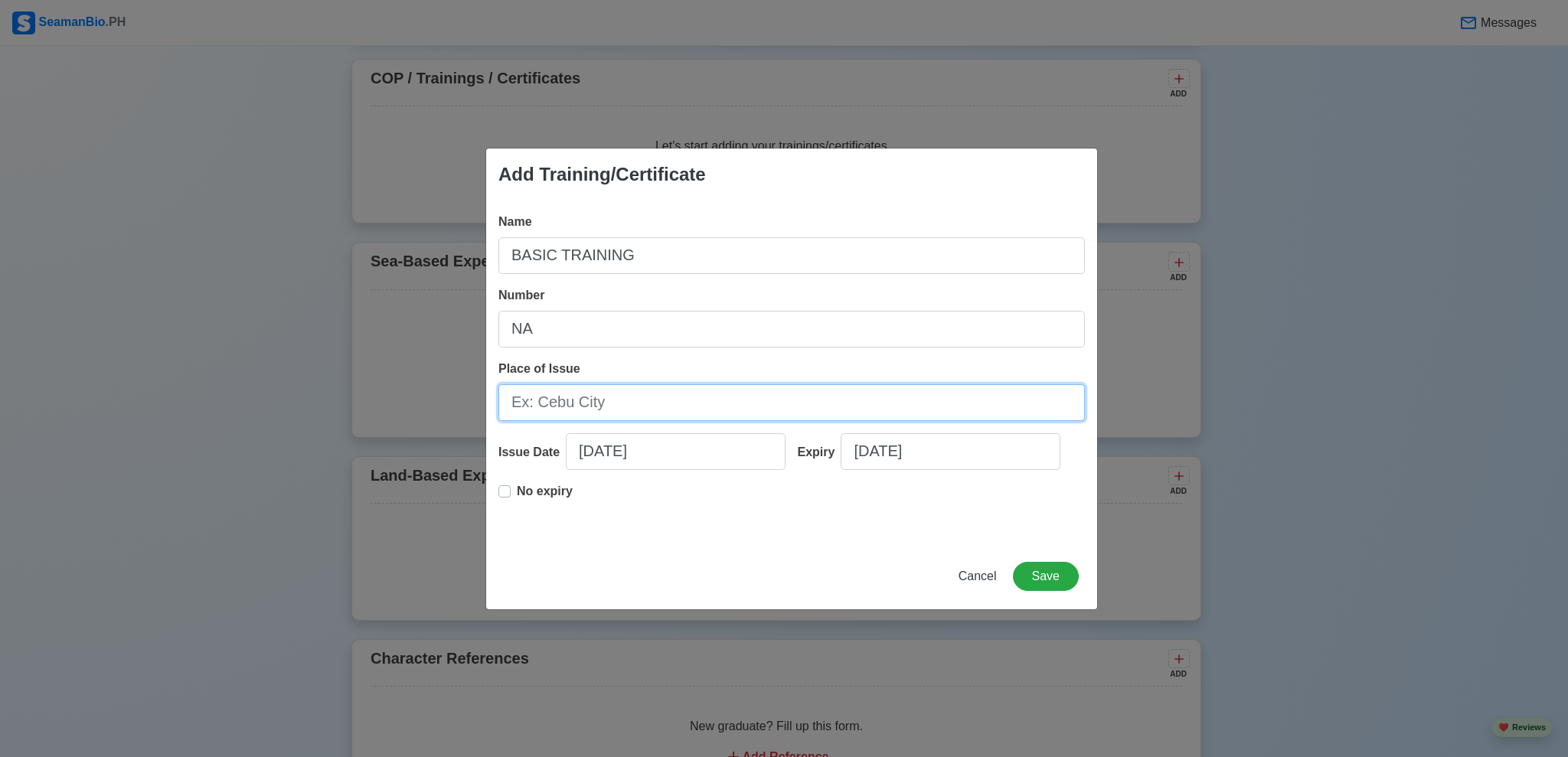 click on "Place of Issue" at bounding box center [792, 403] 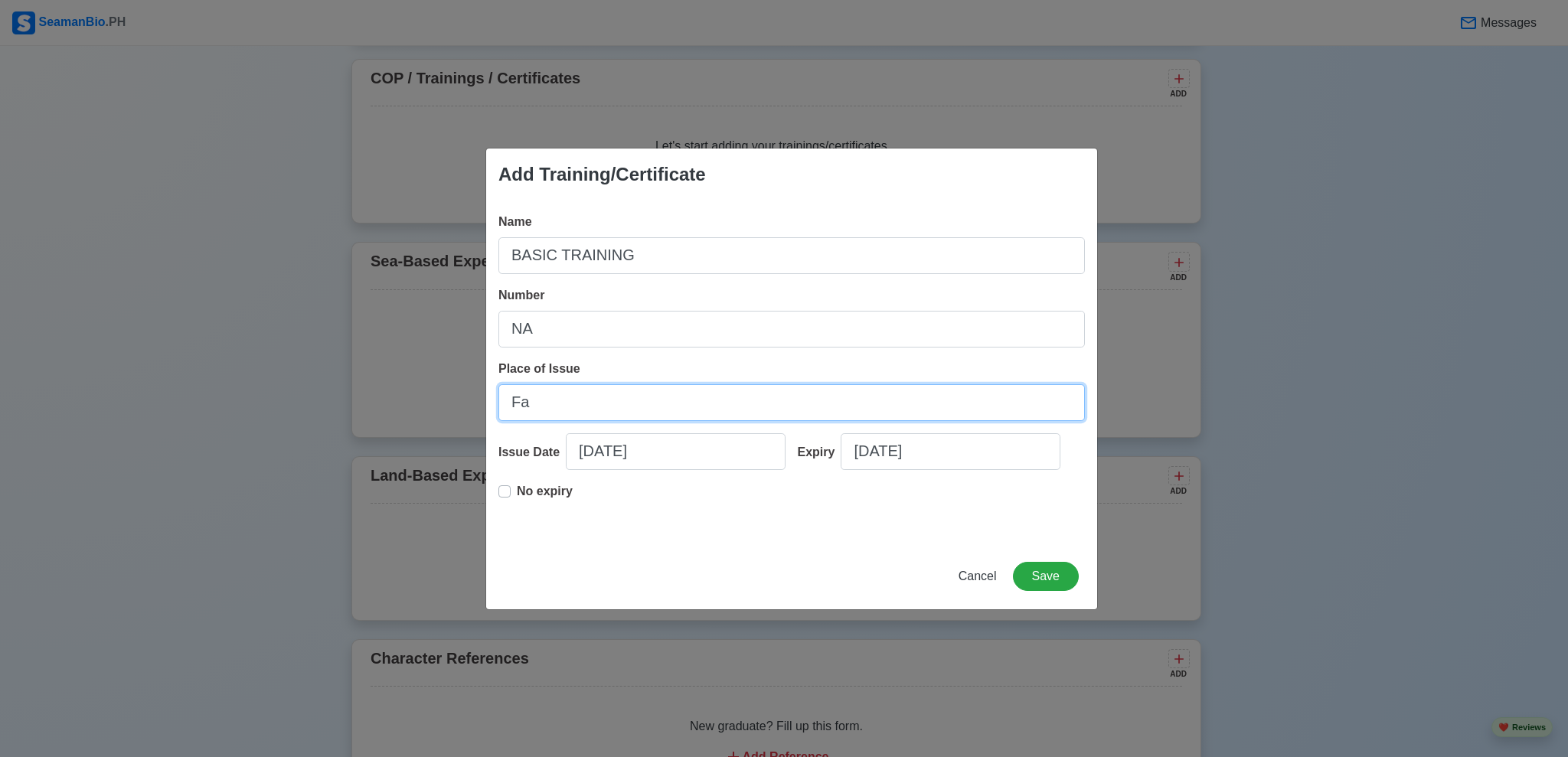 type on "F" 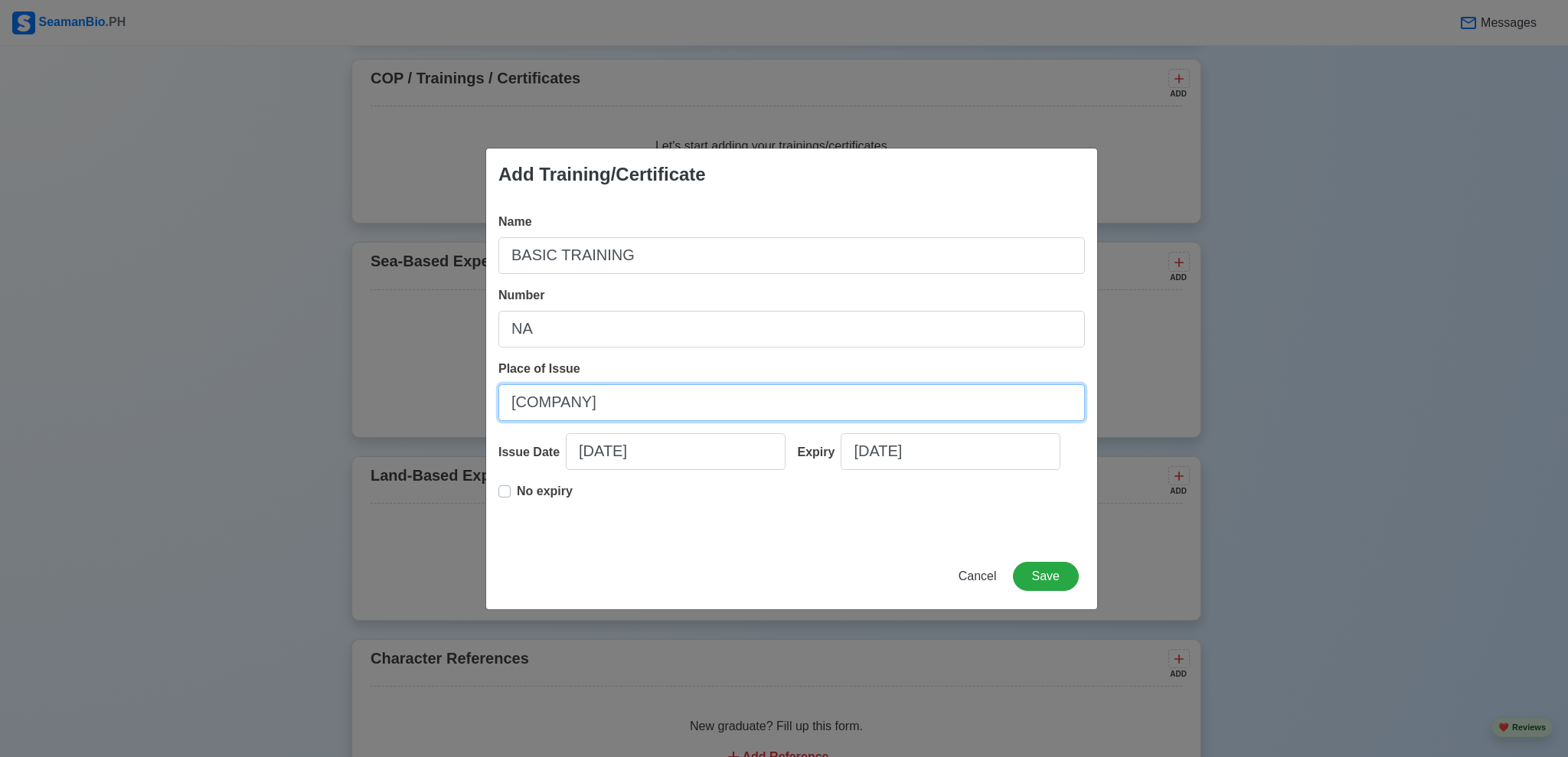 type on "[COMPANY]" 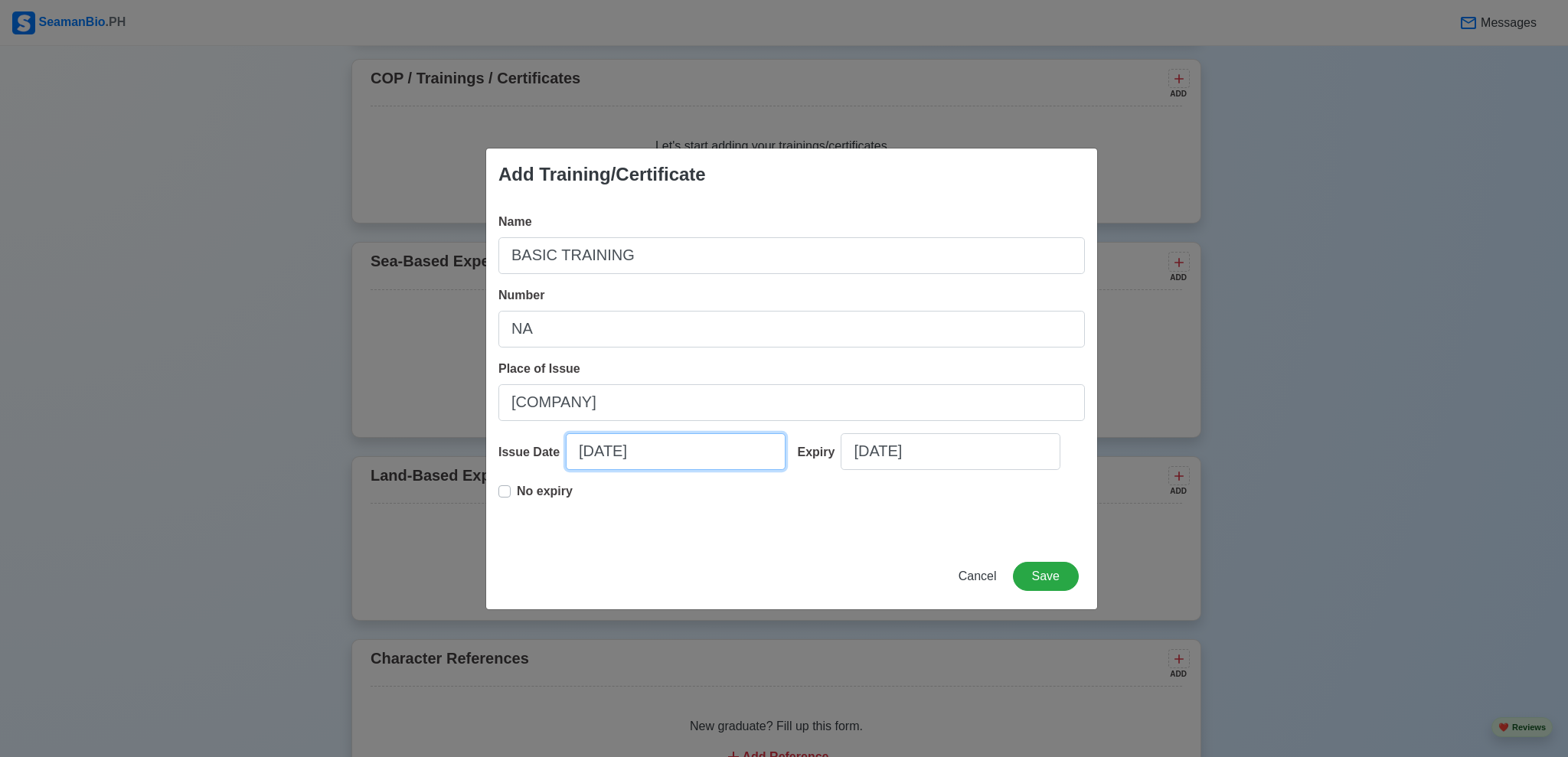 click on "[DATE]" at bounding box center [675, 452] 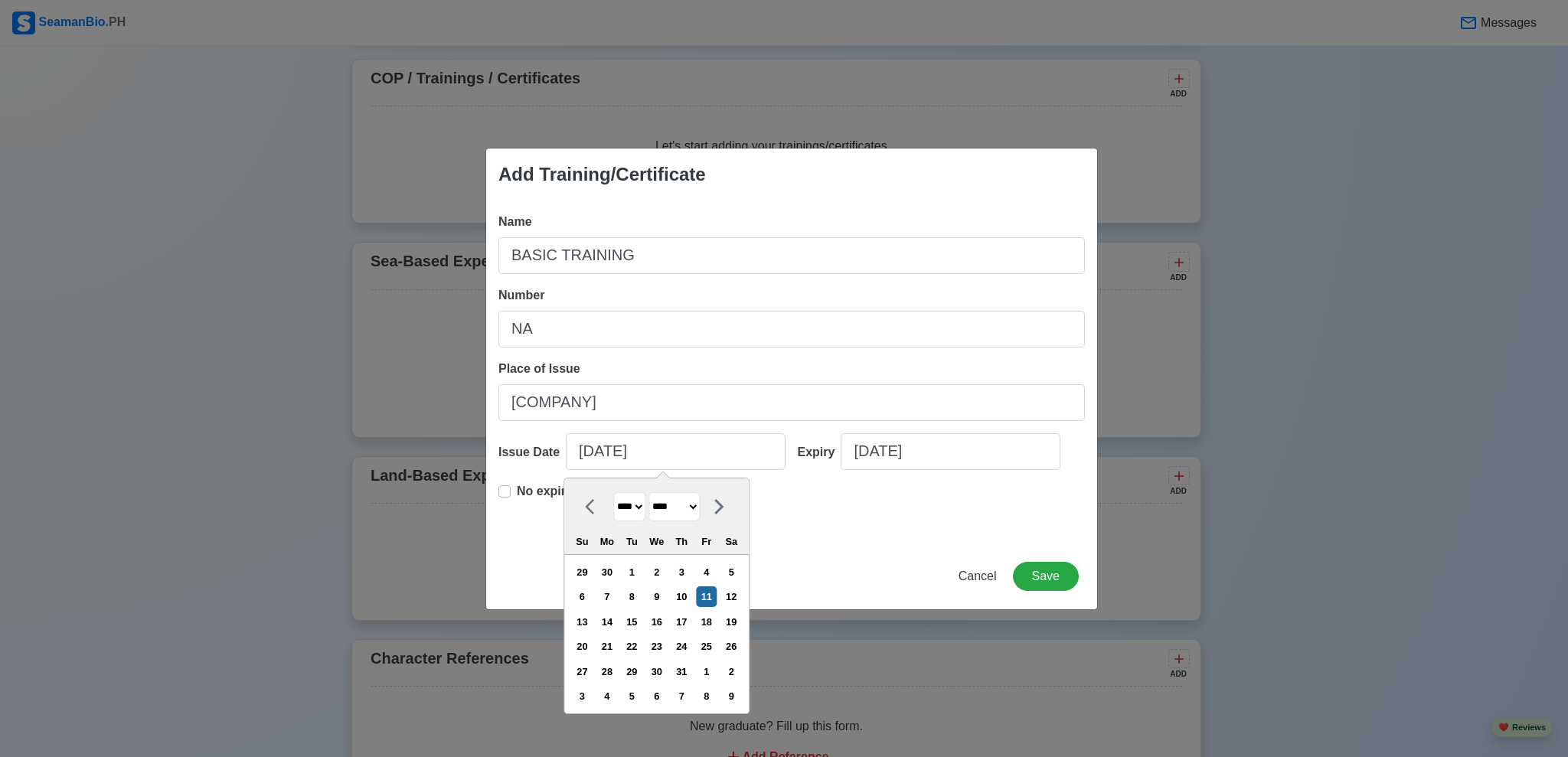 click on "Add Training/Certificate Name BASIC TRAINING Number NA Place of Issue FAR EAST Issue Date 07/11/2025 **** **** **** **** **** **** **** **** **** **** **** **** **** **** **** **** **** **** **** **** **** **** **** **** **** **** **** **** **** **** **** **** **** **** **** **** **** **** **** **** **** **** **** **** **** **** **** **** **** **** **** **** **** **** **** **** **** **** **** **** **** **** **** **** **** **** **** **** **** **** **** **** **** **** **** **** **** **** **** **** **** **** **** **** **** **** **** **** **** **** **** **** **** **** **** **** **** **** **** **** **** **** **** **** **** **** ******* ******** ***** ***** *** **** **** ****** ********* ******* ******** ******** Su Mo Tu We Th Fr Sa 29 30 1 2 3 4 5 6 7 8 9 10 11 12 13 14 15 16 17 18 19 20 21 22 23 24 25 26 27 28 29 30 31 1 2 3 4 5 6 7 8 9 Expiry 07/11/2025 No expiry Cancel Save" at bounding box center (792, 379) 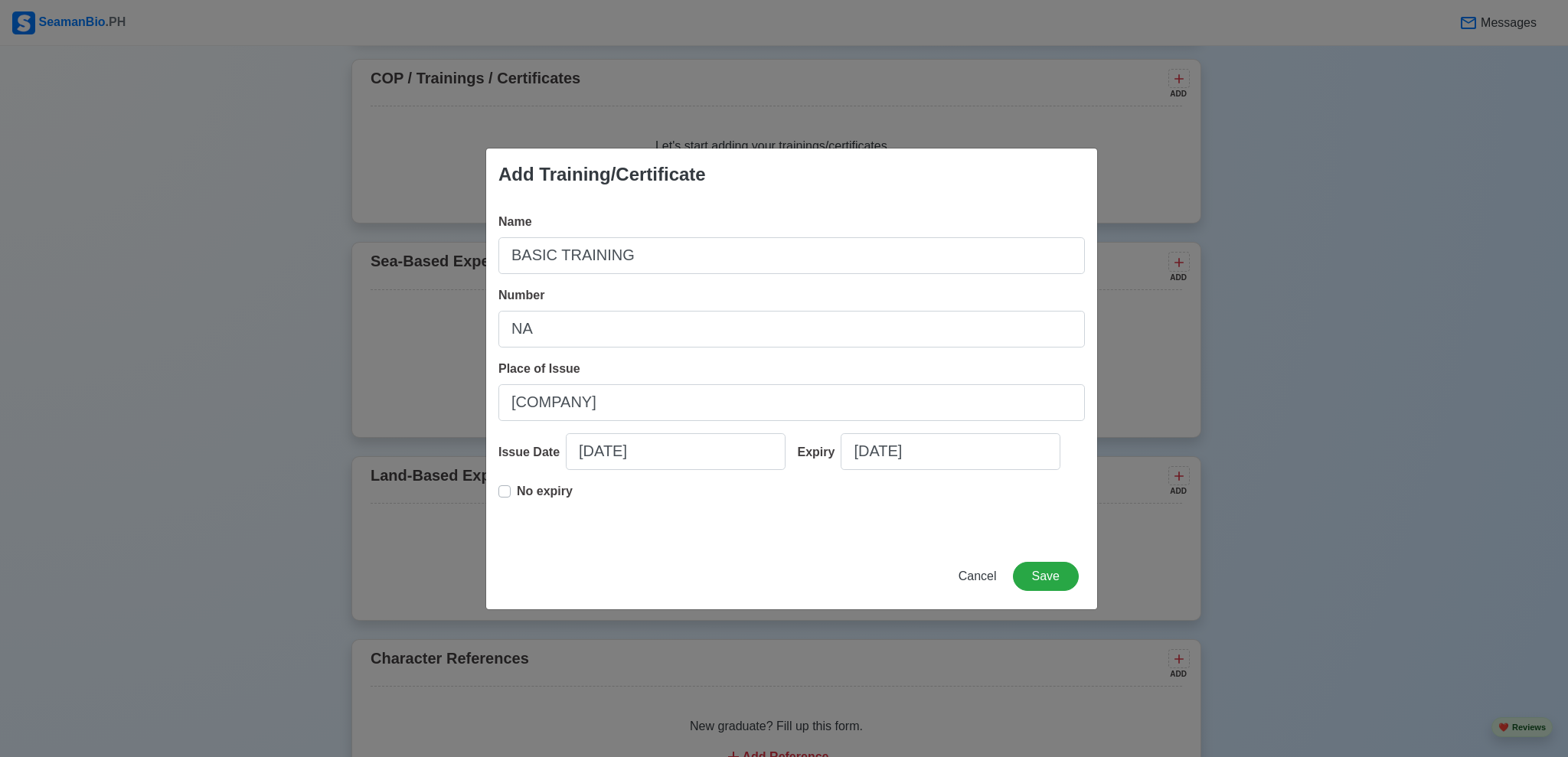 click on "No expiry" at bounding box center [544, 491] 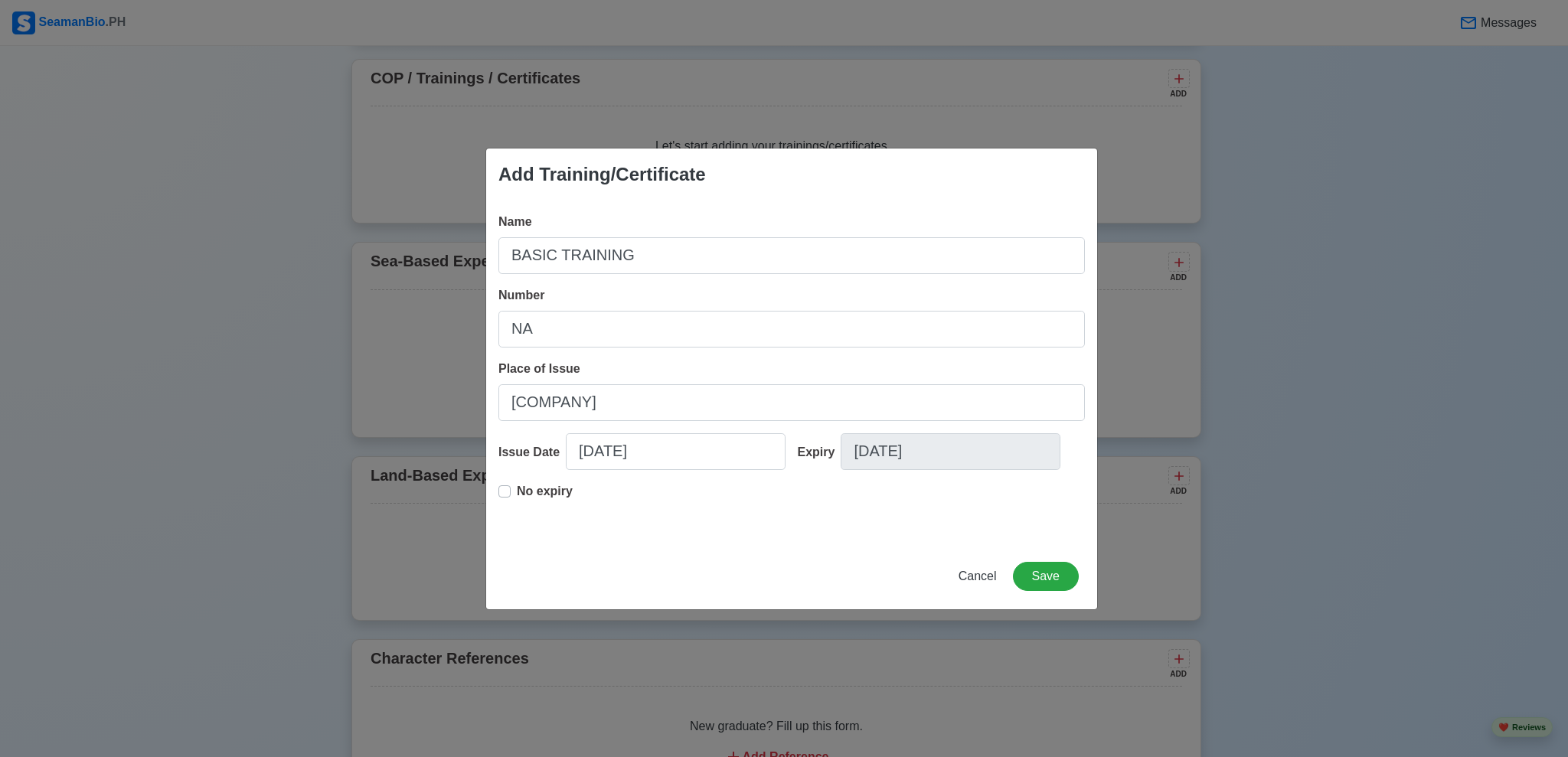 click on "No expiry" at bounding box center [544, 491] 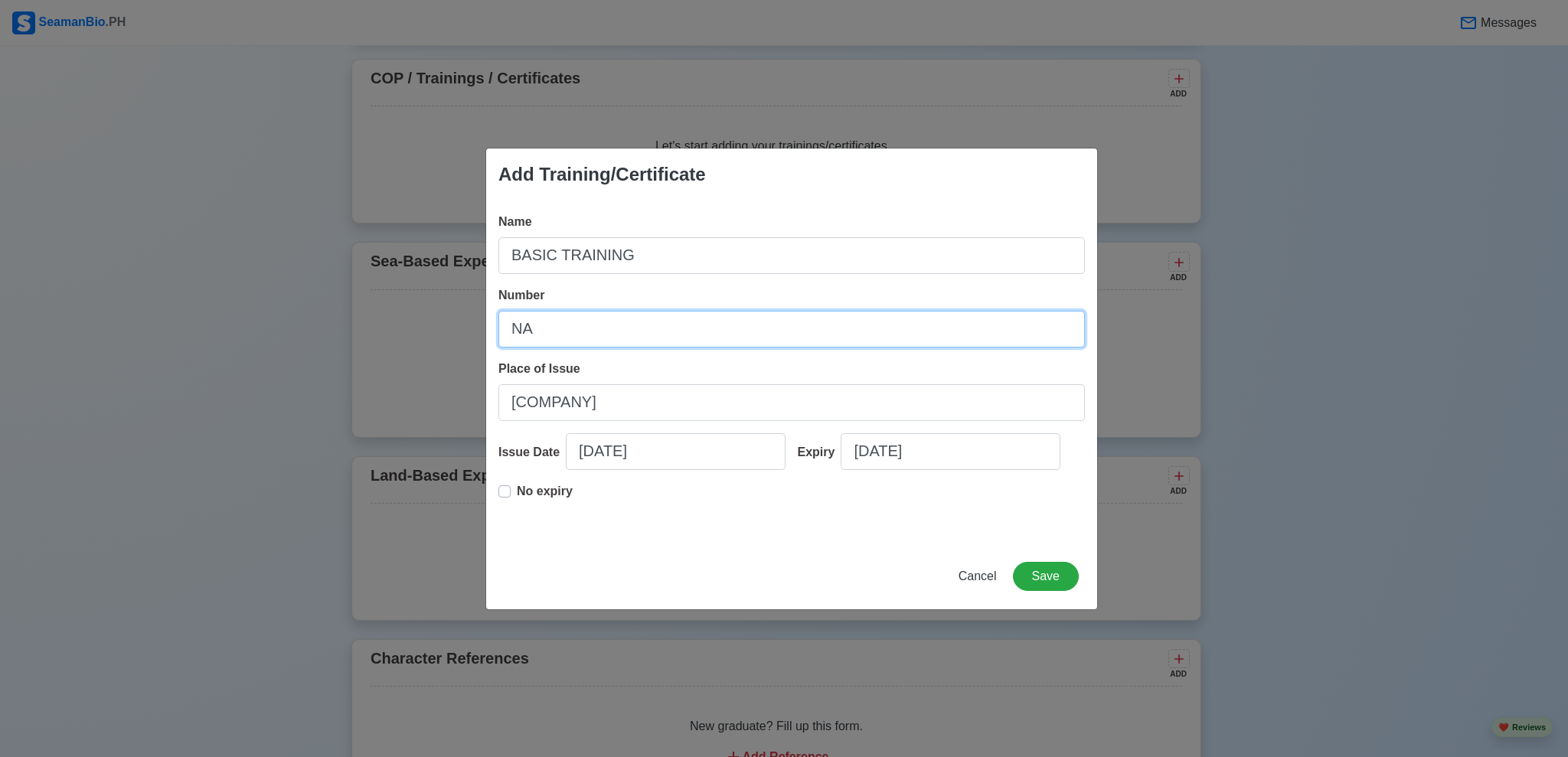 drag, startPoint x: 711, startPoint y: 323, endPoint x: 464, endPoint y: 307, distance: 247.51768 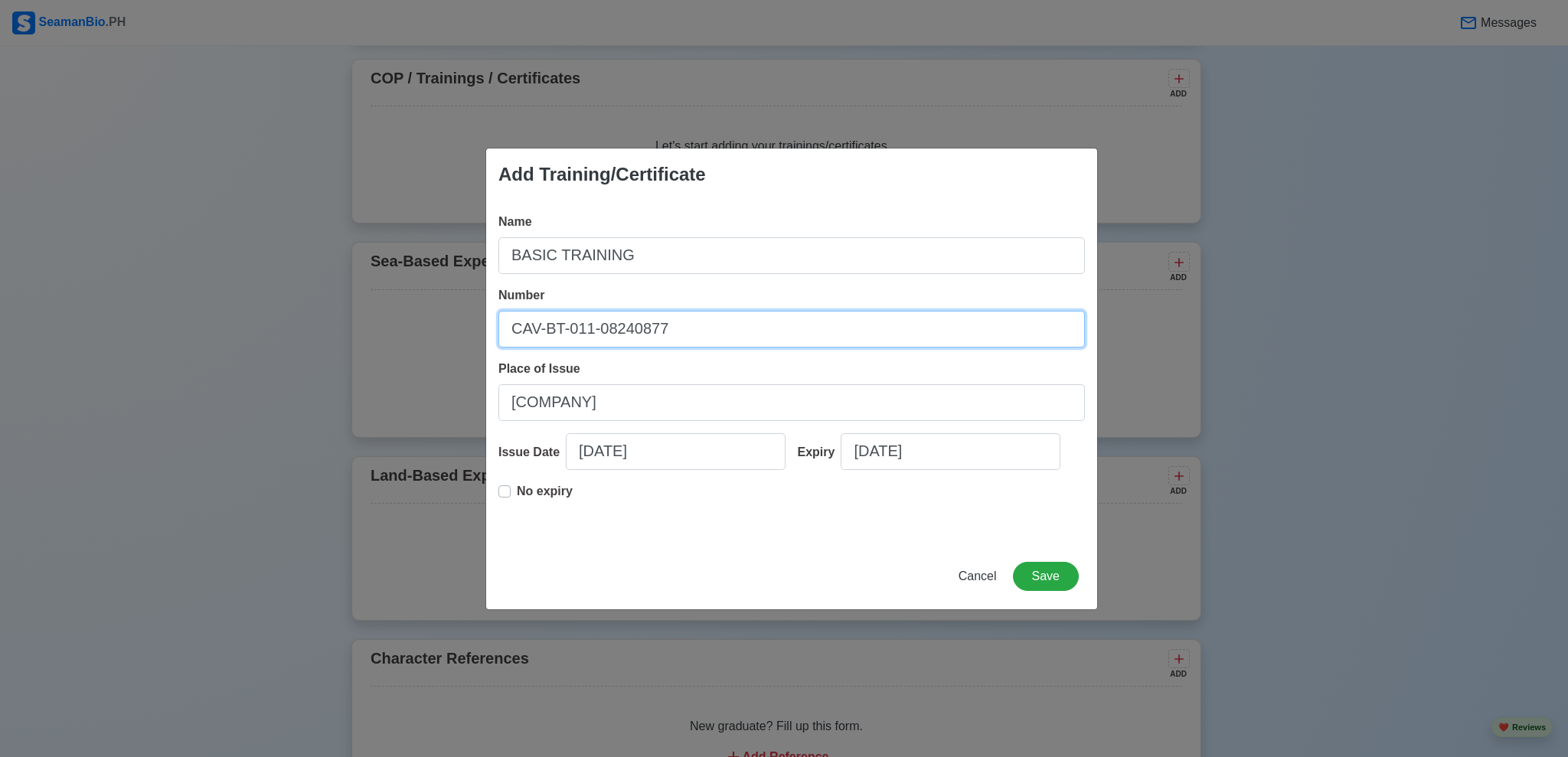 type on "CAV-BT-011-08240877" 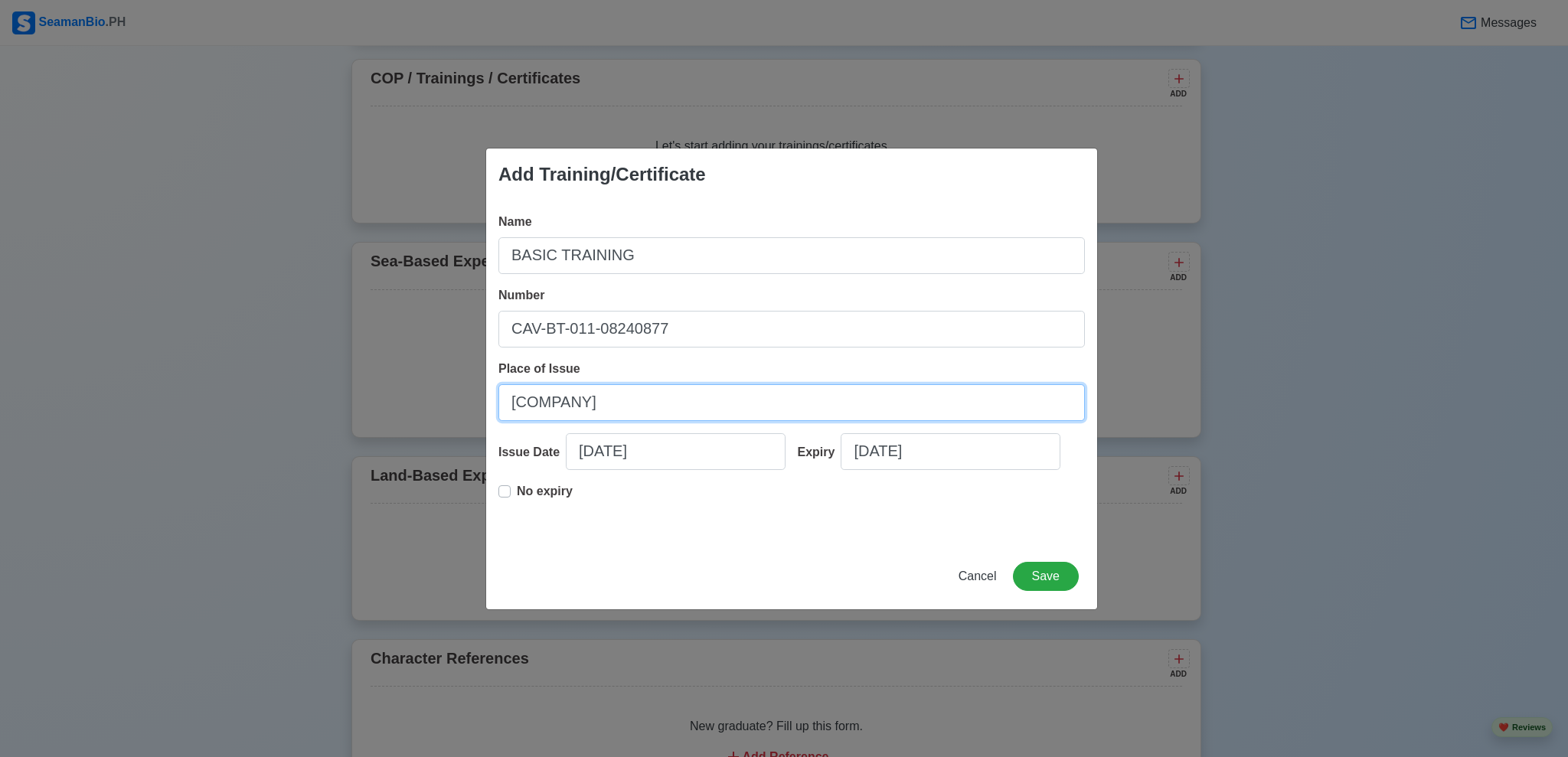 click on "[COMPANY]" at bounding box center [792, 403] 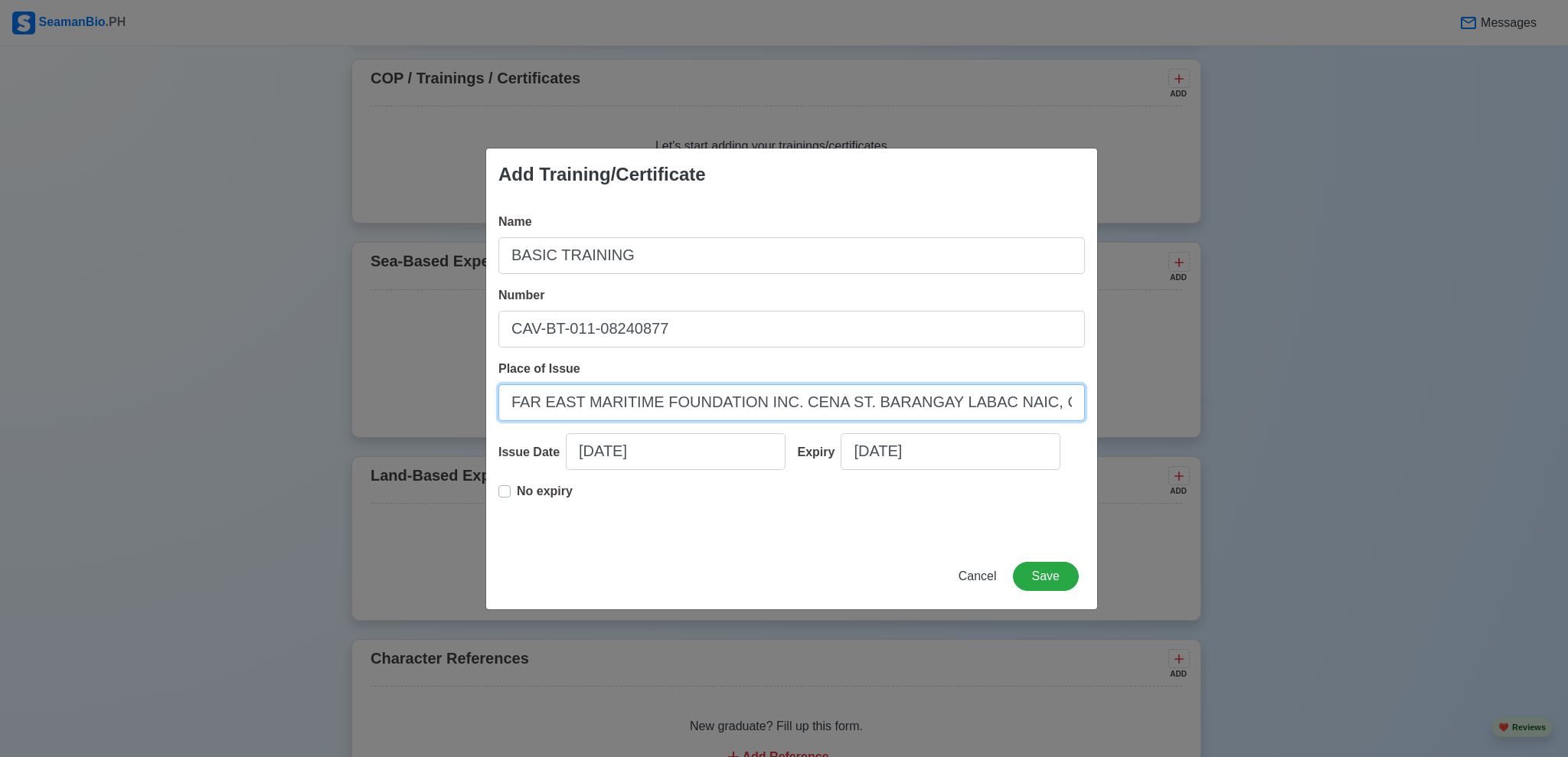 scroll, scrollTop: 0, scrollLeft: 2, axis: horizontal 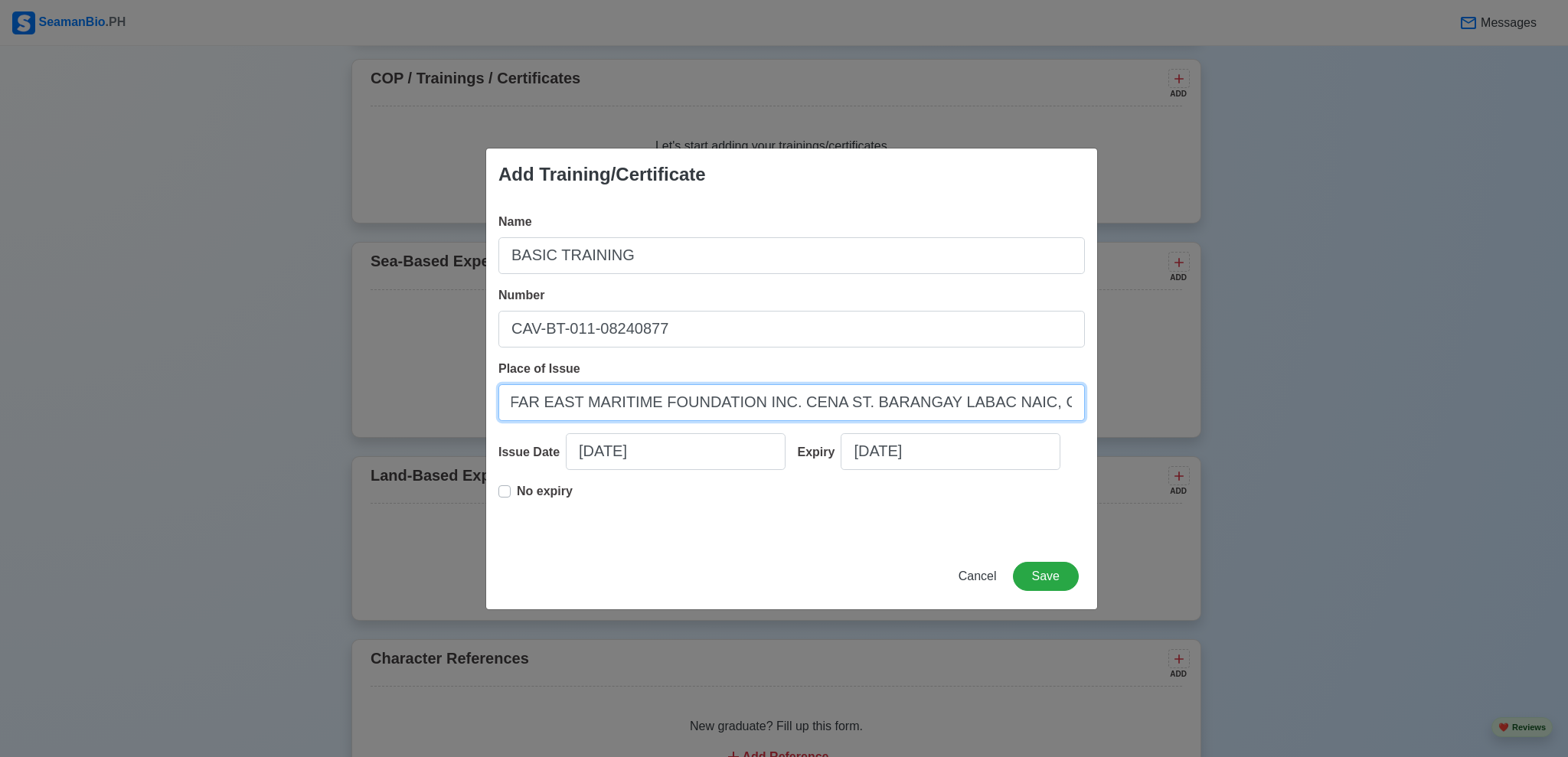 type on "FAR EAST MARITIME FOUNDATION INC. CENA ST. BARANGAY LABAC NAIC, CAVITE" 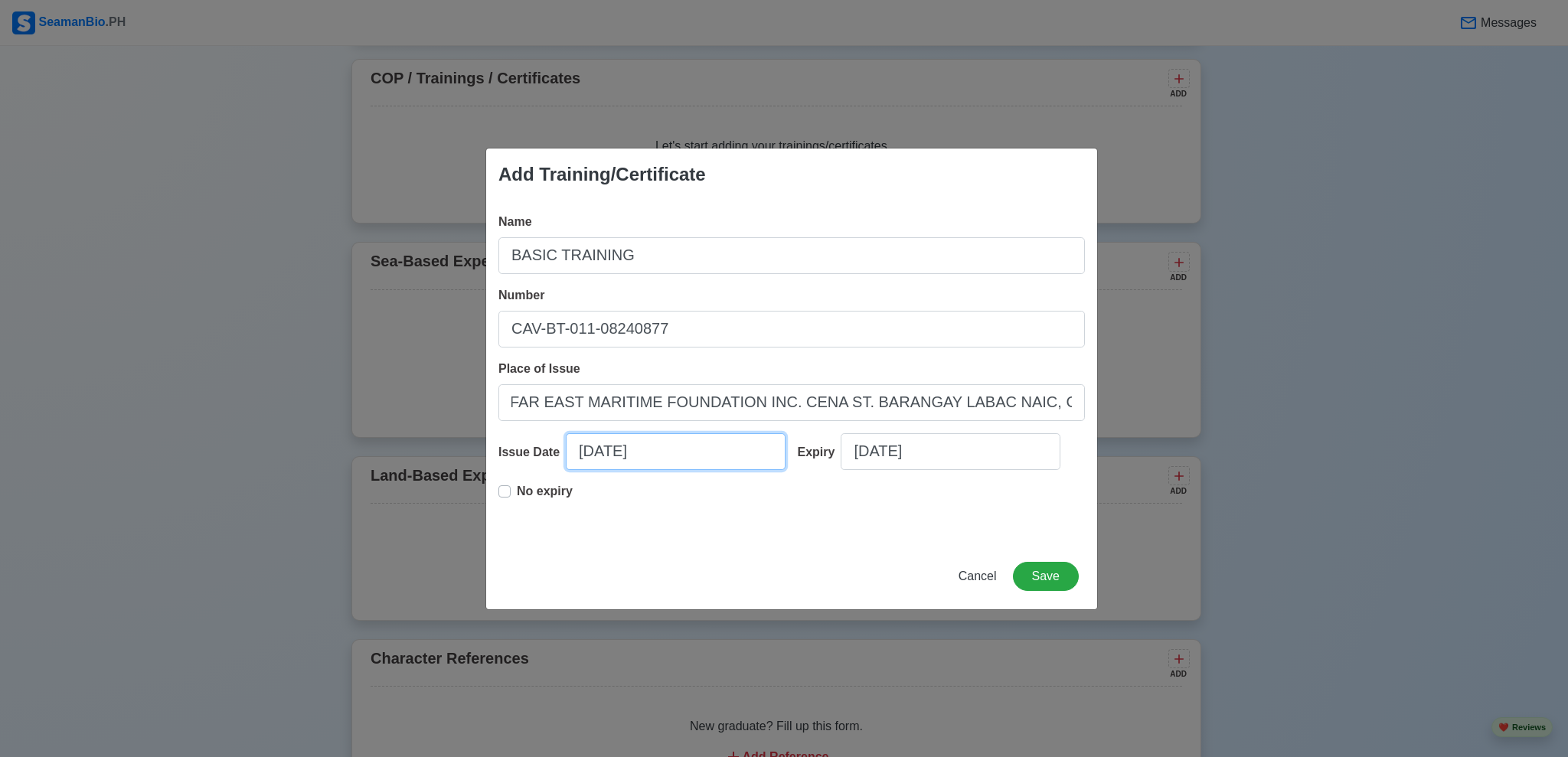select on "****" 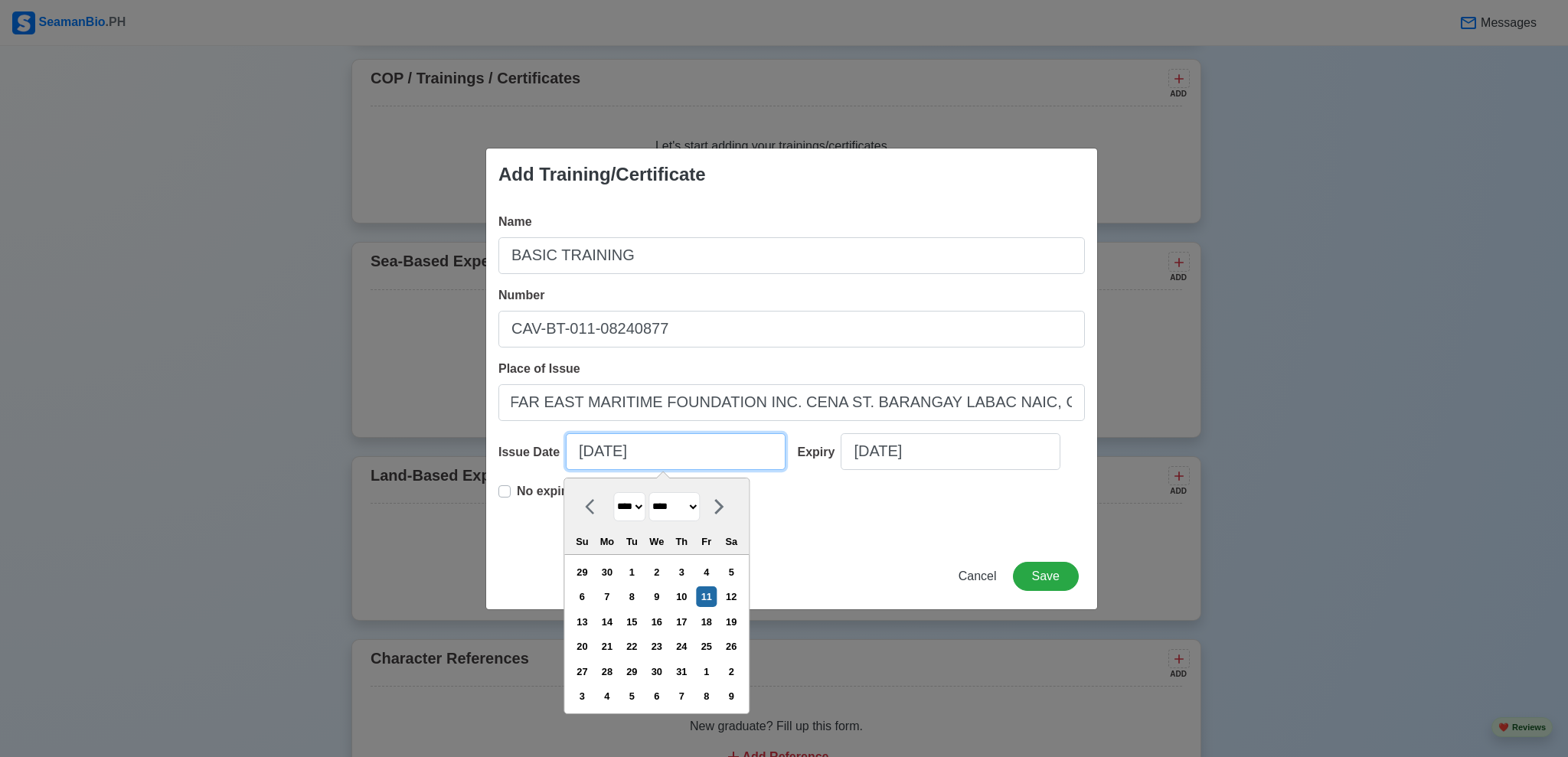 scroll, scrollTop: 0, scrollLeft: 0, axis: both 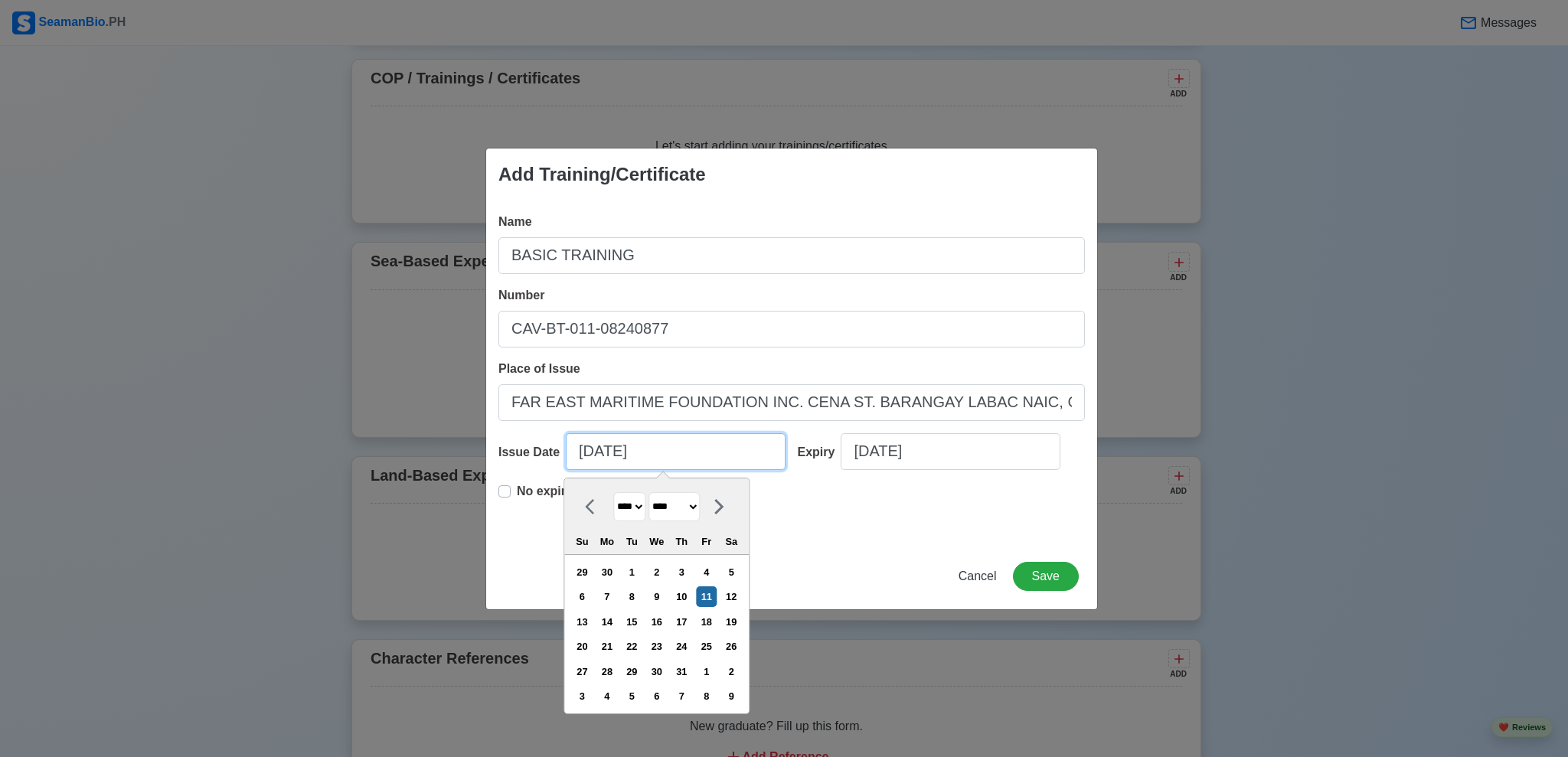 click on "[DATE]" at bounding box center [675, 452] 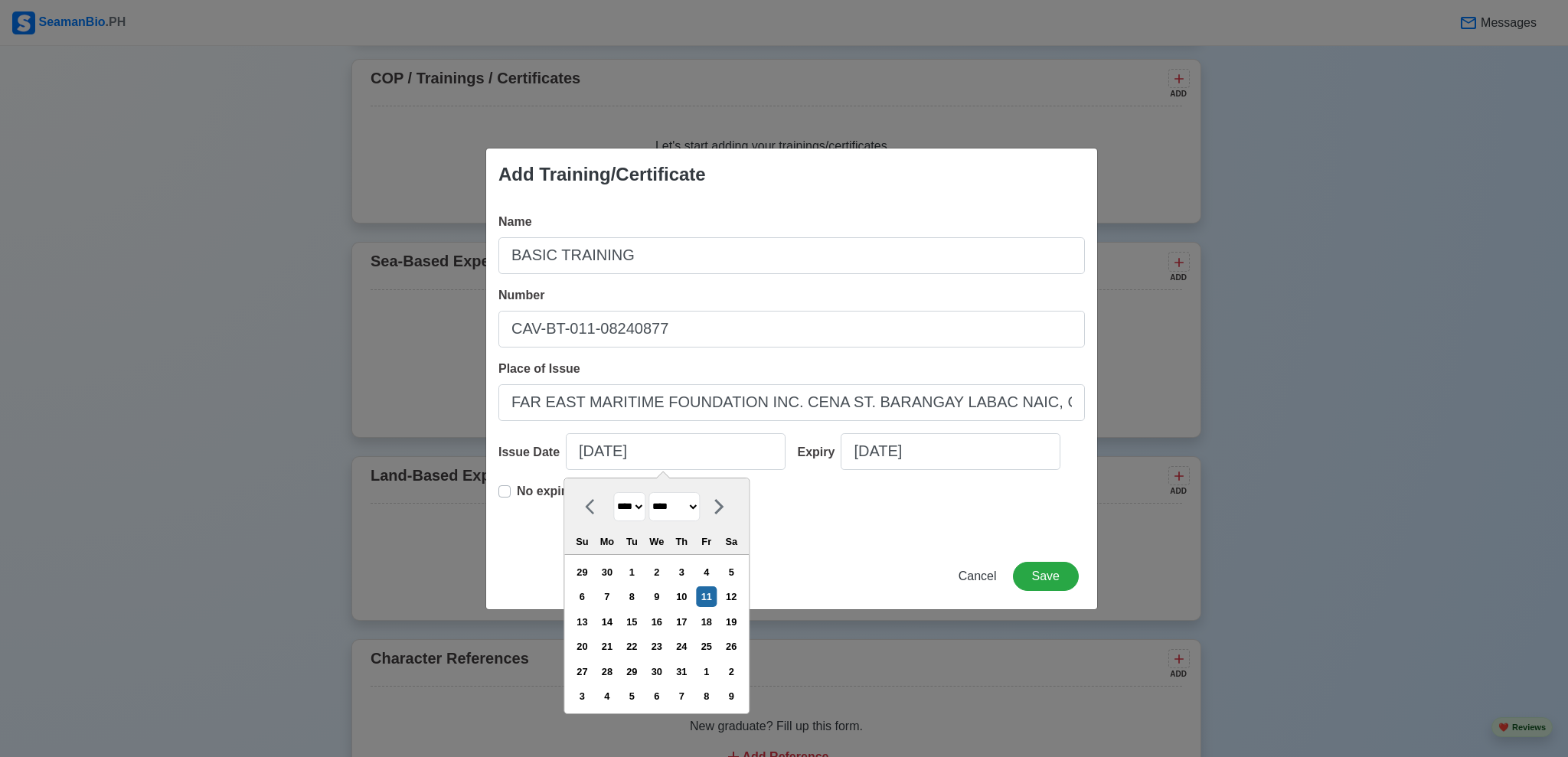 click on "Add Training/Certificate Name BASIC TRAINING Number [CERTIFICATE_CODE] Place of Issue [COMPANY] INC. [STREET] [BARANGAY] [CITY], [CAVITE], [CAVITE] Issue Date [DATE] **** **** **** **** **** **** **** **** **** **** **** **** **** **** **** **** **** **** **** **** **** **** **** **** **** **** **** **** **** **** **** **** **** **** **** **** **** **** **** **** **** **** **** **** **** **** **** **** **** **** **** **** **** **** **** **** **** **** **** **** **** **** **** **** **** **** **** **** **** **** **** **** **** **** **** **** **** **** **** **** **** **** **** **** **** **** **** **** **** **** **** **** **** **** ******* ******** ***** ***** *** **** **** ****** ********* ******* ******** ******** Su Mo Tu We Th Fr Sa 29 30 1 2 3 4 5 6 7 8 9 10 11 12 13 14 15 16 17 18 19 20 21 22 23 24 25 26 27 28 29 30 31 1 2 3 4 5 6 7 8 9 Expiry [DATE] No expiry Cancel Save" at bounding box center [792, 379] 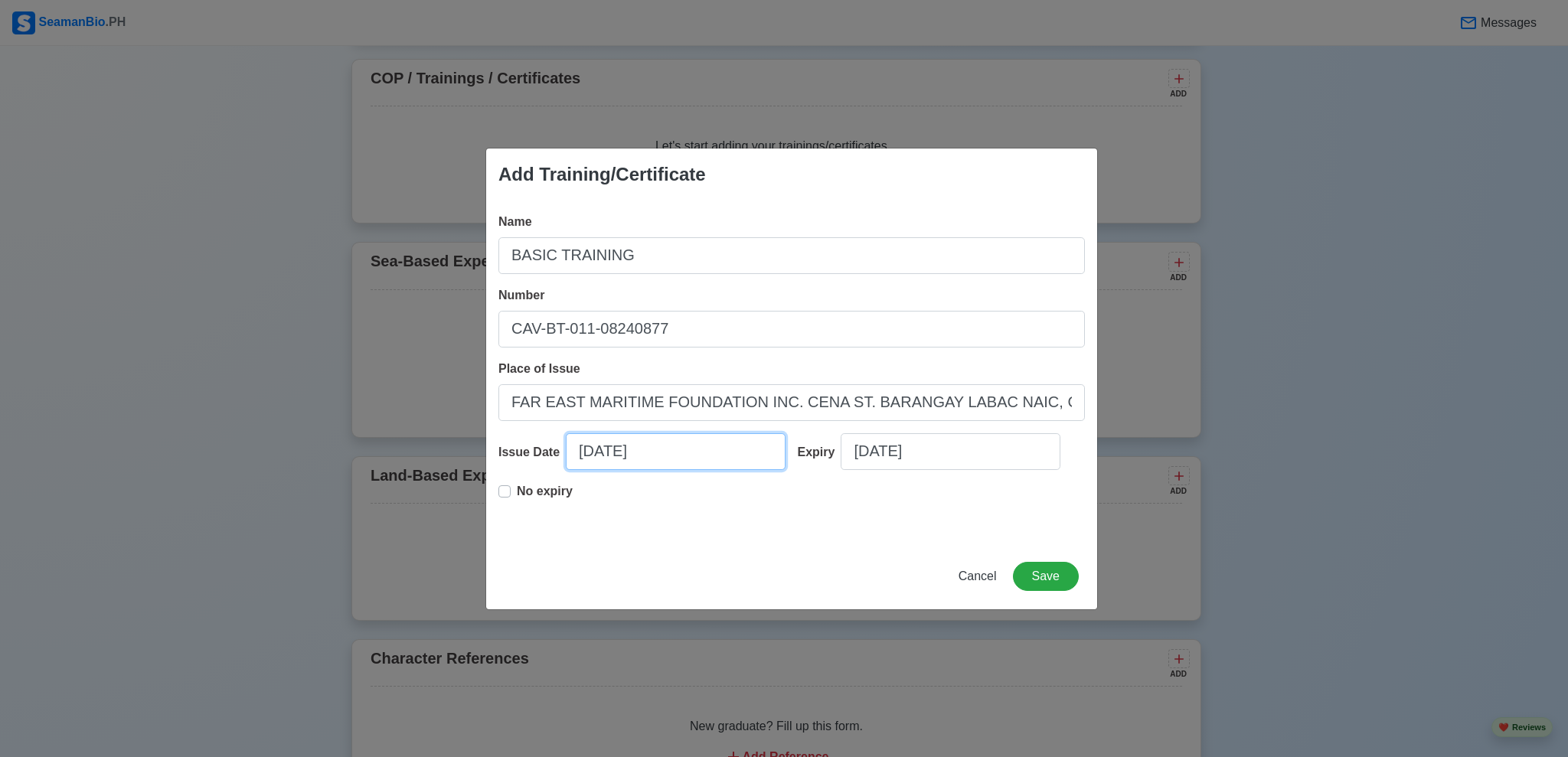 click on "[DATE]" at bounding box center (675, 452) 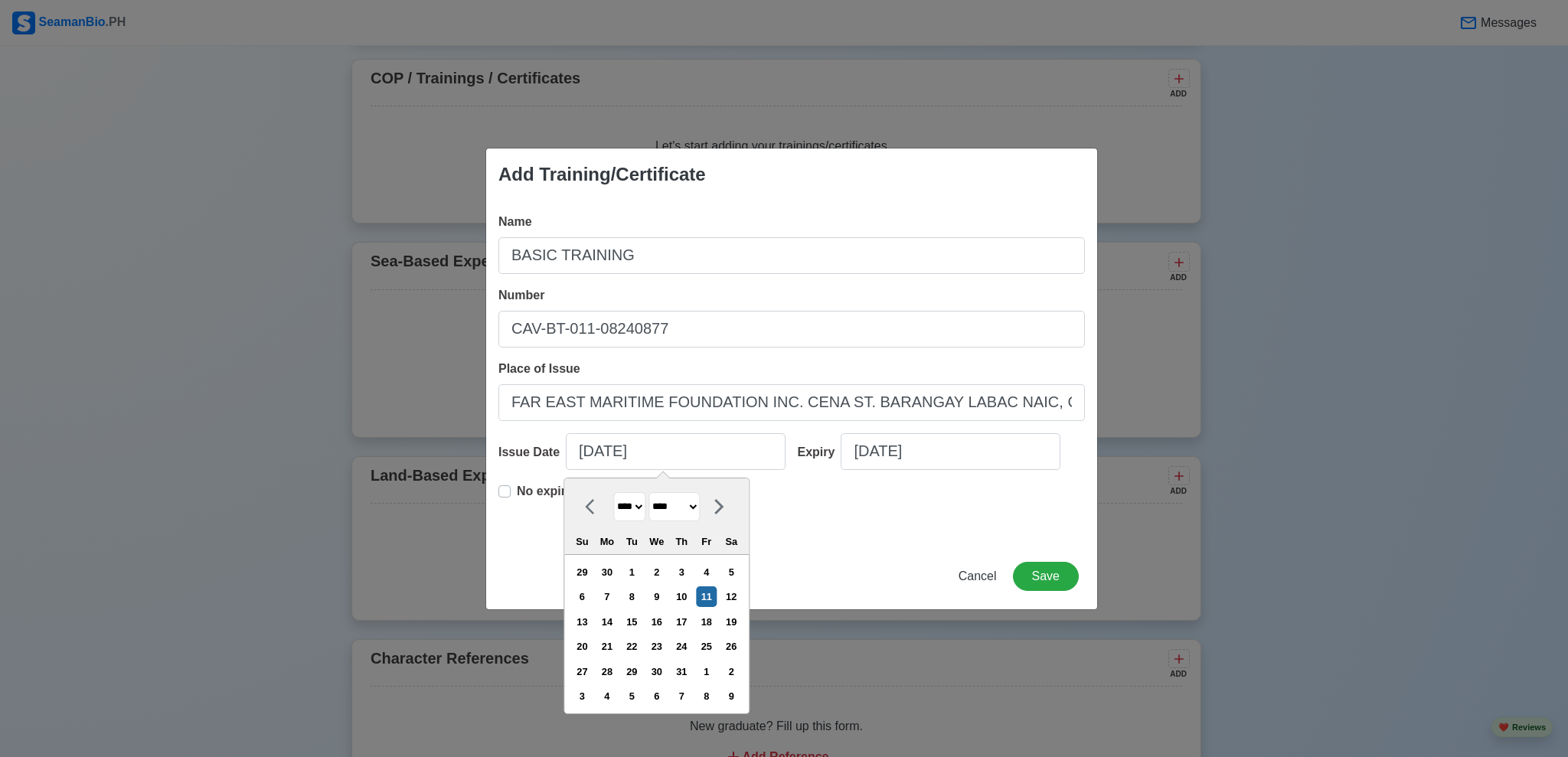 click on "**** **** **** **** **** **** **** **** **** **** **** **** **** **** **** **** **** **** **** **** **** **** **** **** **** **** **** **** **** **** **** **** **** **** **** **** **** **** **** **** **** **** **** **** **** **** **** **** **** **** **** **** **** **** **** **** **** **** **** **** **** **** **** **** **** **** **** **** **** **** **** **** **** **** **** **** **** **** **** **** **** **** **** **** **** **** **** **** **** **** **** **** **** **** **** **** **** **** **** **** **** **** **** **** **** ****" at bounding box center (629, 507) 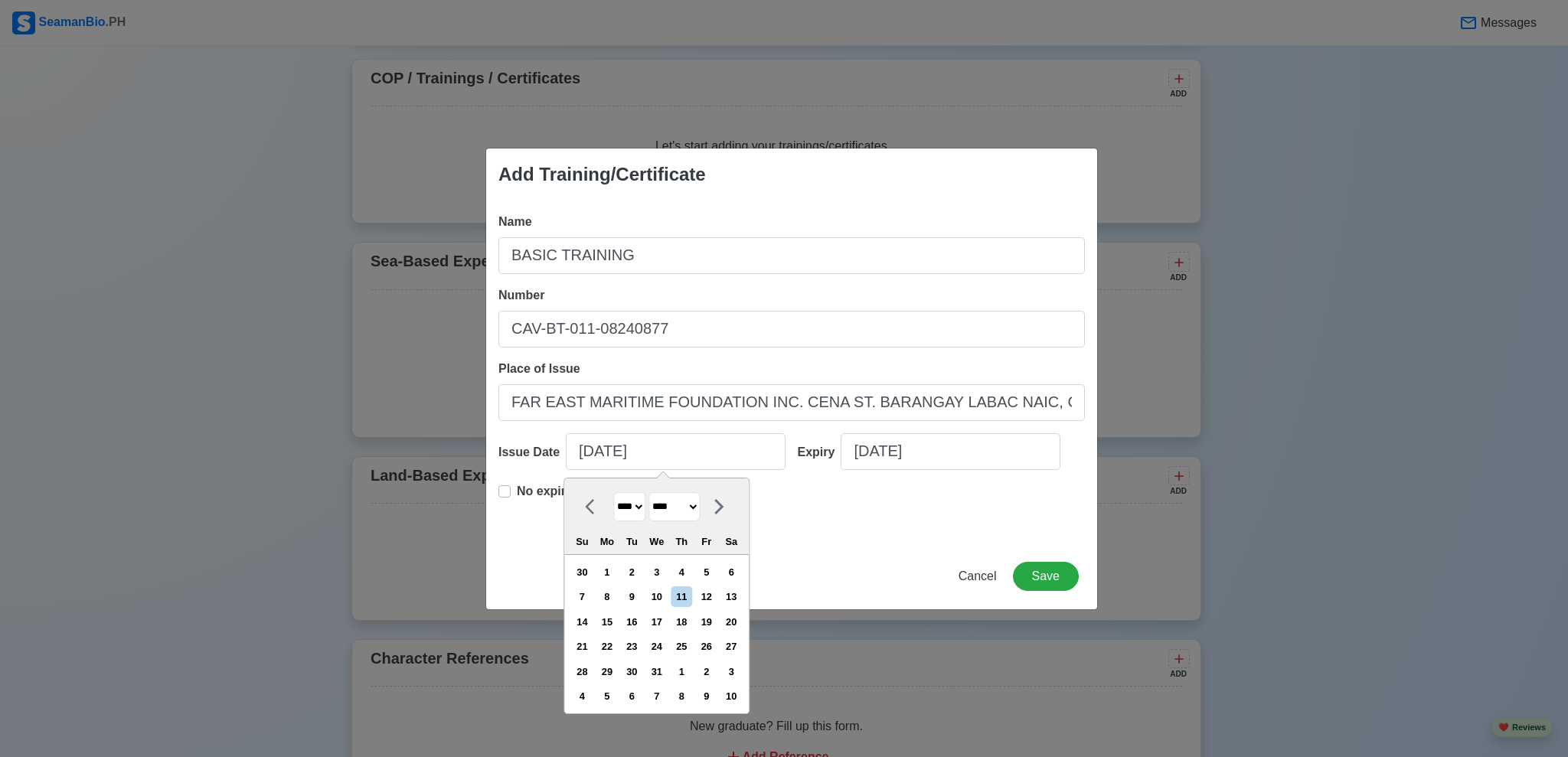 click on "******* ******** ***** ***** *** **** **** ****** ********* ******* ******** ********" at bounding box center (674, 507) 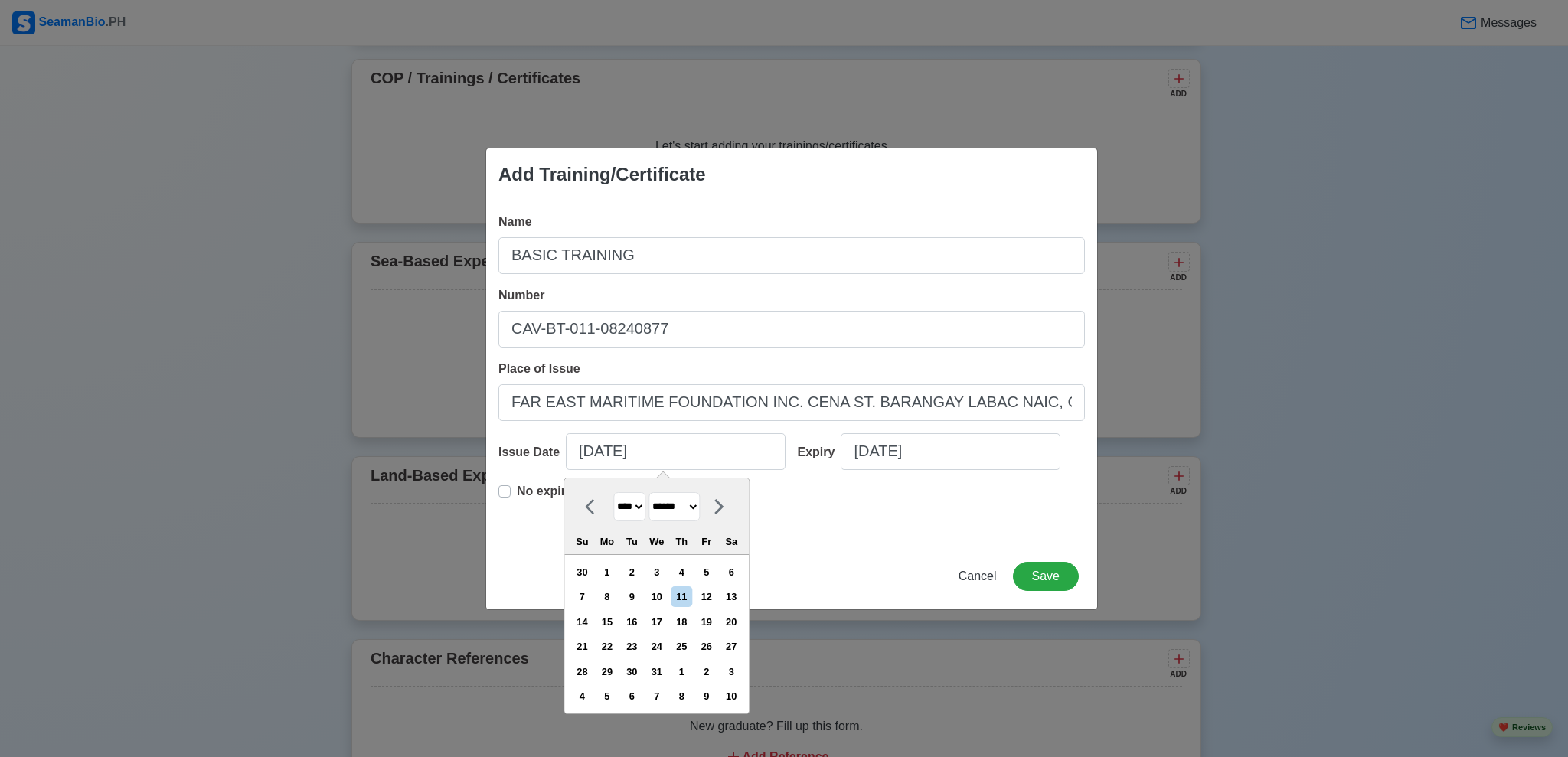click on "******* ******** ***** ***** *** **** **** ****** ********* ******* ******** ********" at bounding box center (674, 507) 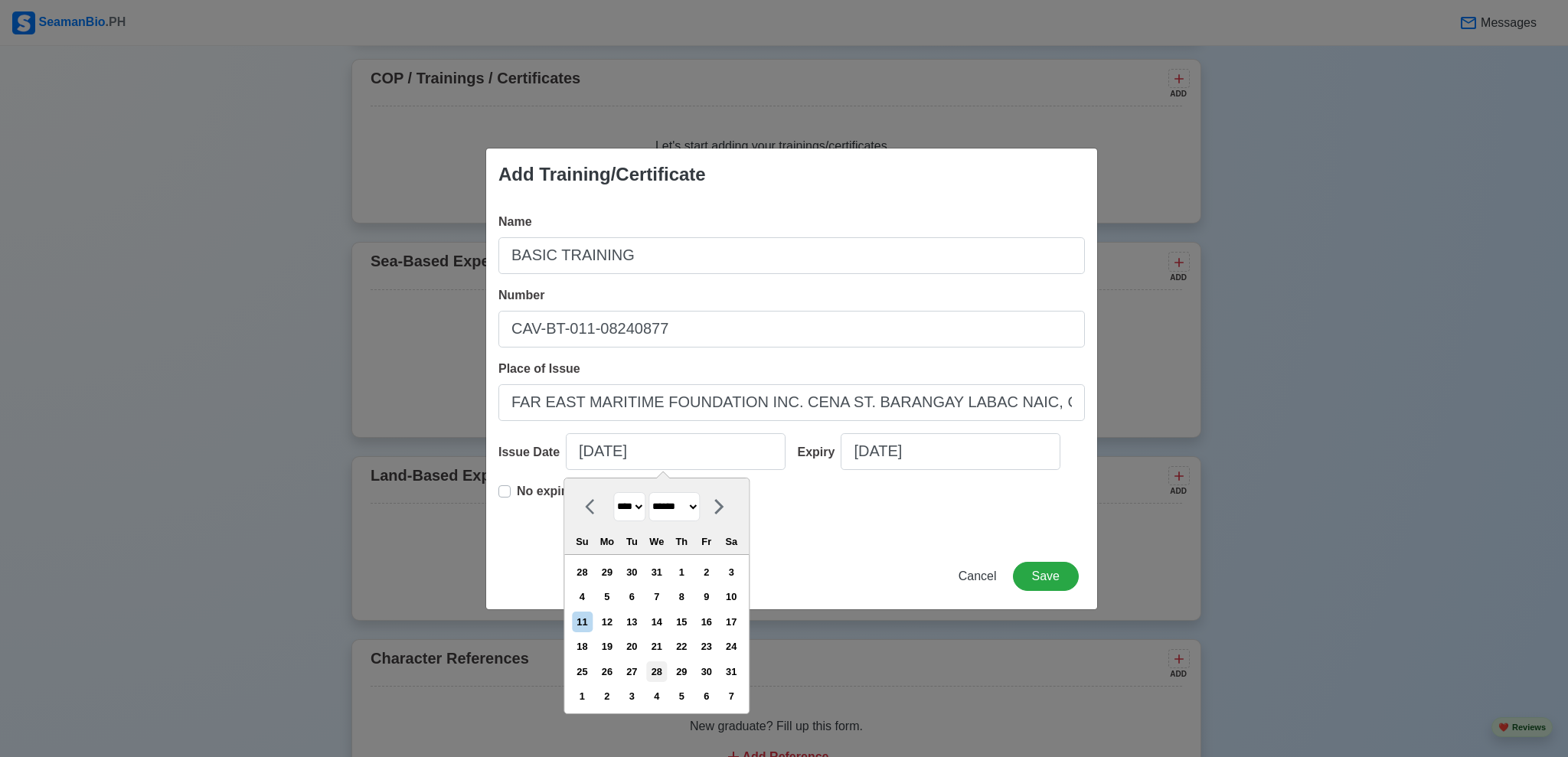 click on "28" at bounding box center (656, 671) 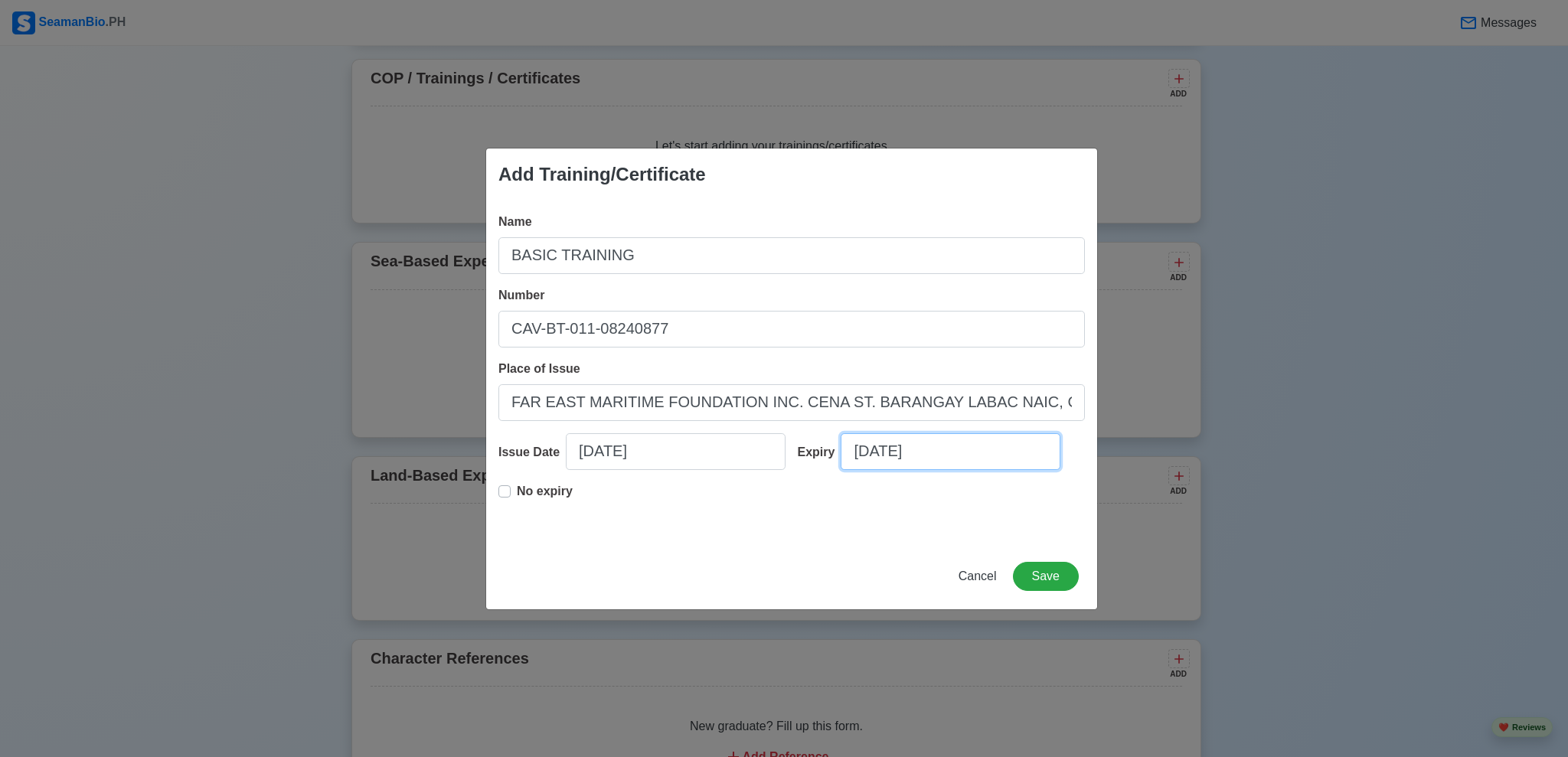 select on "****" 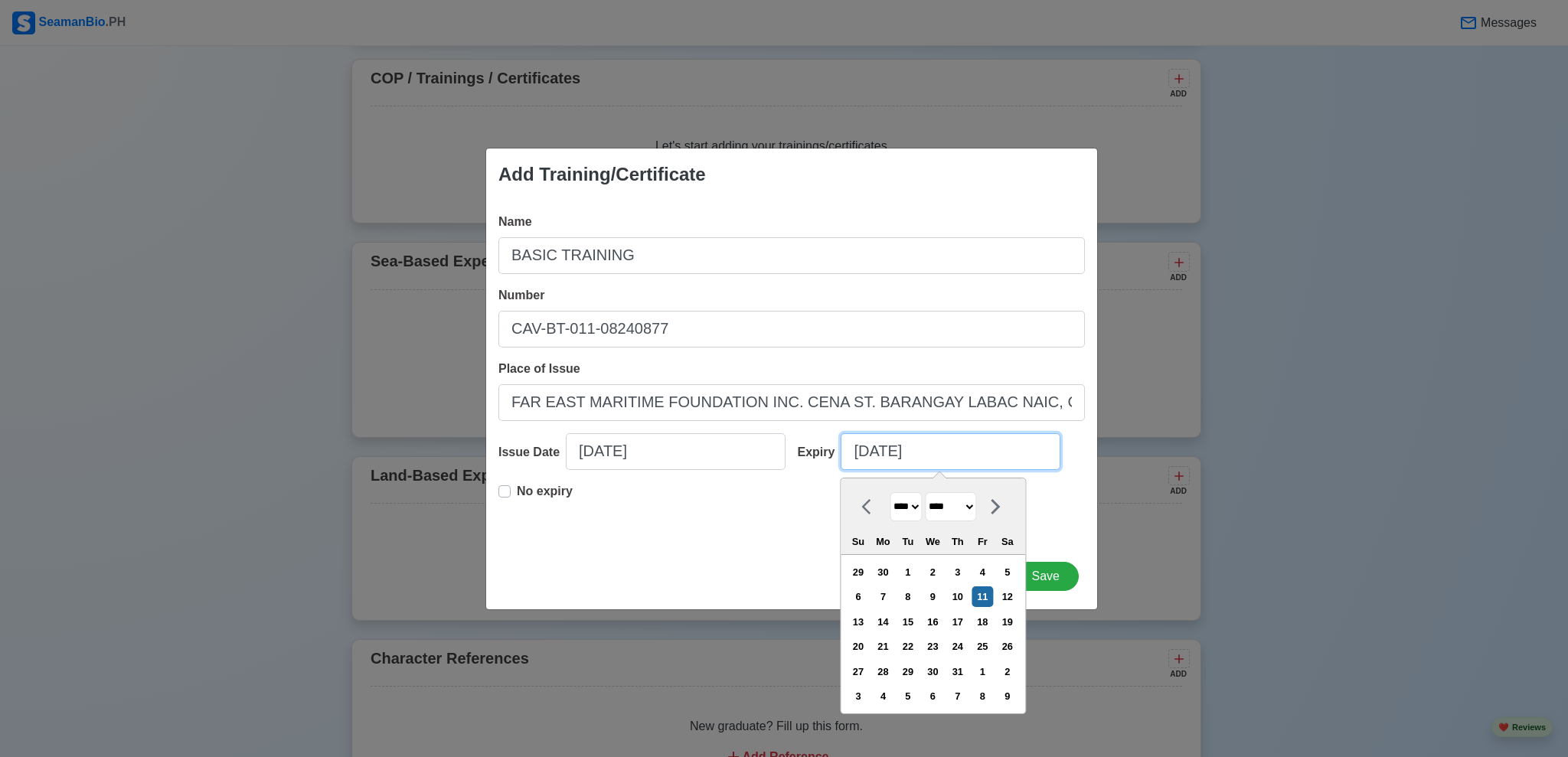 click on "[DATE]" at bounding box center (950, 452) 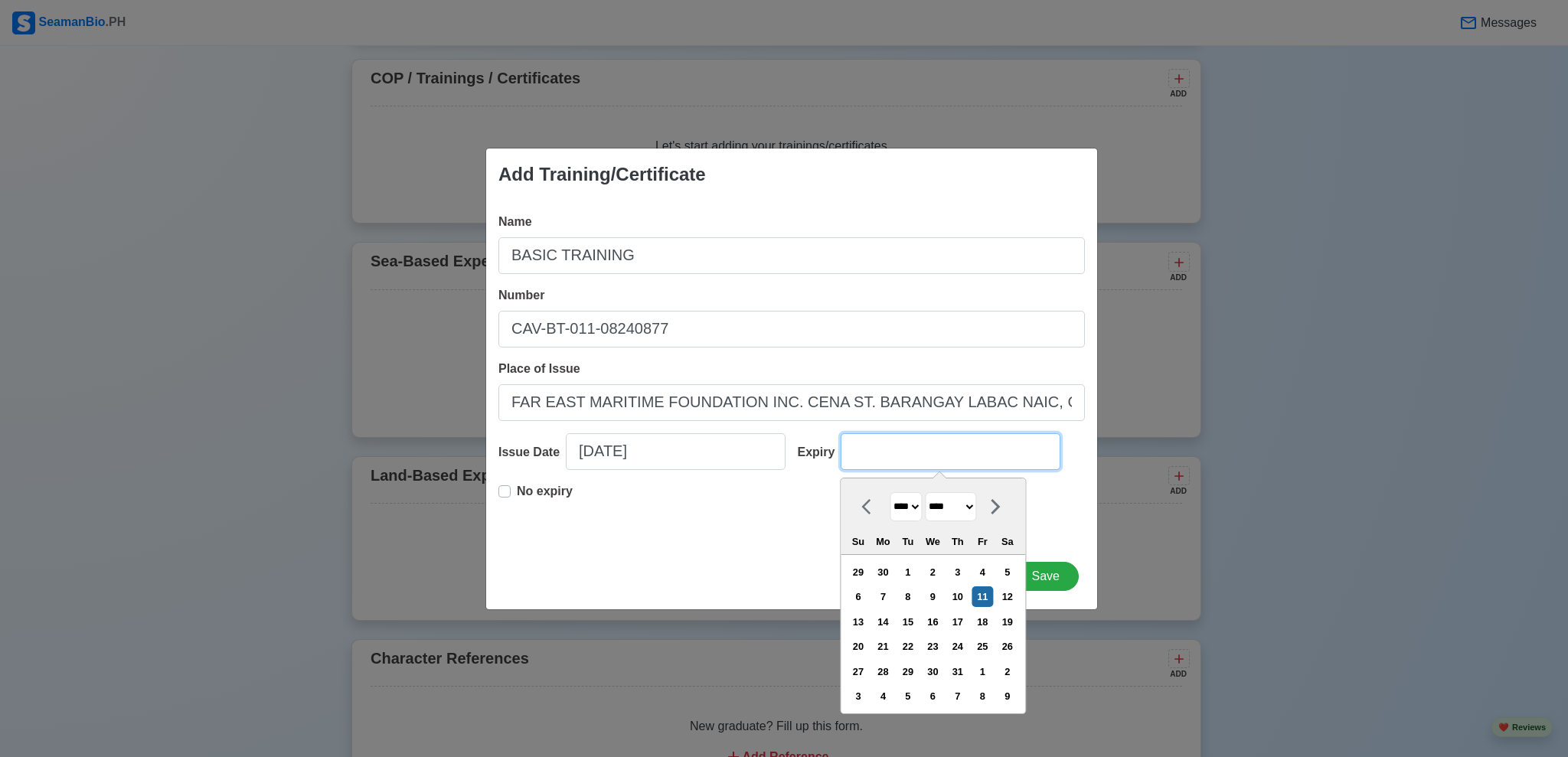 type on "0" 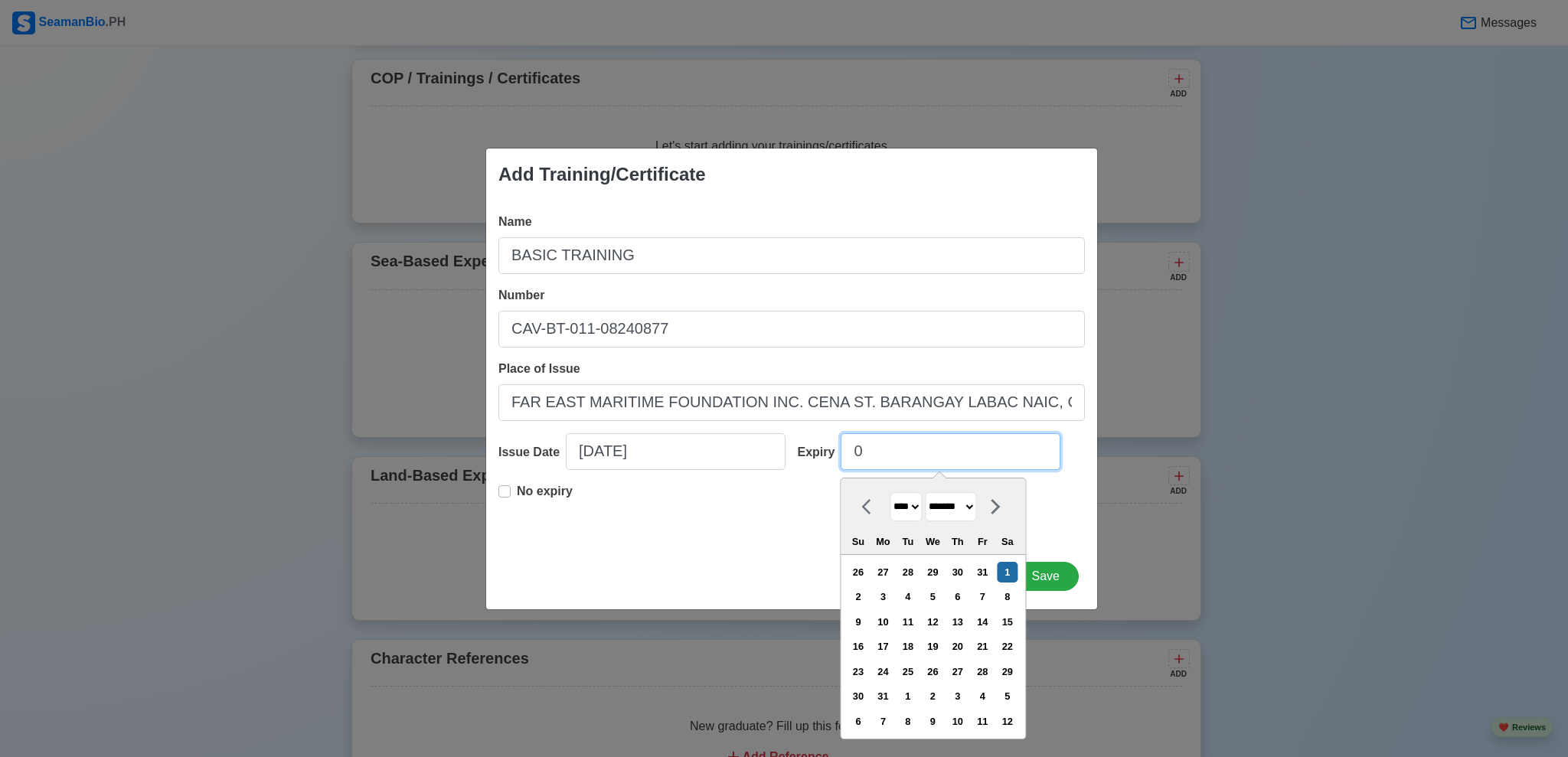 type on "08" 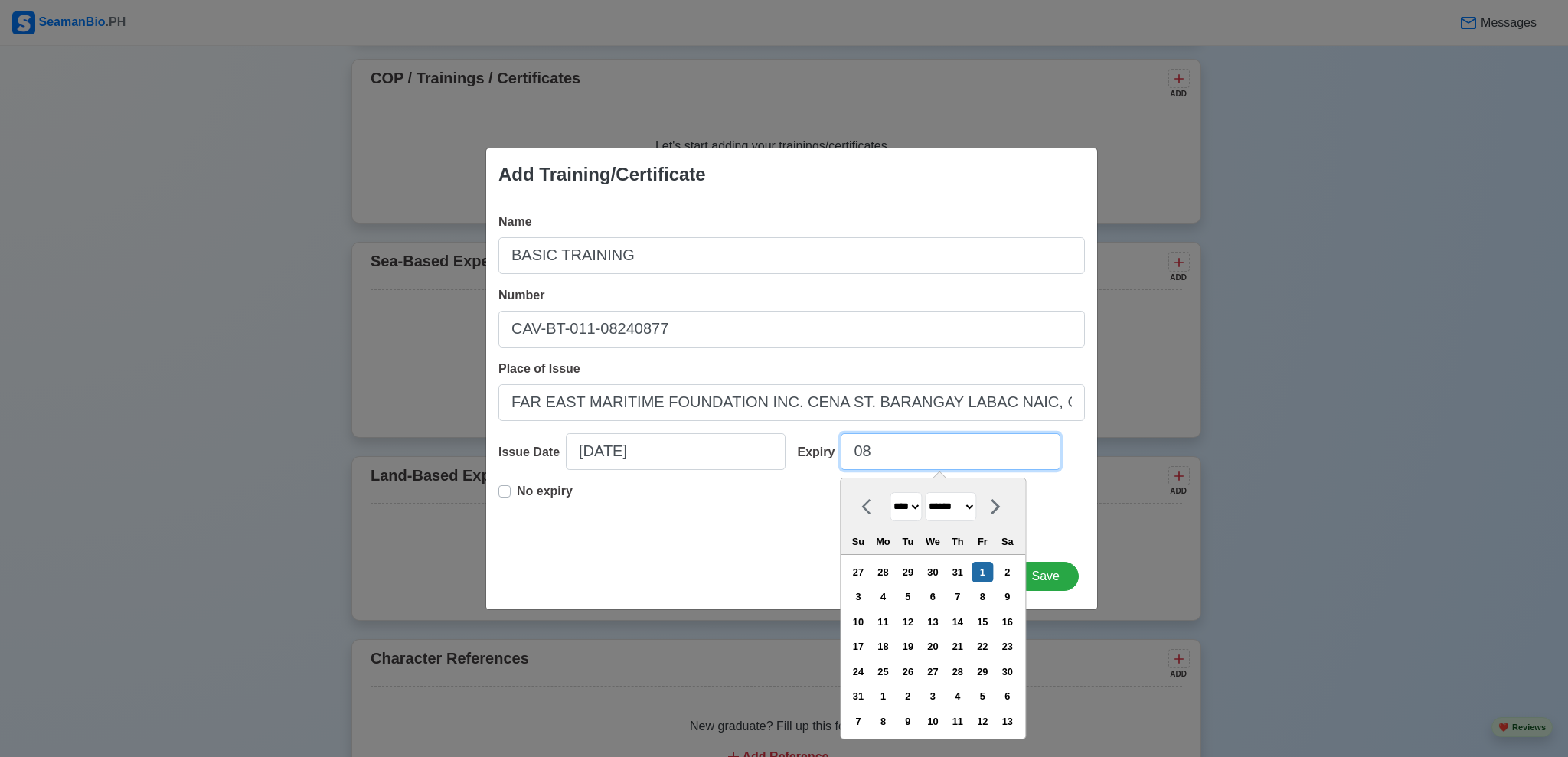 type on "080" 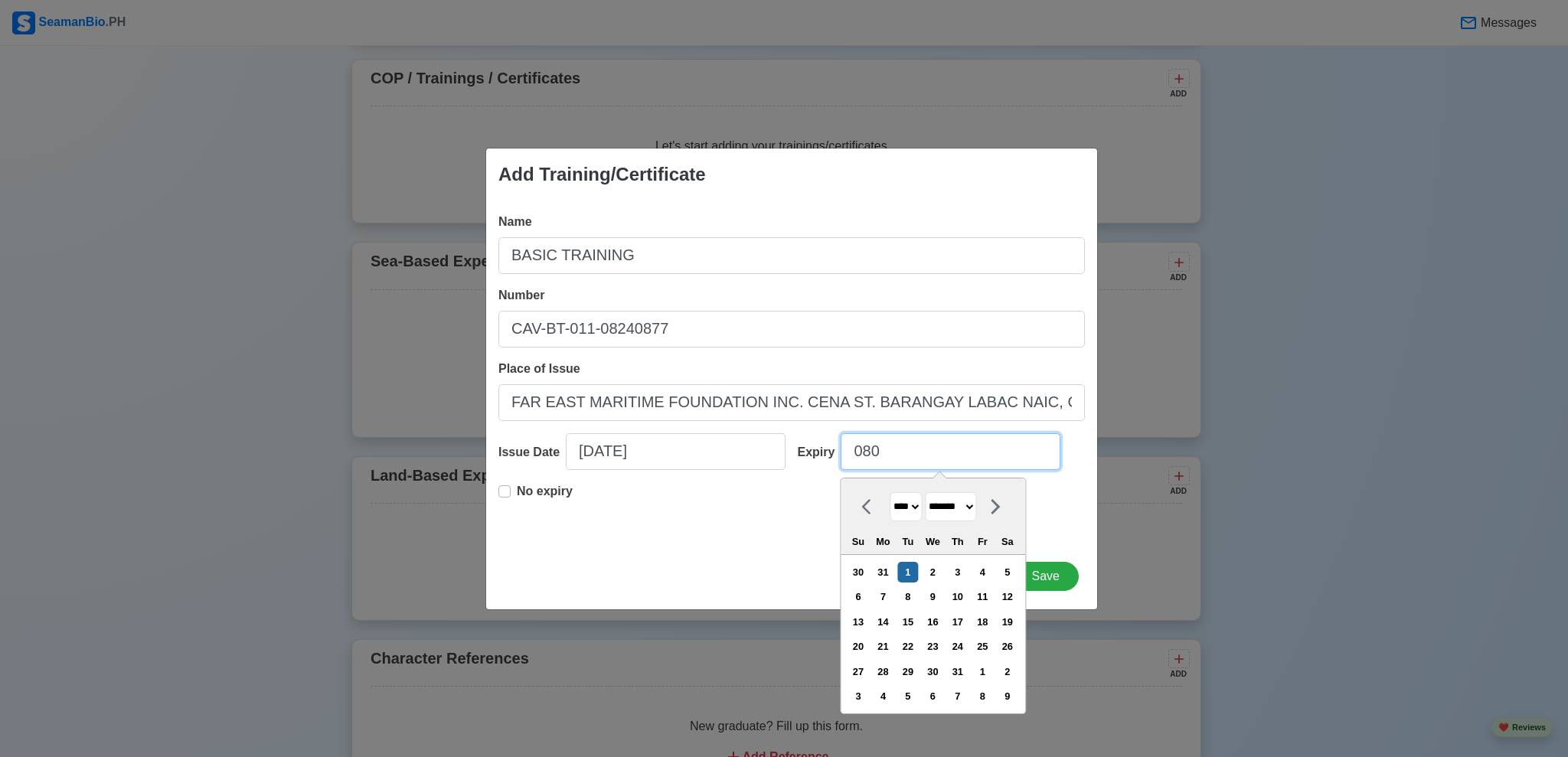 type on "08" 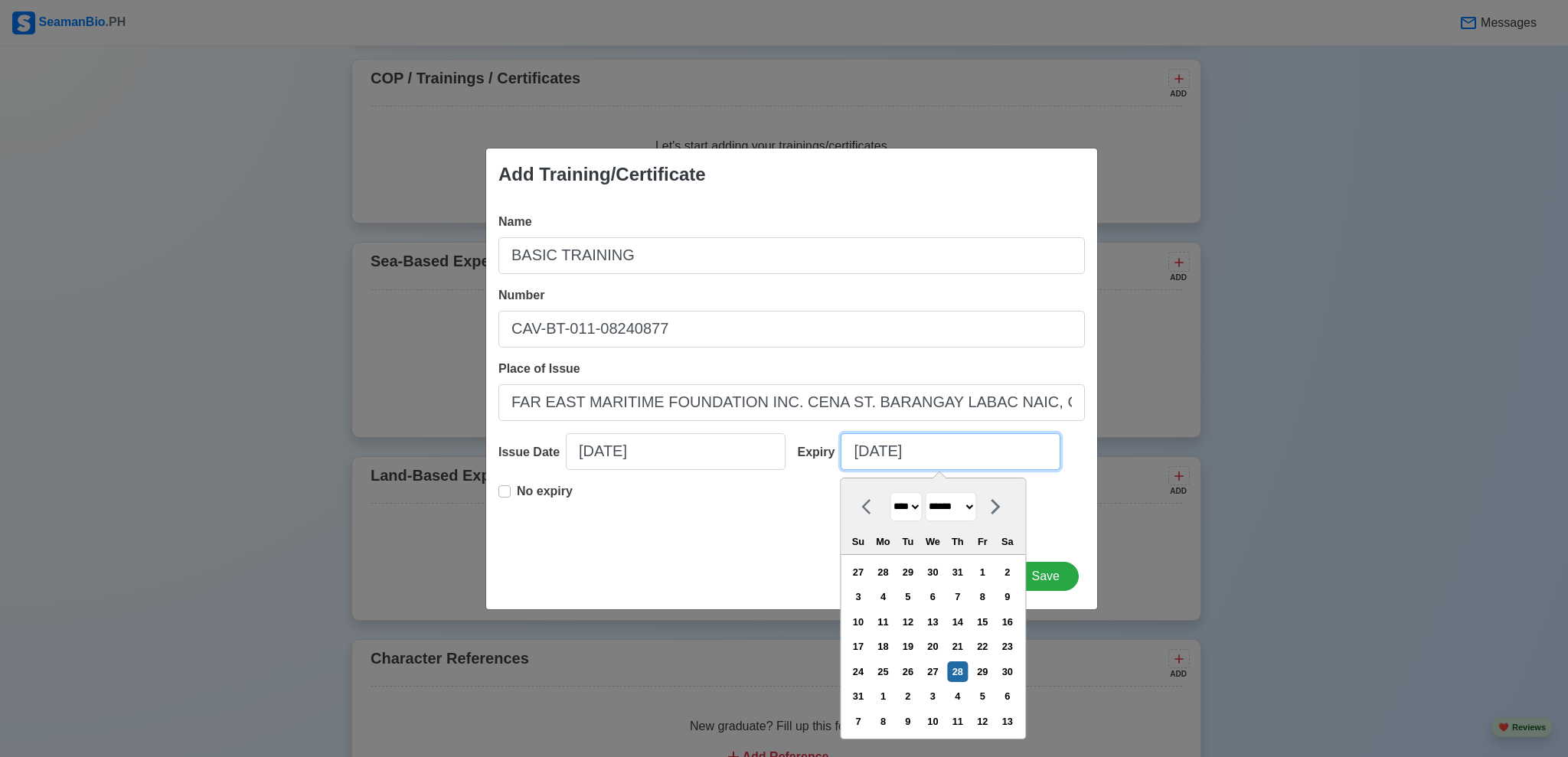type on "[DATE]" 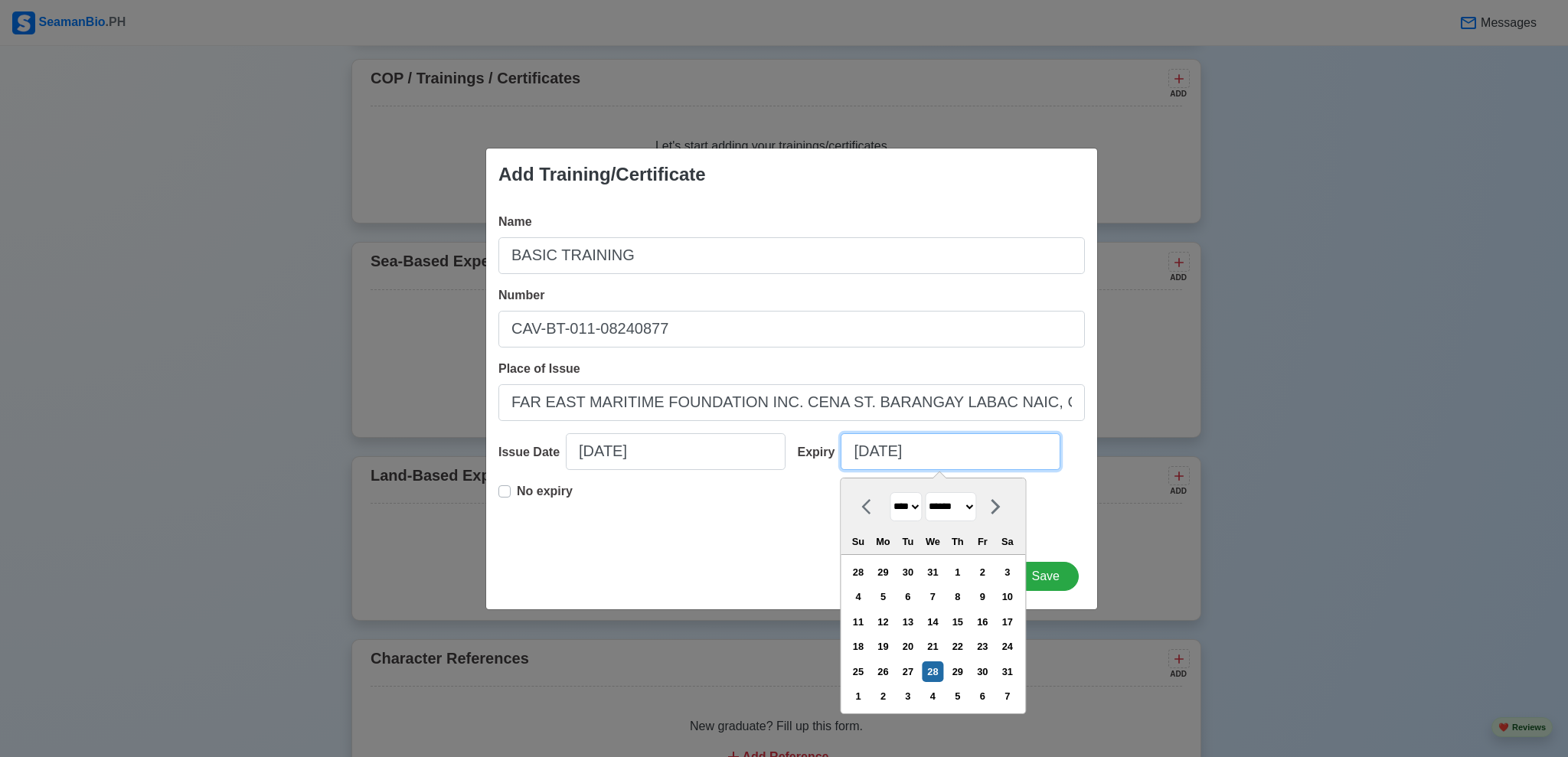 type on "[DATE]" 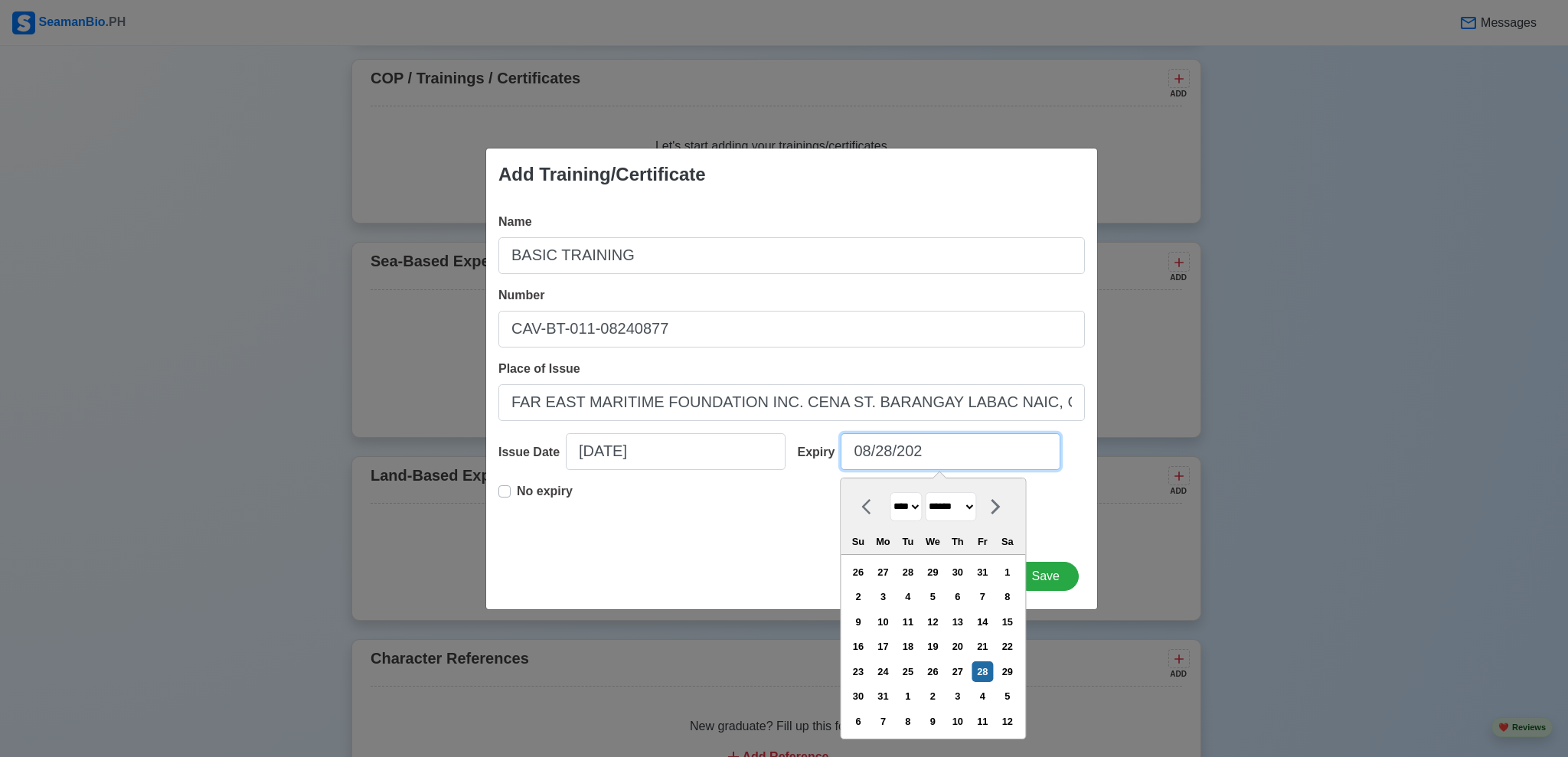 type on "[DATE]" 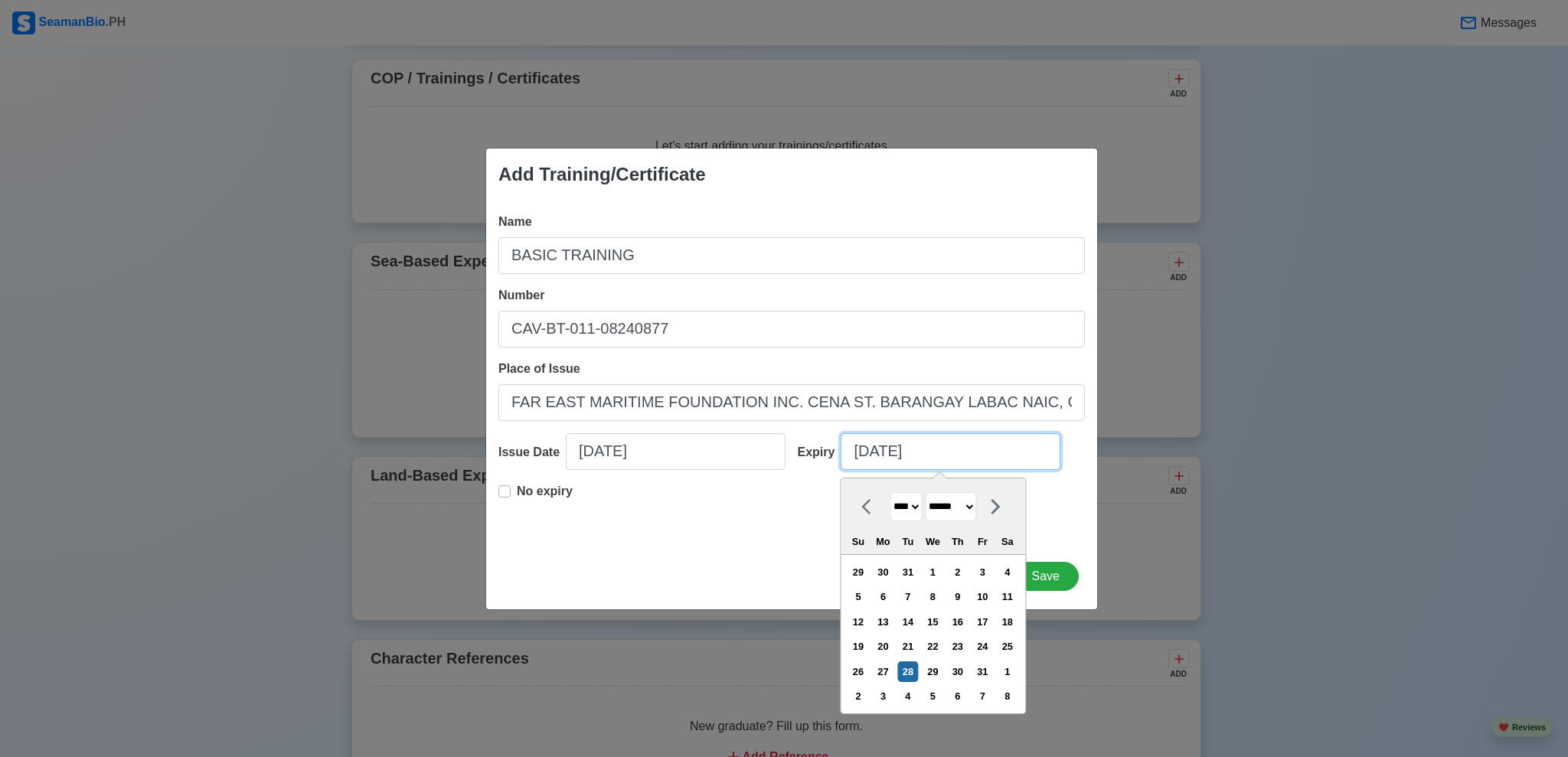 type on "[DATE]" 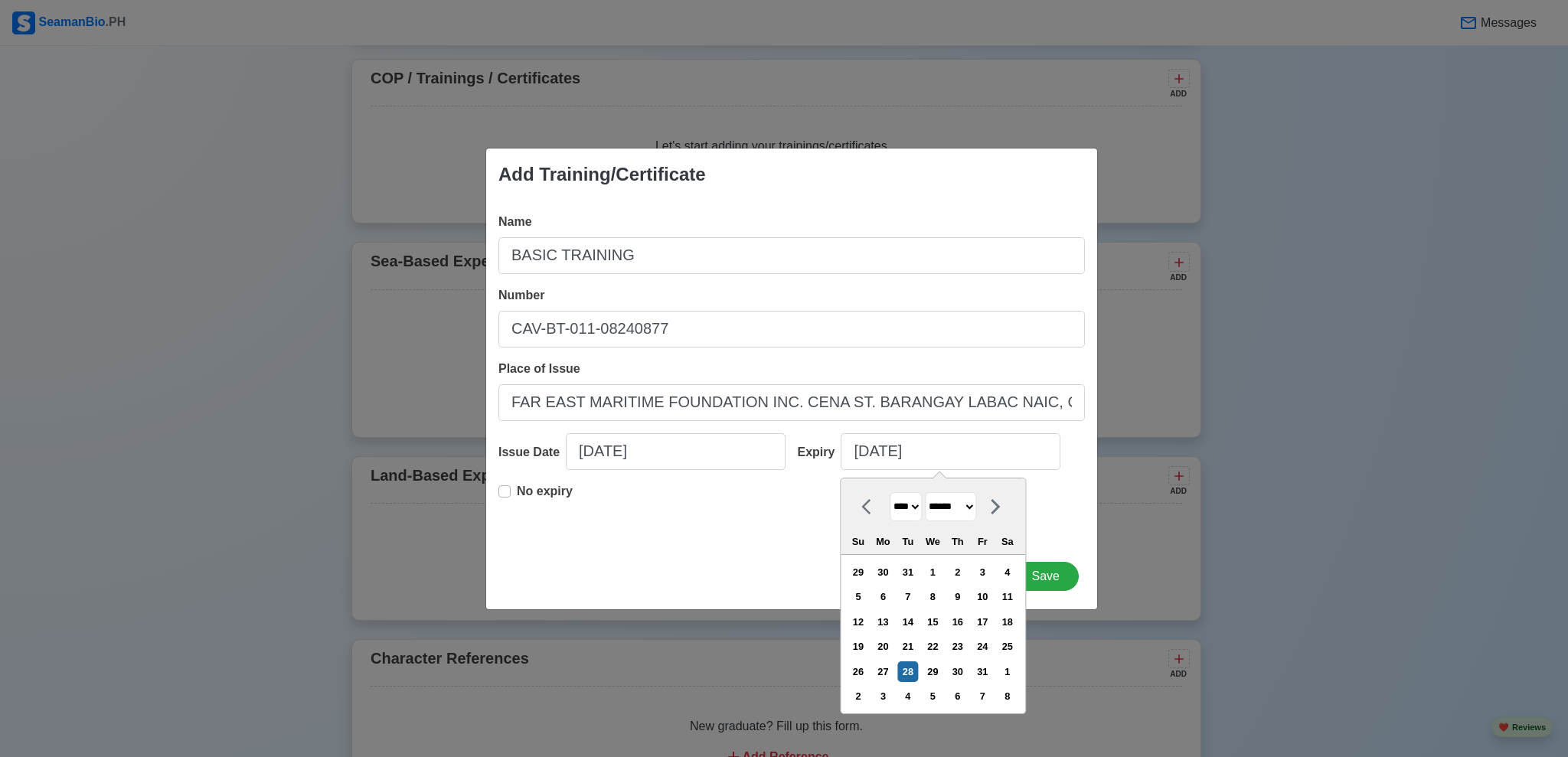 click on "No expiry" at bounding box center (792, 507) 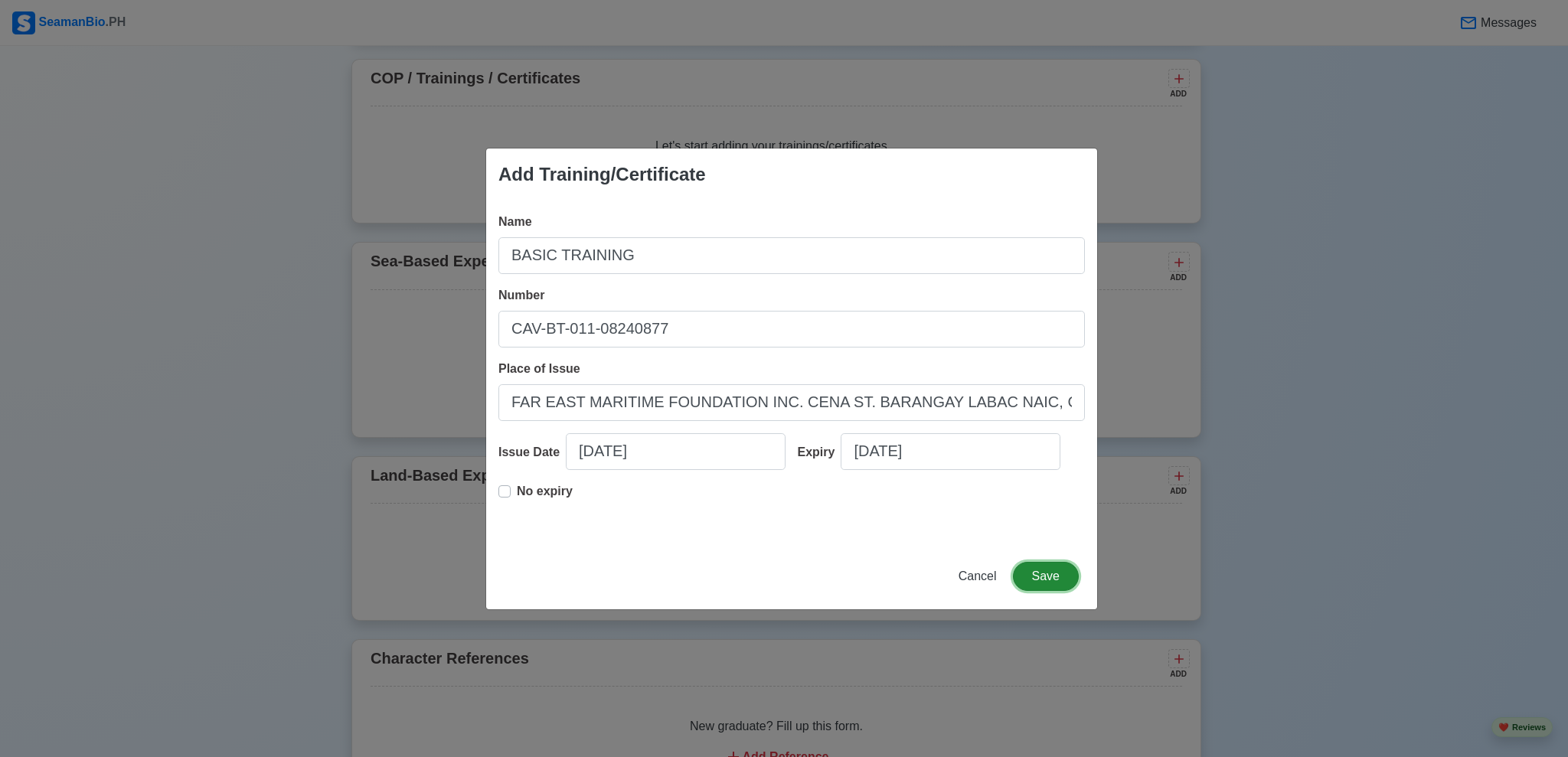 click on "Save" at bounding box center (1046, 576) 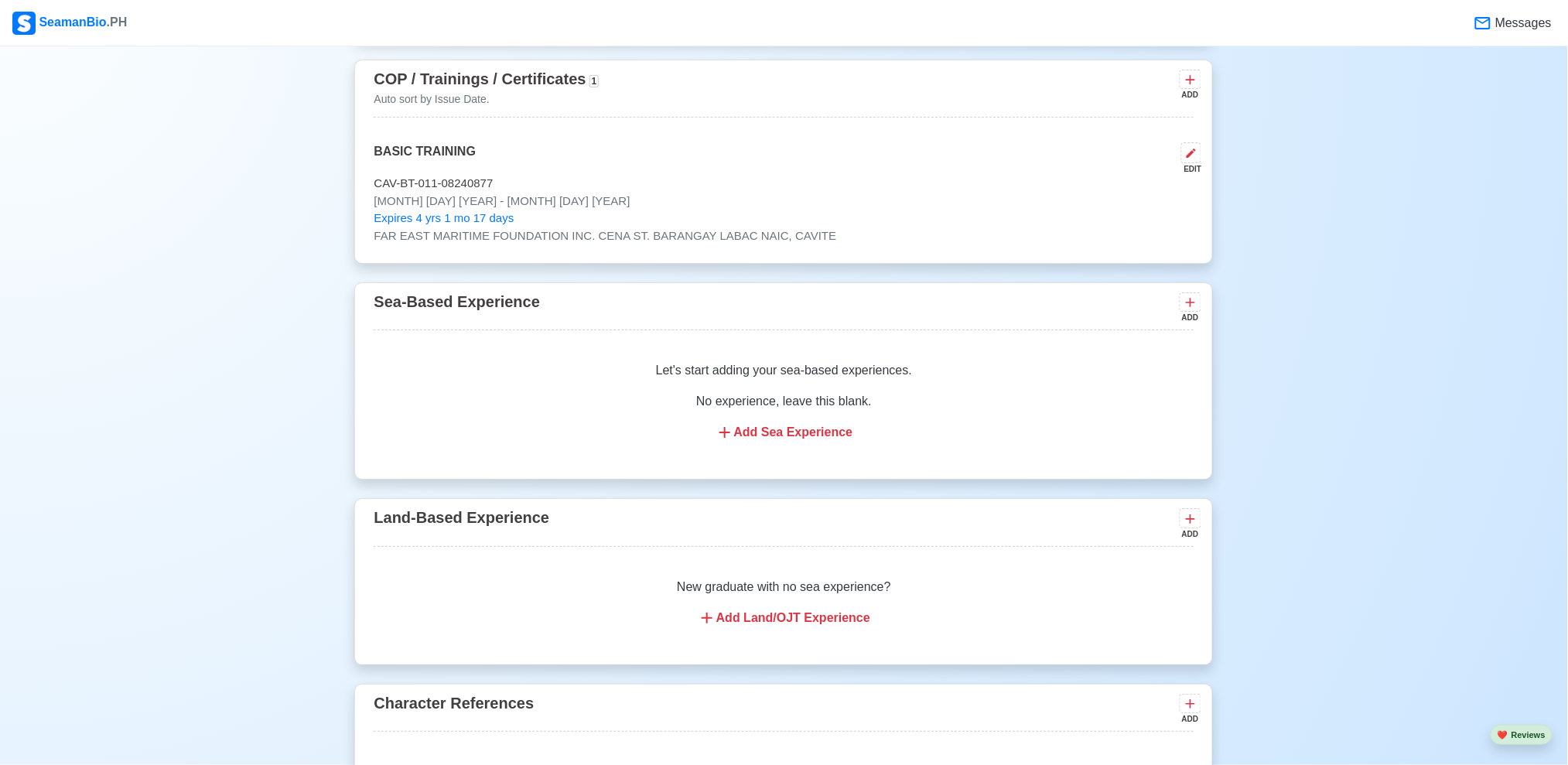 click on "COP / Trainings / Certificates" at bounding box center [480, 79] 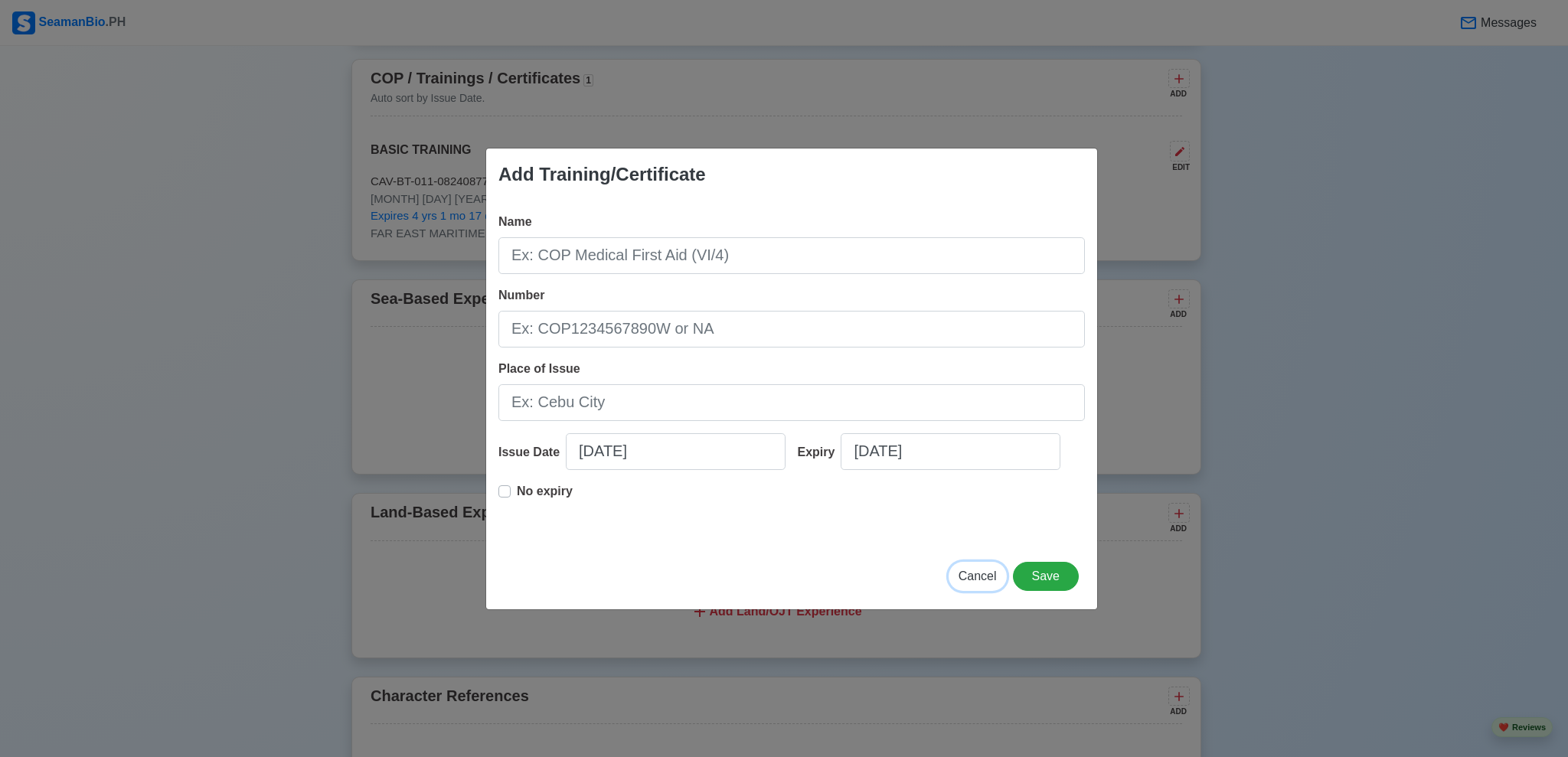 click on "Cancel" at bounding box center [978, 576] 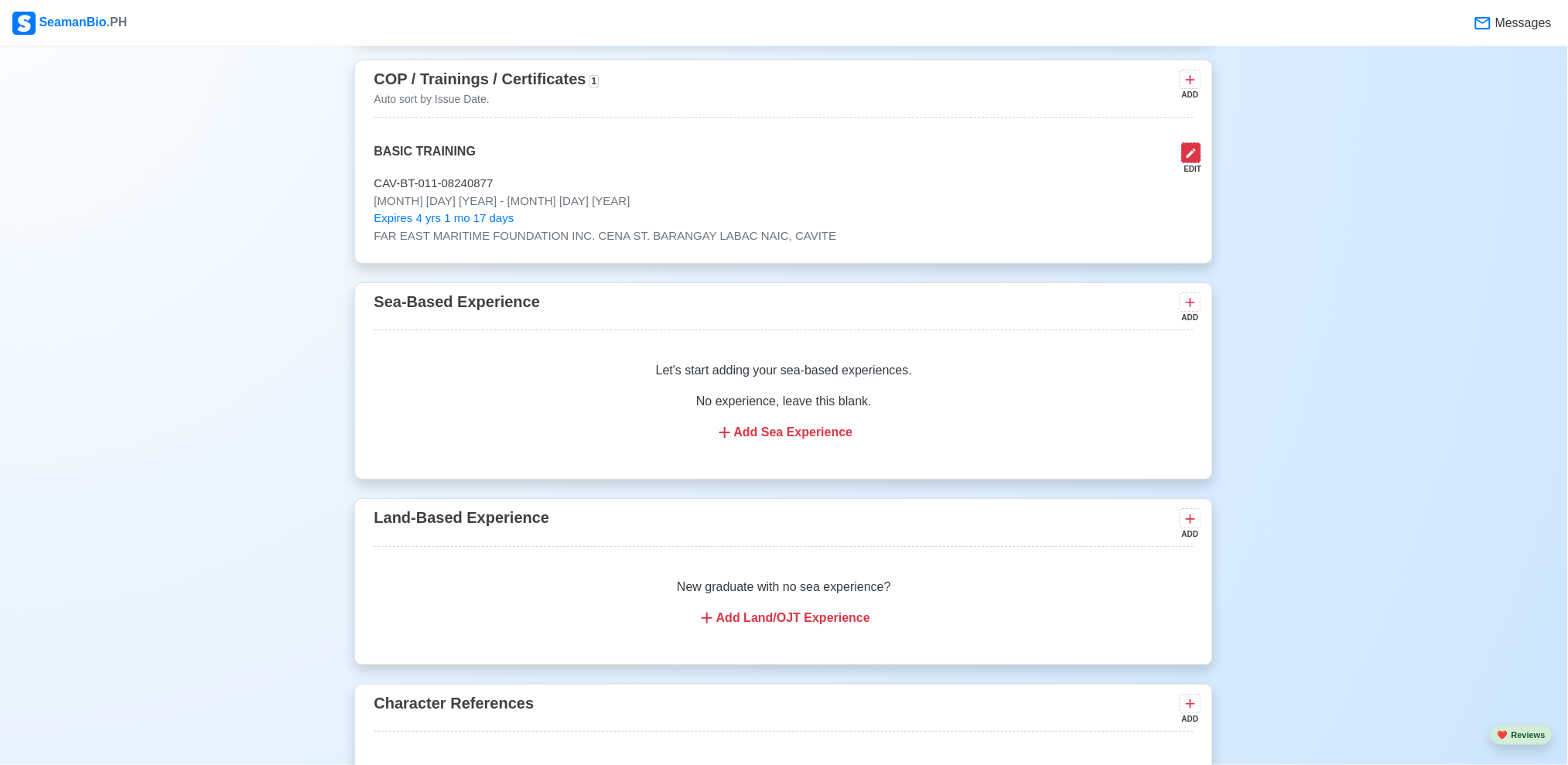 click 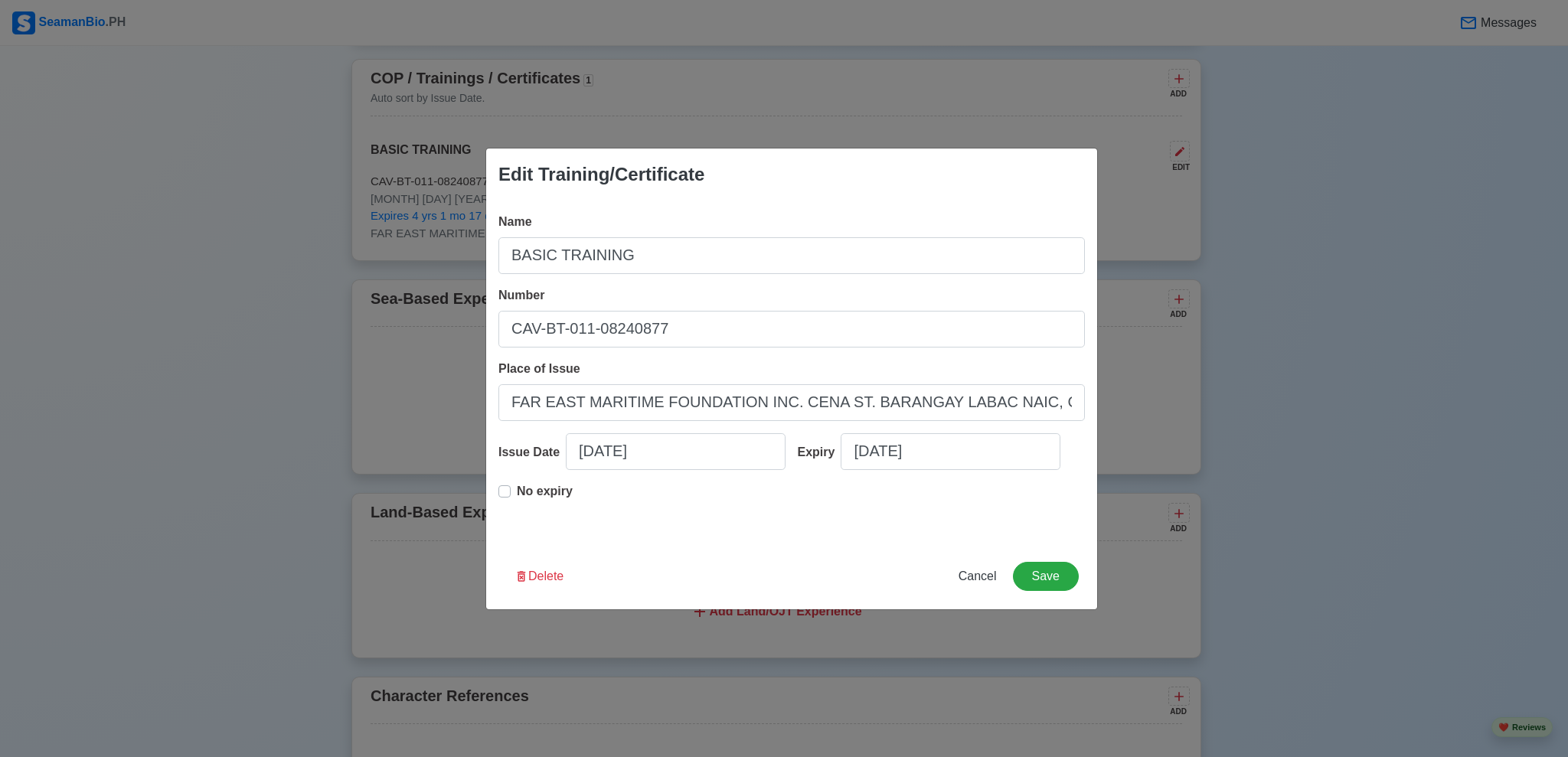 click on "Edit Training/Certificate Name BASIC TRAINING Number [CERTIFICATE_CODE] Place of Issue [COMPANY] INC. [STREET] [BARANGAY] [CITY], [CAVITE], [CAVITE] Issue Date [DATE] Expiry [DATE] No expiry  Delete Cancel Save" at bounding box center [784, 378] 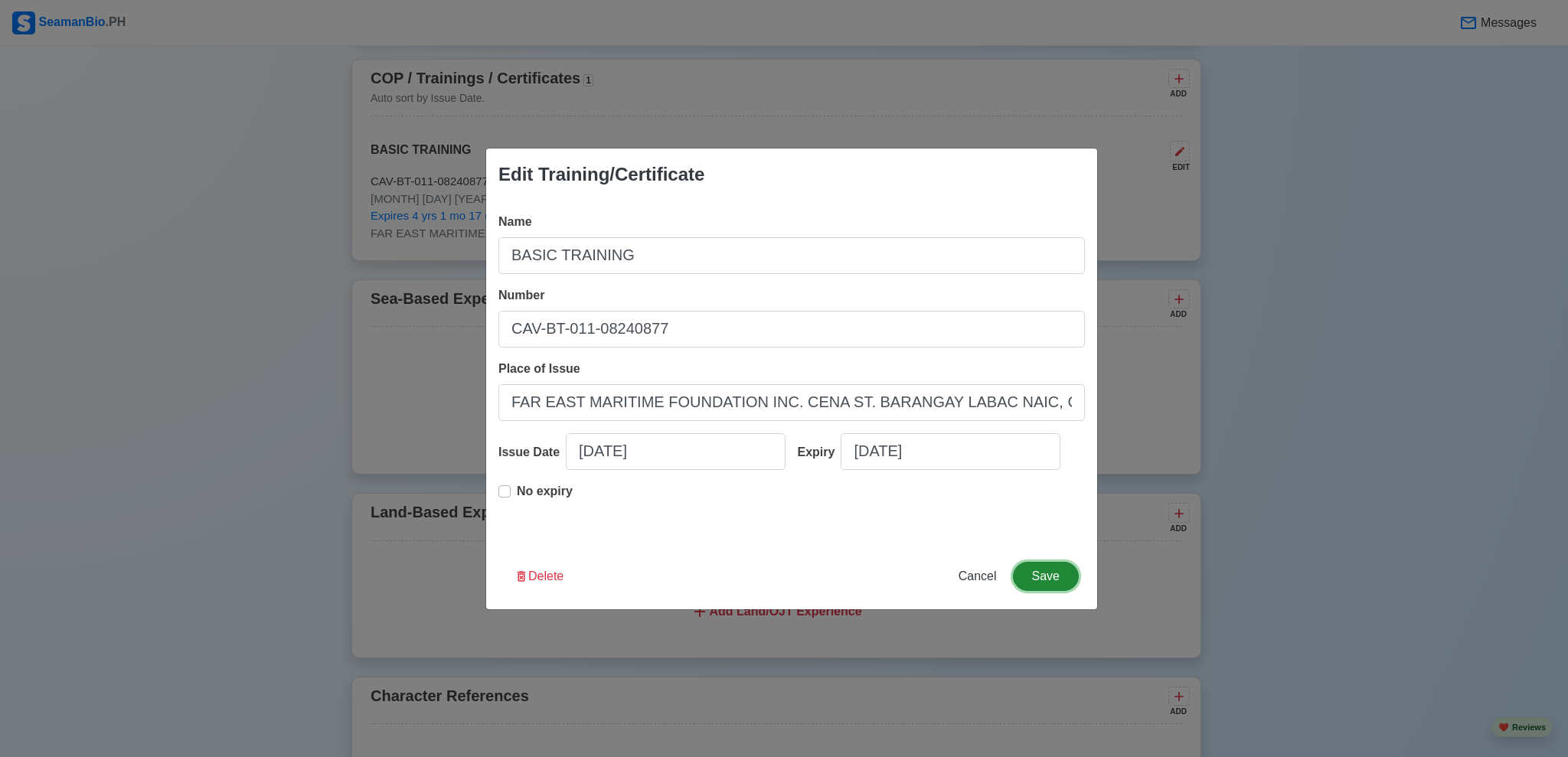 click on "Save" at bounding box center (1046, 576) 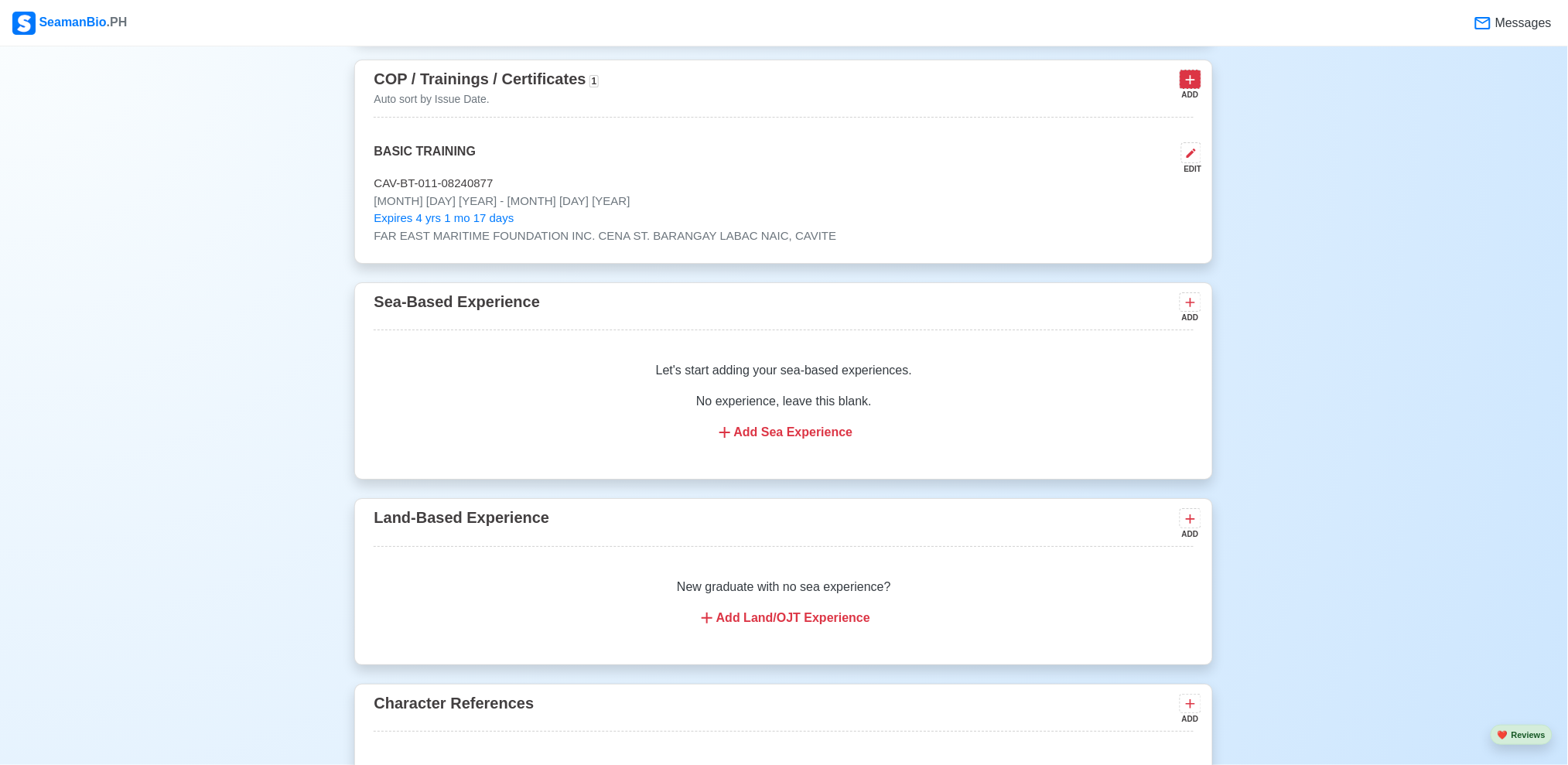 click 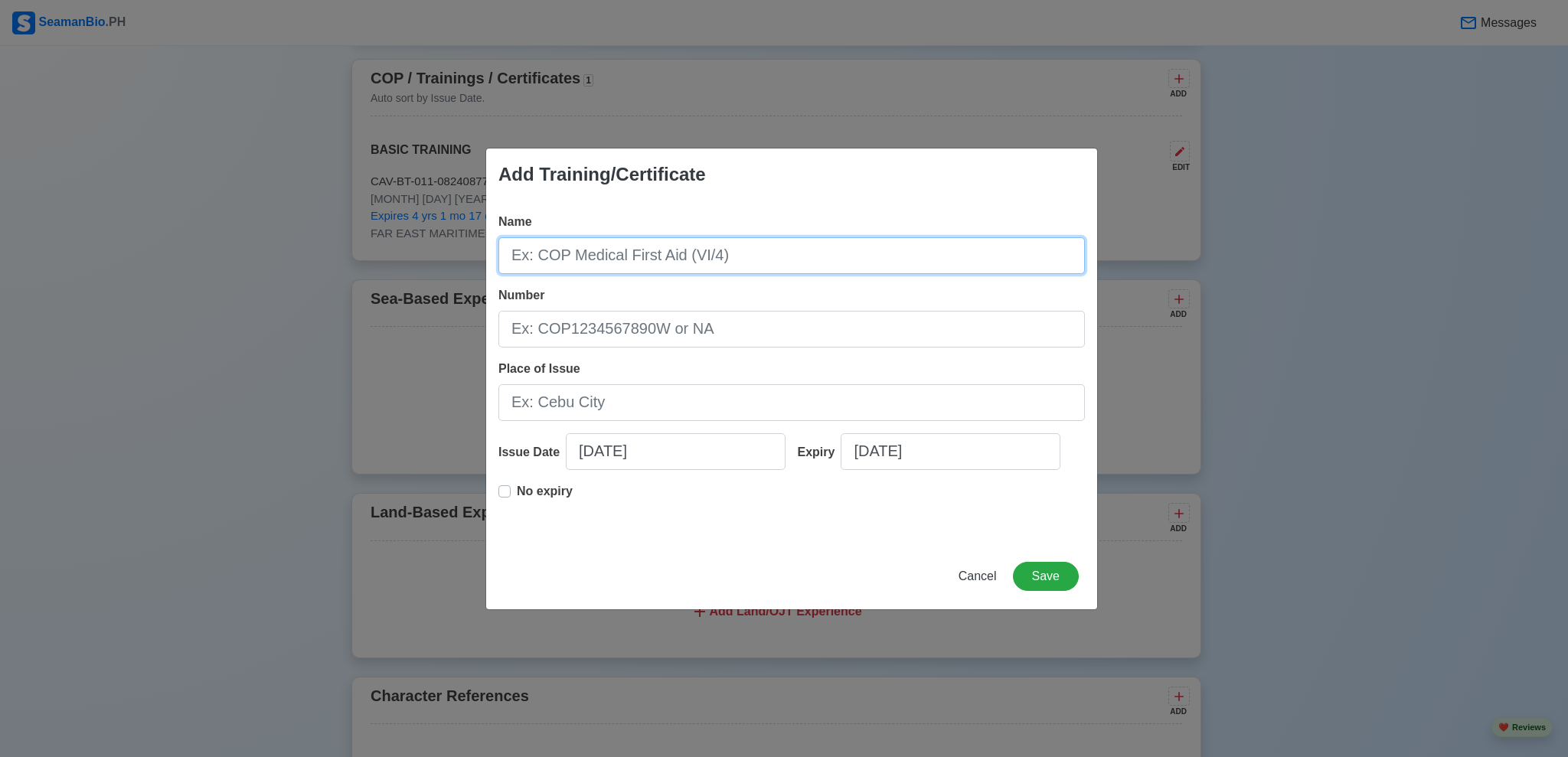 click on "Name" at bounding box center [792, 256] 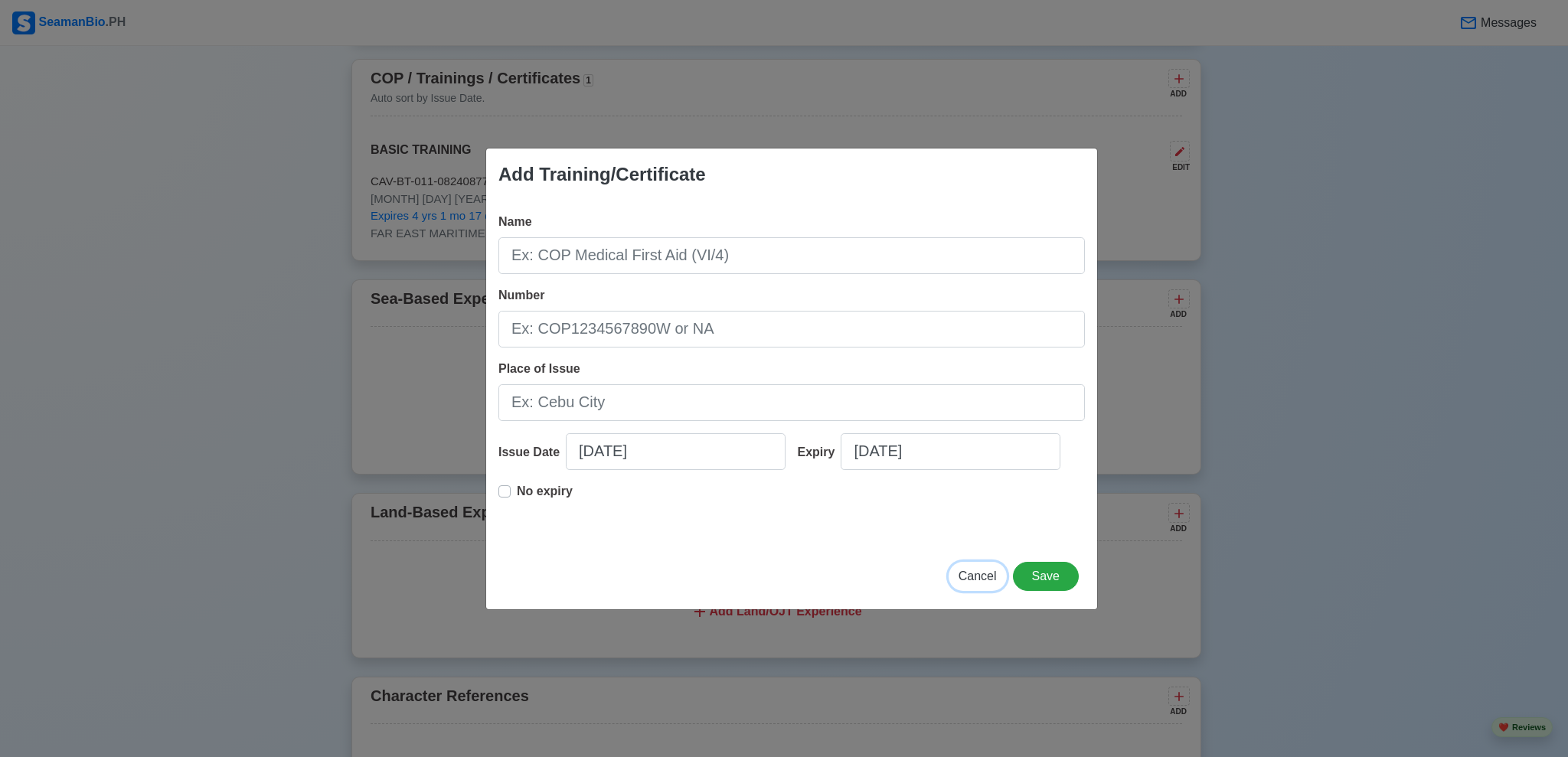 click on "Cancel" at bounding box center (978, 576) 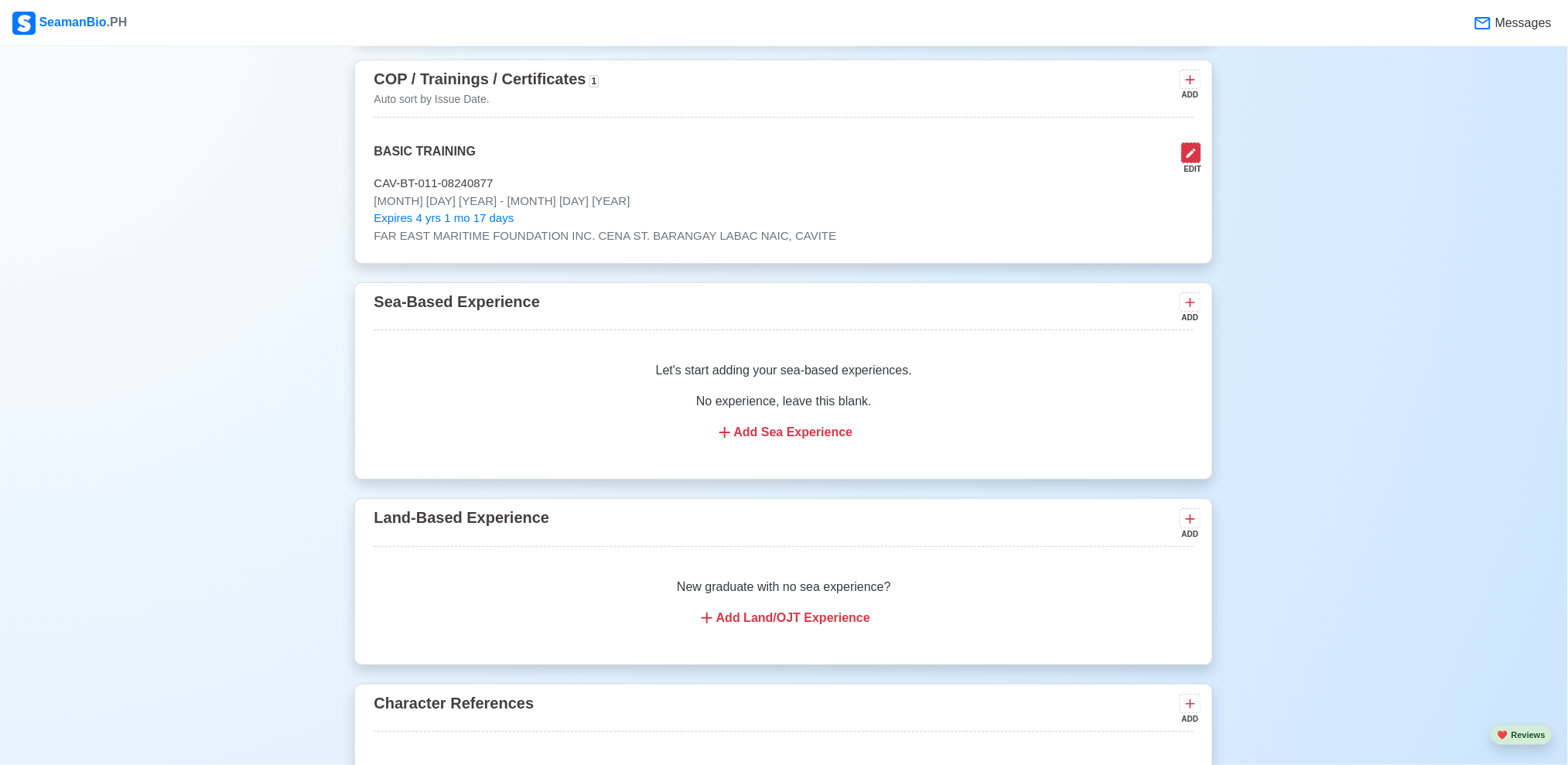 click 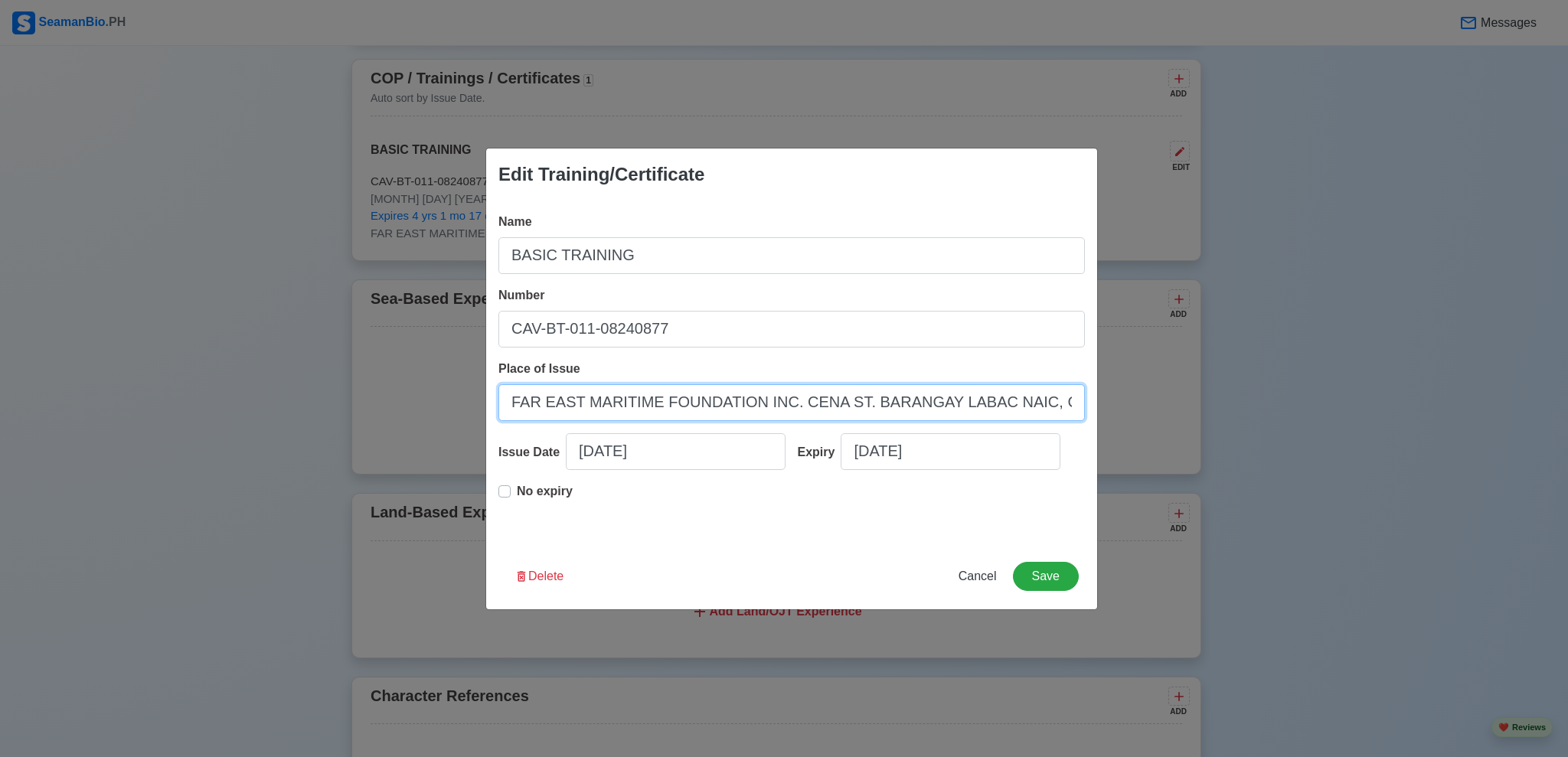 click on "FAR EAST MARITIME FOUNDATION INC. CENA ST. BARANGAY LABAC NAIC, CAVITE" at bounding box center [792, 403] 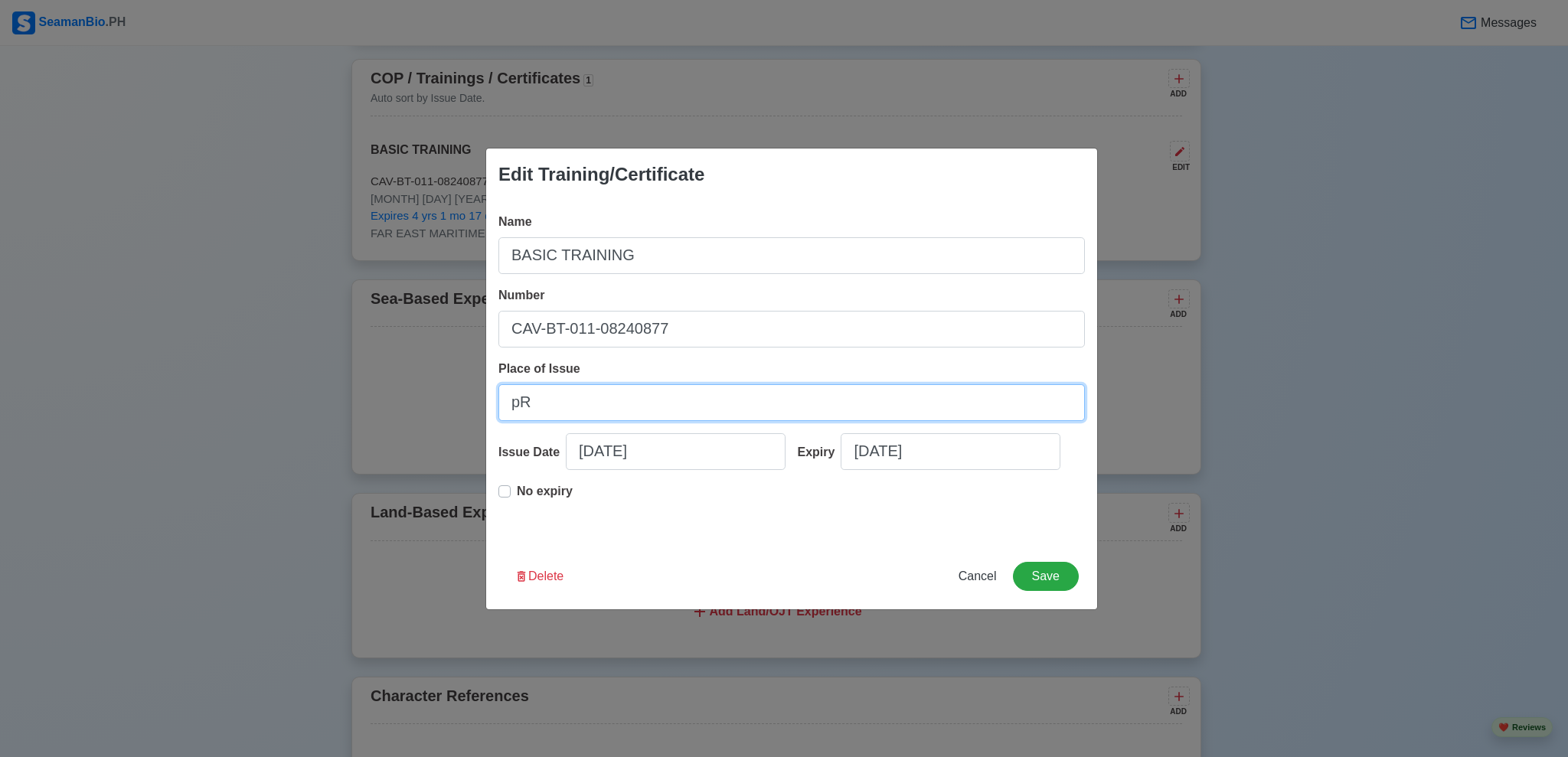 type on "p" 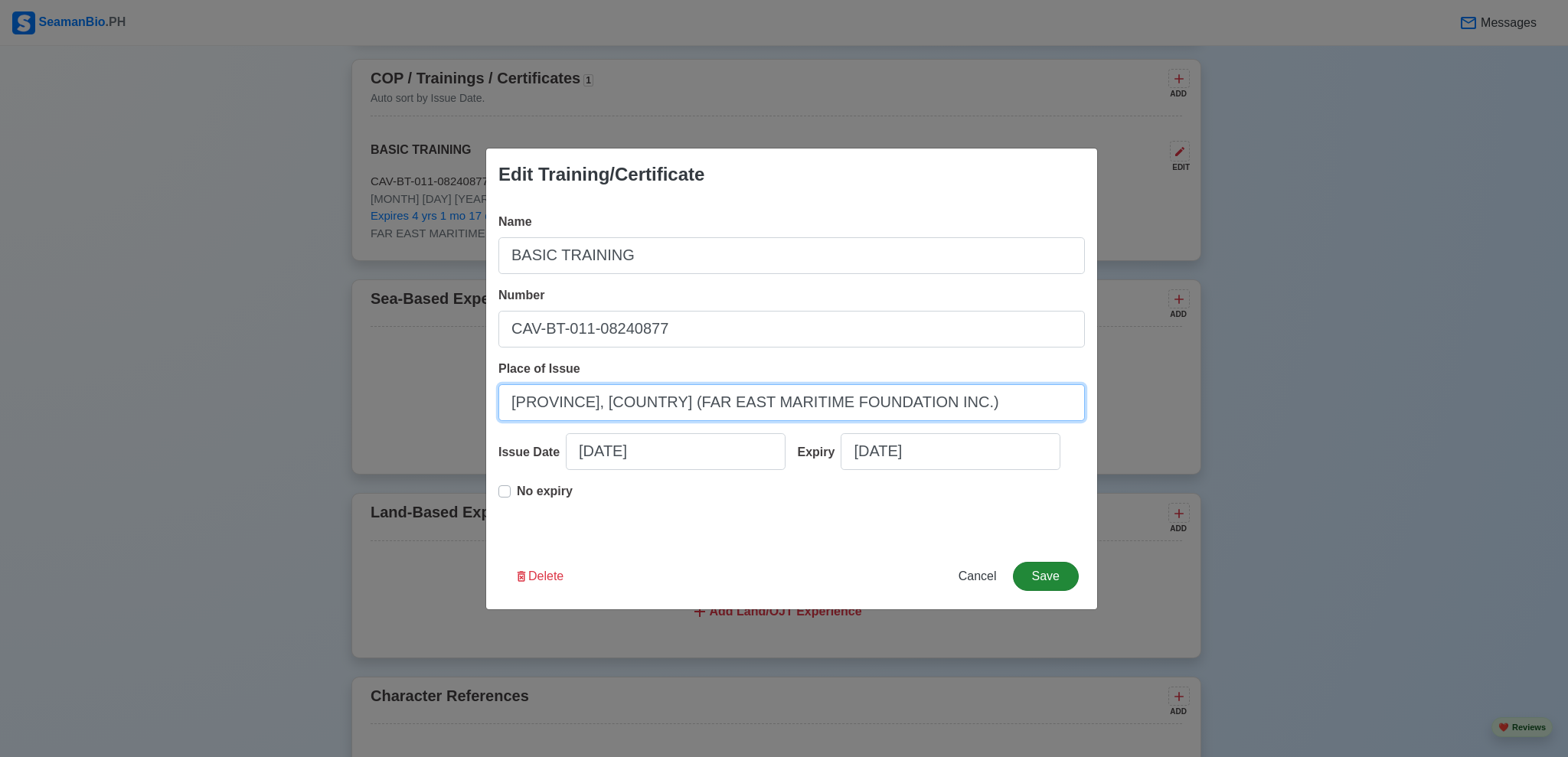 type on "[PROVINCE], [COUNTRY] (FAR EAST MARITIME FOUNDATION INC.)" 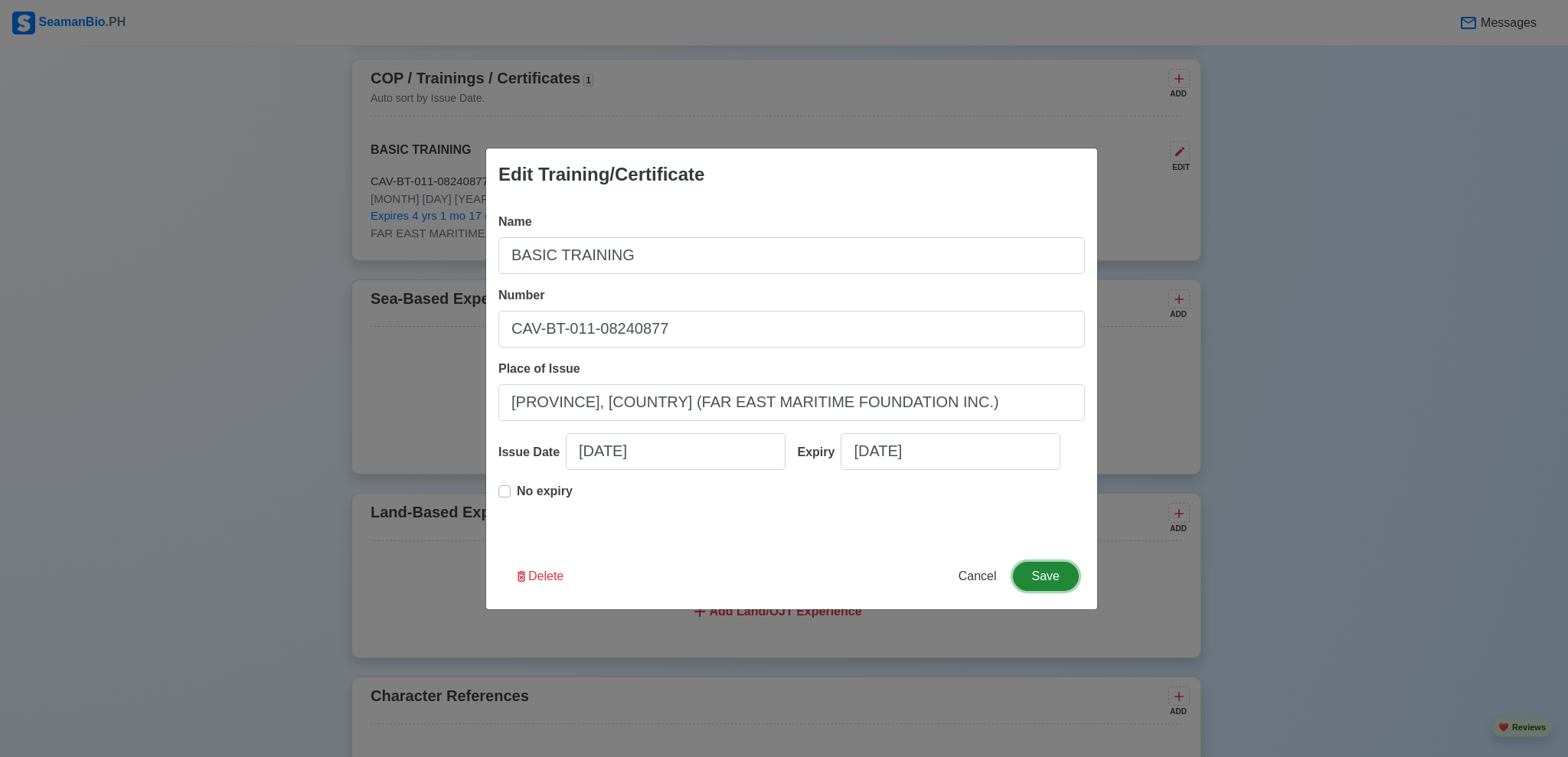 click on "Save" at bounding box center [1046, 576] 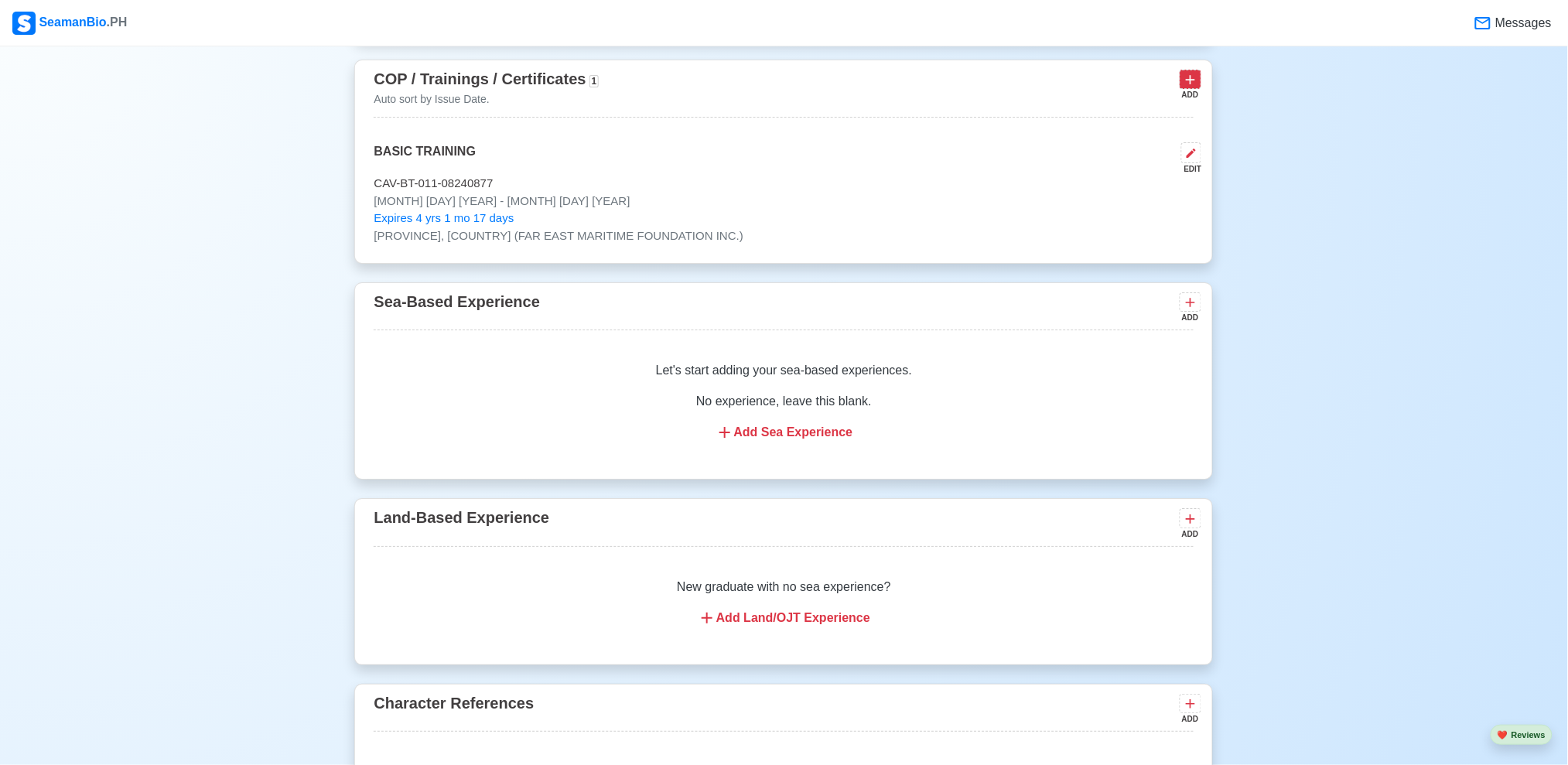 click 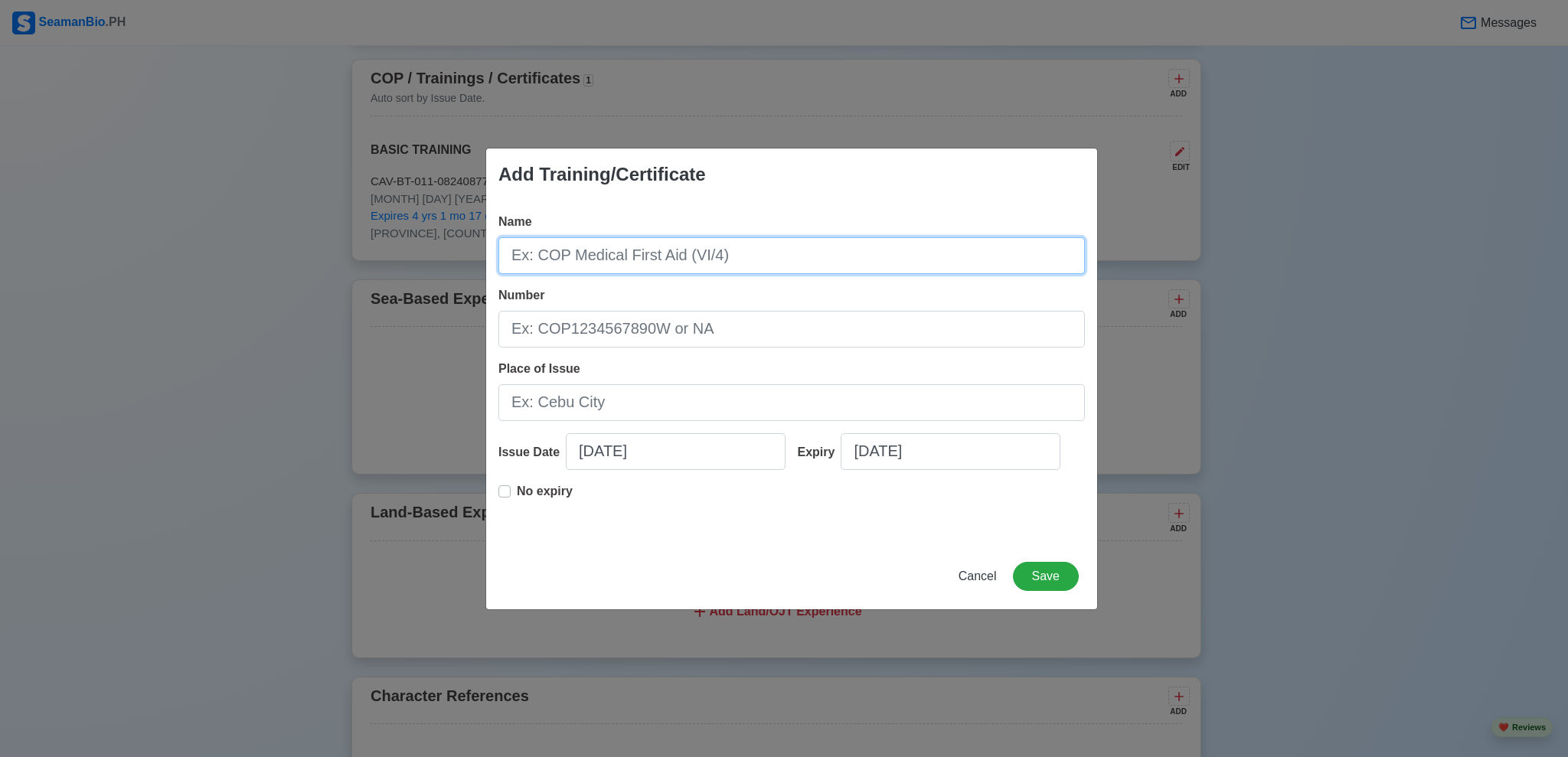 click on "Name" at bounding box center (792, 256) 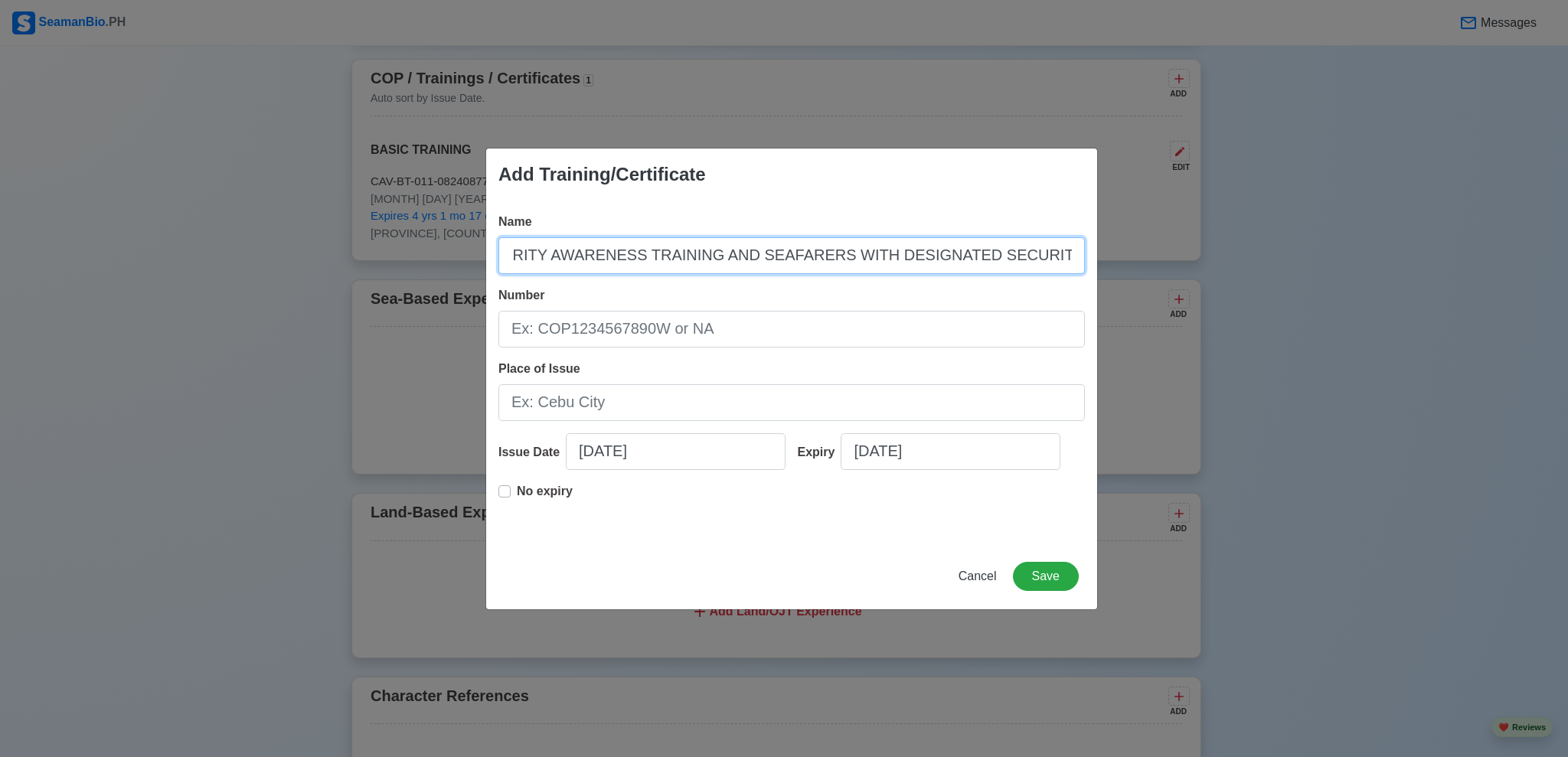 scroll, scrollTop: 0, scrollLeft: 45, axis: horizontal 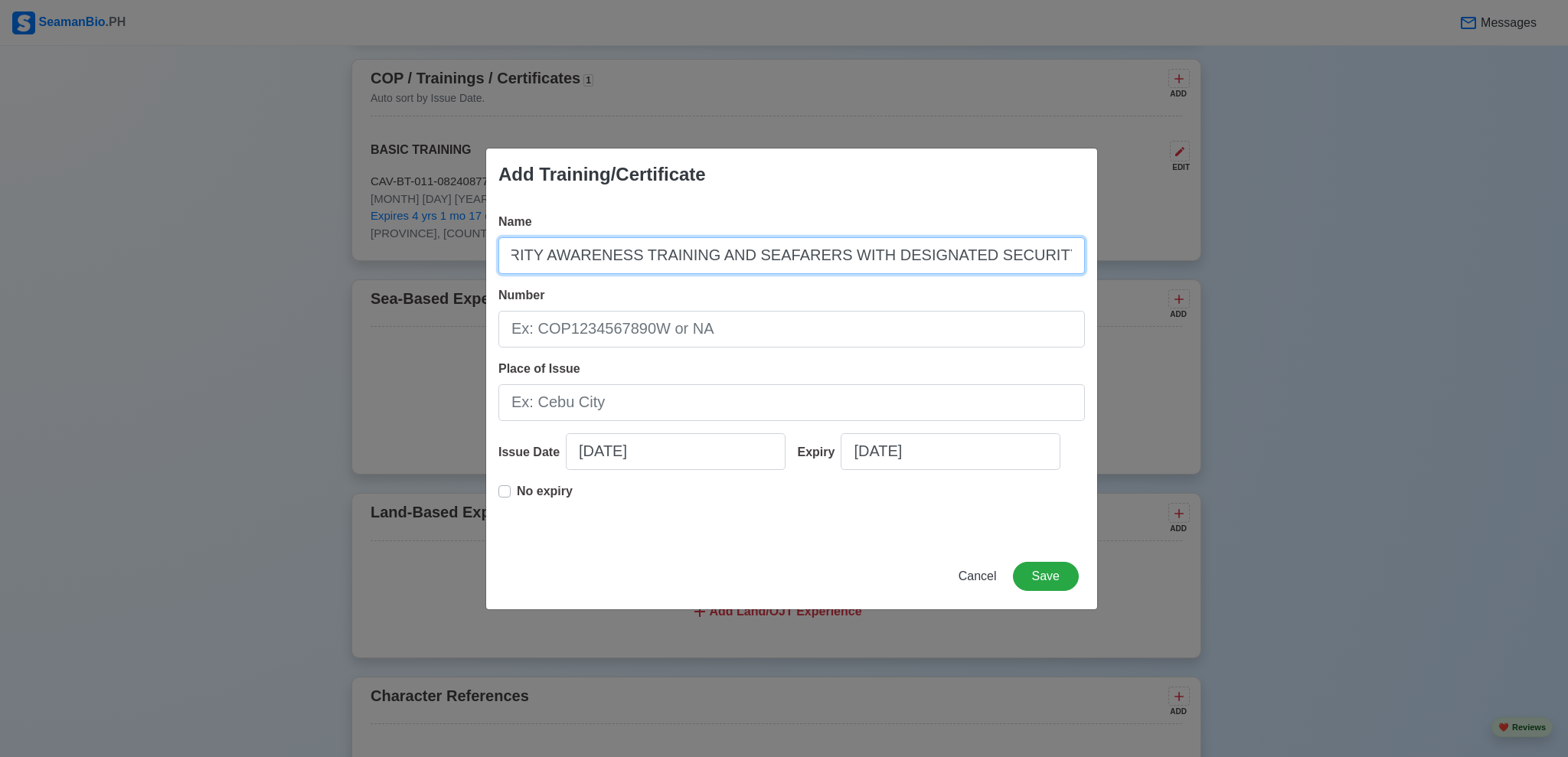 type on "SECURITY AWARENESS TRAINING AND SEAFARERS WITH DESIGNATED SECURITY DUTIES" 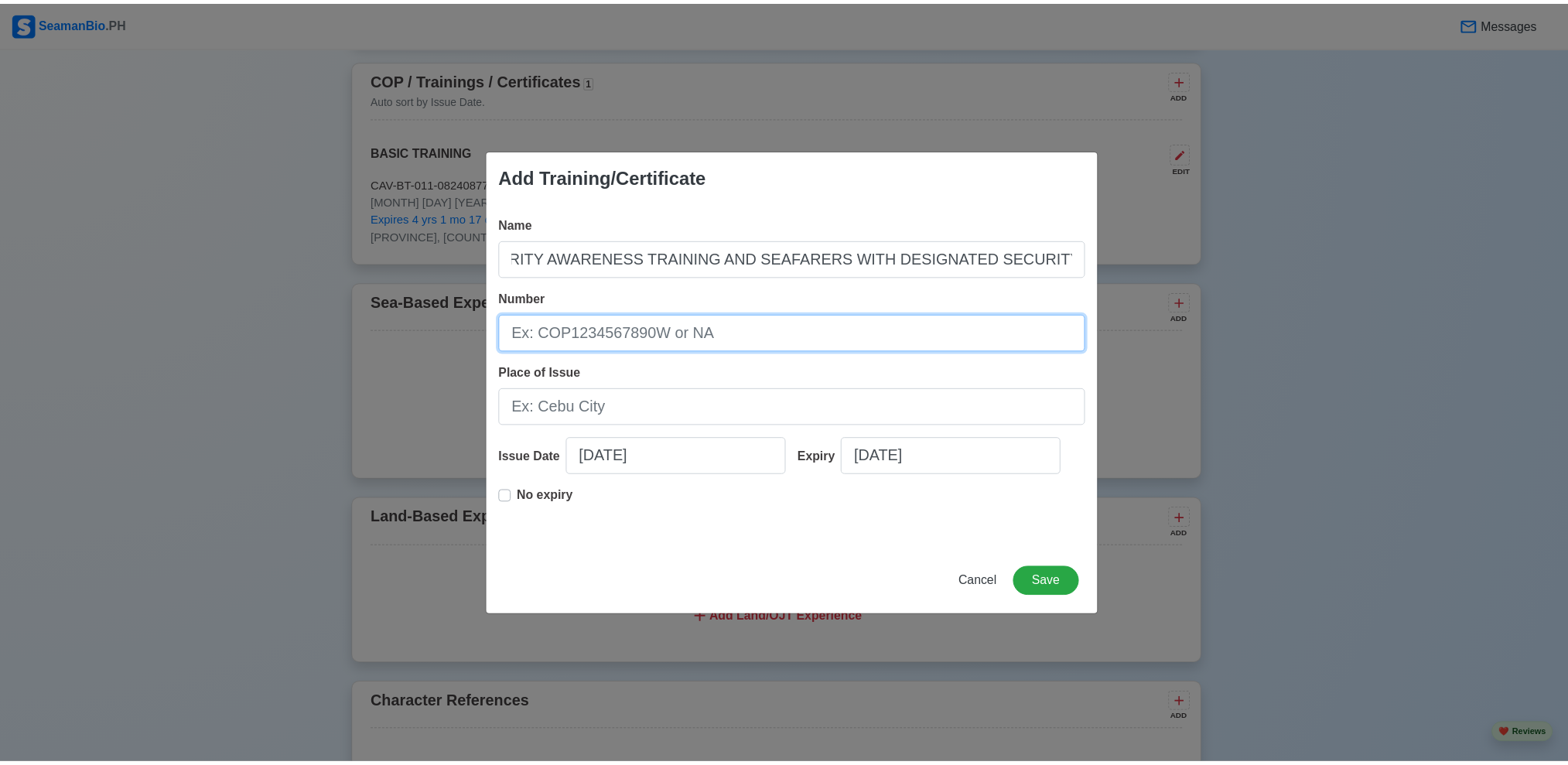 scroll, scrollTop: 0, scrollLeft: 0, axis: both 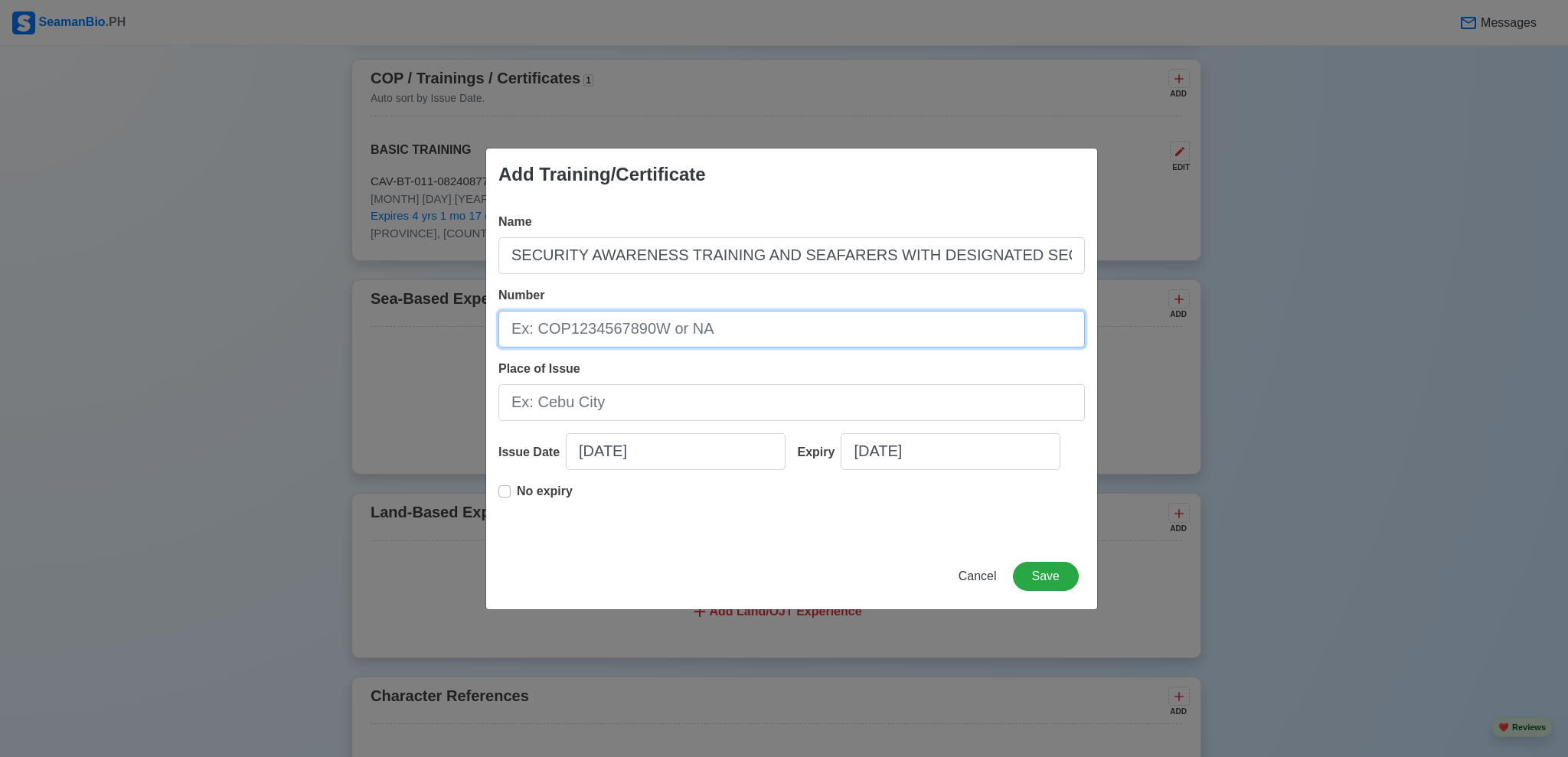 click on "Number" at bounding box center [792, 329] 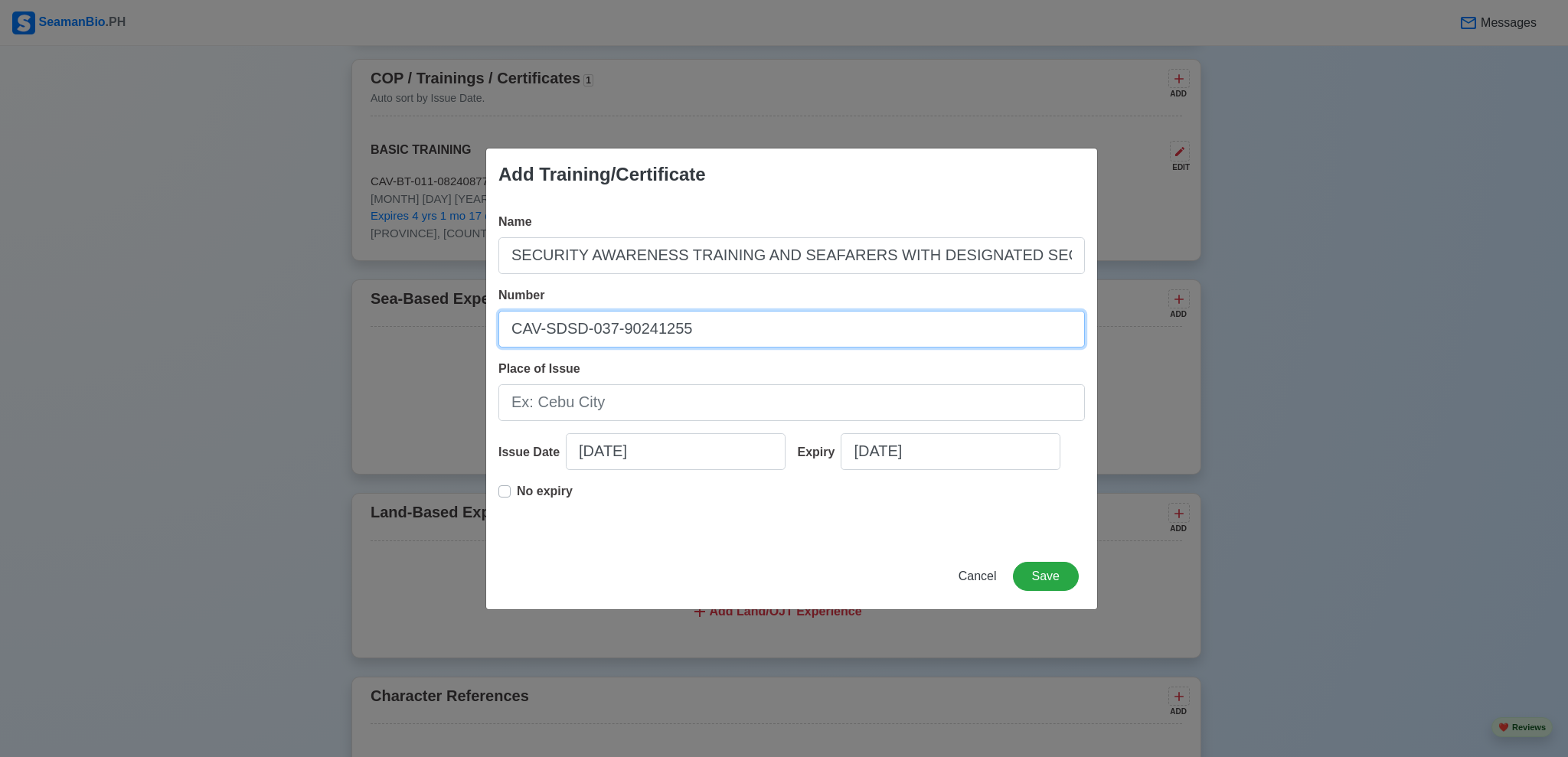 type on "CAV-SDSD-037-90241255" 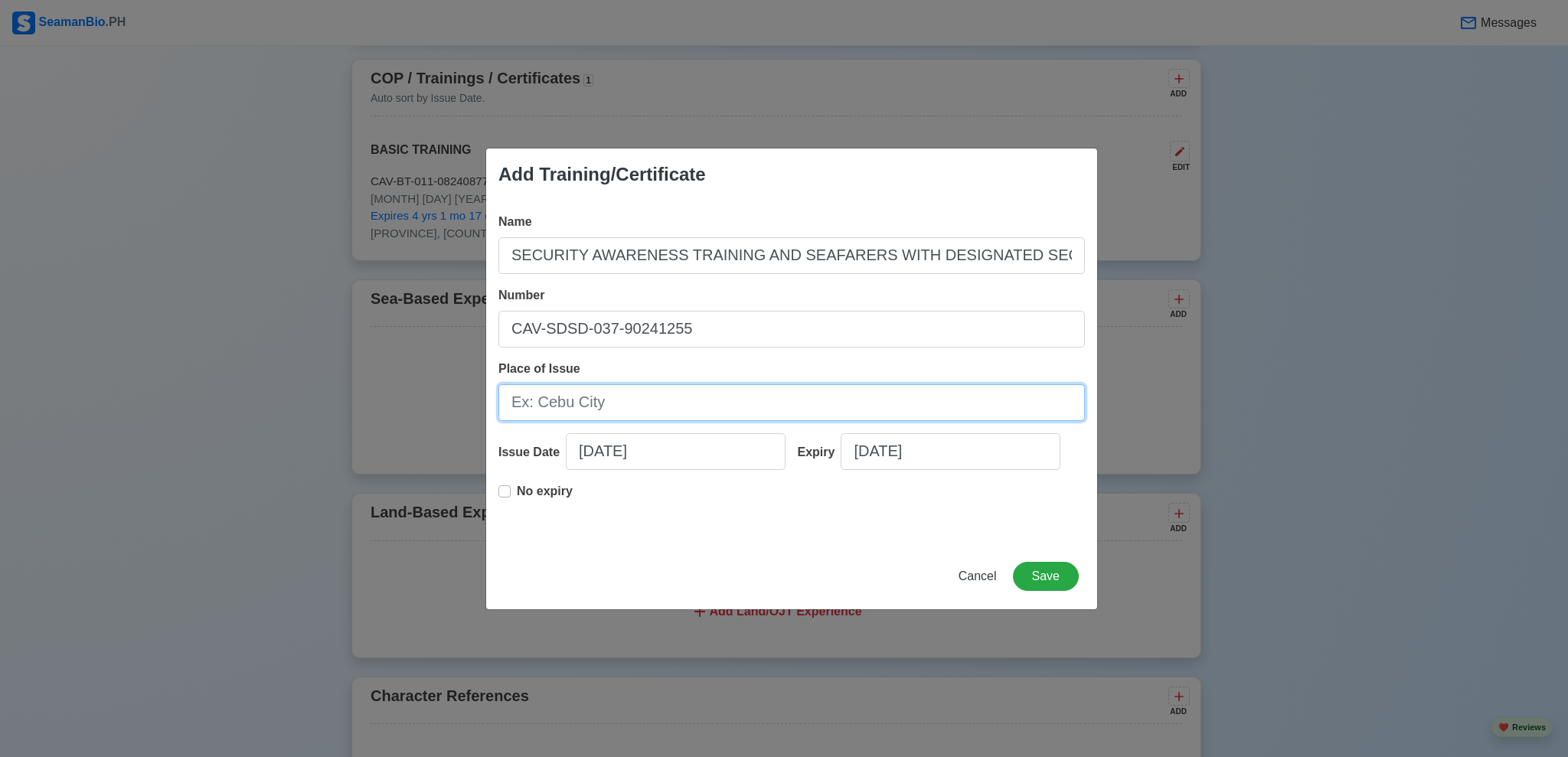 click on "Place of Issue" at bounding box center (792, 403) 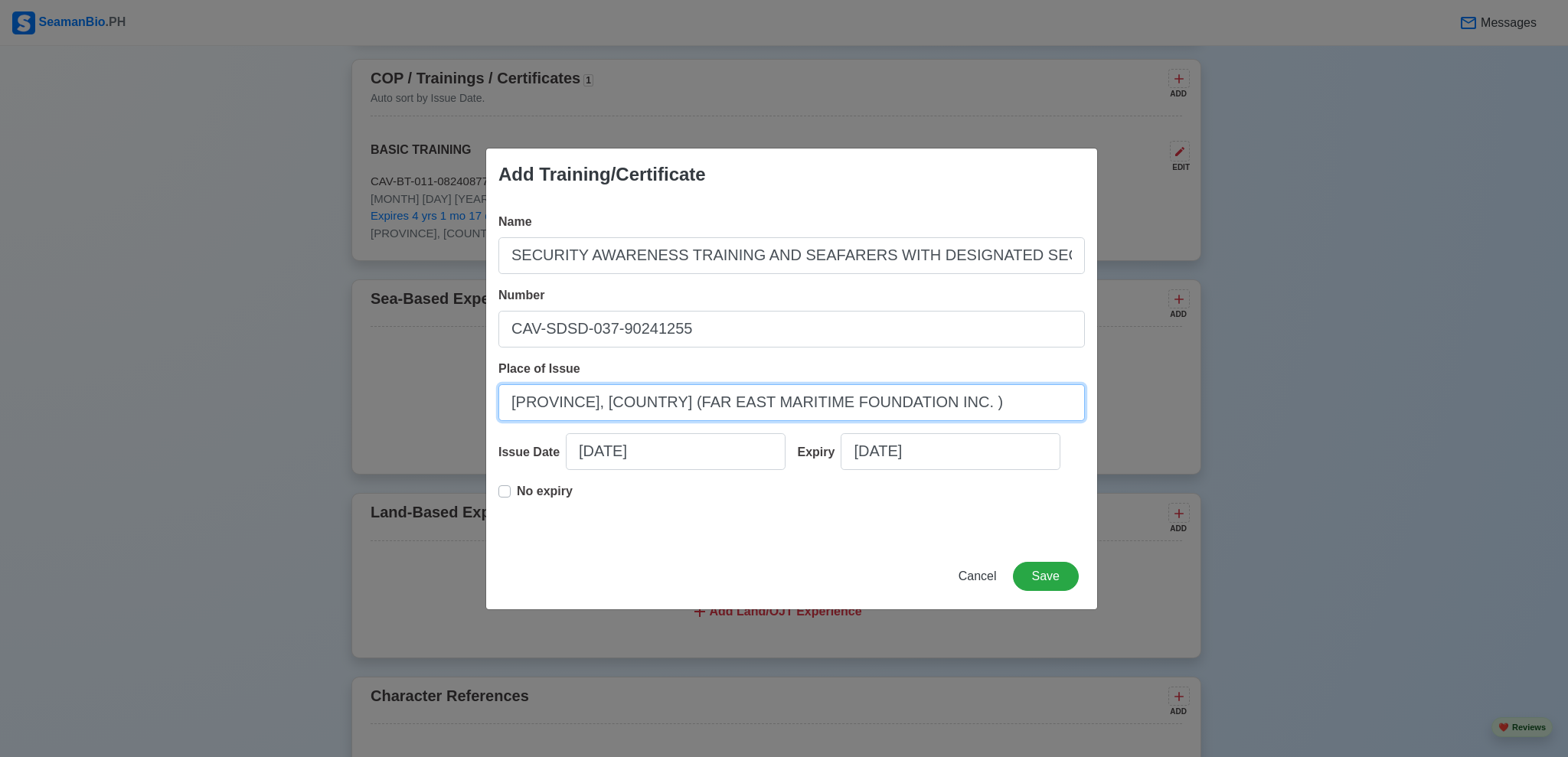 type on "[PROVINCE], [COUNTRY] (FAR EAST MARITIME FOUNDATION INC. )" 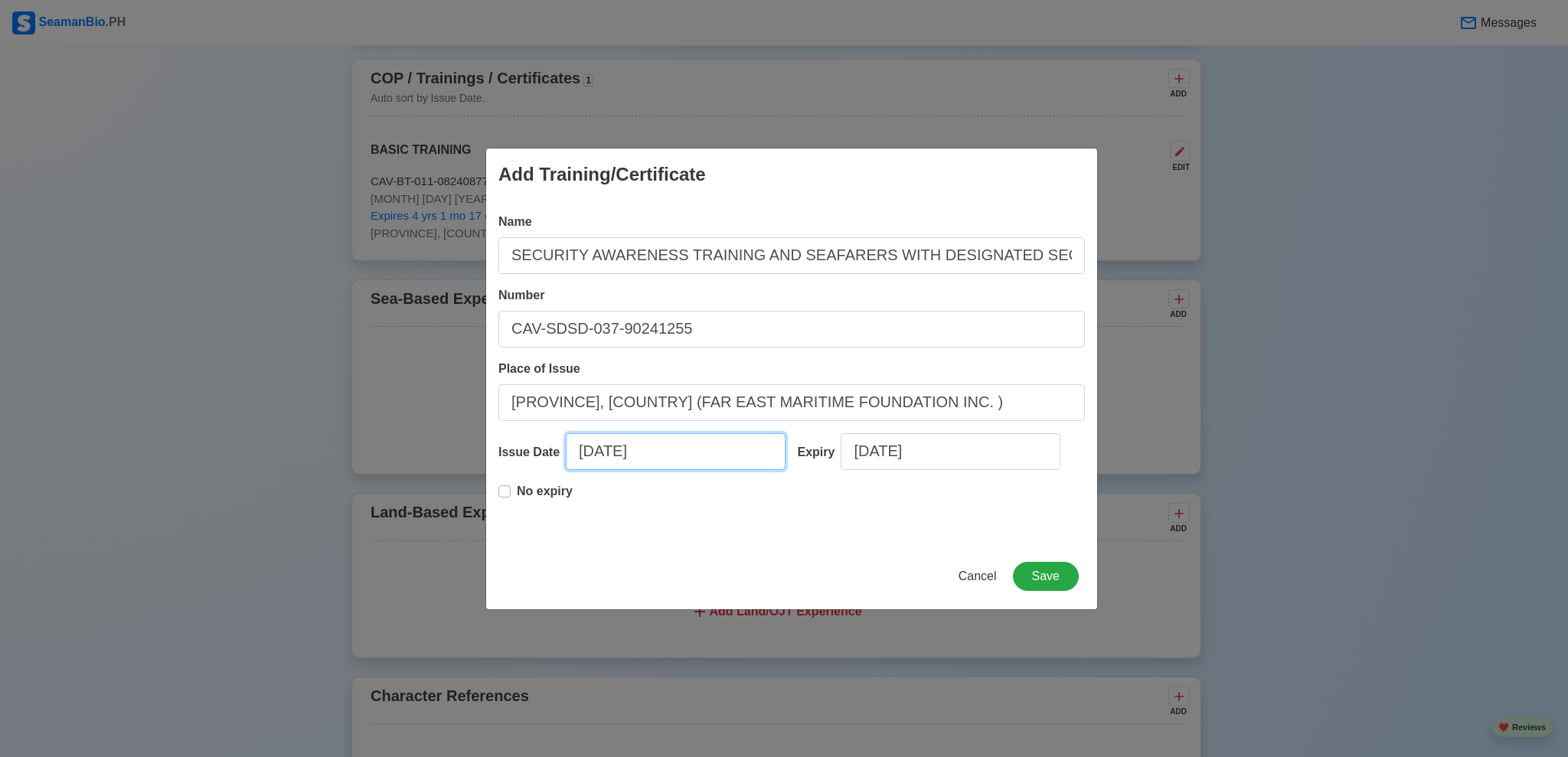 click on "[DATE]" at bounding box center [675, 452] 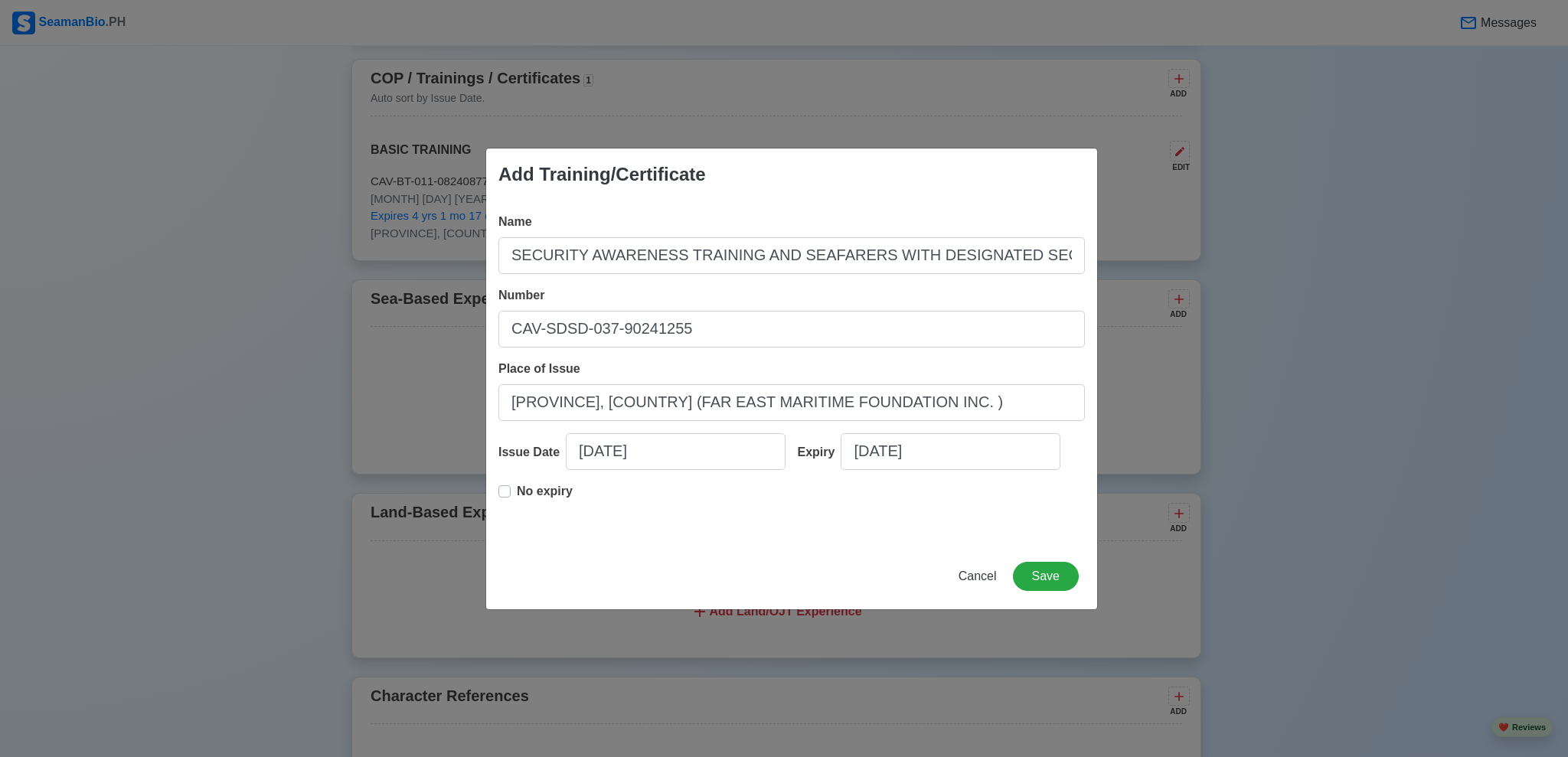 click on "No expiry" at bounding box center (544, 498) 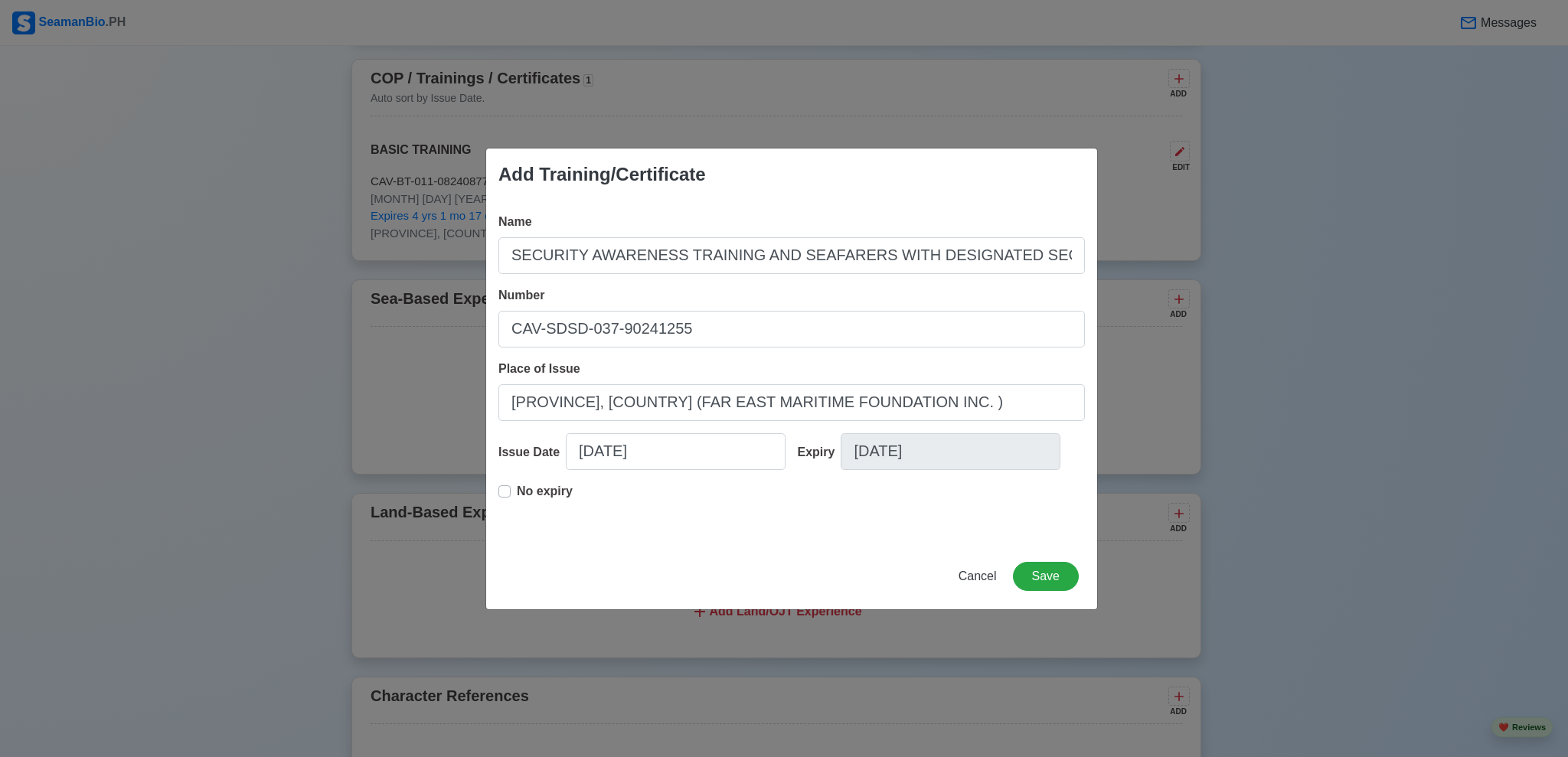 click on "No expiry" at bounding box center (535, 498) 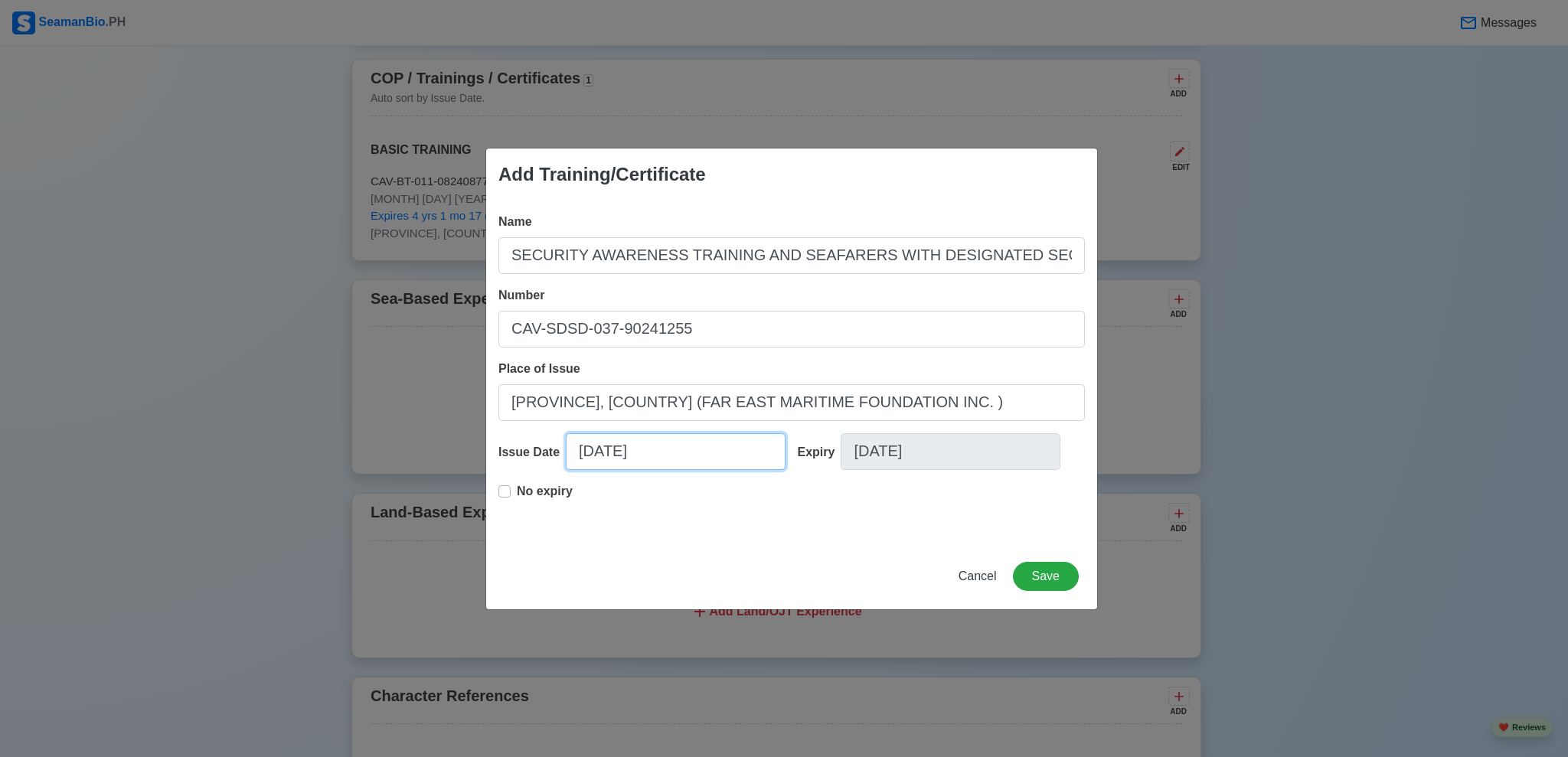 click on "[DATE]" at bounding box center (675, 452) 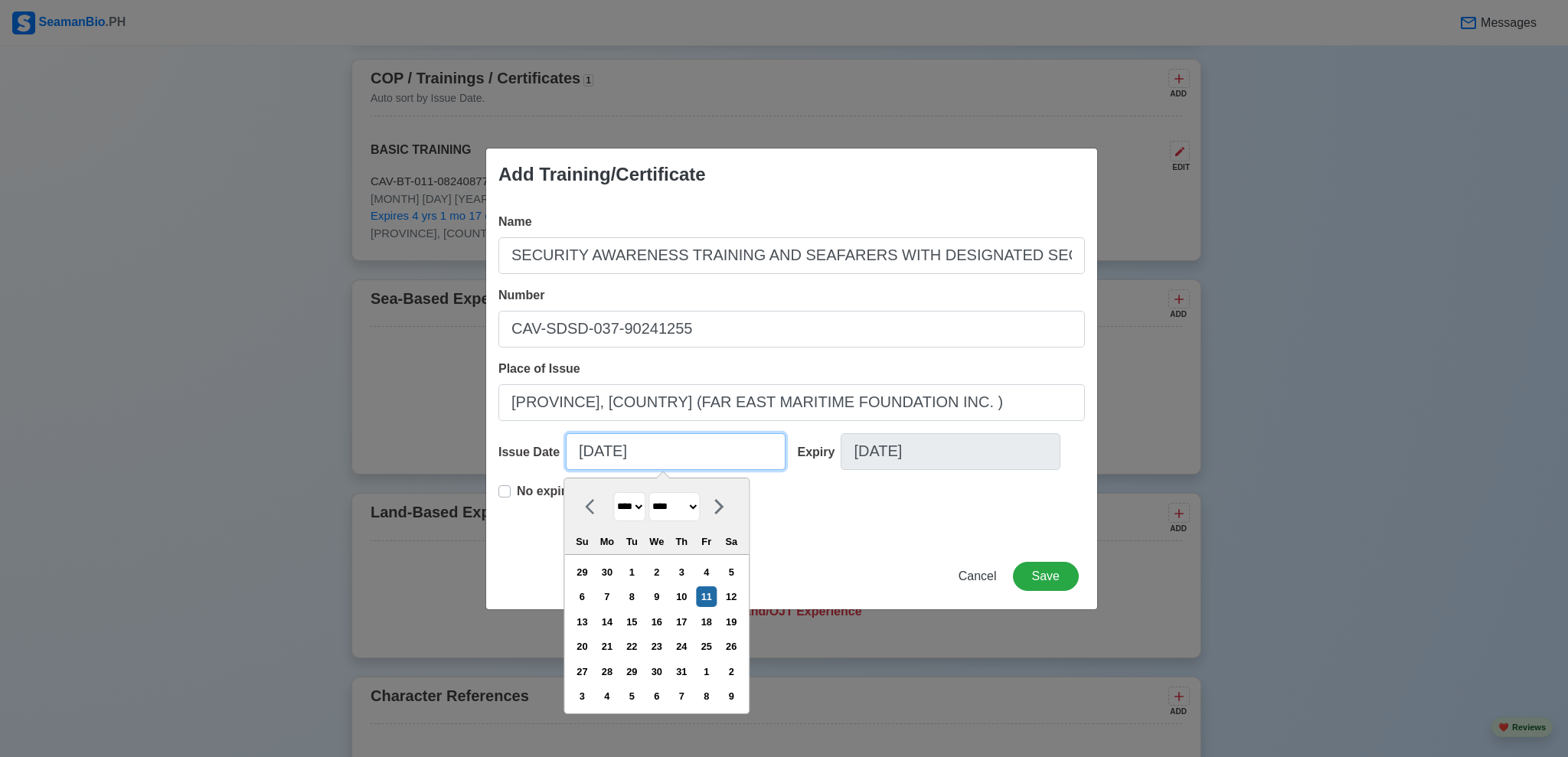 drag, startPoint x: 723, startPoint y: 447, endPoint x: 550, endPoint y: 436, distance: 173.34936 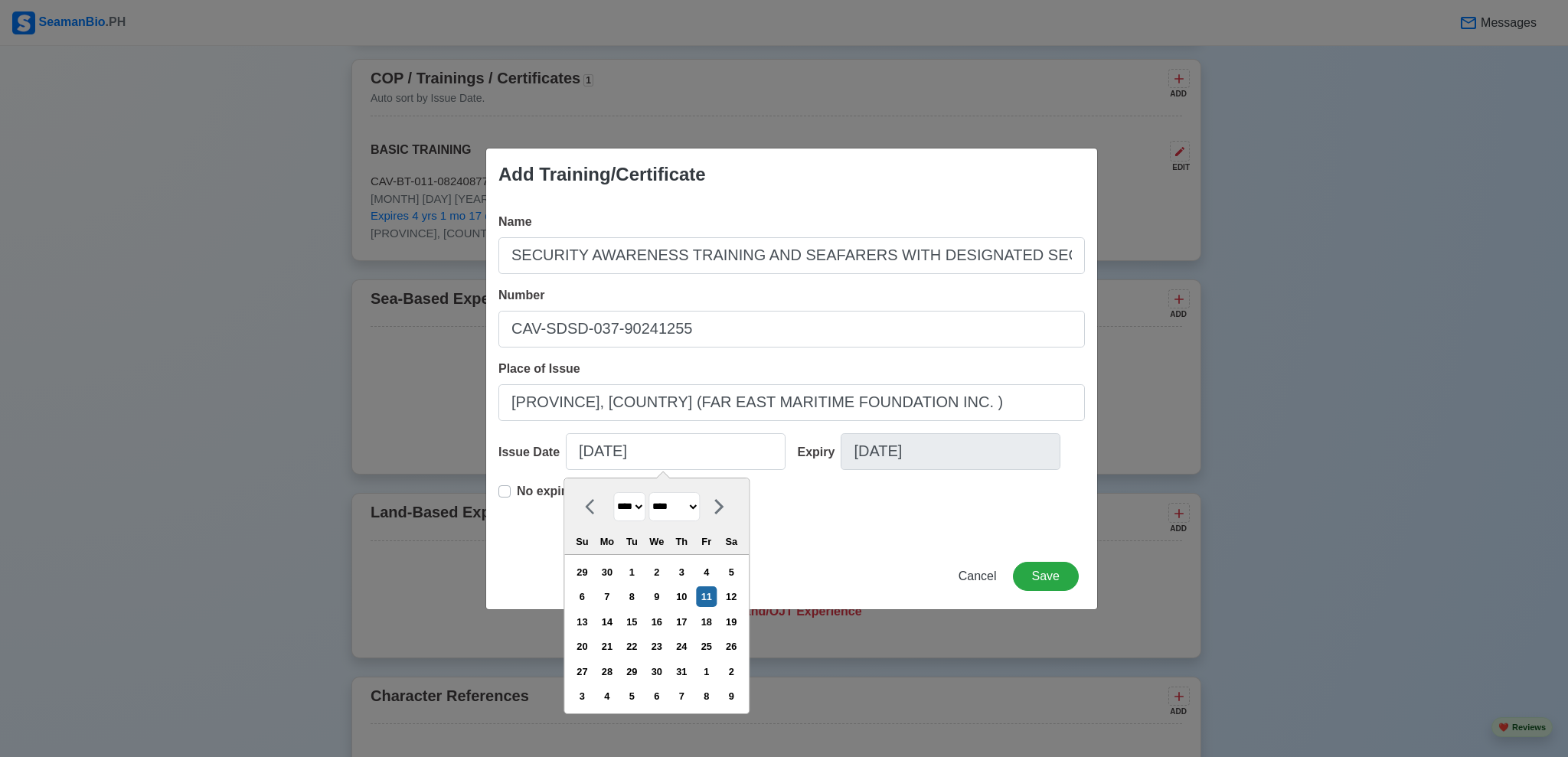 click on "**** **** **** **** **** **** **** **** **** **** **** **** **** **** **** **** **** **** **** **** **** **** **** **** **** **** **** **** **** **** **** **** **** **** **** **** **** **** **** **** **** **** **** **** **** **** **** **** **** **** **** **** **** **** **** **** **** **** **** **** **** **** **** **** **** **** **** **** **** **** **** **** **** **** **** **** **** **** **** **** **** **** **** **** **** **** **** **** **** **** **** **** **** **** **** **** **** **** **** **** **** **** **** **** **** ****" at bounding box center [629, 507] 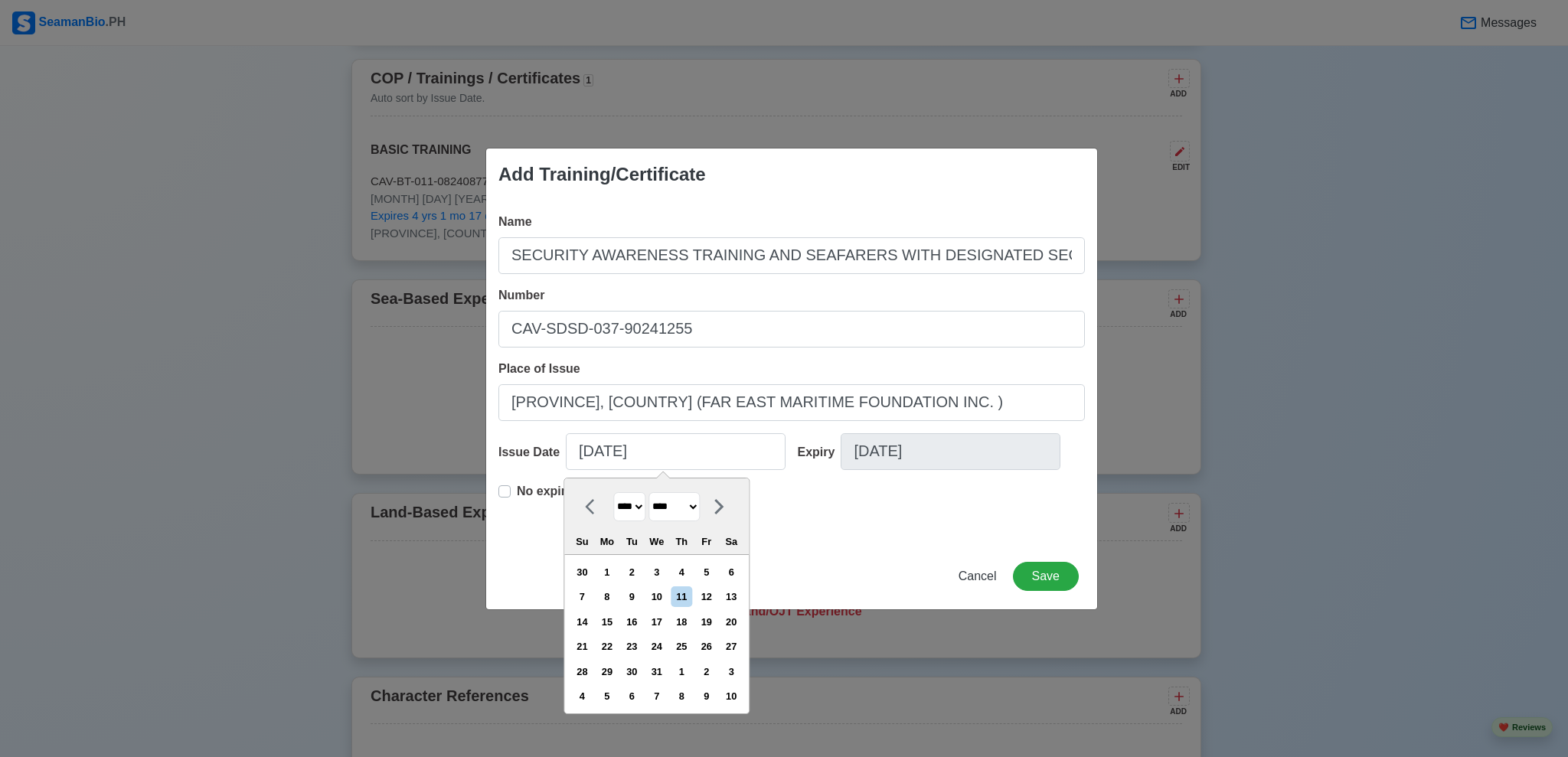 click on "******* ******** ***** ***** *** **** **** ****** ********* ******* ******** ********" at bounding box center (674, 507) 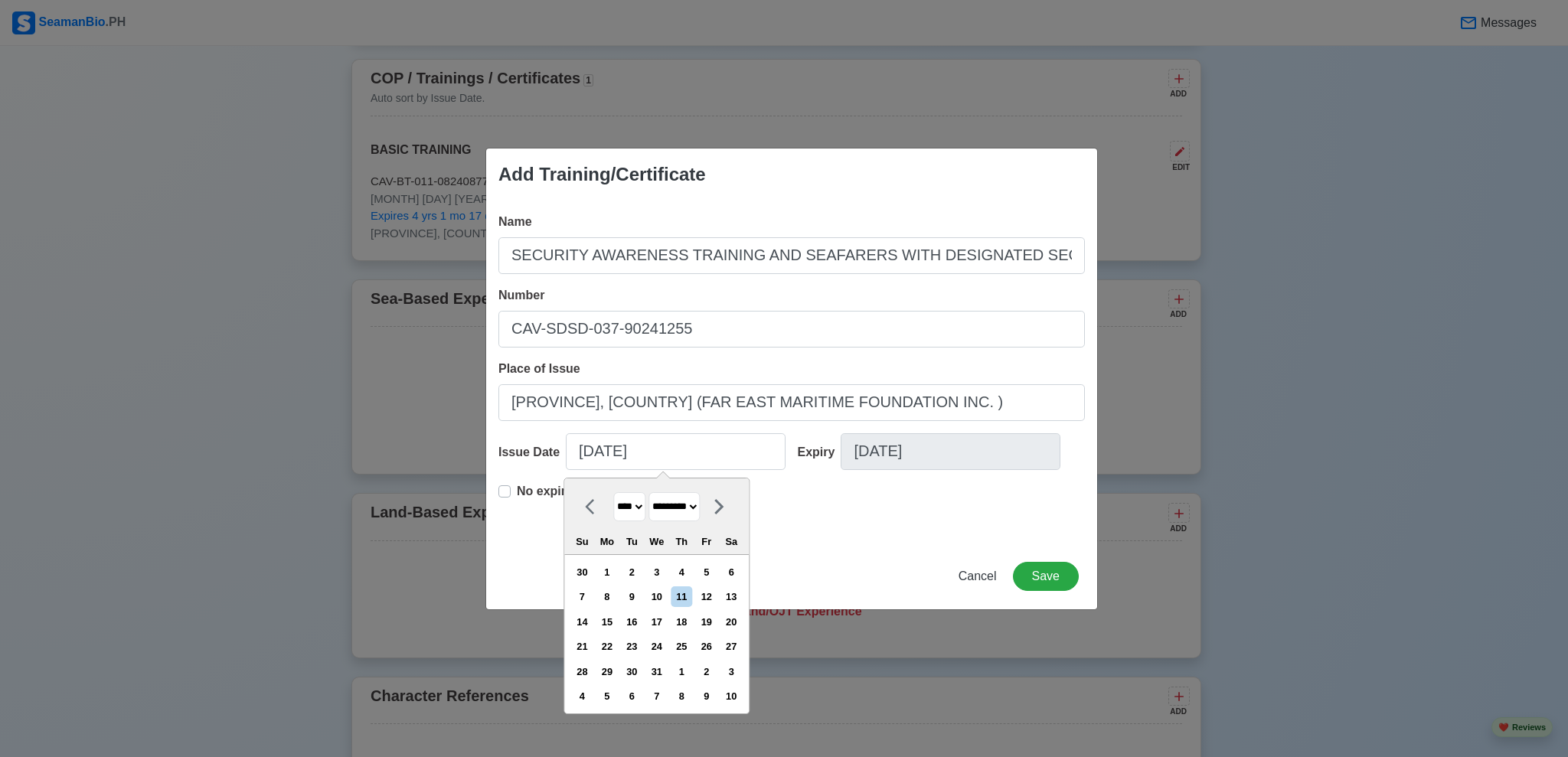click on "******* ******** ***** ***** *** **** **** ****** ********* ******* ******** ********" at bounding box center [674, 507] 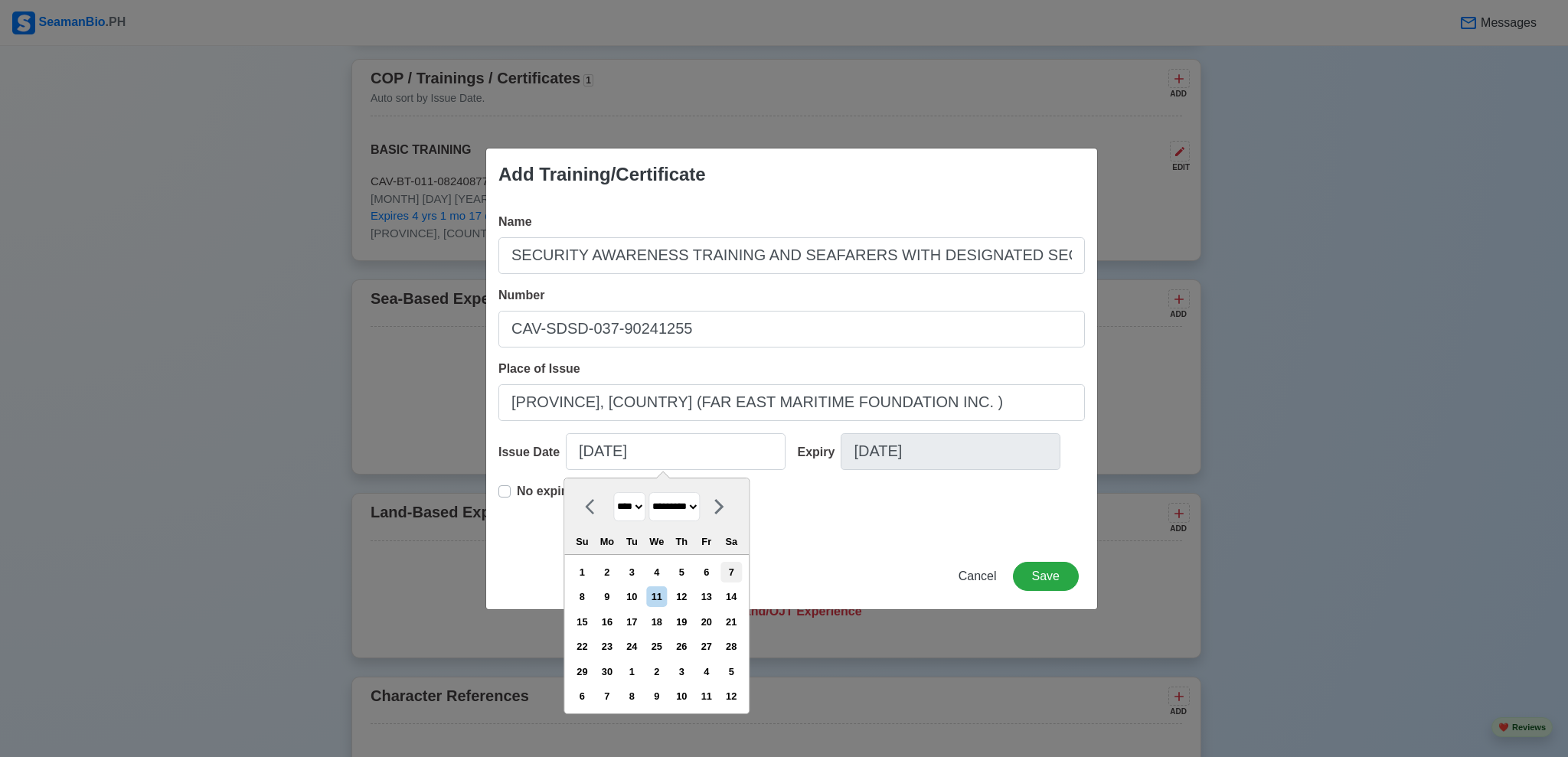 click on "7" at bounding box center (731, 572) 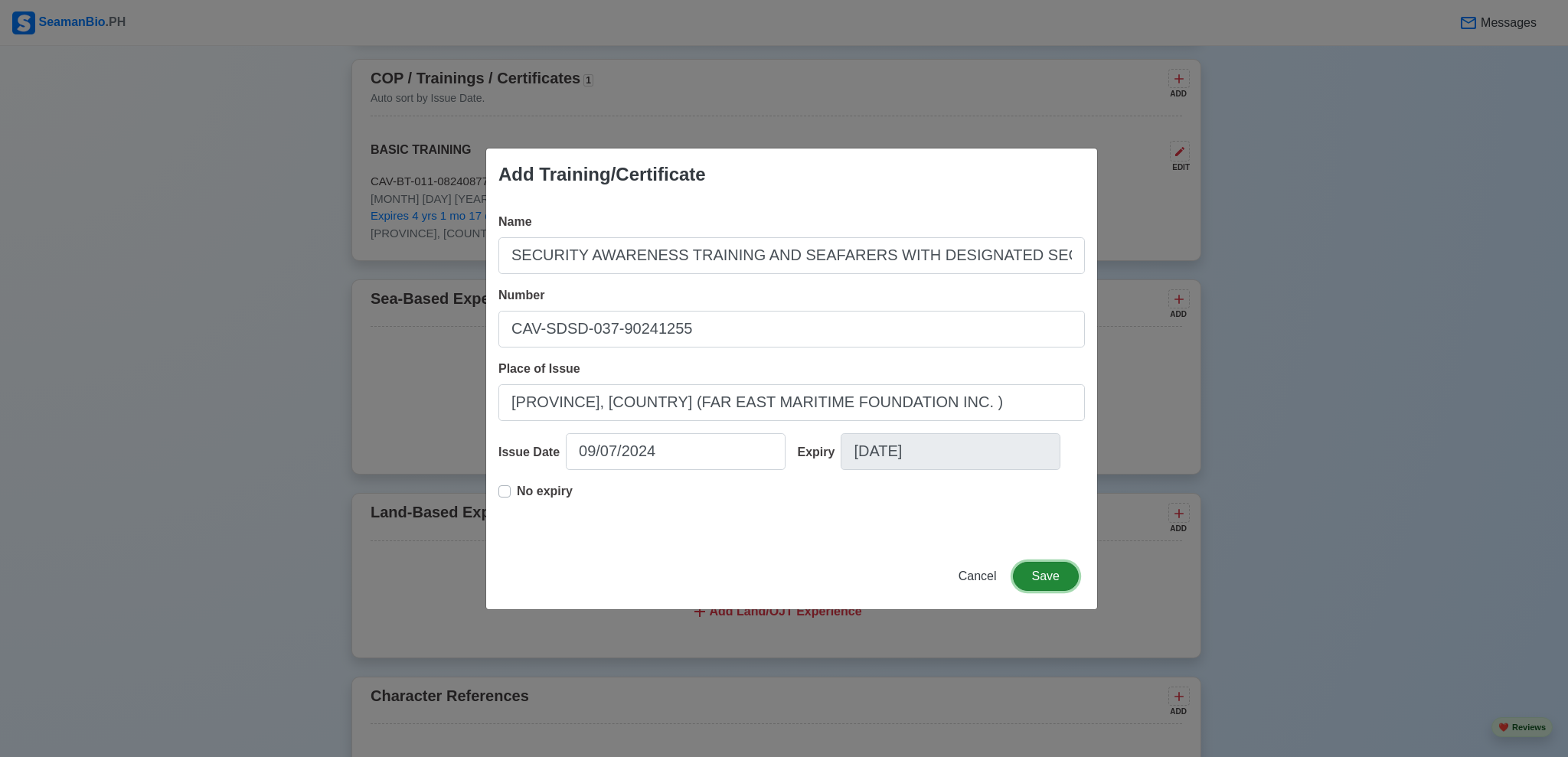 click on "Save" at bounding box center [1046, 576] 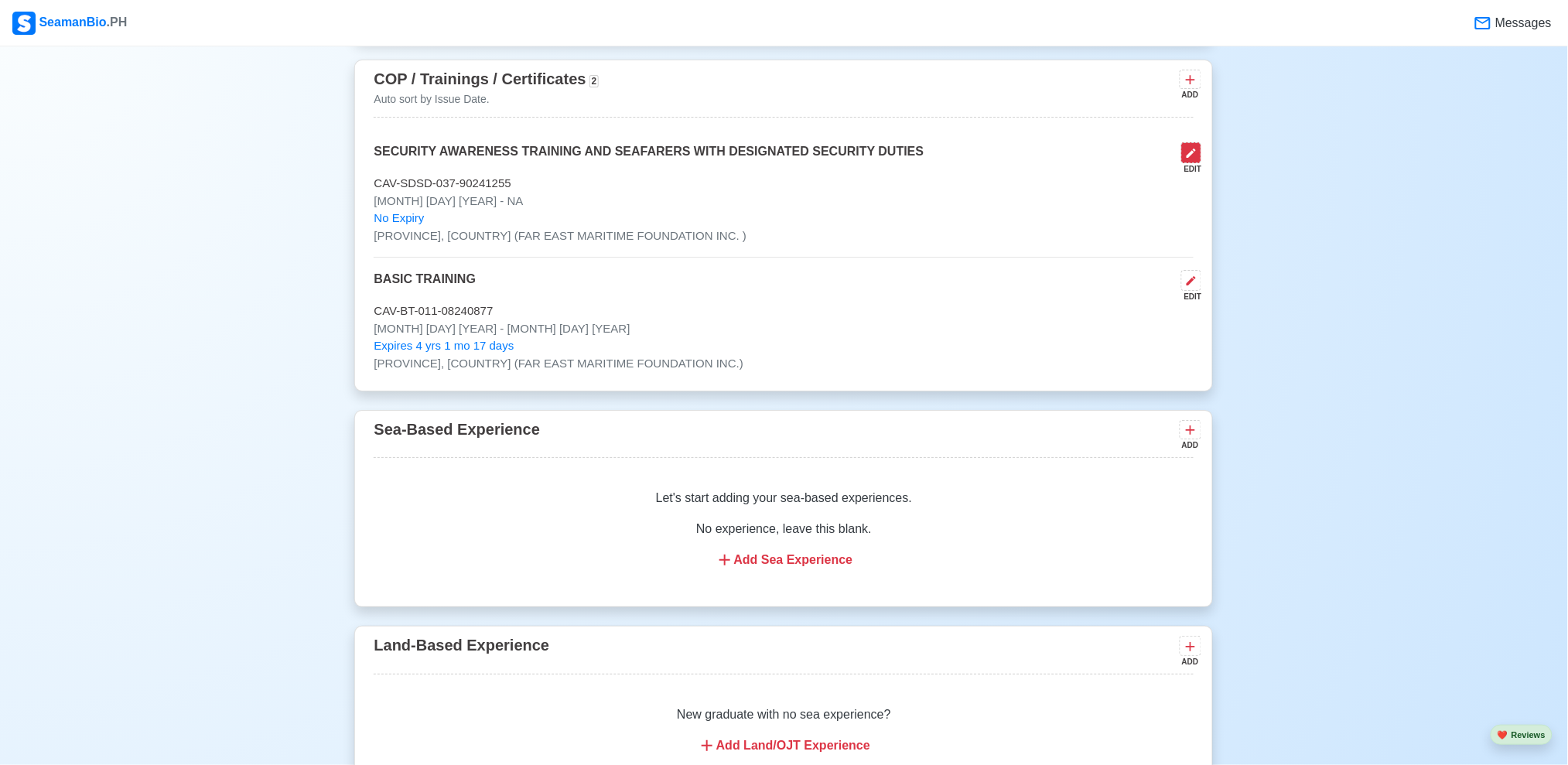 click 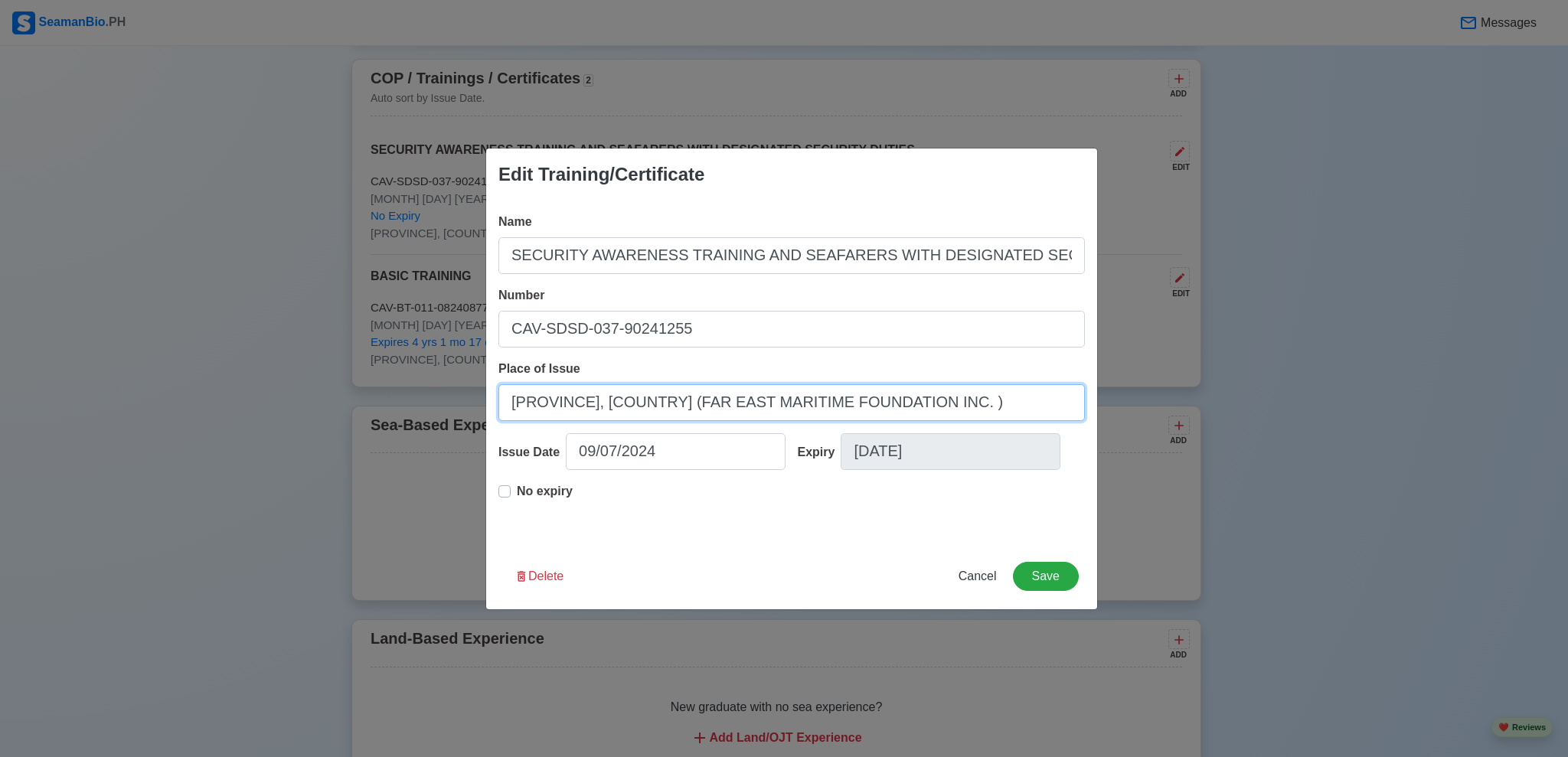 click on "[PROVINCE], [COUNTRY] (FAR EAST MARITIME FOUNDATION INC. )" at bounding box center (792, 403) 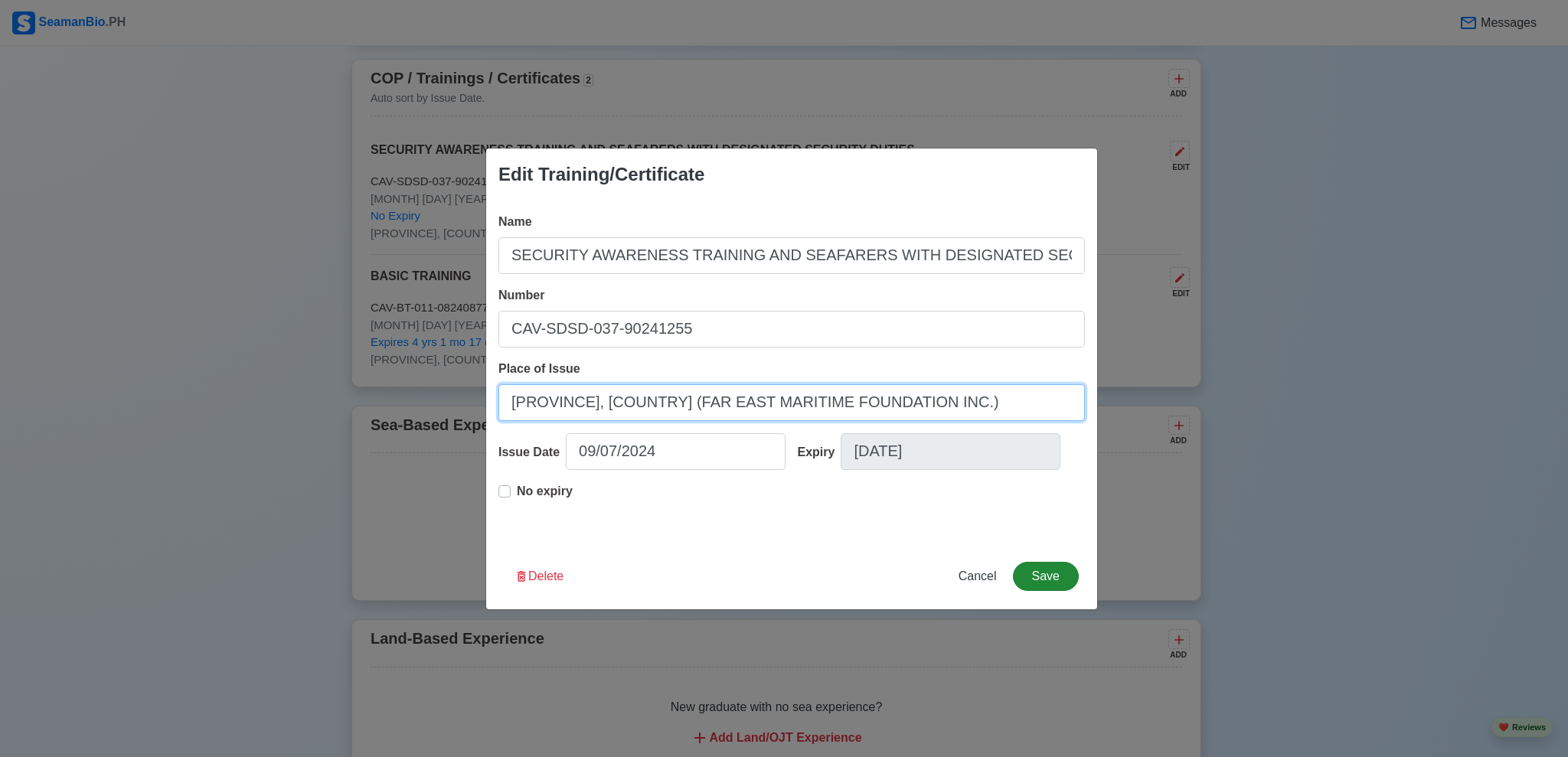type on "[PROVINCE], [COUNTRY] (FAR EAST MARITIME FOUNDATION INC.)" 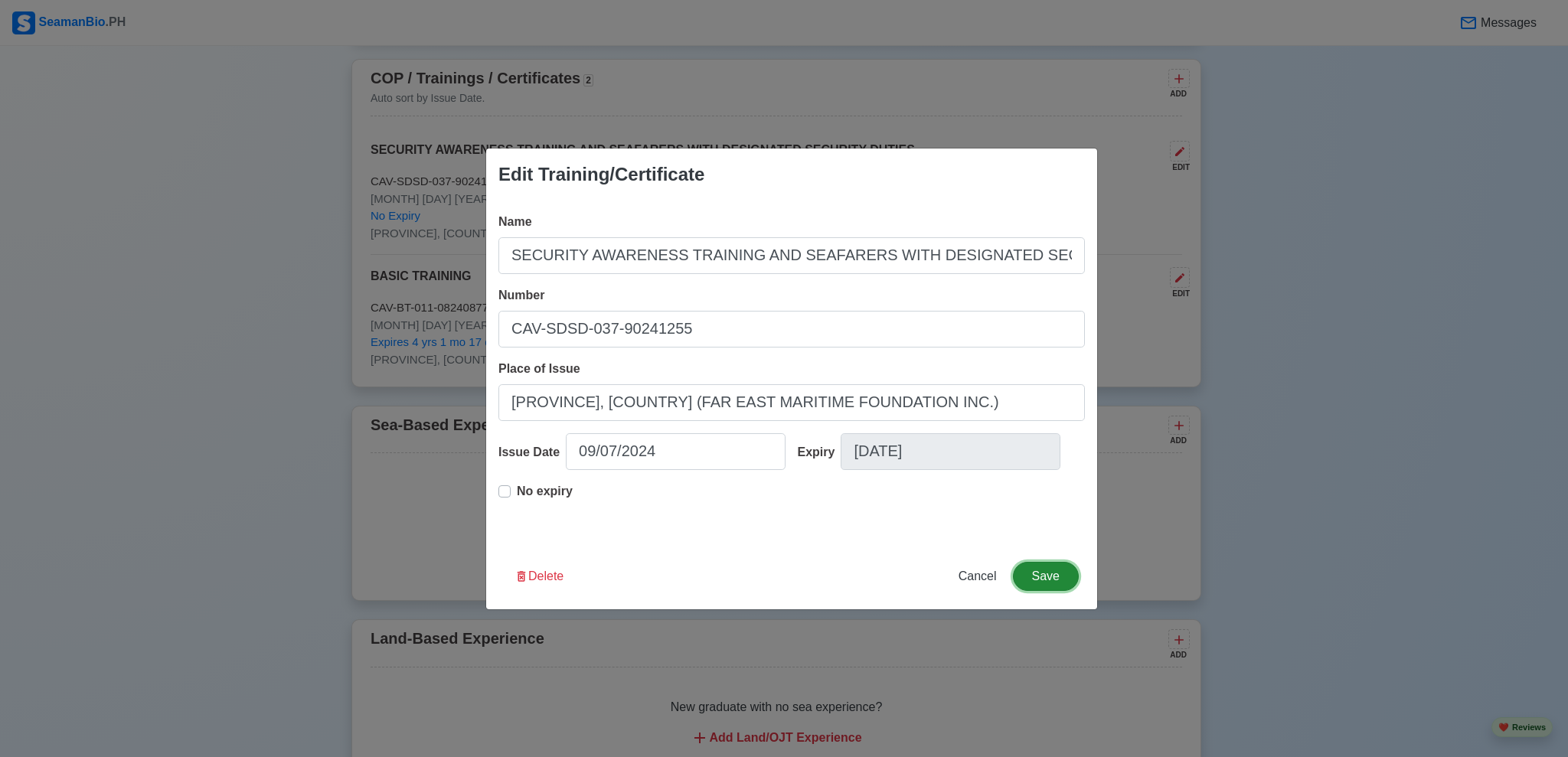 click on "Save" at bounding box center (1046, 576) 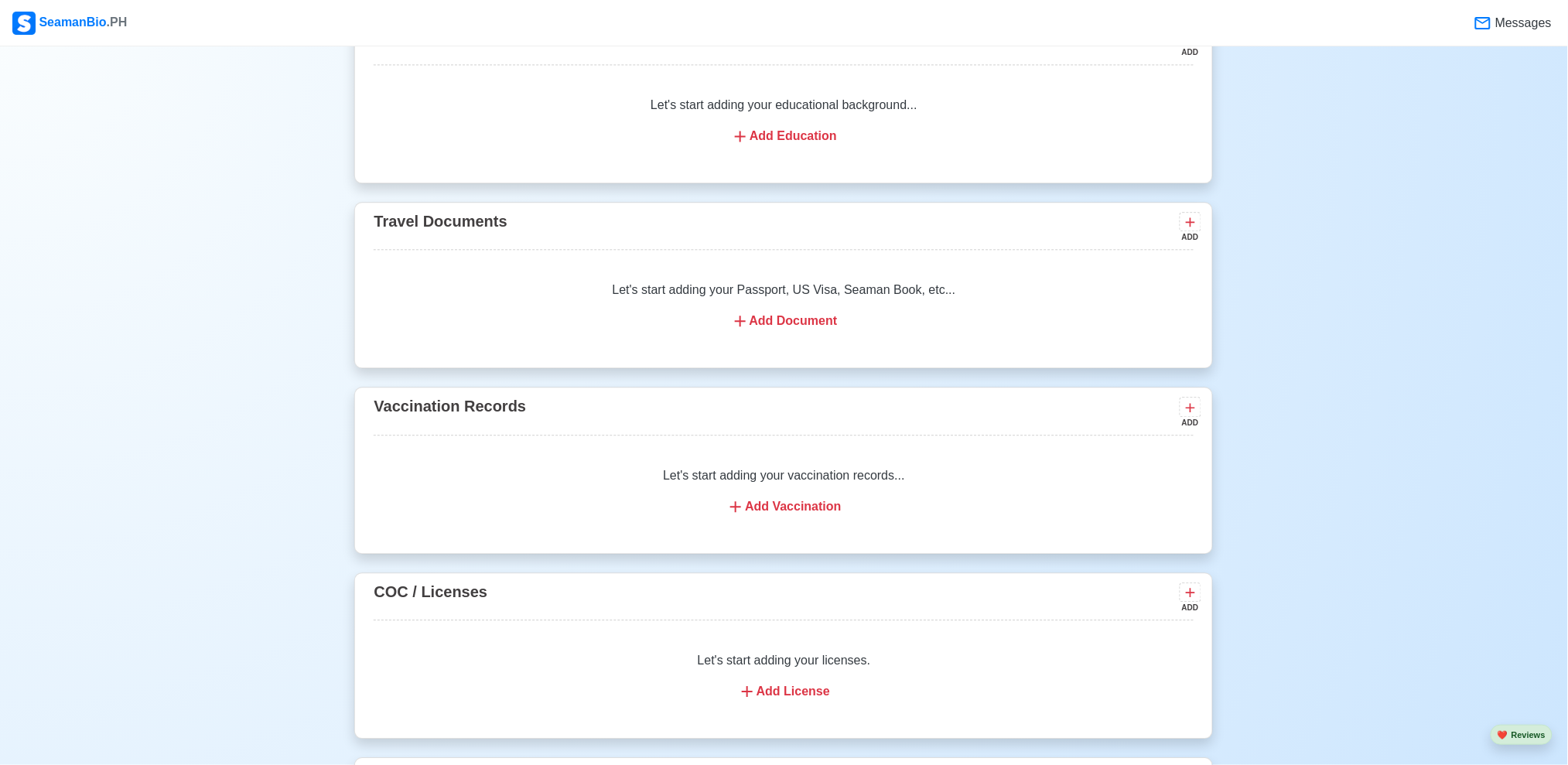scroll, scrollTop: 1269, scrollLeft: 0, axis: vertical 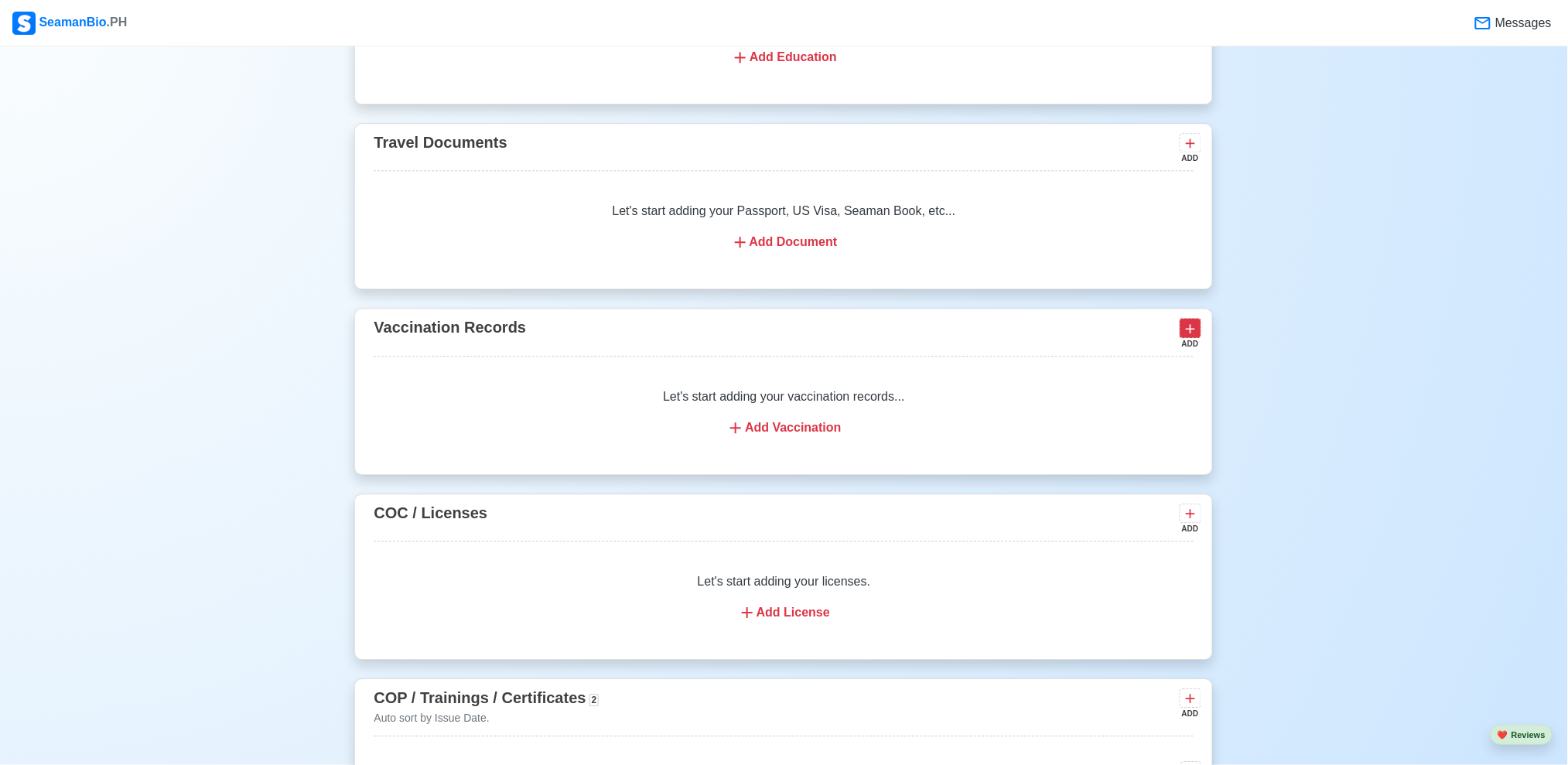 click 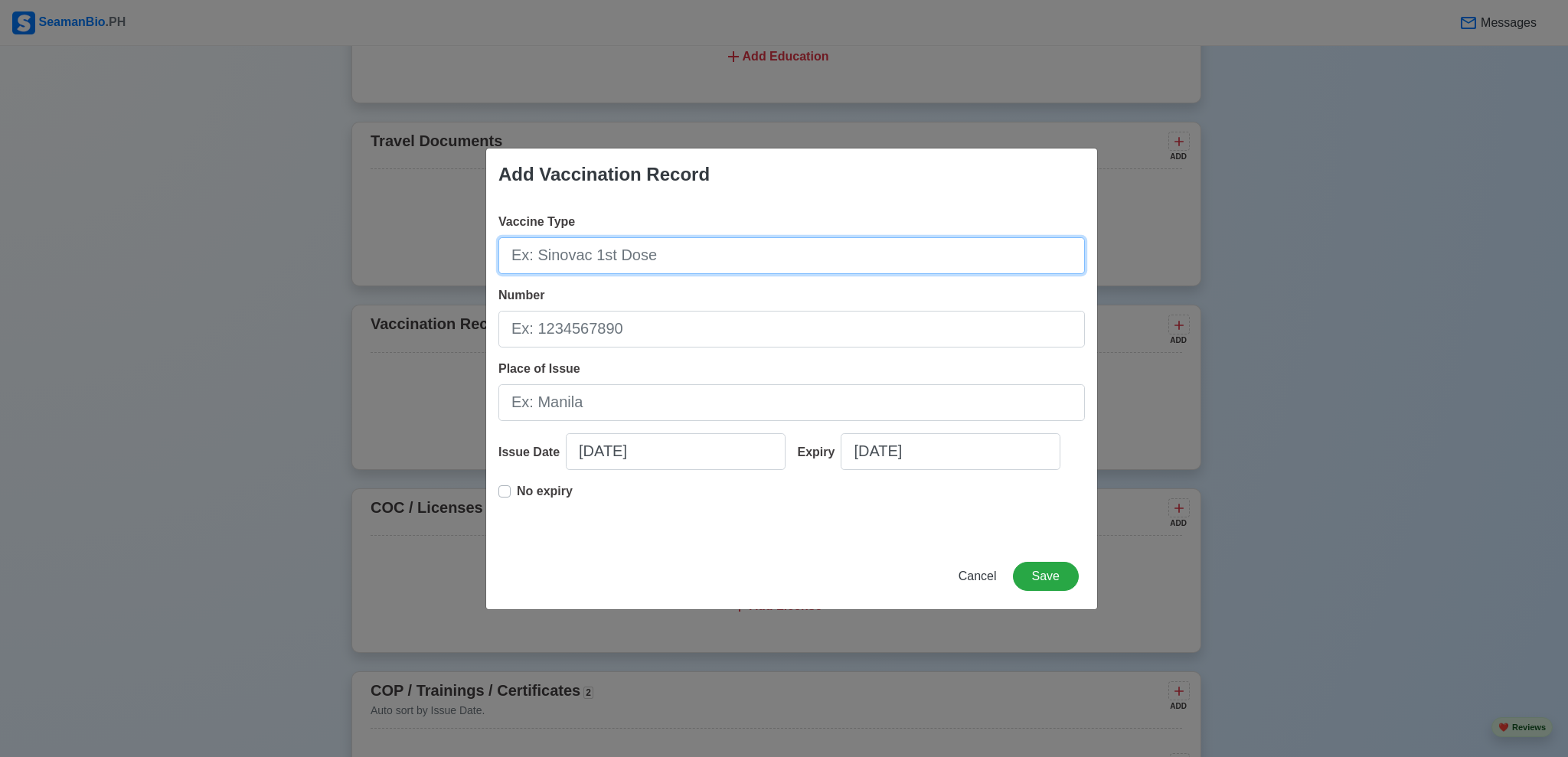 click on "Vaccine Type" at bounding box center (792, 256) 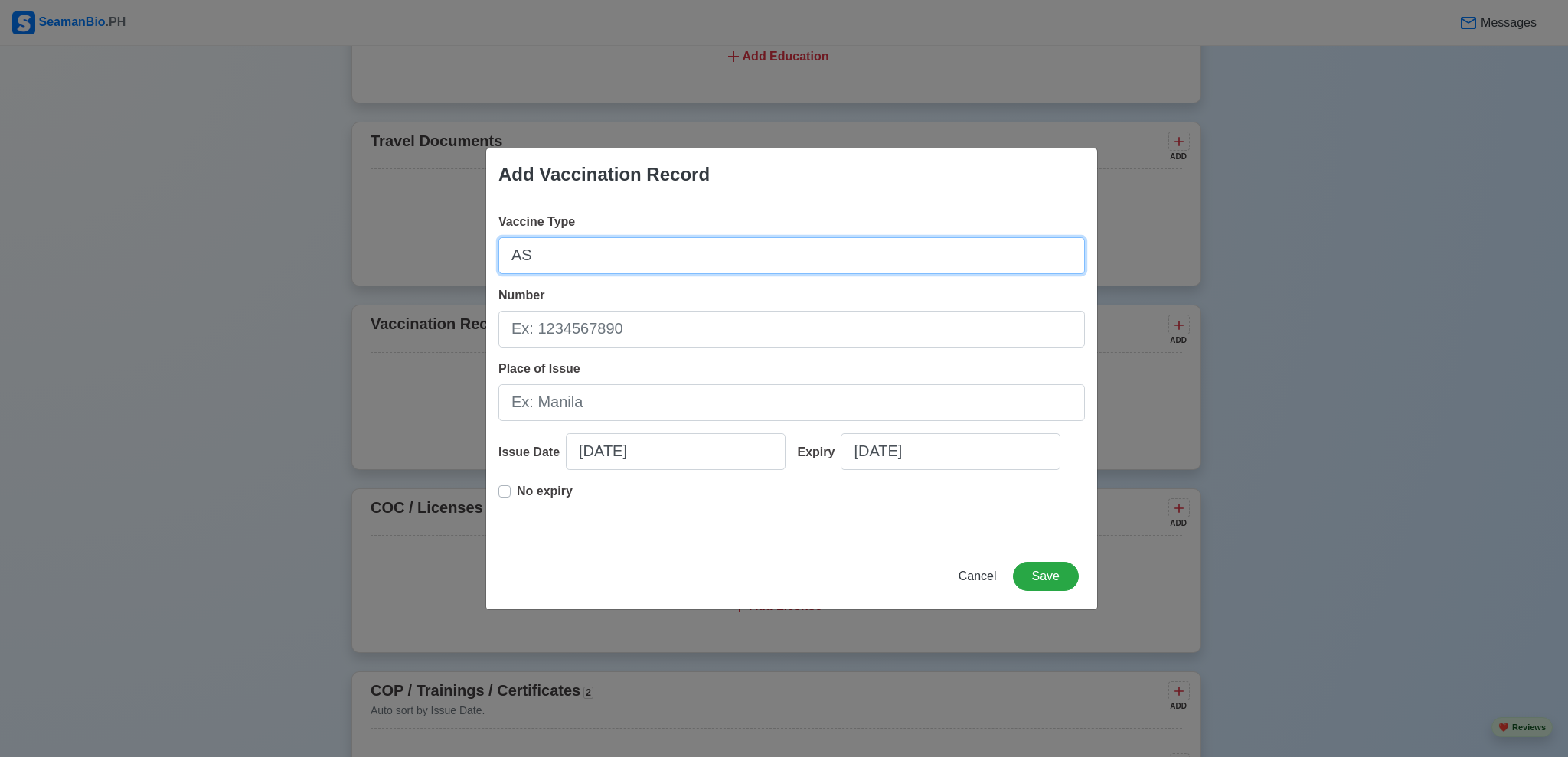 type on "A" 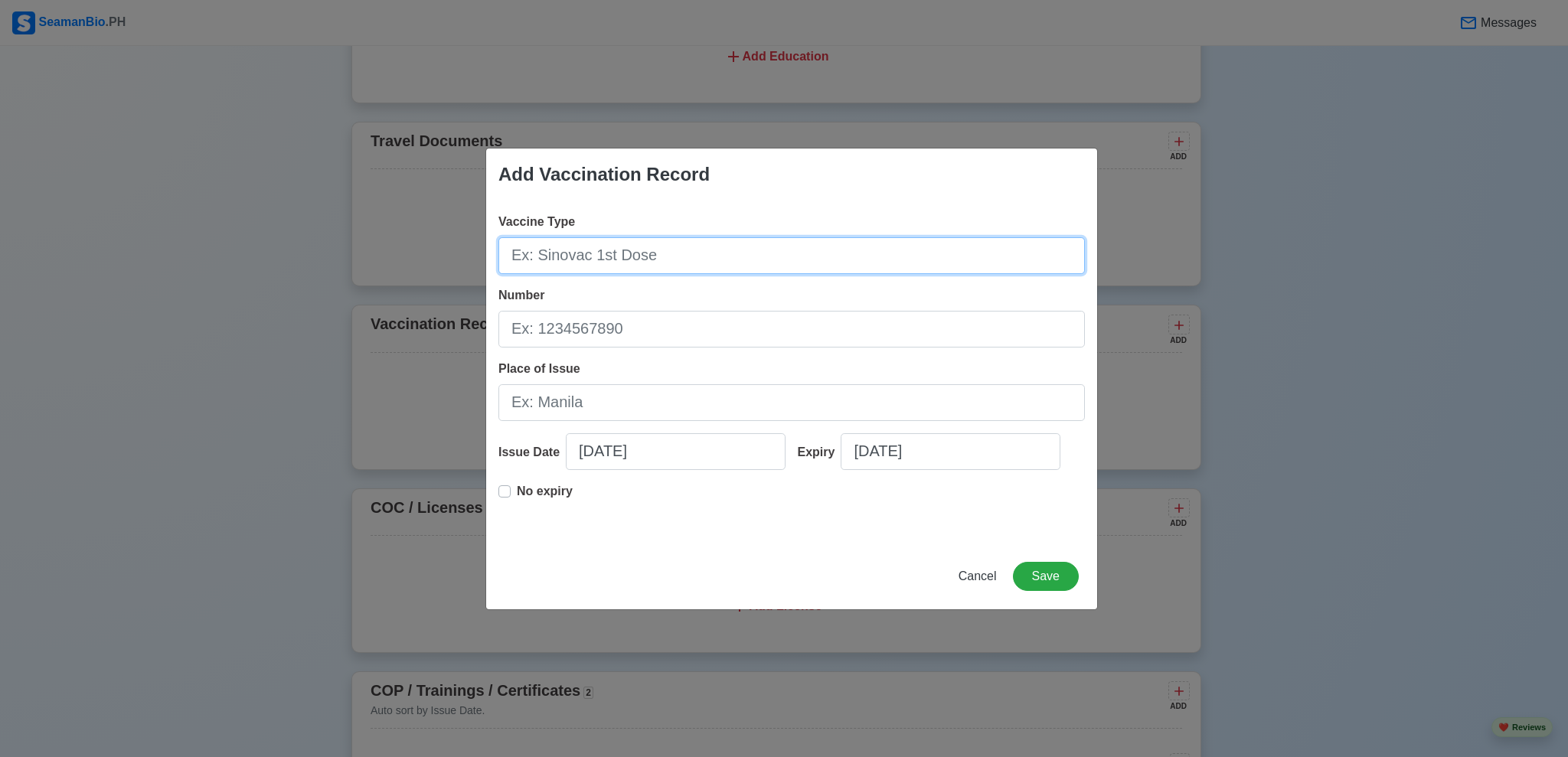 type on "a" 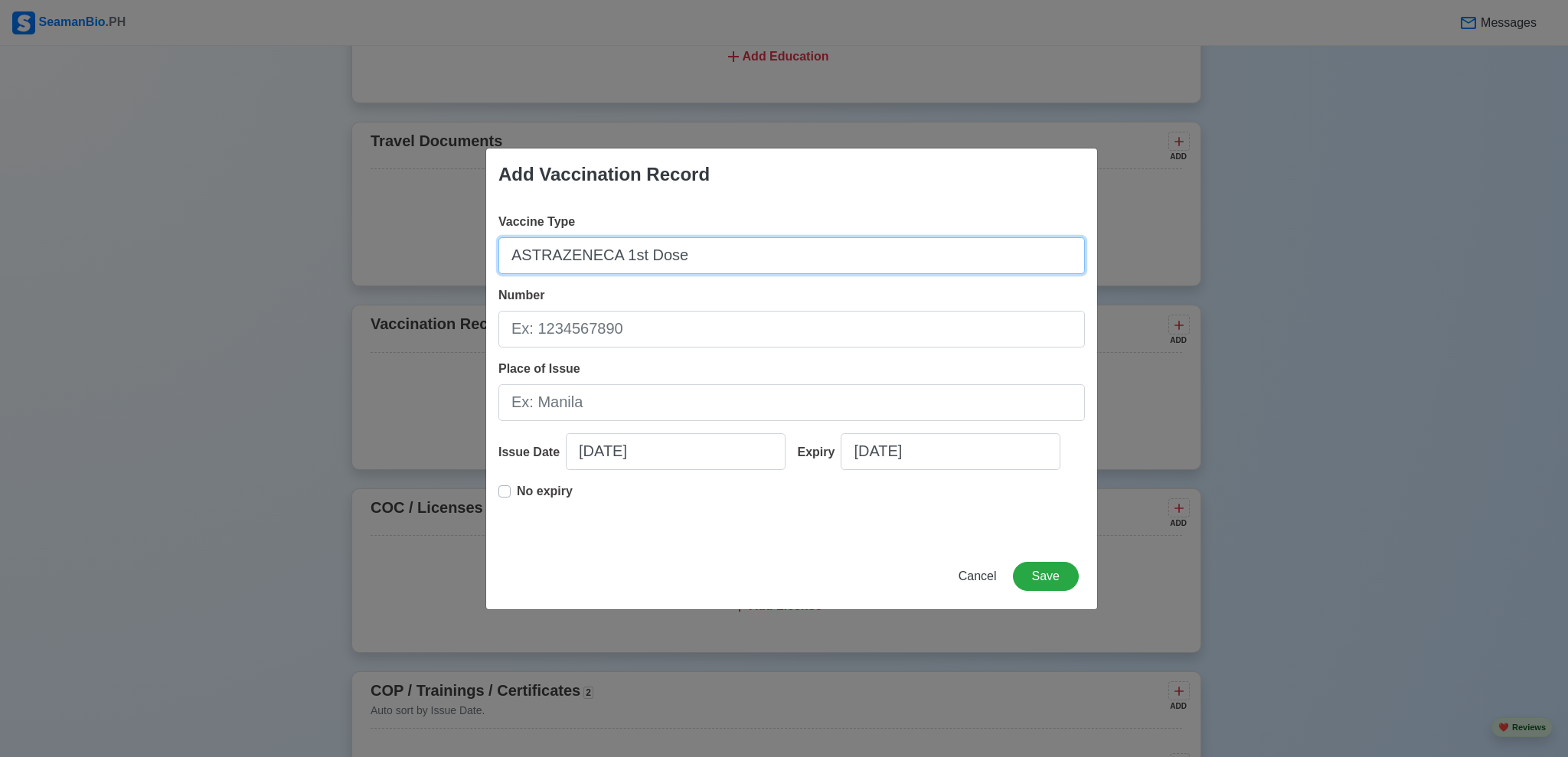 type on "ASTRAZENECA 1st Dose" 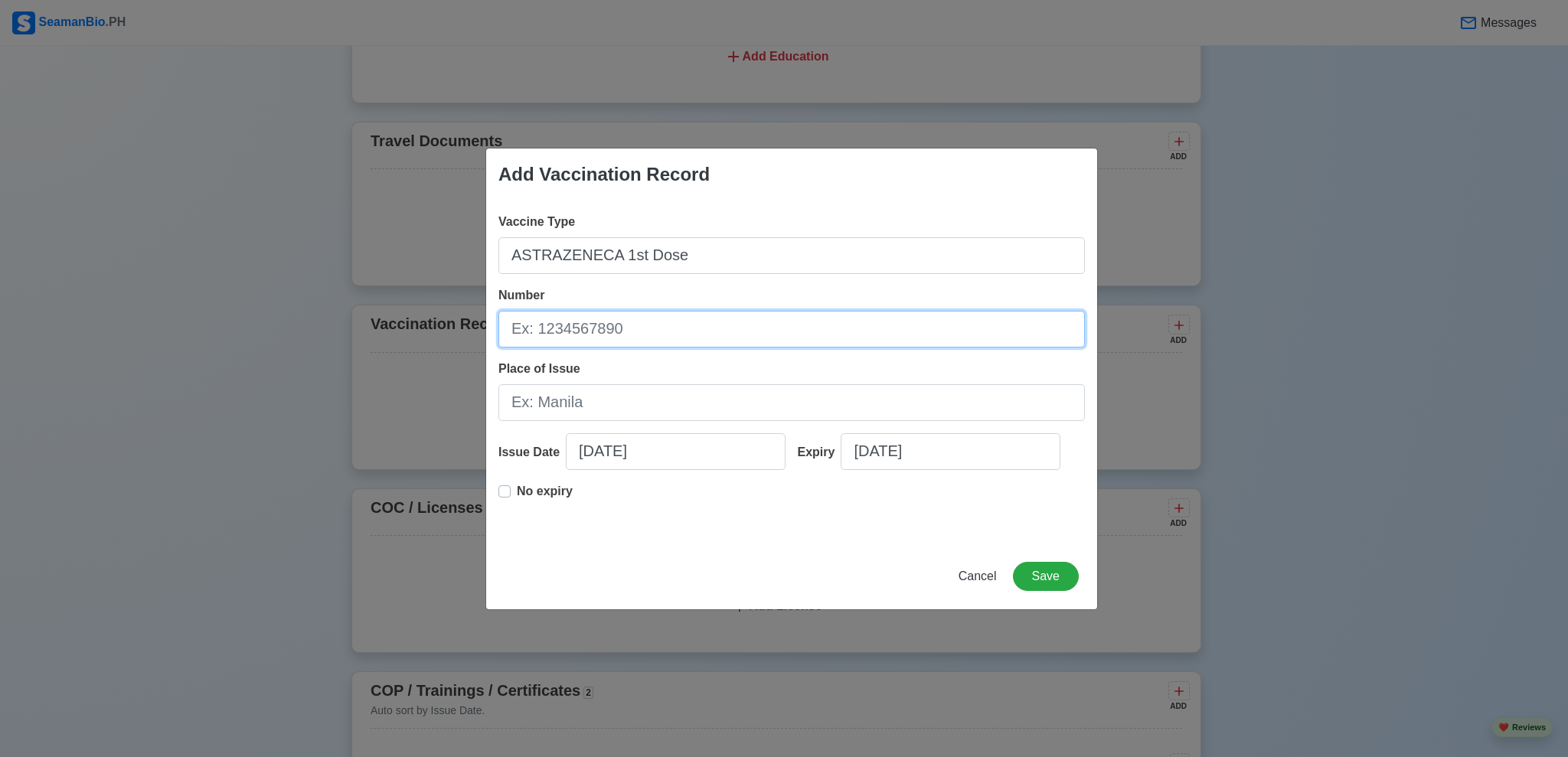 click on "Number" at bounding box center [792, 329] 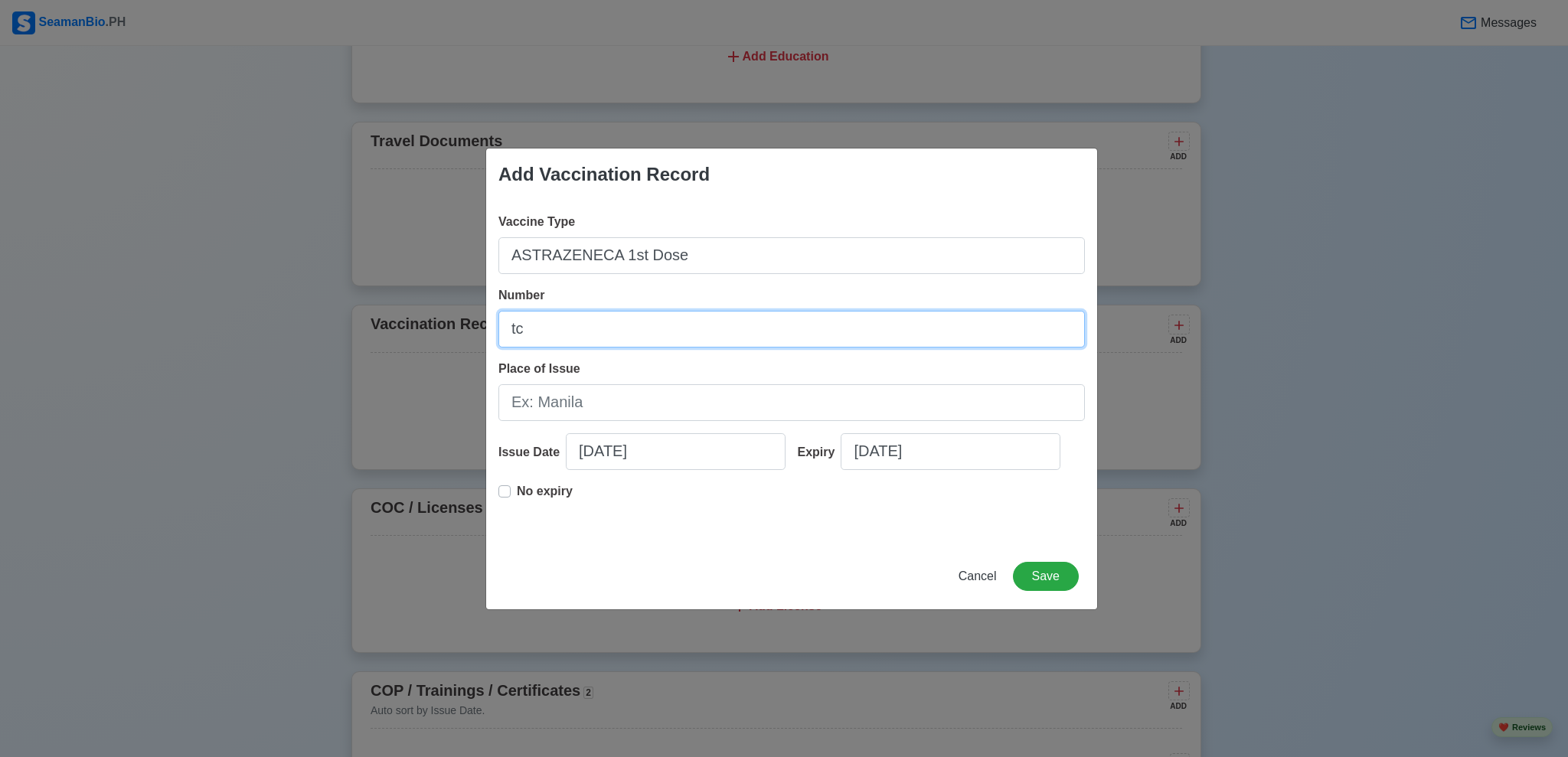 type on "t" 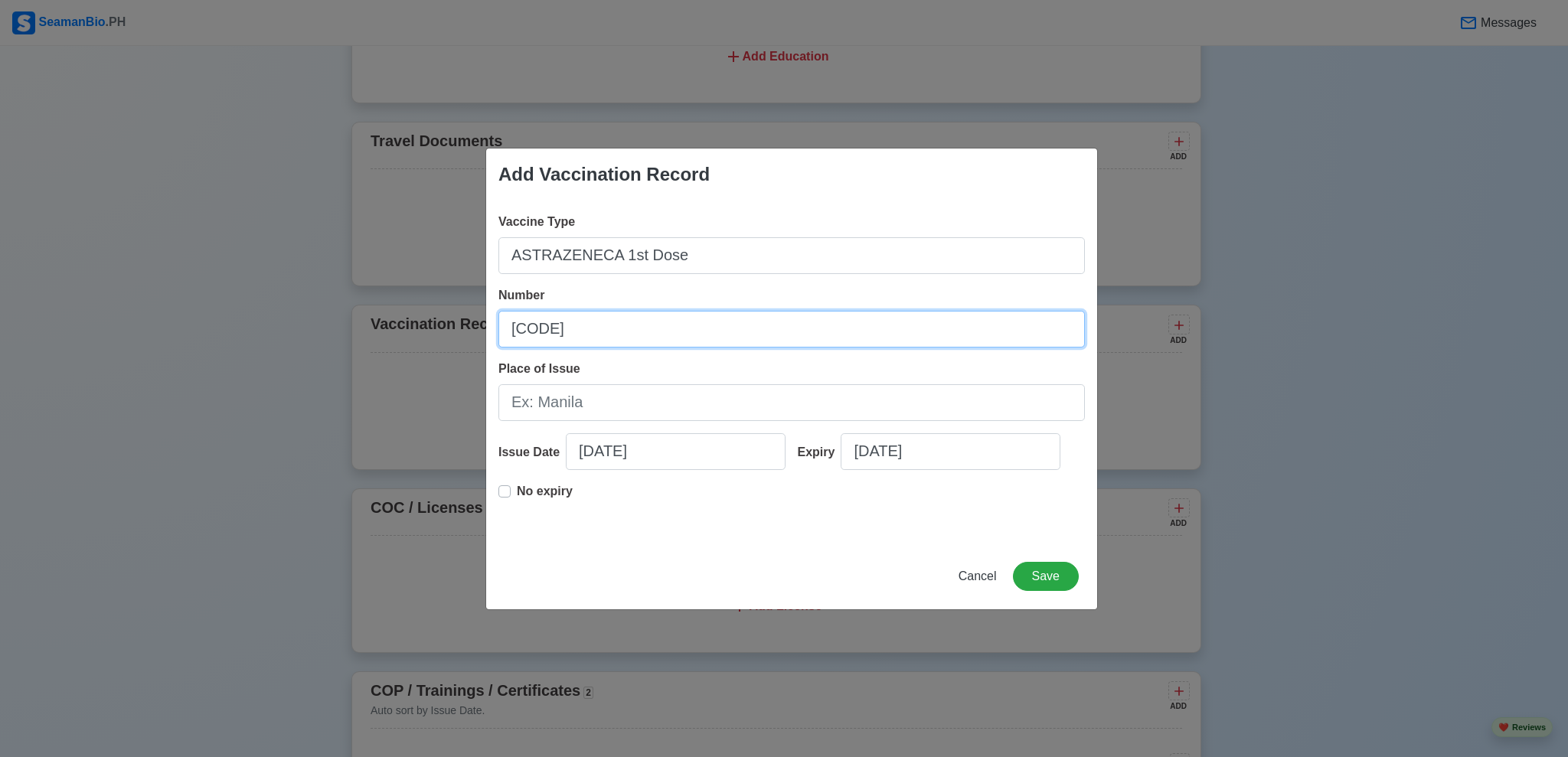 type on "[CODE]" 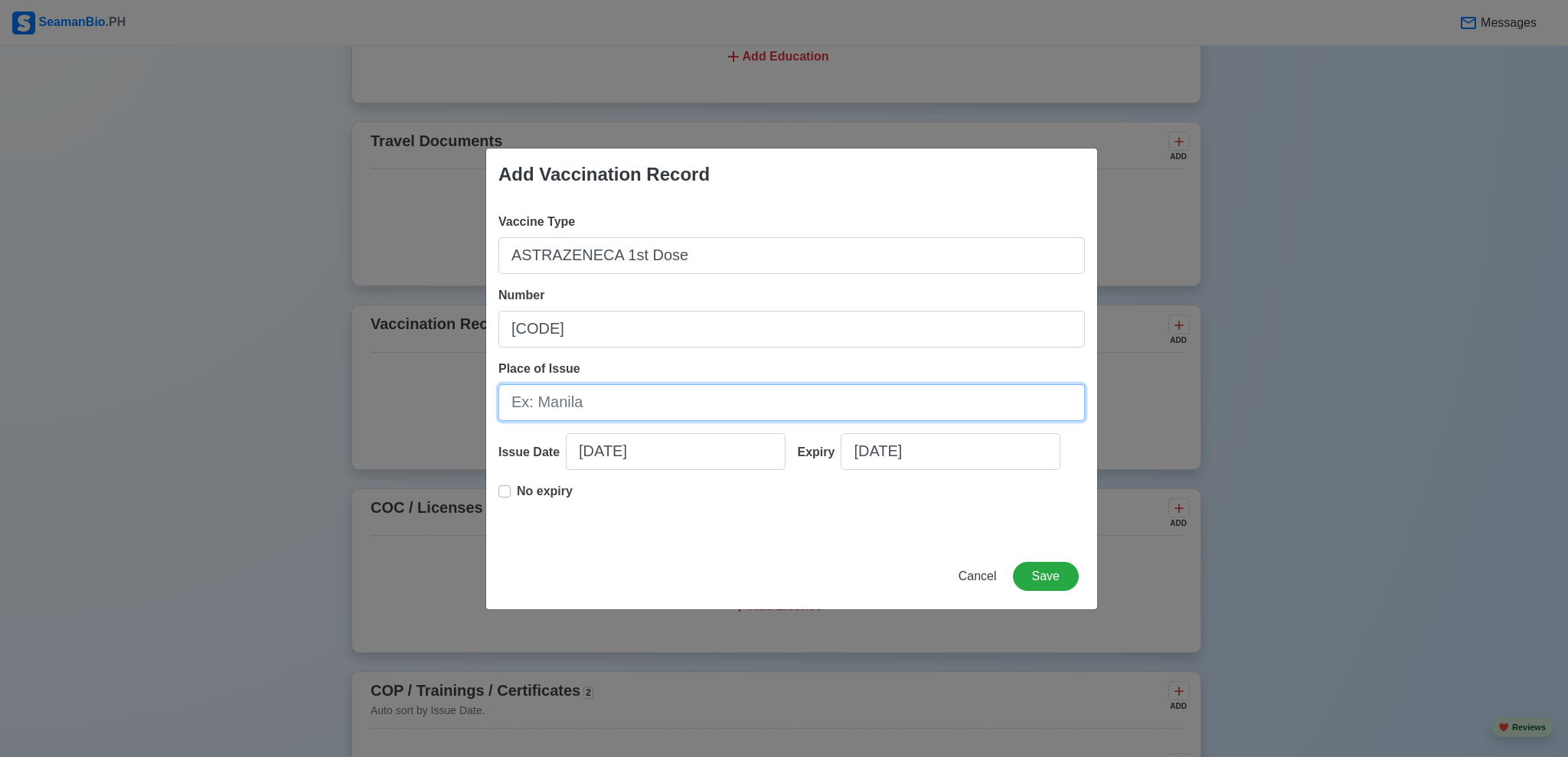 click on "Place of Issue" at bounding box center [792, 403] 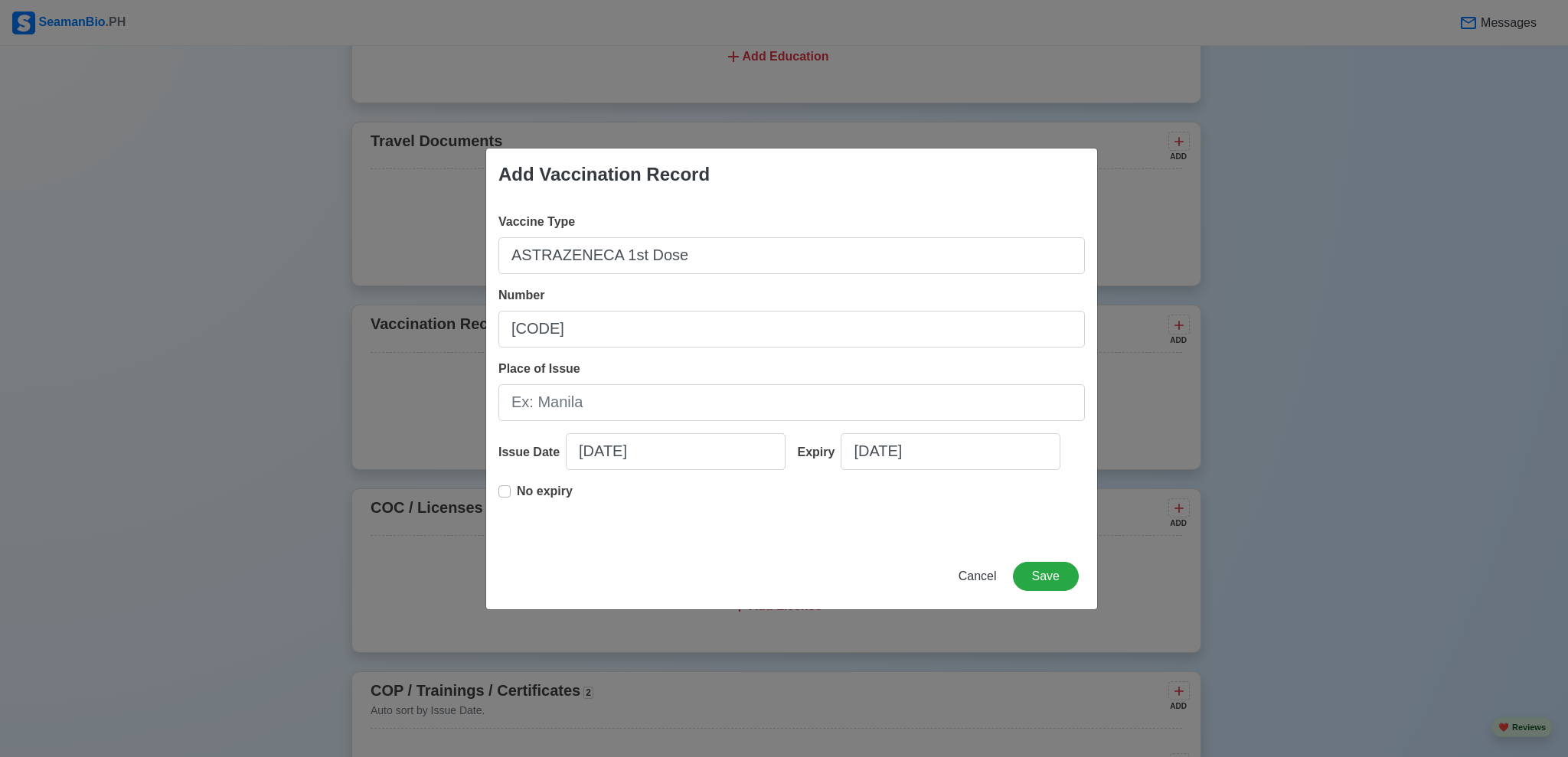 click on "No expiry" at bounding box center [544, 498] 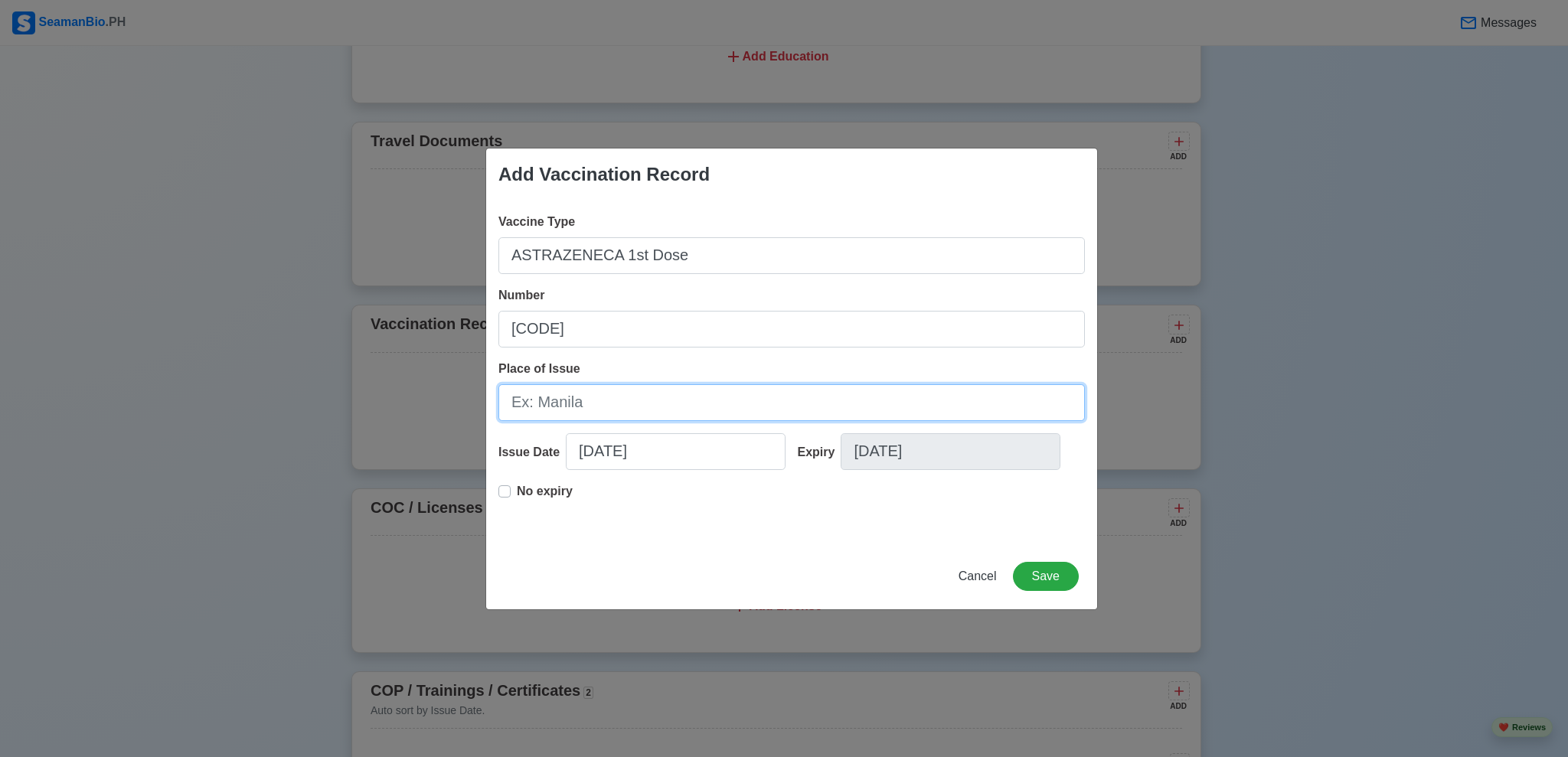 click on "Place of Issue" at bounding box center (792, 403) 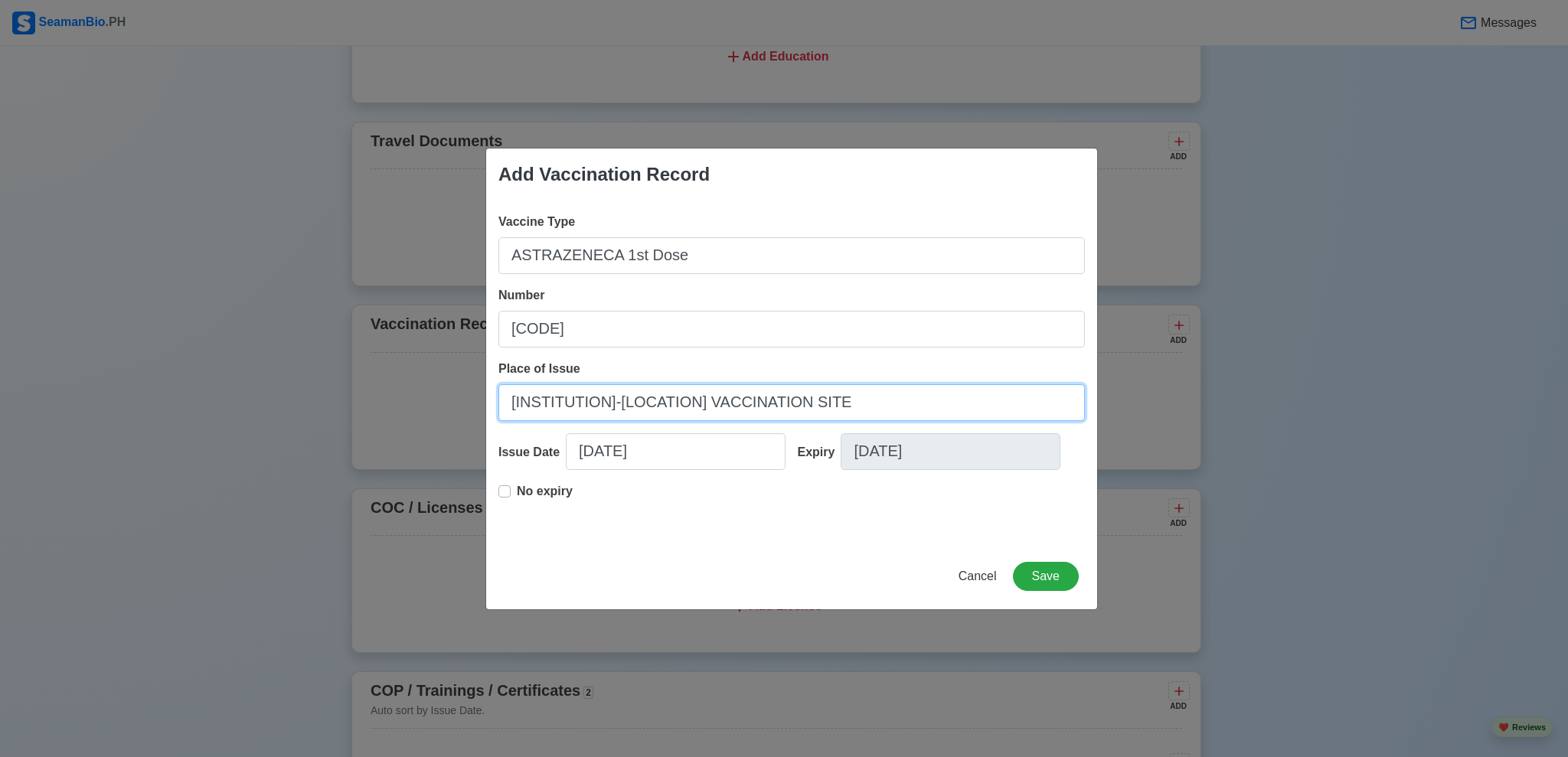 type on "[INSTITUTION]-[LOCATION] VACCINATION SITE" 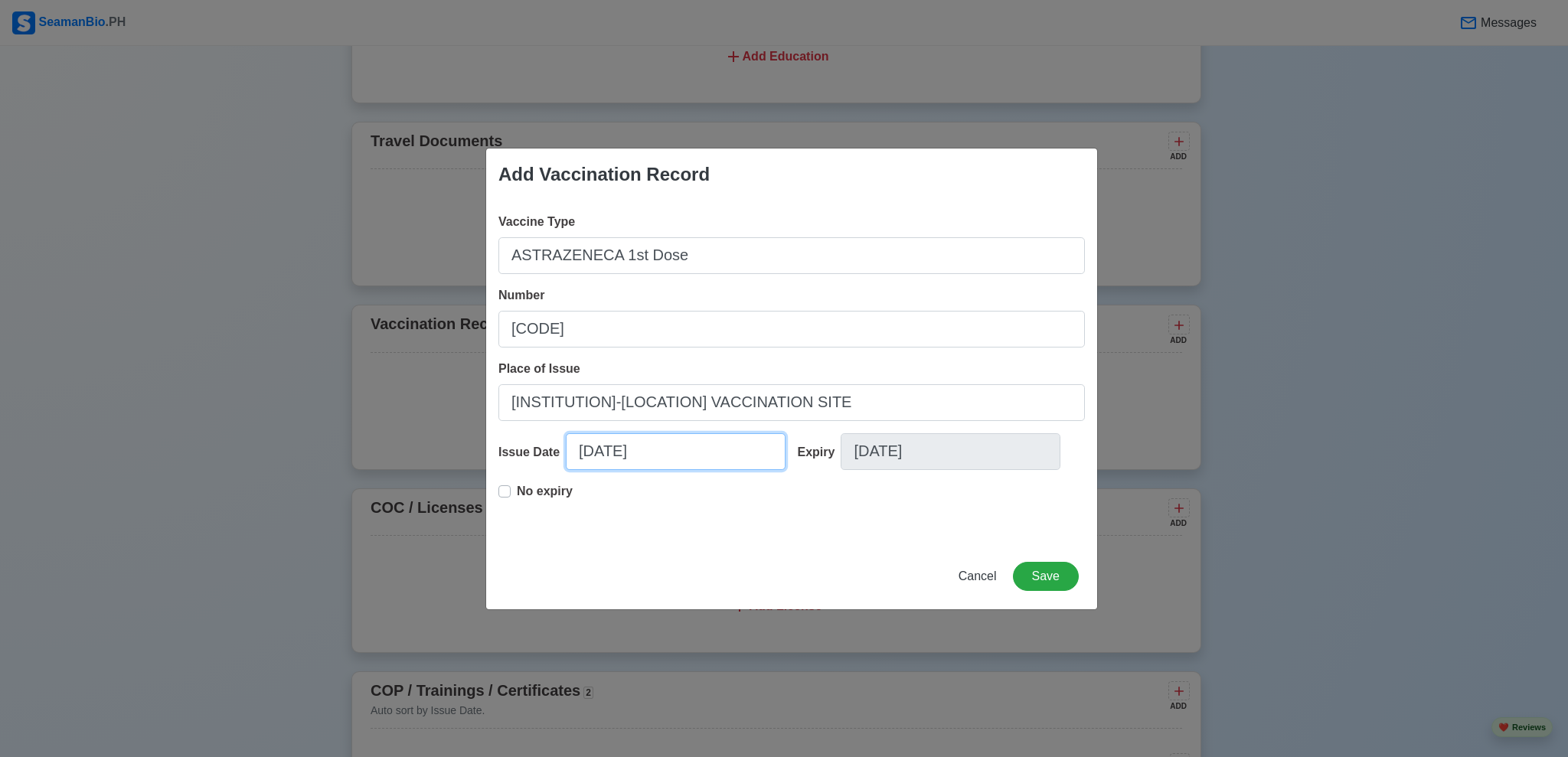 click on "[DATE]" at bounding box center [675, 452] 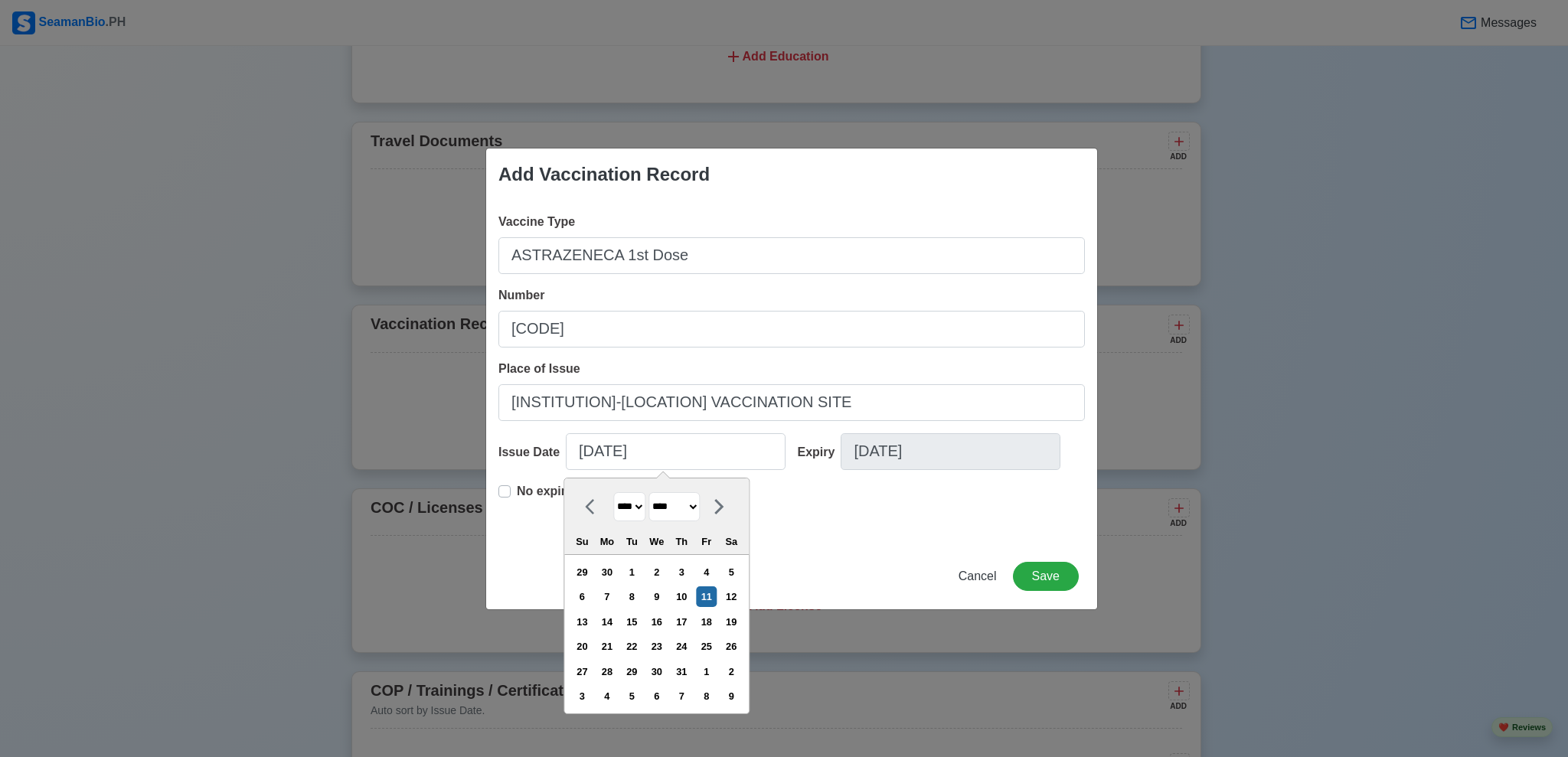 click on "**** **** **** **** **** **** **** **** **** **** **** **** **** **** **** **** **** **** **** **** **** **** **** **** **** **** **** **** **** **** **** **** **** **** **** **** **** **** **** **** **** **** **** **** **** **** **** **** **** **** **** **** **** **** **** **** **** **** **** **** **** **** **** **** **** **** **** **** **** **** **** **** **** **** **** **** **** **** **** **** **** **** **** **** **** **** **** **** **** **** **** **** **** **** **** **** **** **** **** **** **** **** **** **** **** ****" at bounding box center (629, 507) 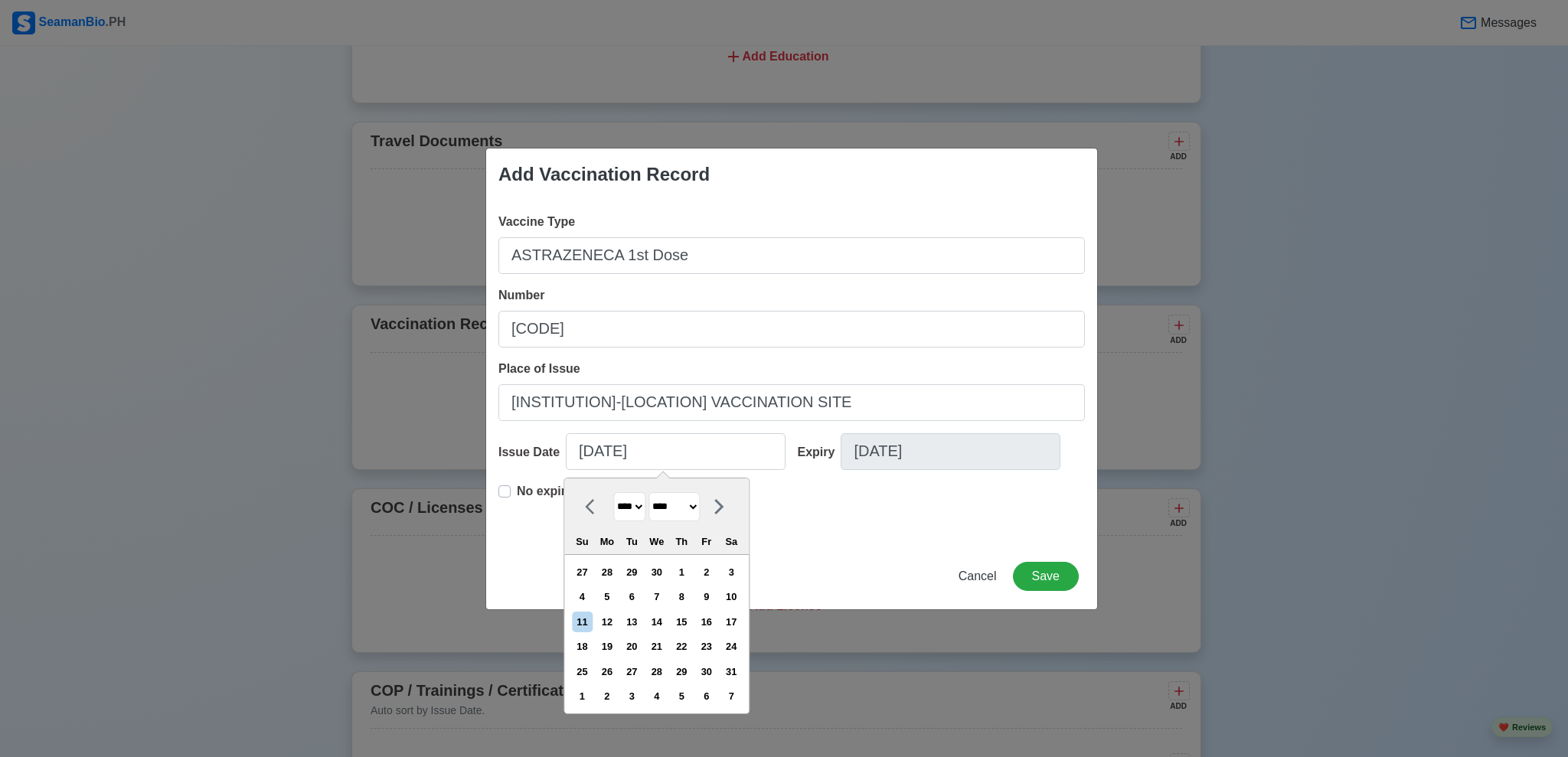 click on "******* ******** ***** ***** *** **** **** ****** ********* ******* ******** ********" at bounding box center (674, 507) 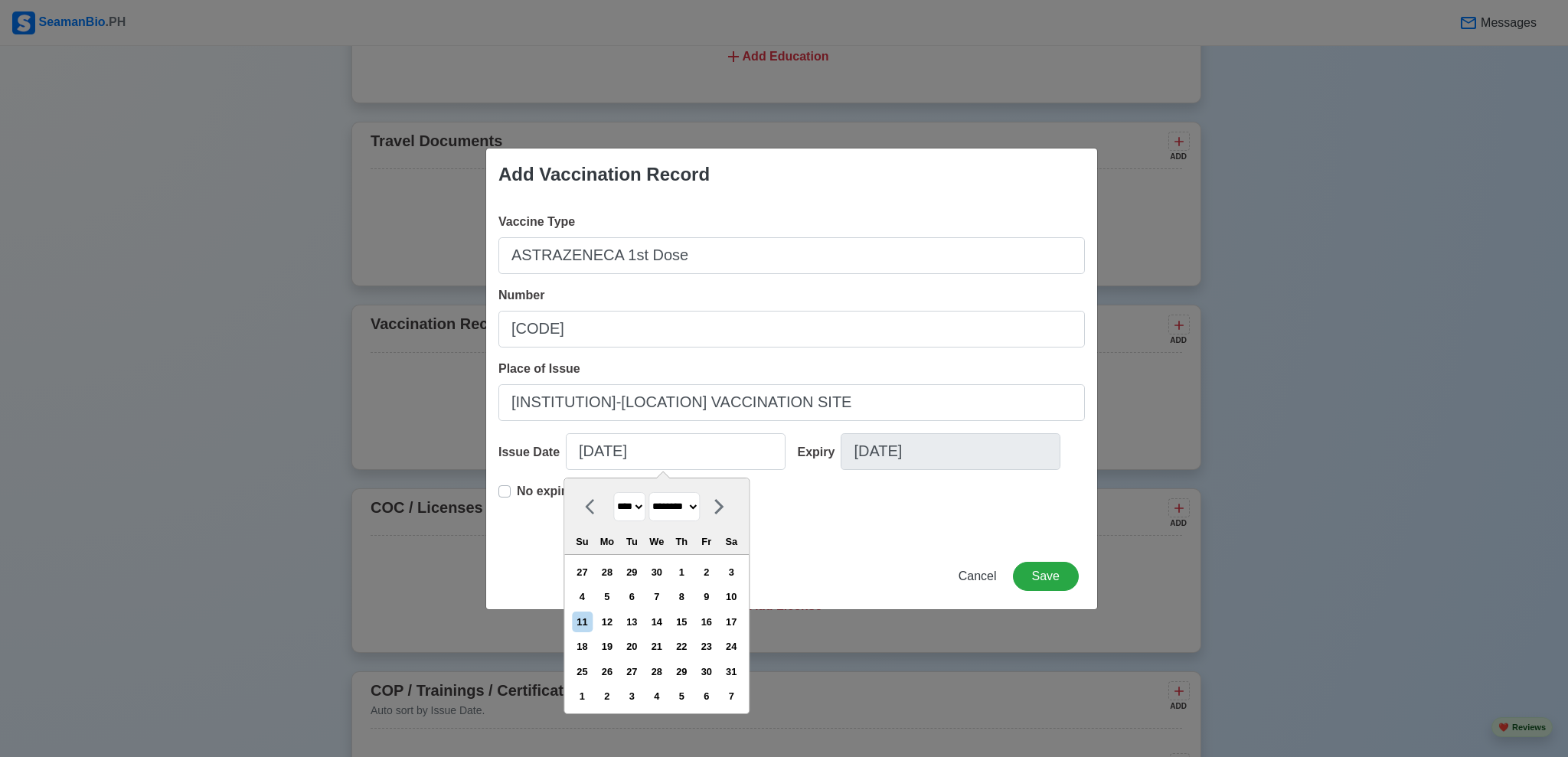 click on "******* ******** ***** ***** *** **** **** ****** ********* ******* ******** ********" at bounding box center [674, 507] 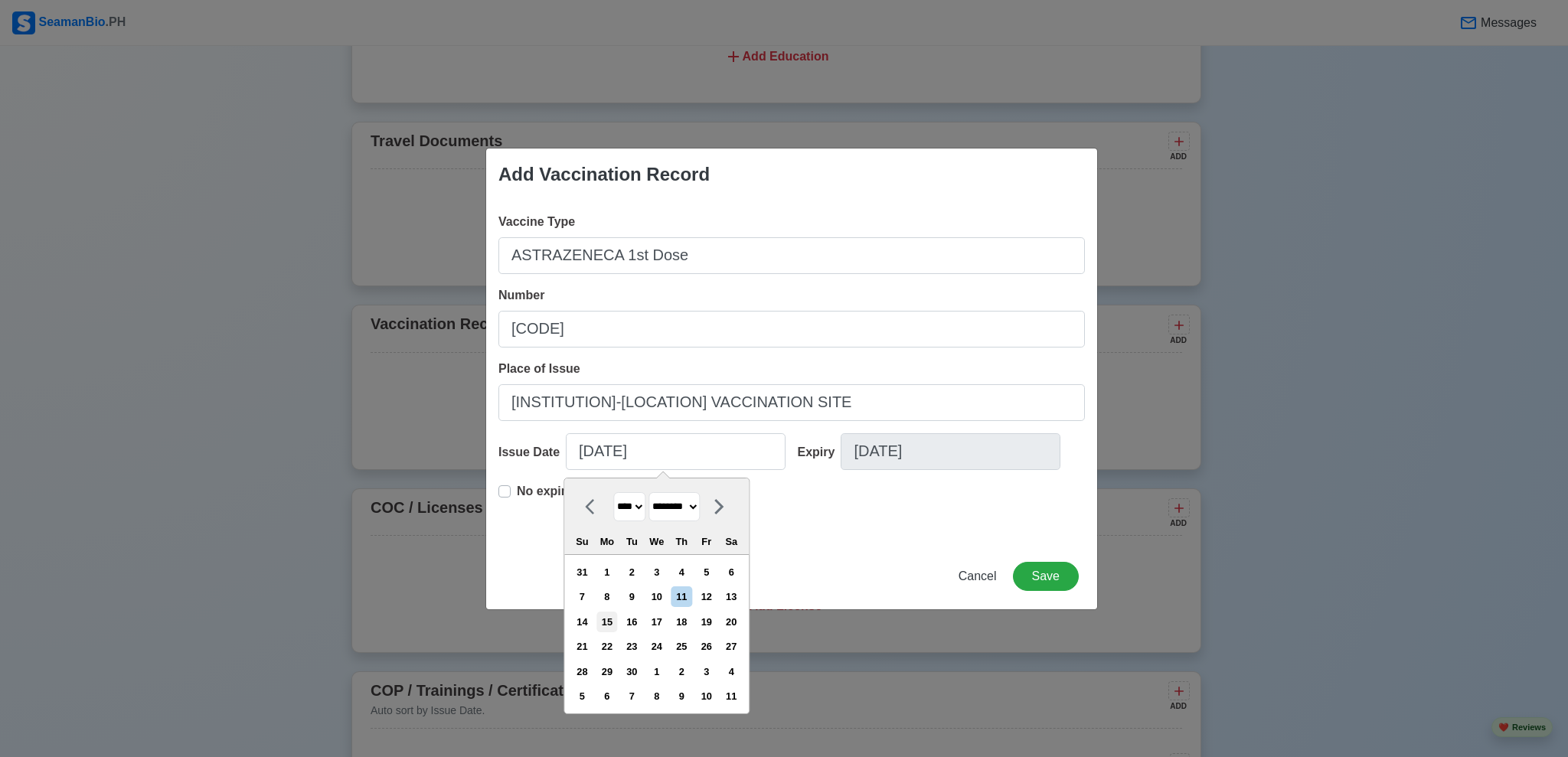 click on "15" at bounding box center (606, 622) 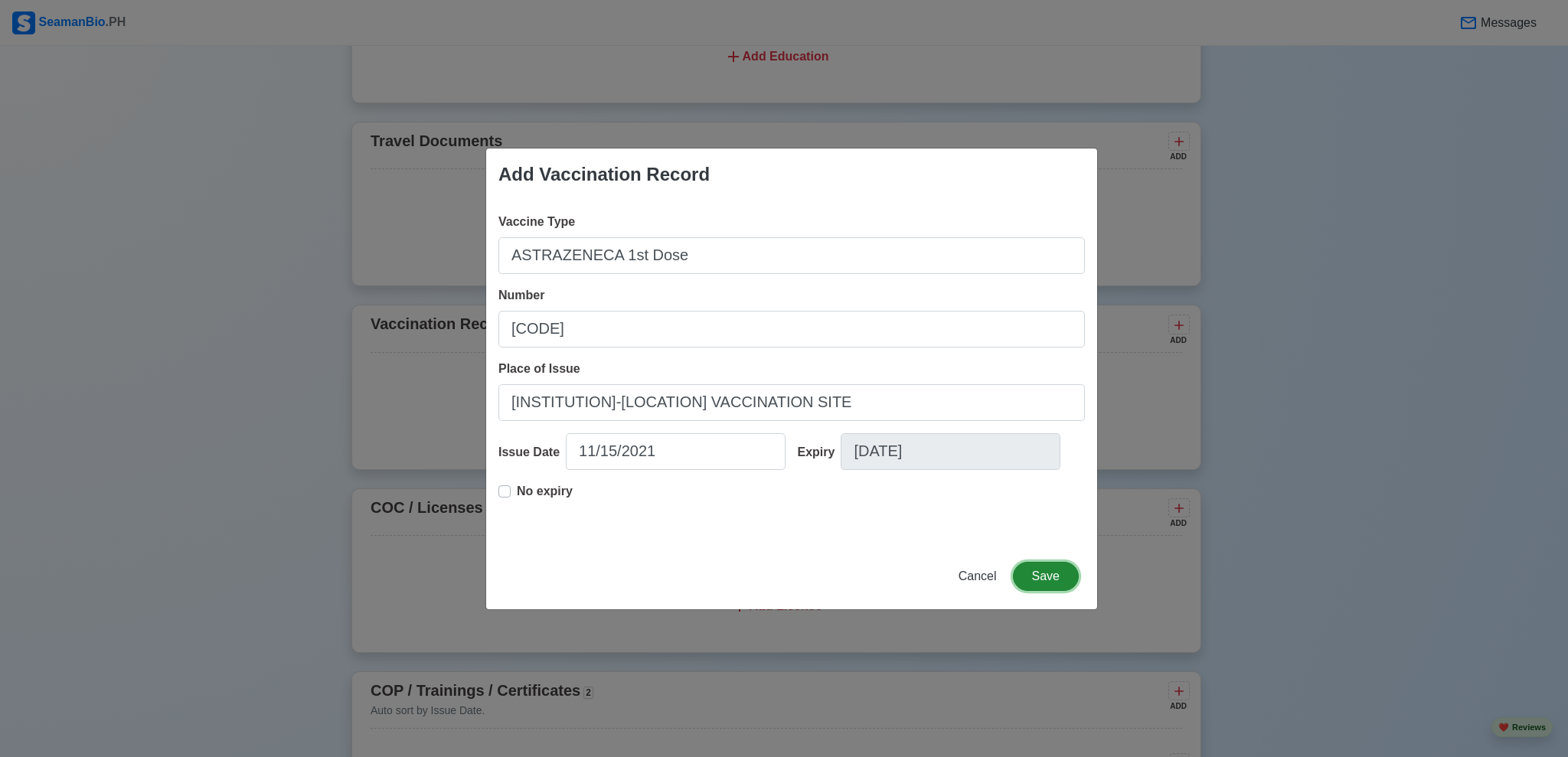 click on "Save" at bounding box center [1046, 576] 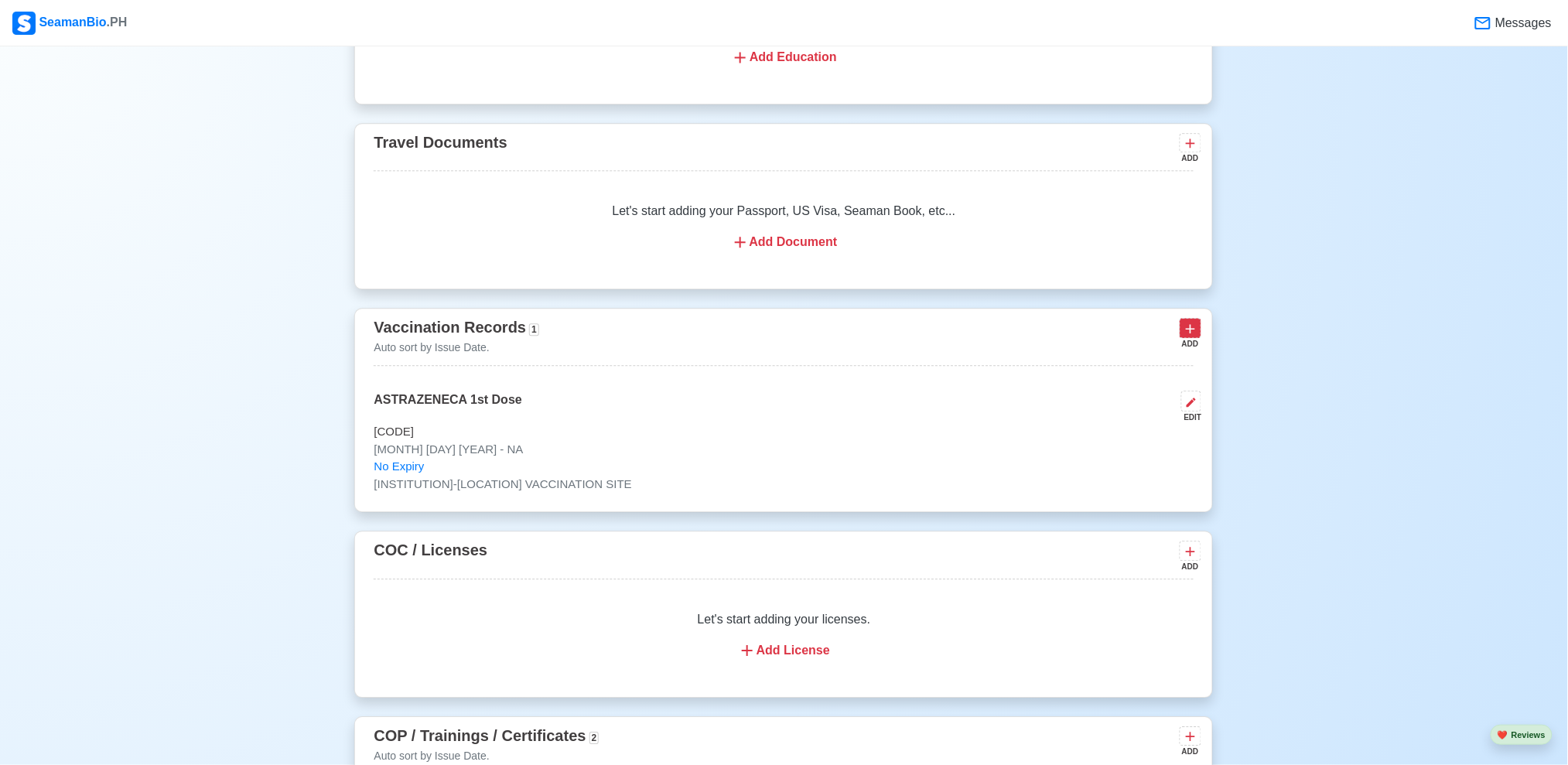 click 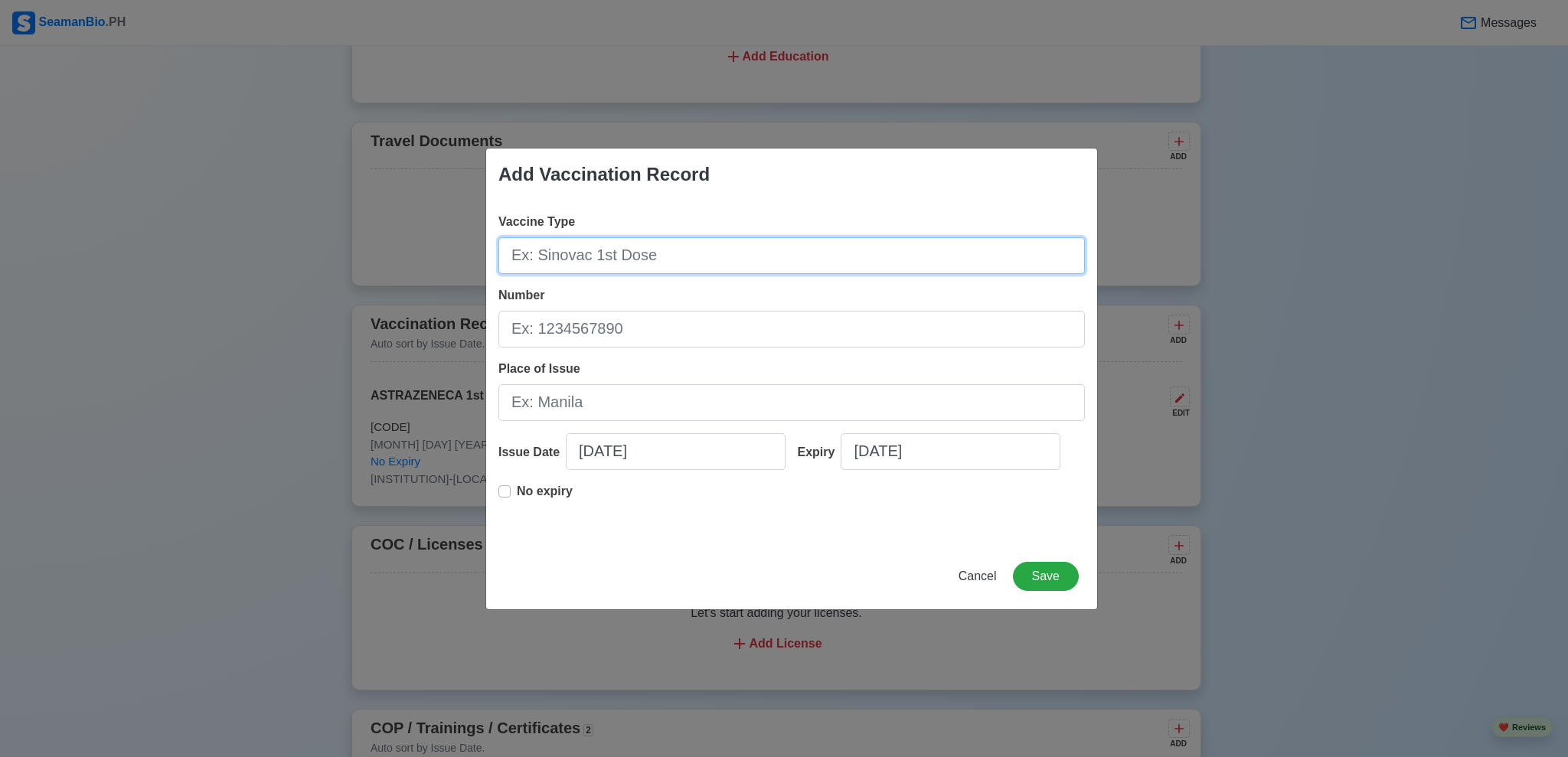click on "Vaccine Type" at bounding box center [792, 256] 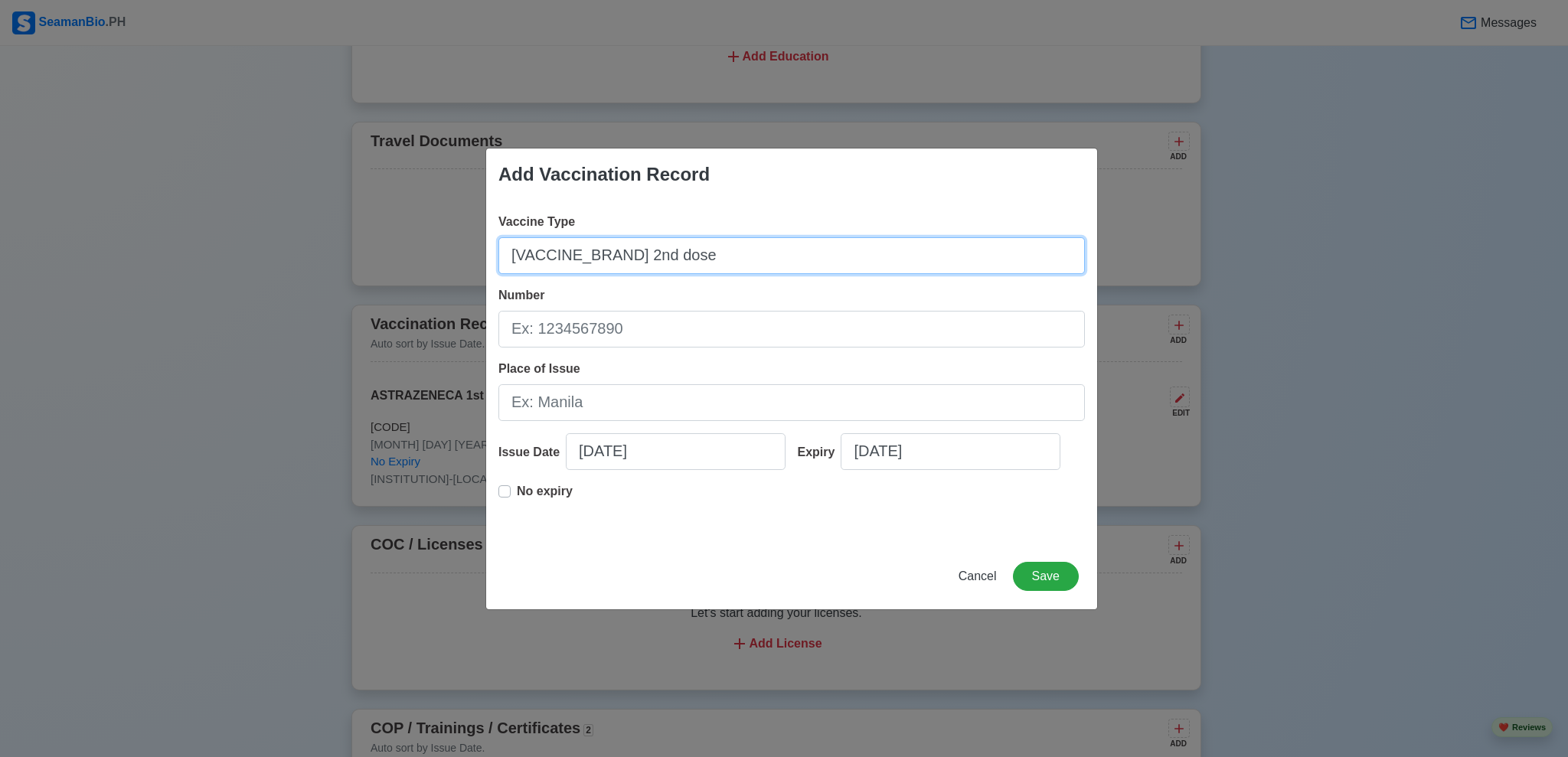 type on "[VACCINE_BRAND] 2nd dose" 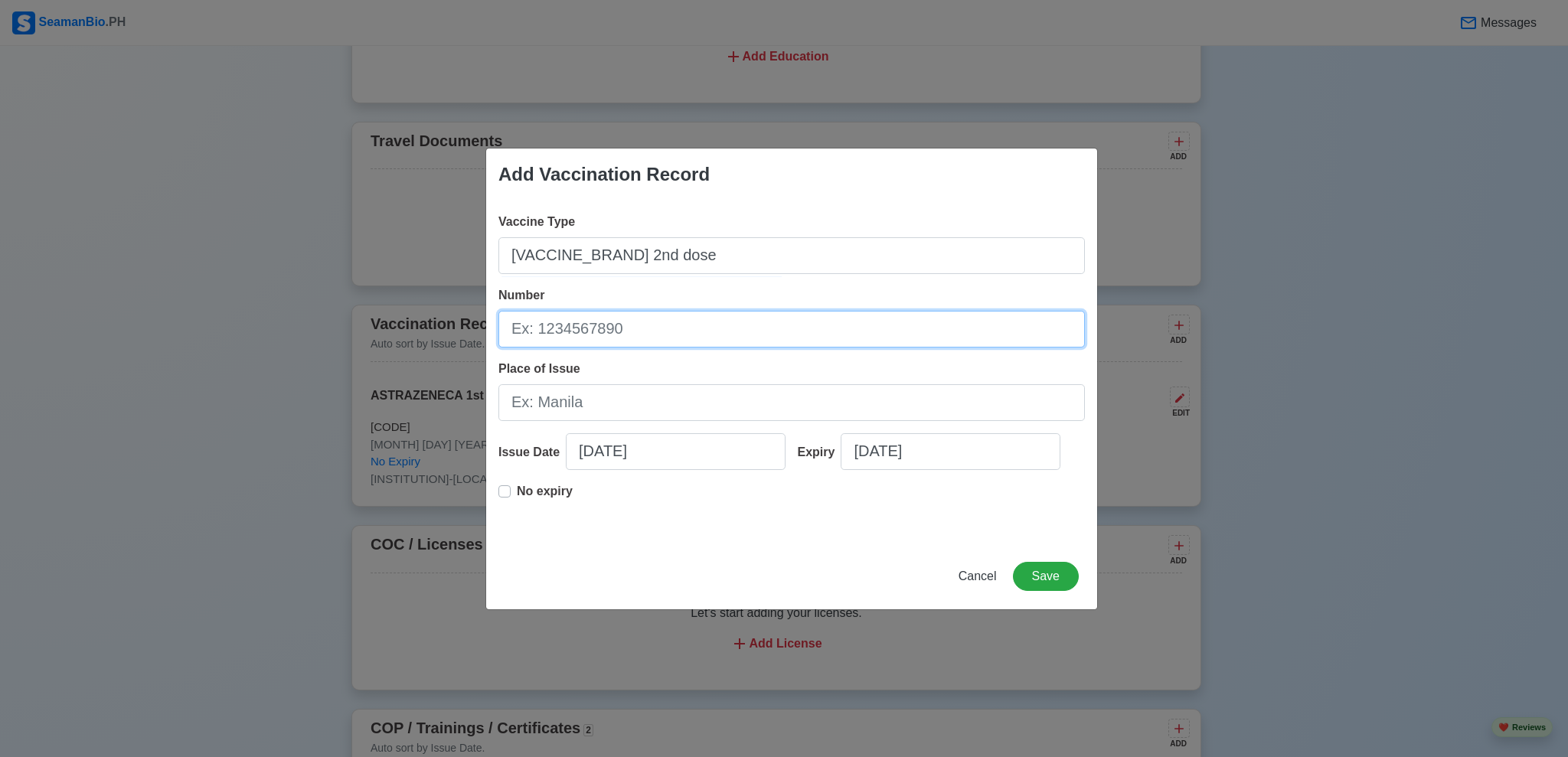 click on "Number" at bounding box center [792, 329] 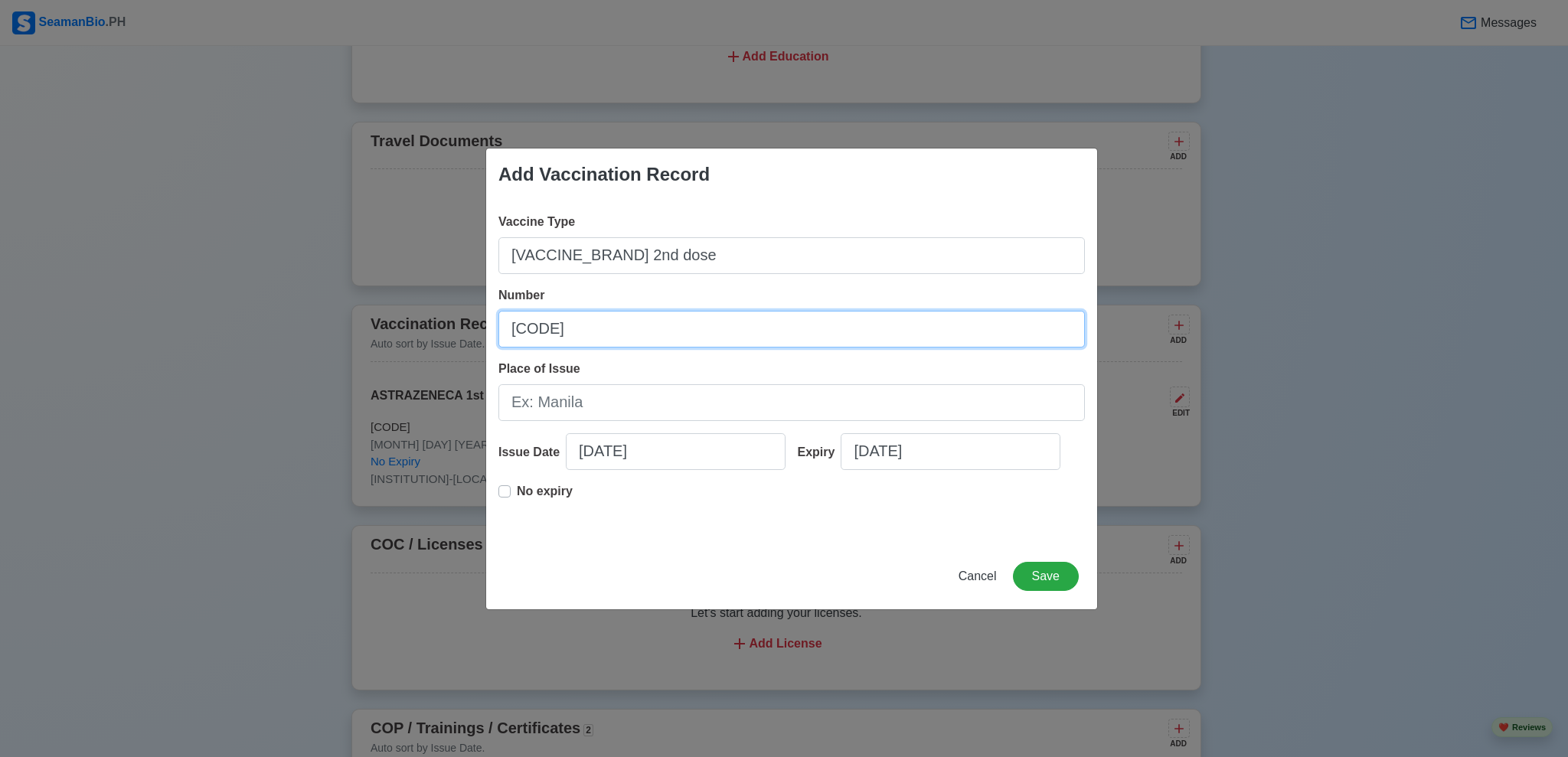type on "[CODE]" 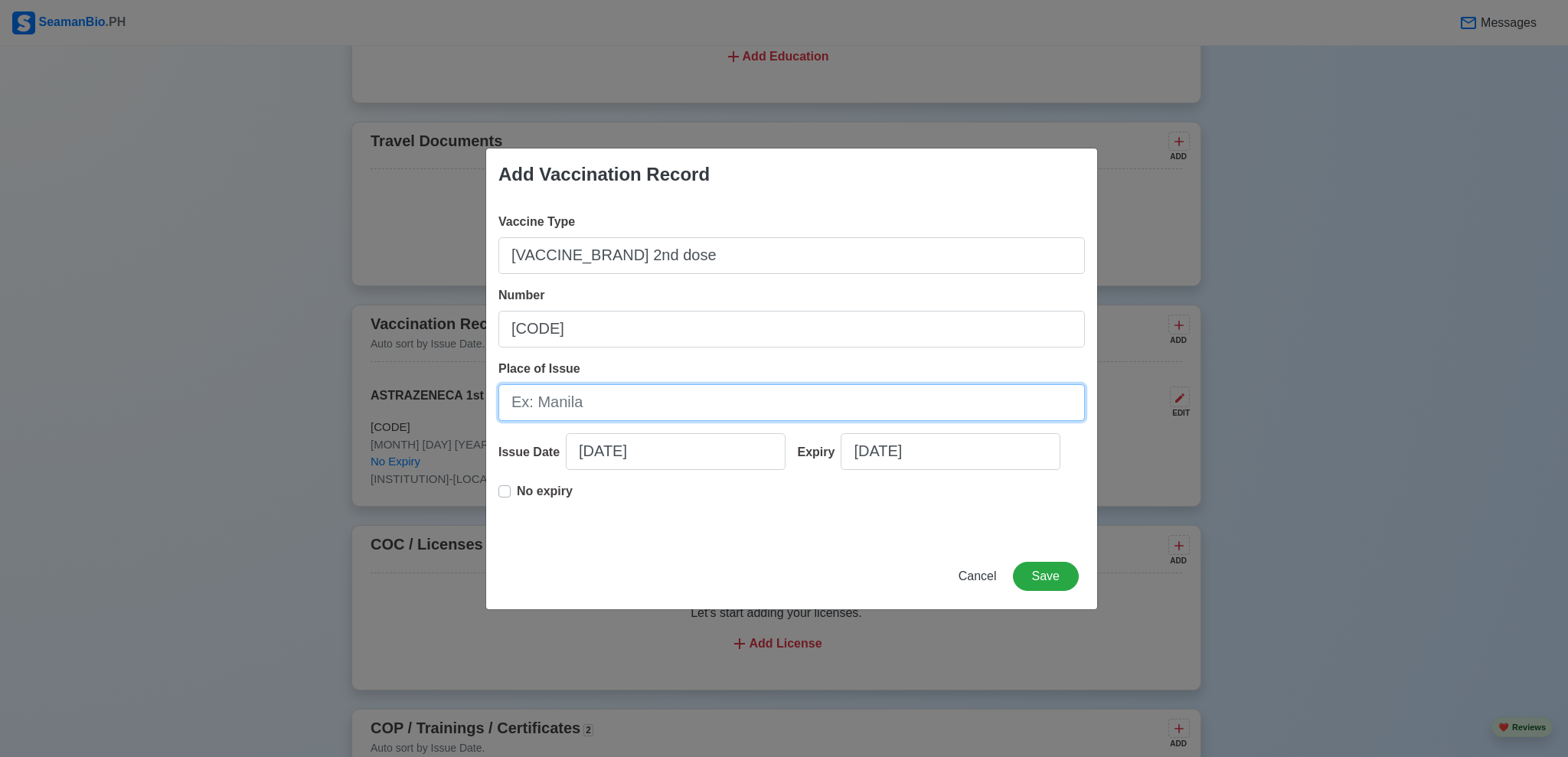click on "Place of Issue" at bounding box center (792, 403) 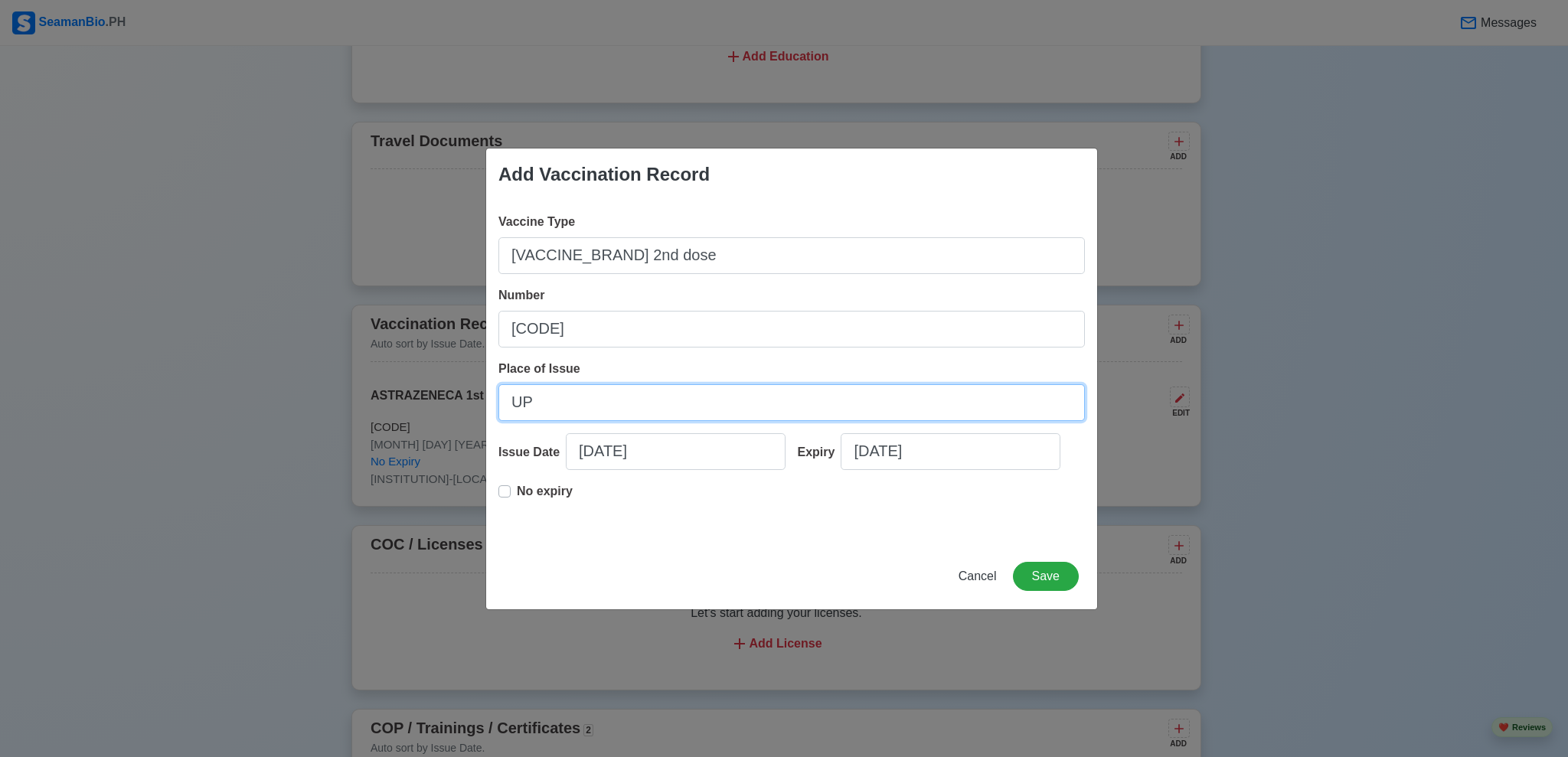 type on "U" 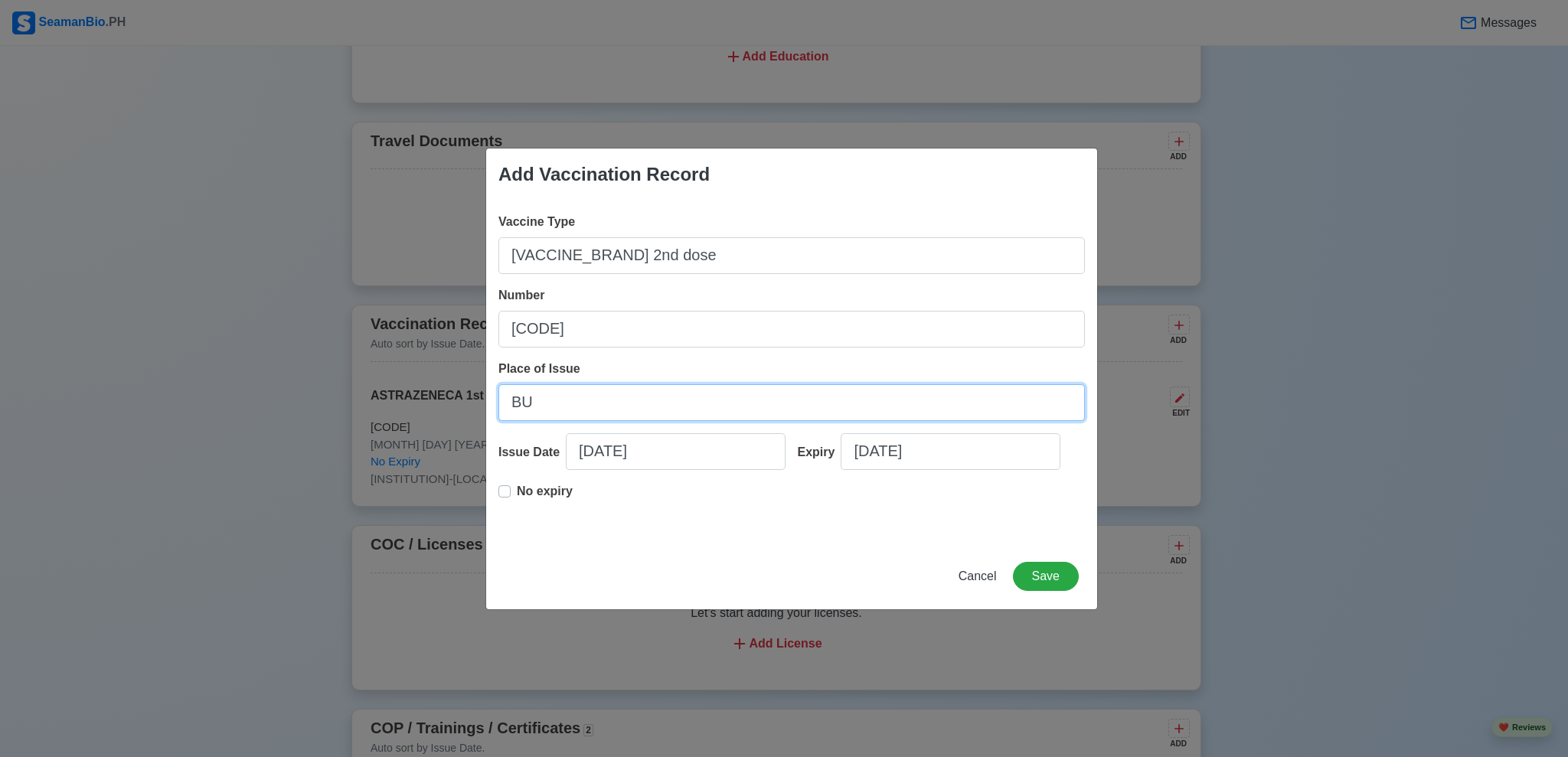 type on "B" 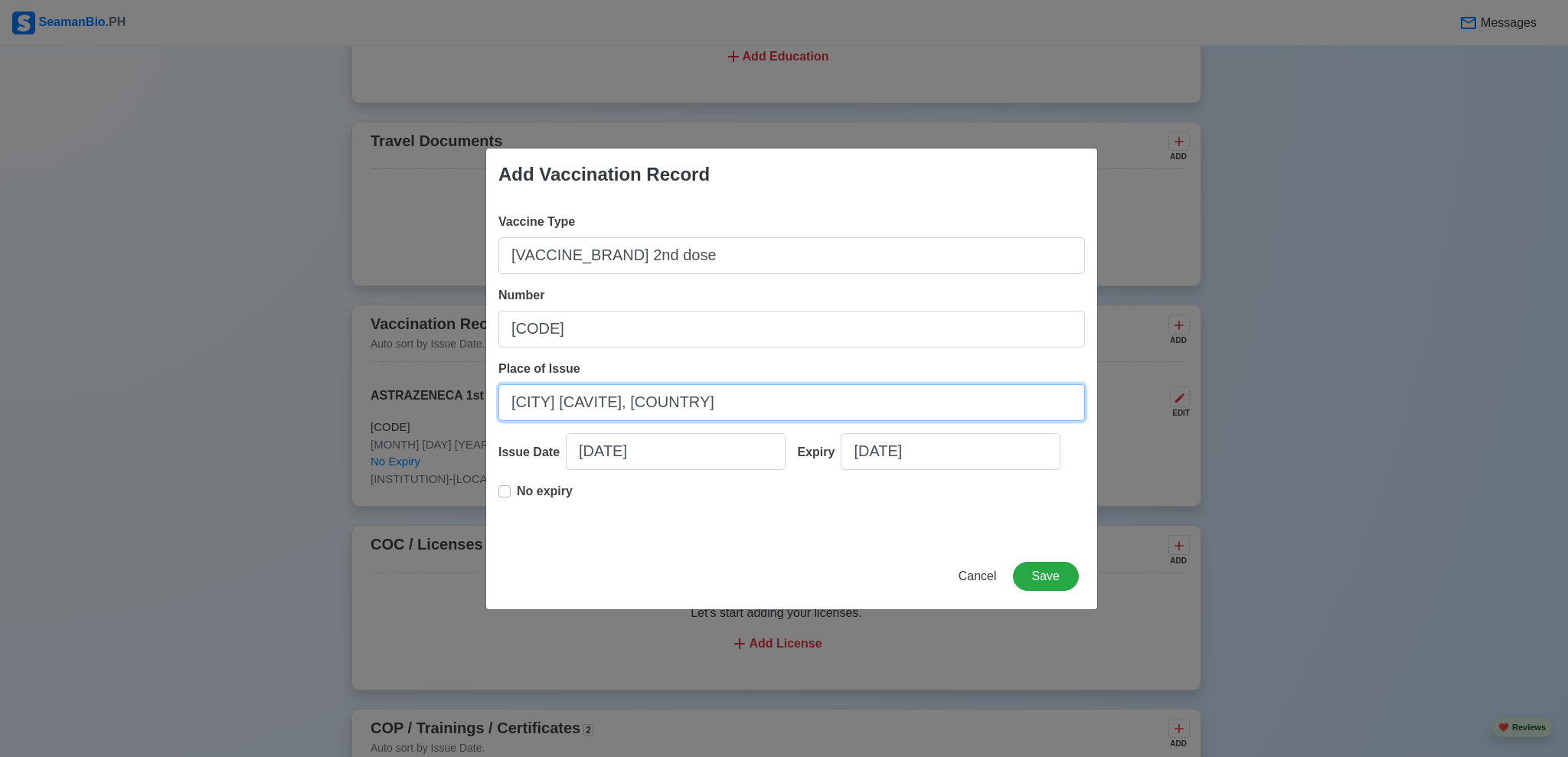 type on "[CITY] [CAVITE], [COUNTRY]" 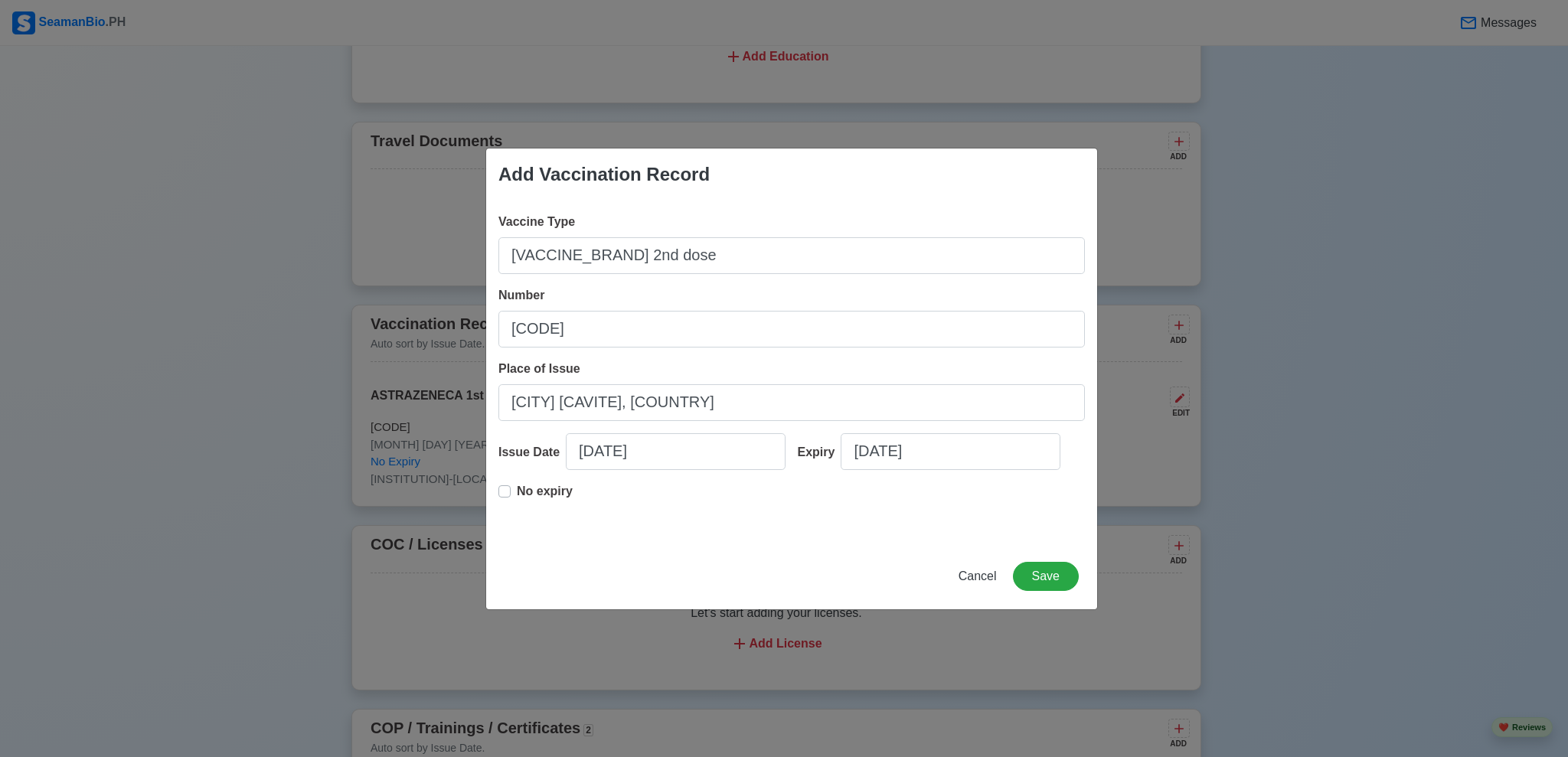 click on "No expiry" at bounding box center [544, 491] 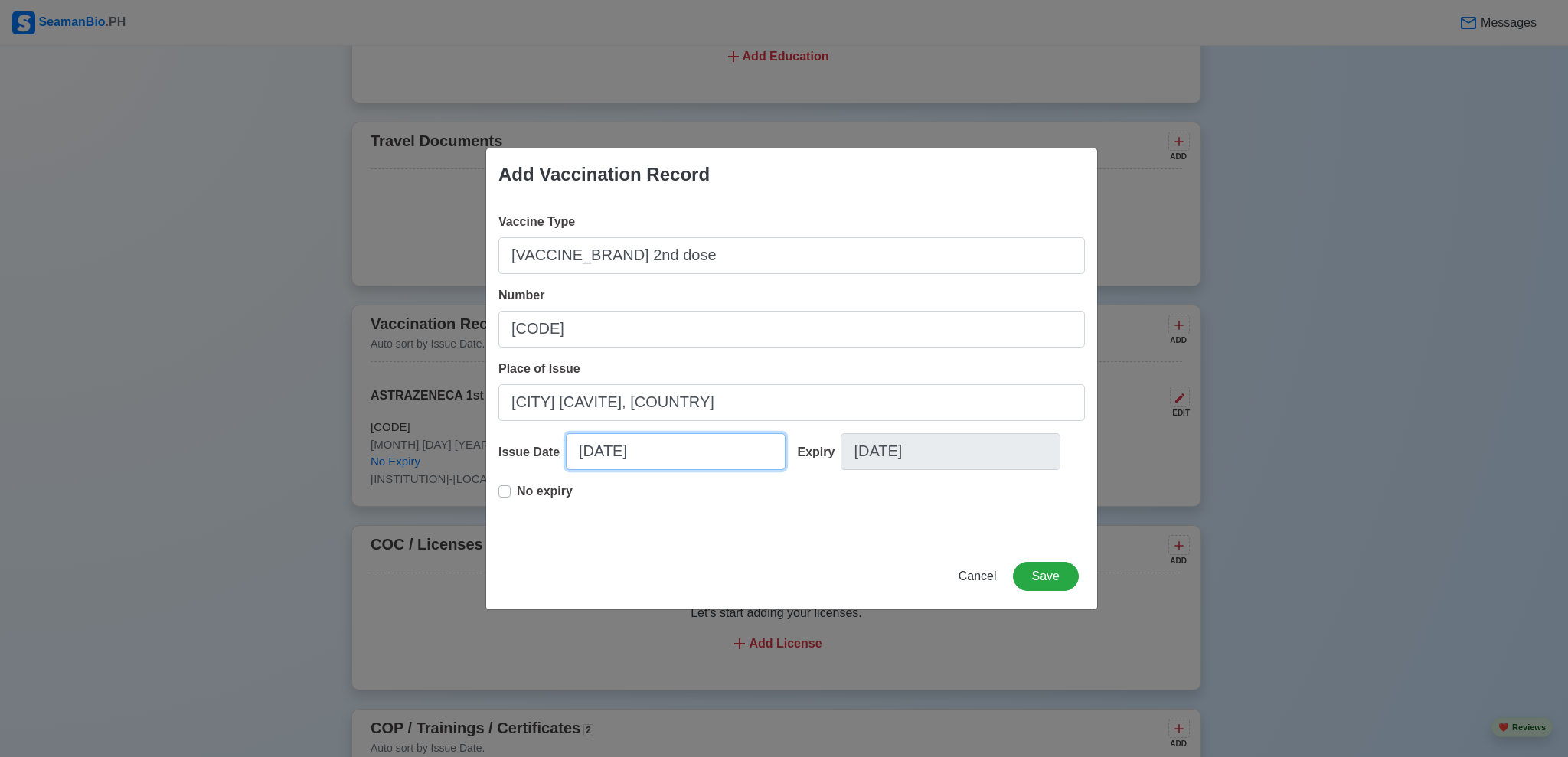 click on "[DATE]" at bounding box center [675, 452] 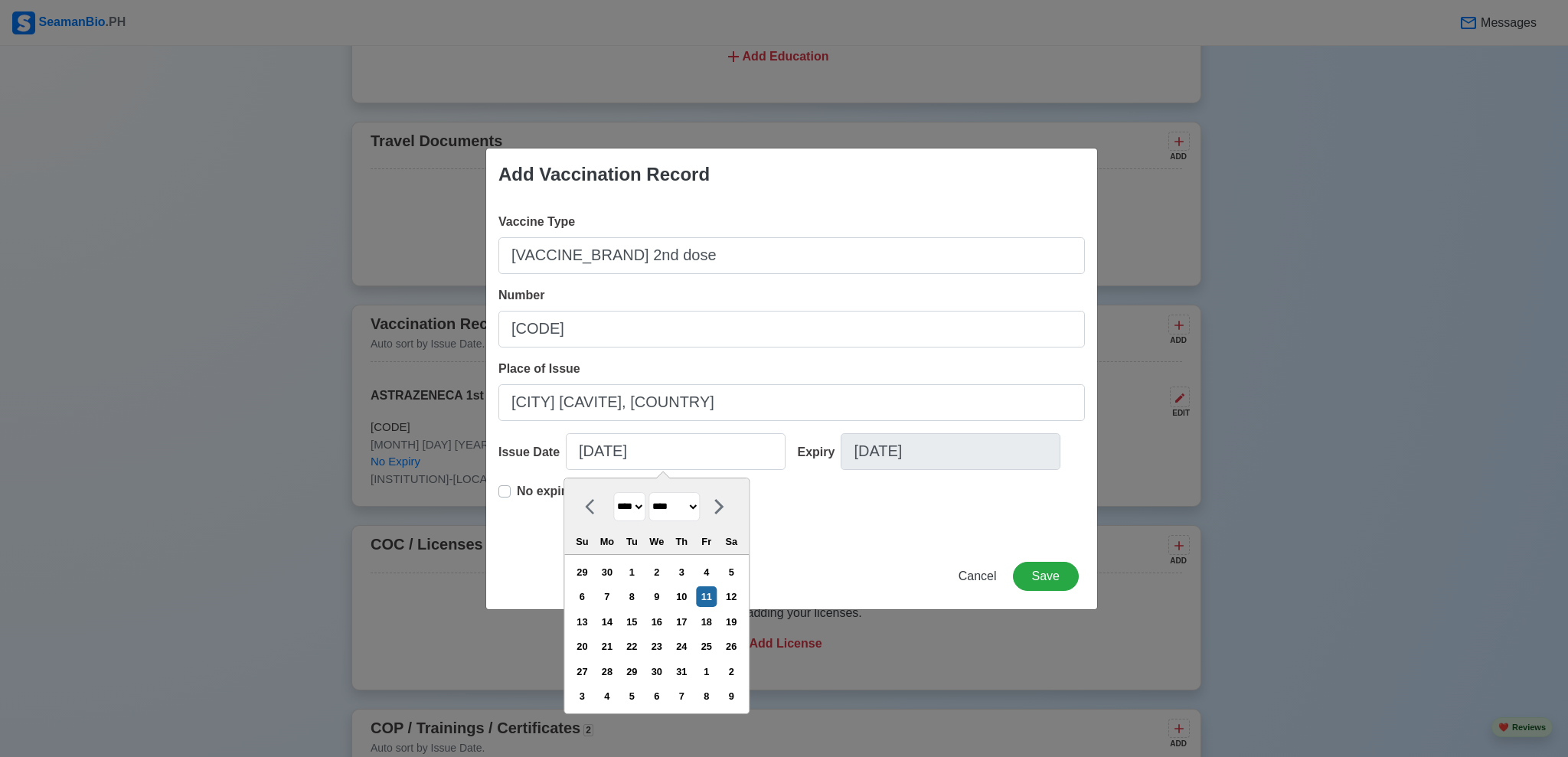 click on "**** **** **** **** **** **** **** **** **** **** **** **** **** **** **** **** **** **** **** **** **** **** **** **** **** **** **** **** **** **** **** **** **** **** **** **** **** **** **** **** **** **** **** **** **** **** **** **** **** **** **** **** **** **** **** **** **** **** **** **** **** **** **** **** **** **** **** **** **** **** **** **** **** **** **** **** **** **** **** **** **** **** **** **** **** **** **** **** **** **** **** **** **** **** **** **** **** **** **** **** **** **** **** **** **** ****" at bounding box center (629, 507) 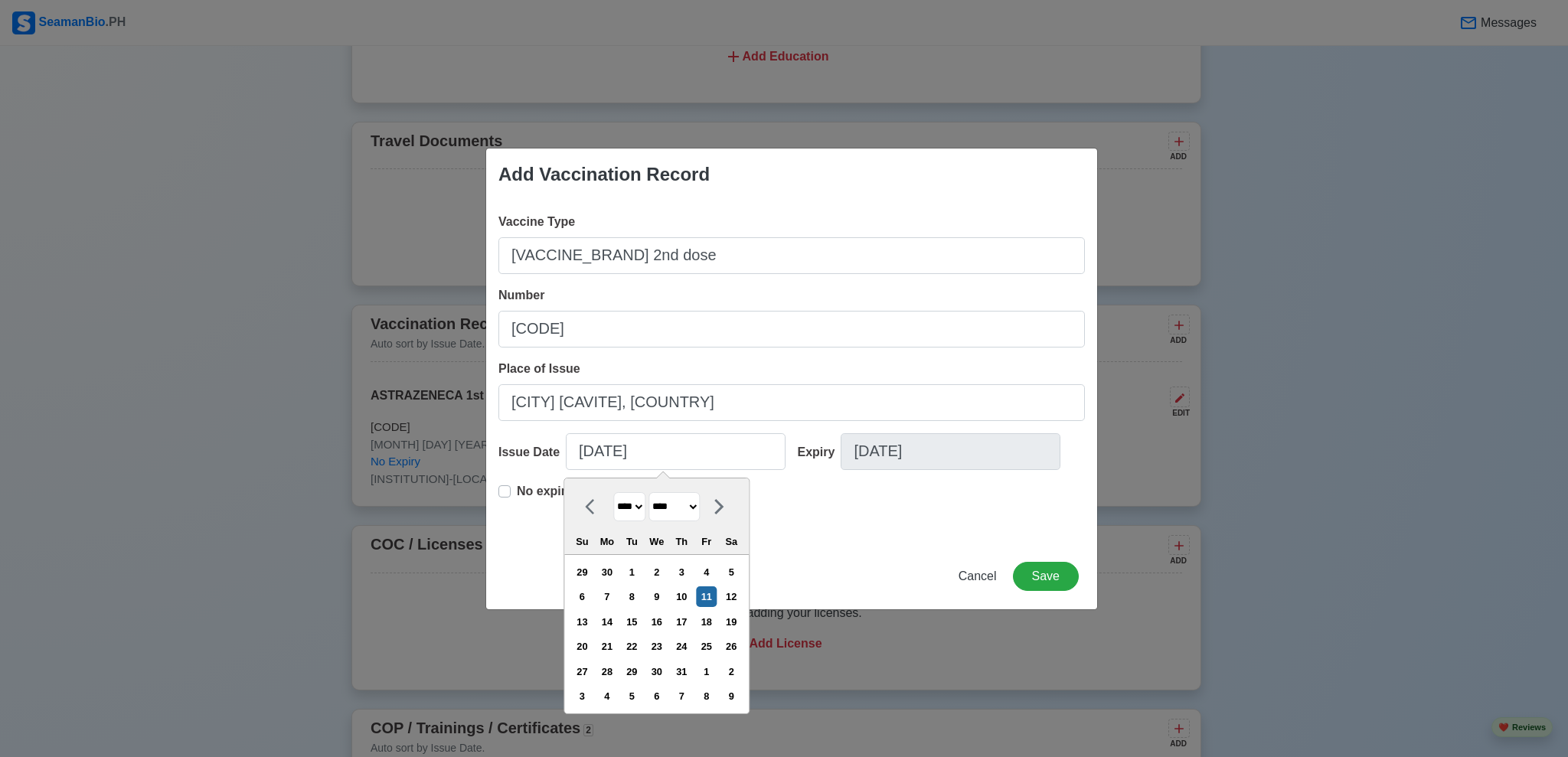 select on "****" 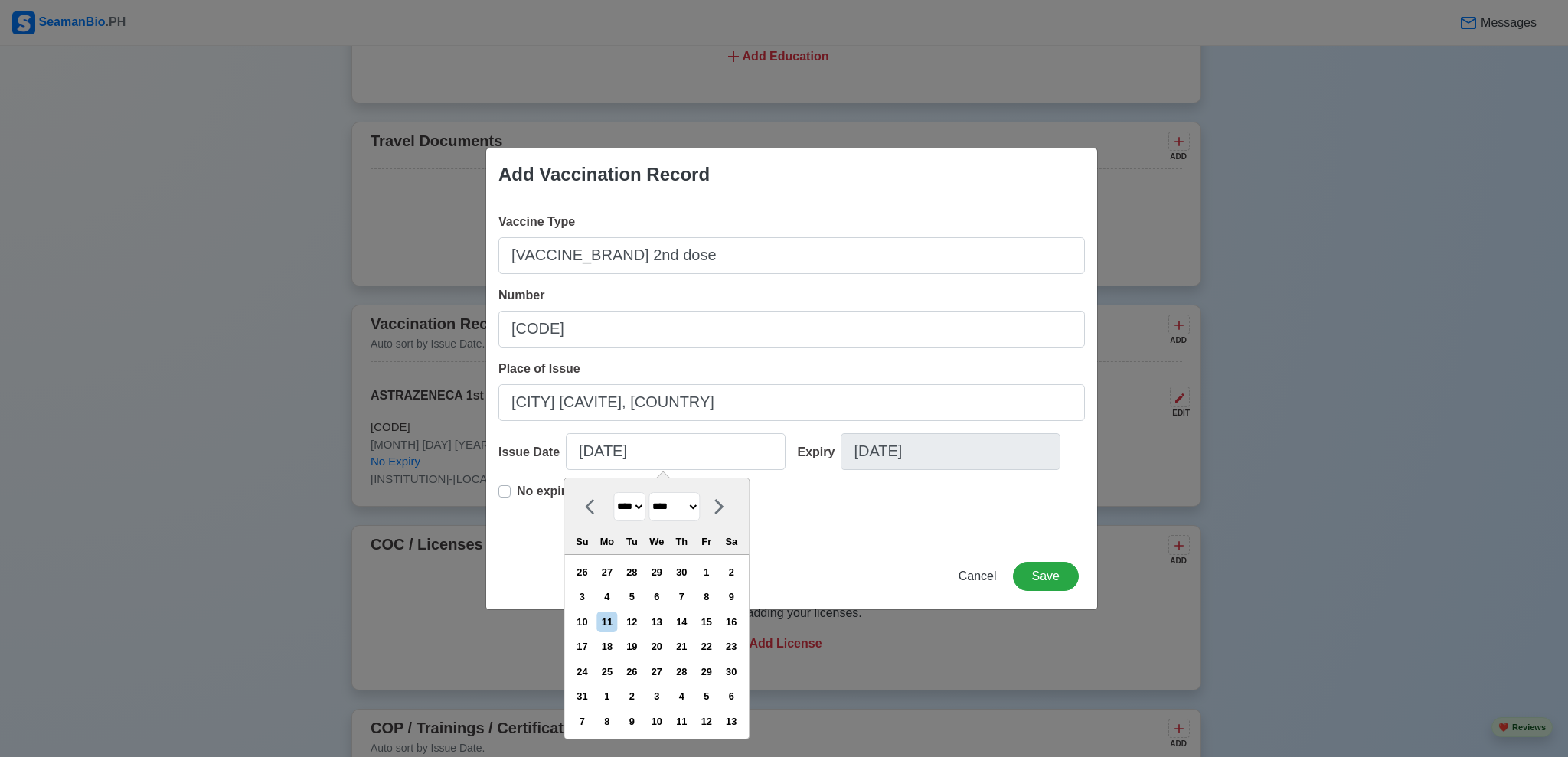 click on "******* ******** ***** ***** *** **** **** ****** ********* ******* ******** ********" at bounding box center (674, 507) 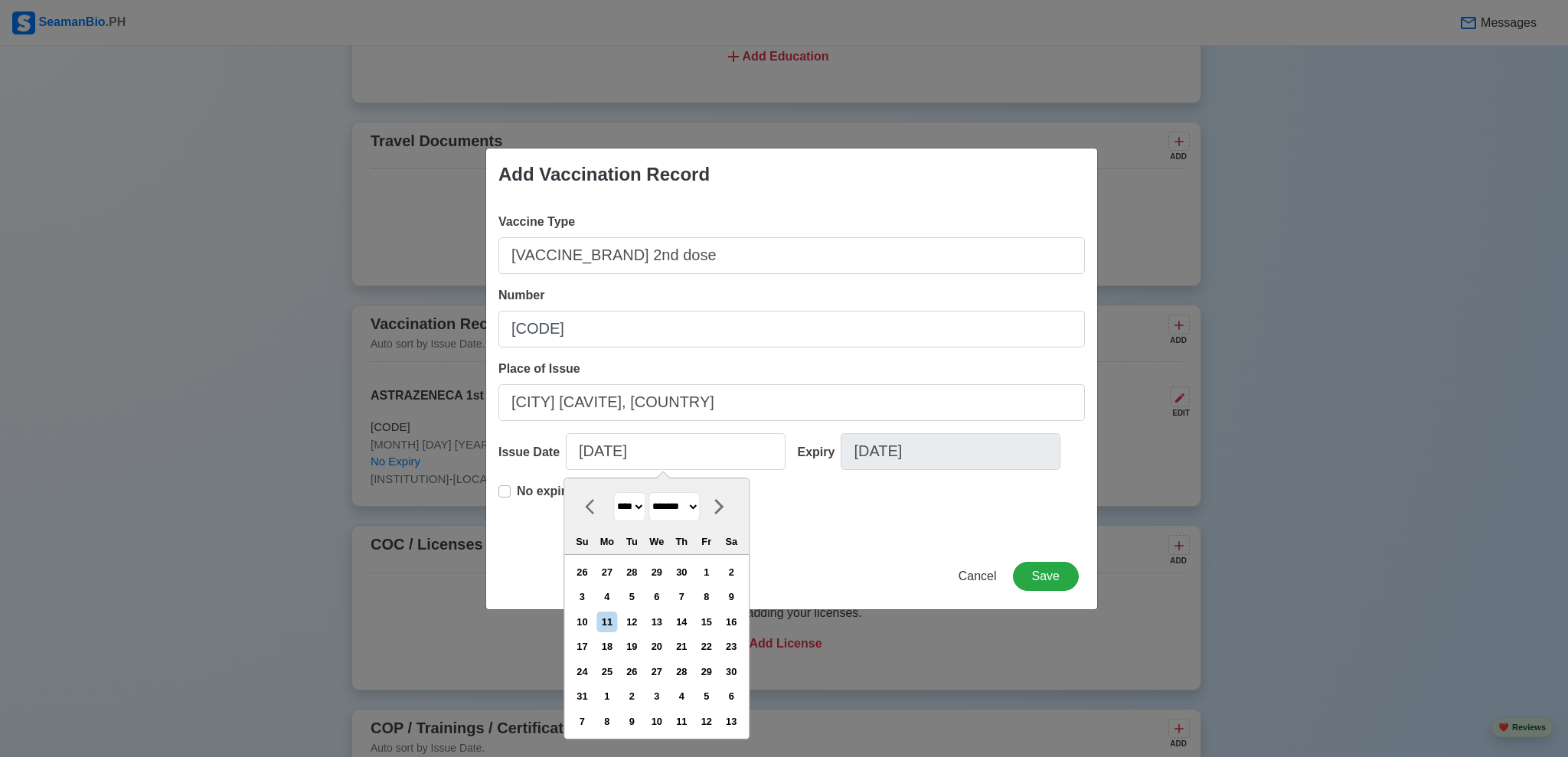 click on "******* ******** ***** ***** *** **** **** ****** ********* ******* ******** ********" at bounding box center (674, 507) 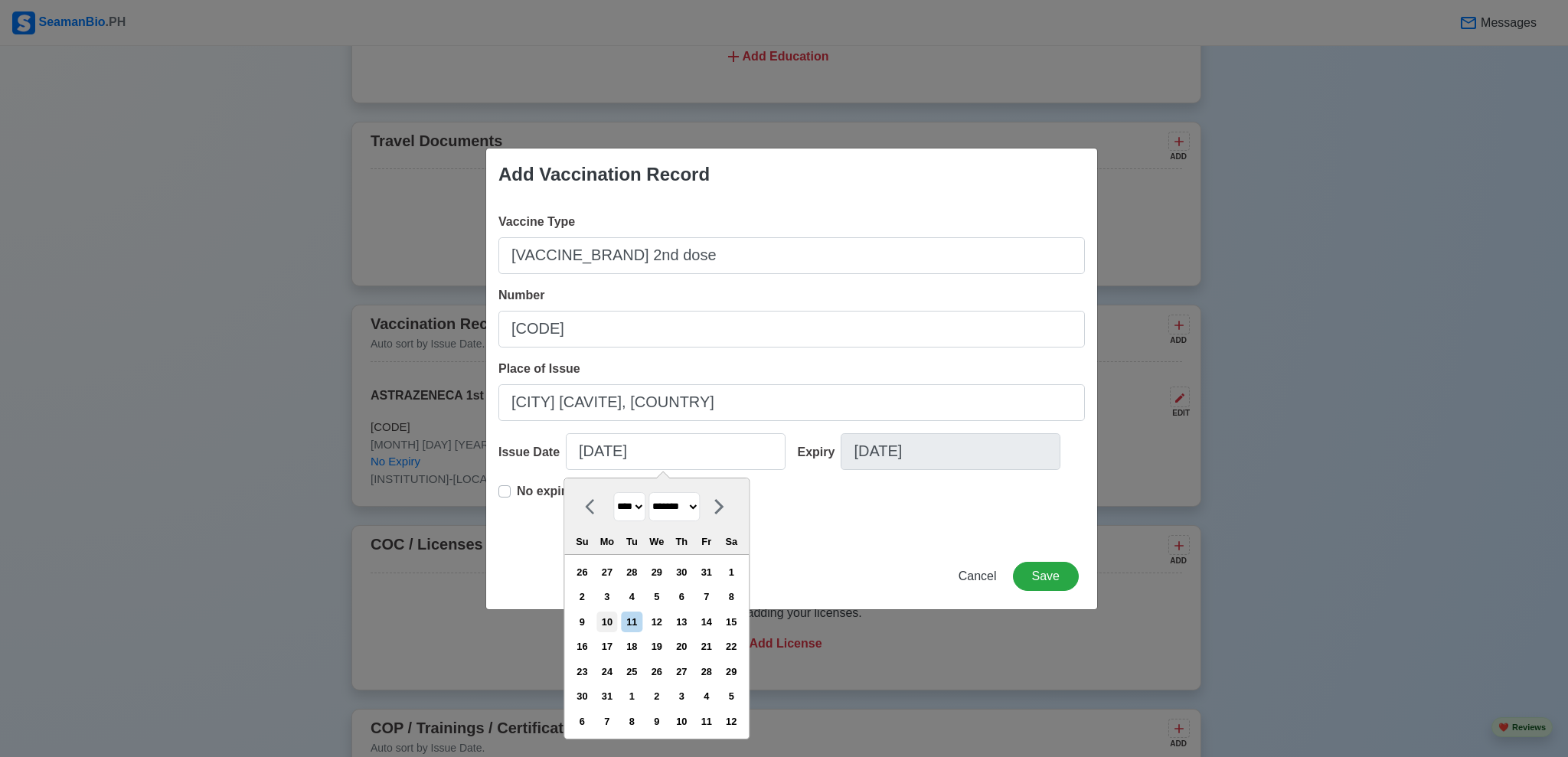 click on "10" at bounding box center (606, 622) 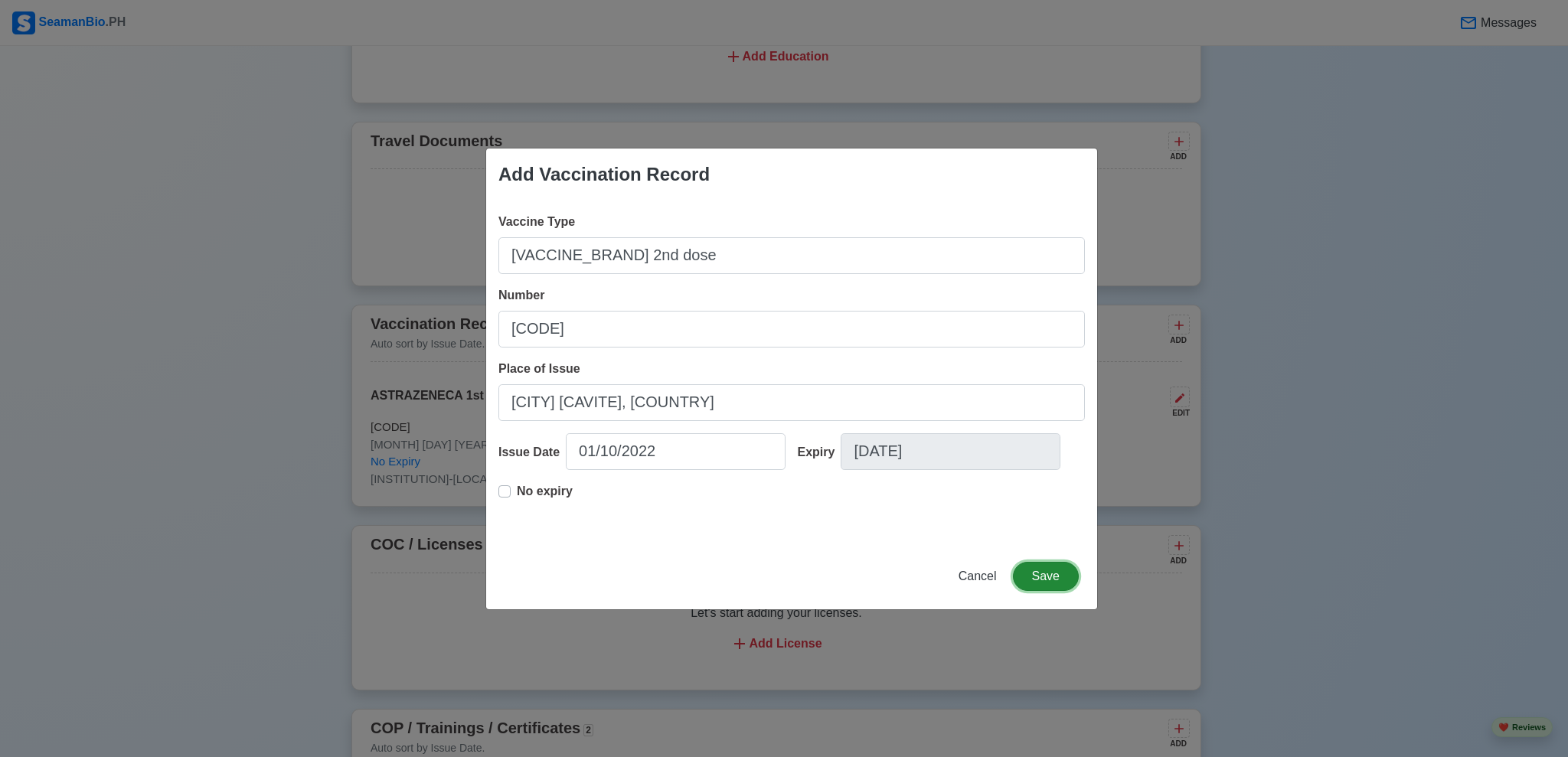 click on "Save" at bounding box center (1046, 576) 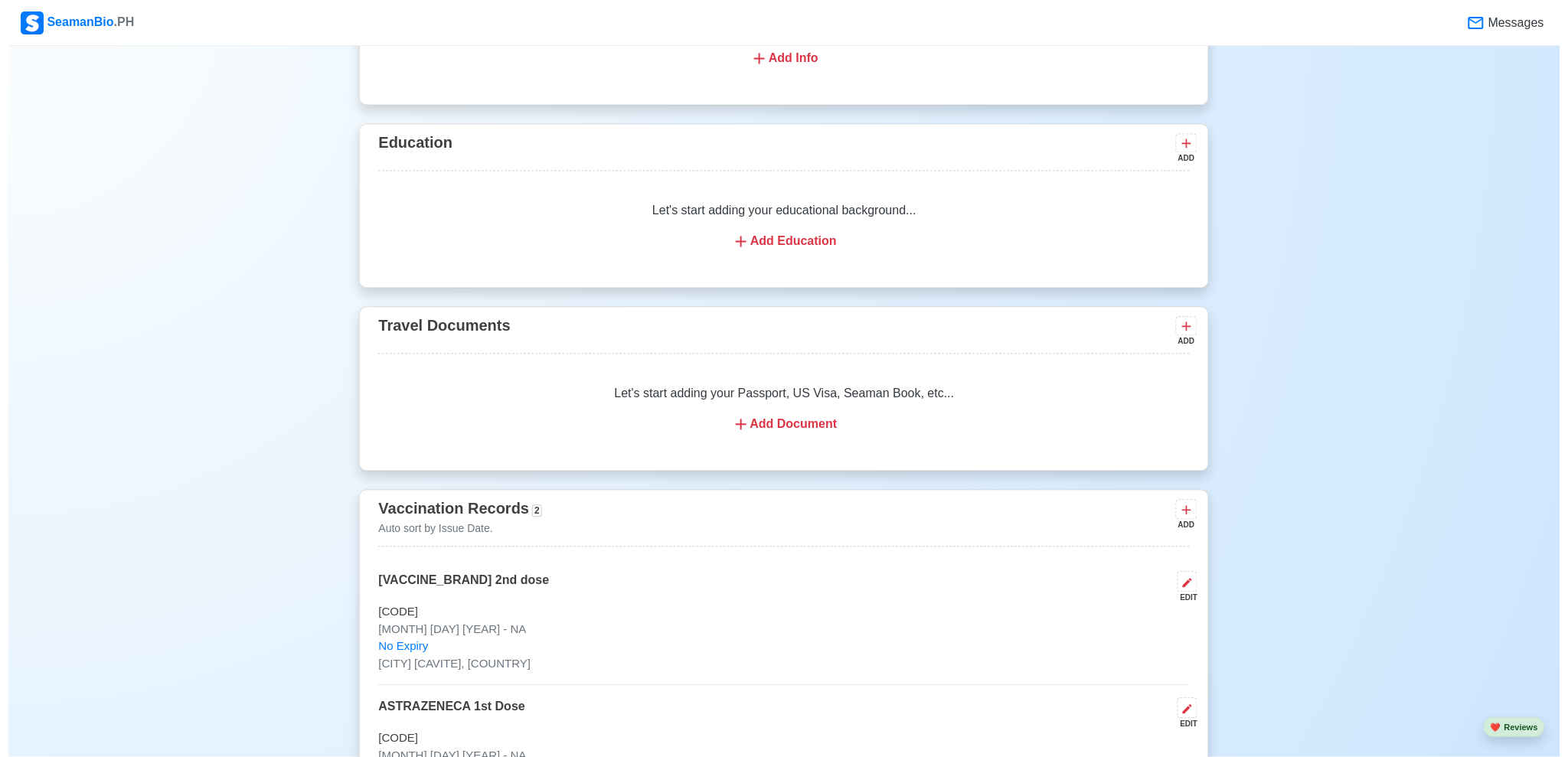 scroll, scrollTop: 1051, scrollLeft: 0, axis: vertical 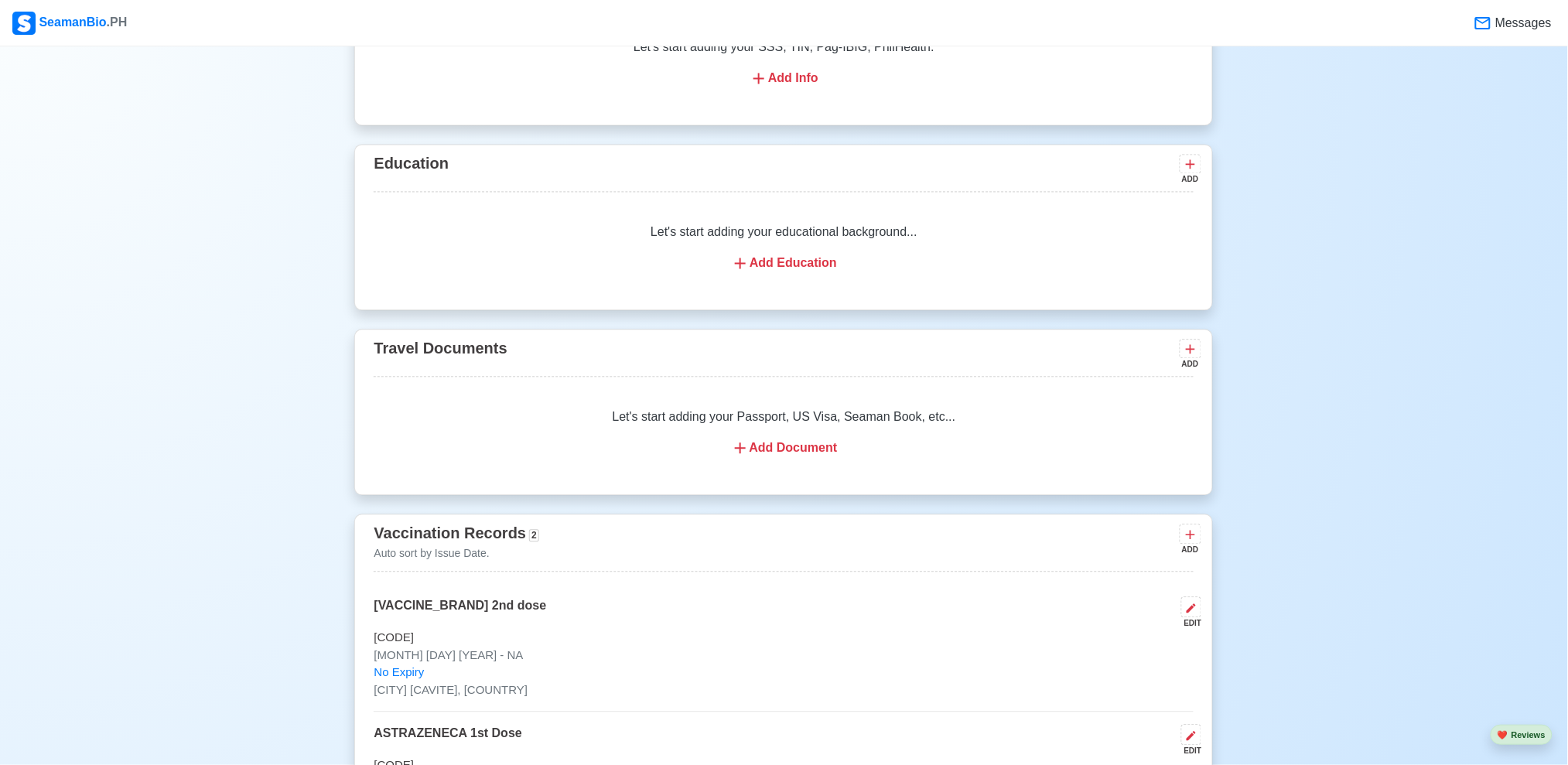 click on "Add Document" at bounding box center [784, 449] 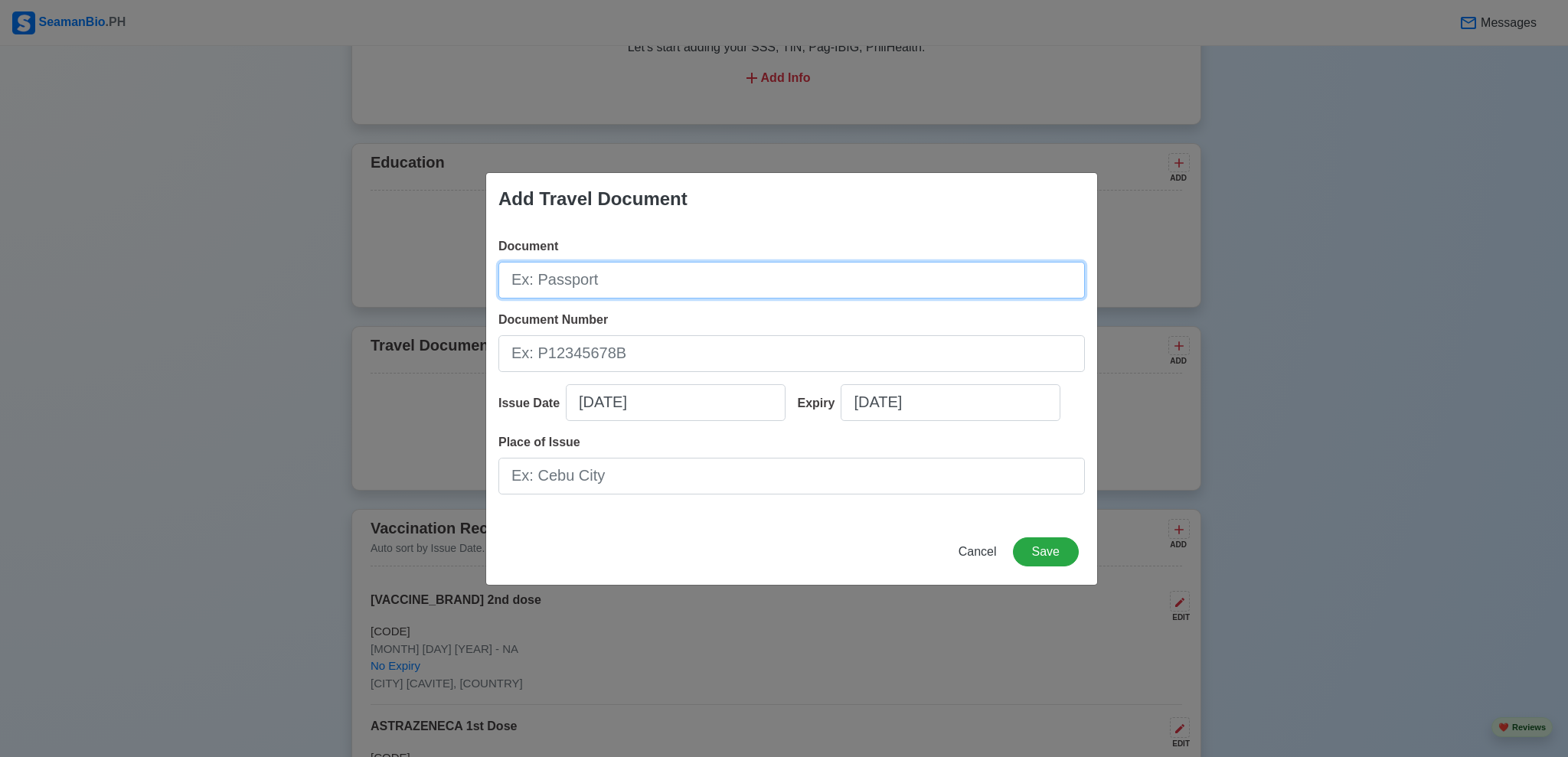 click on "Document" at bounding box center (792, 280) 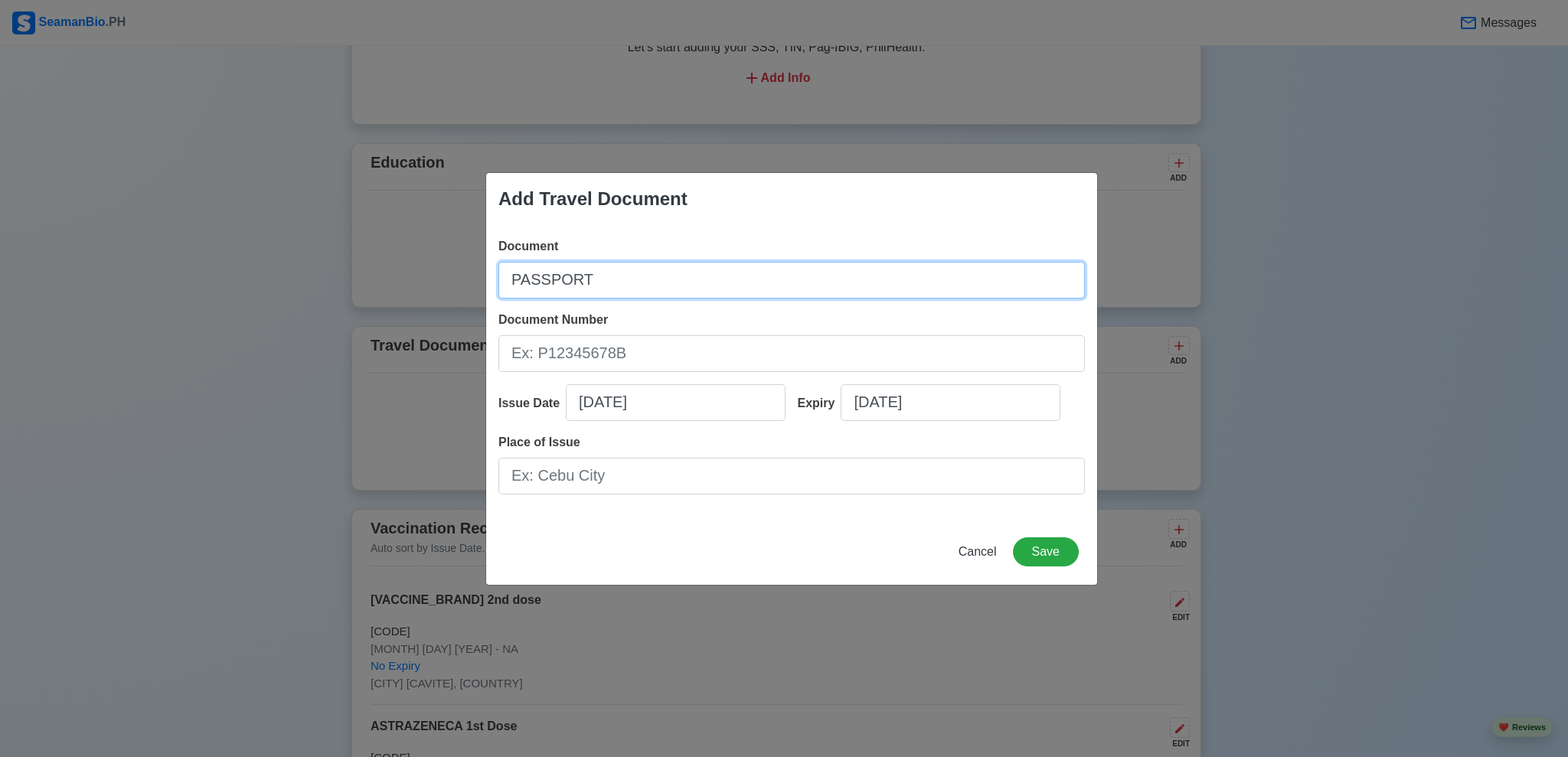 type on "PASSPORT" 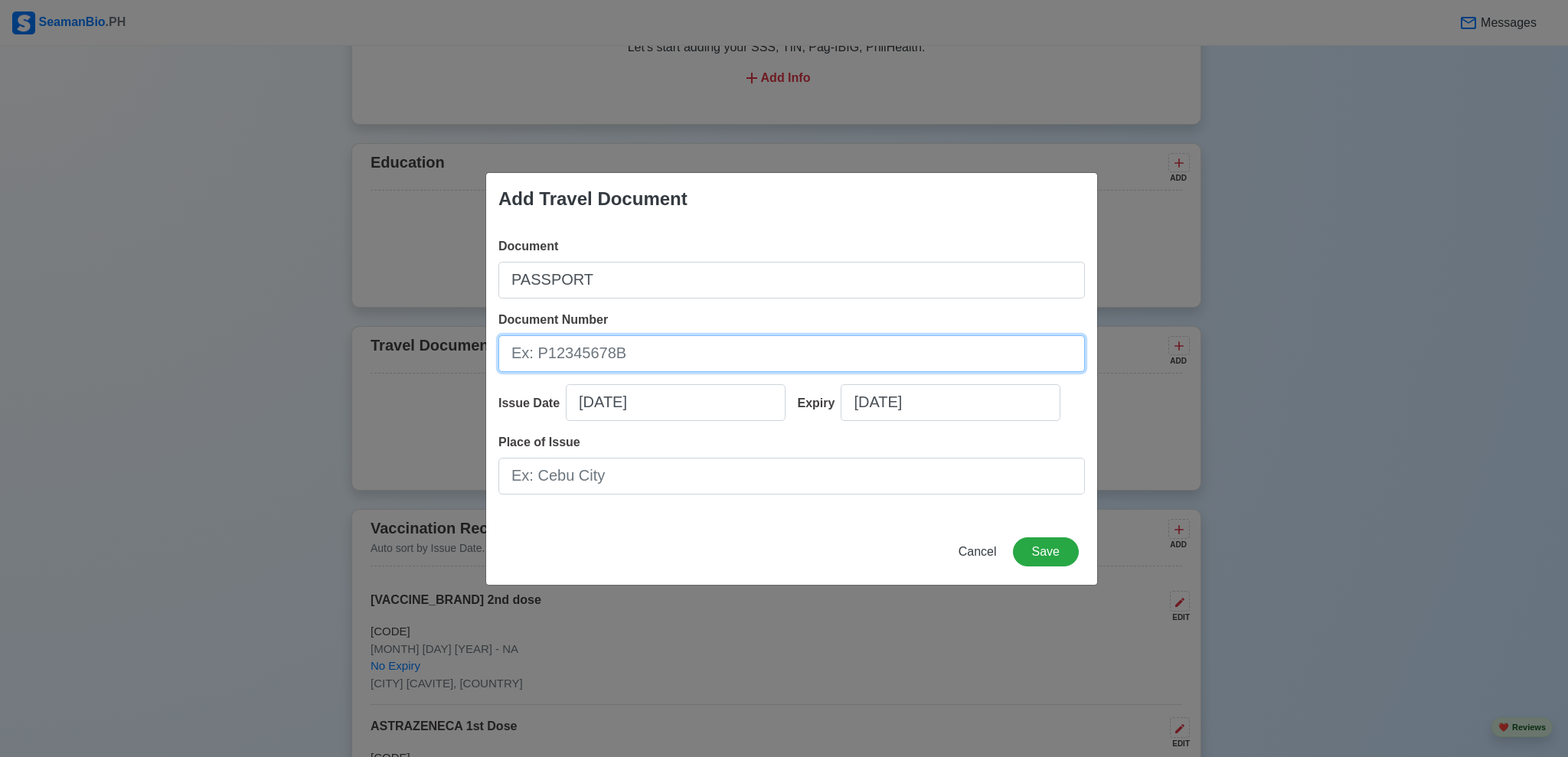 click on "Document Number" at bounding box center (792, 354) 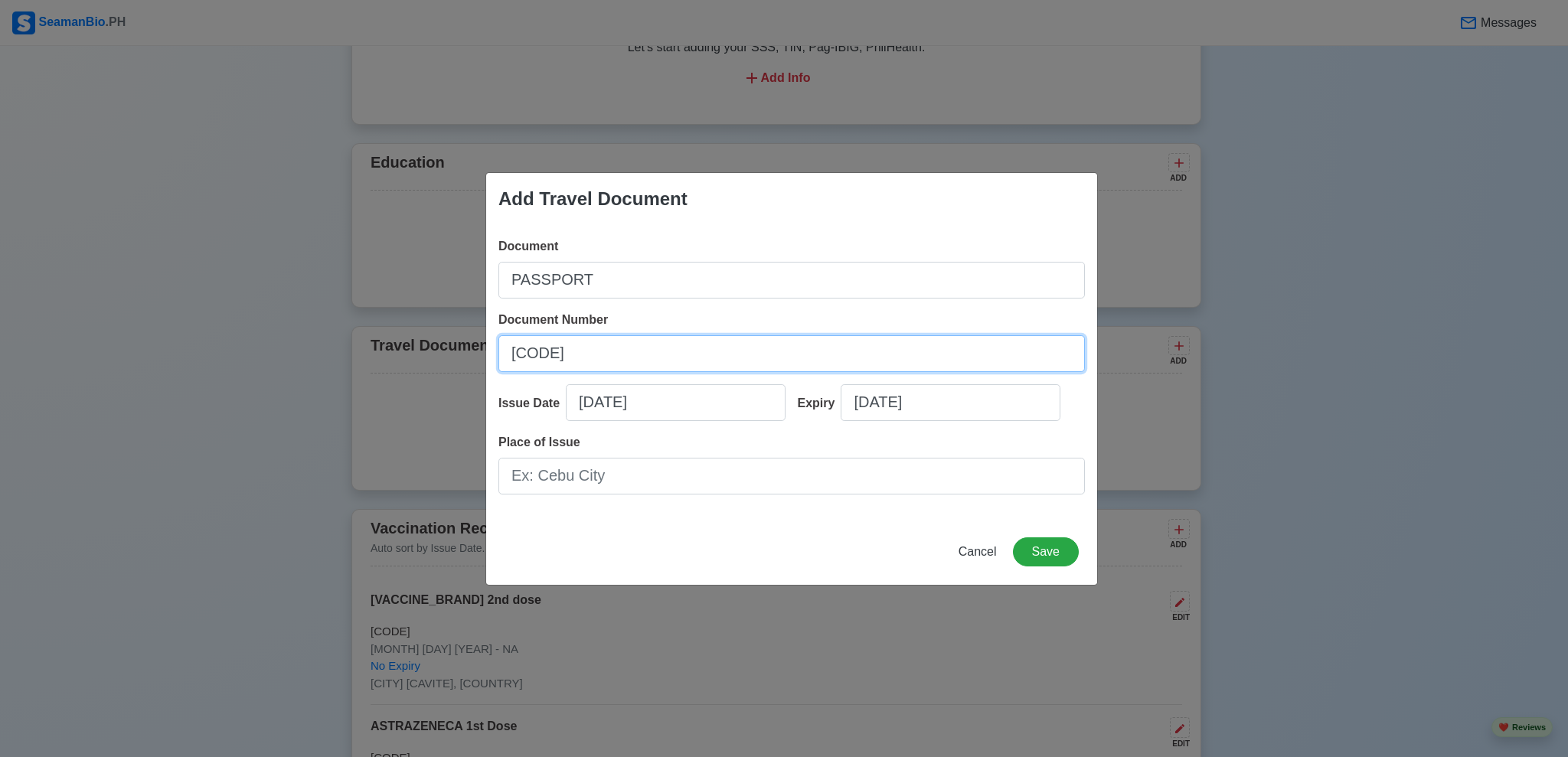 type on "[CODE]" 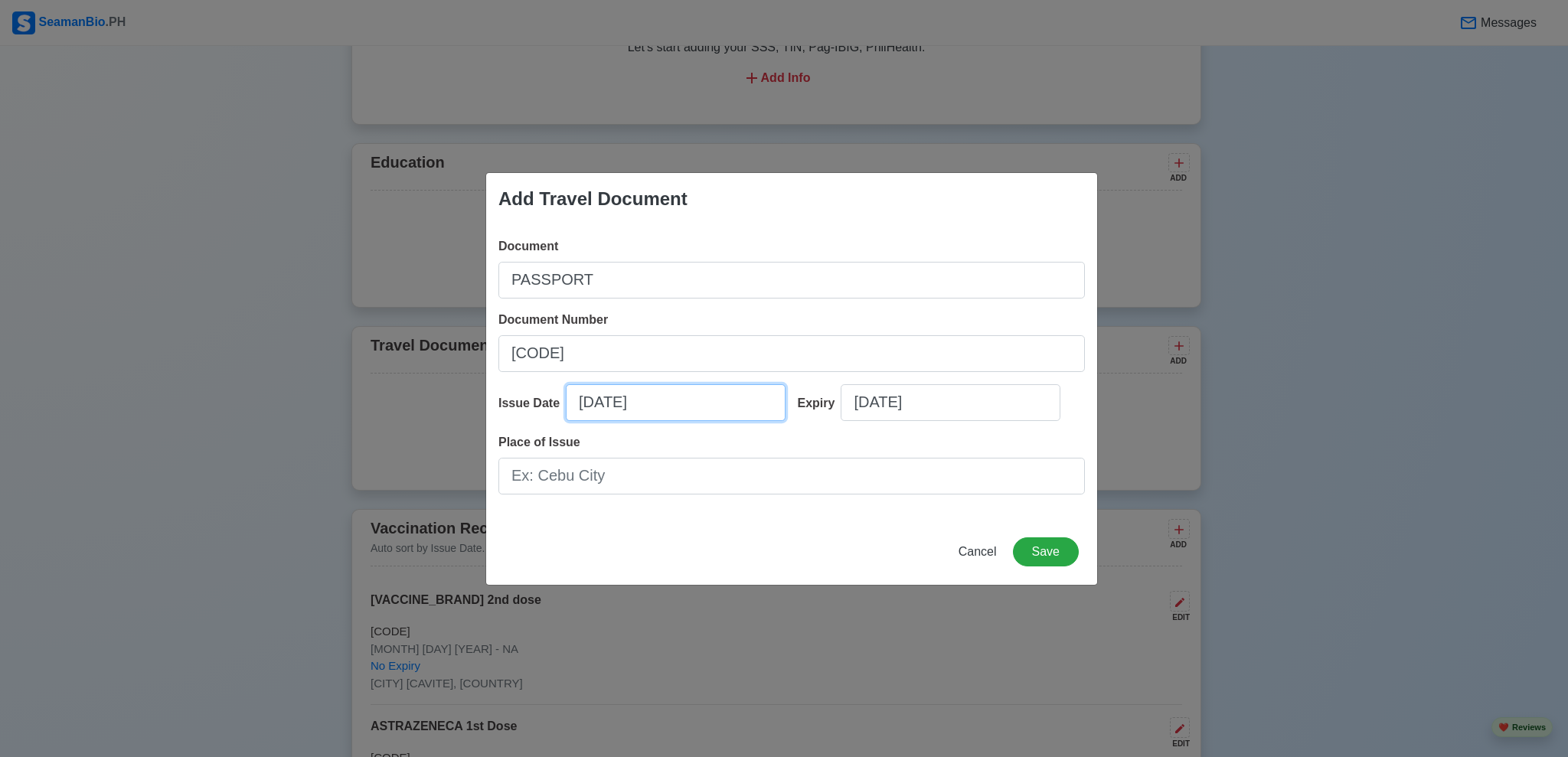 click on "[DATE]" at bounding box center (675, 403) 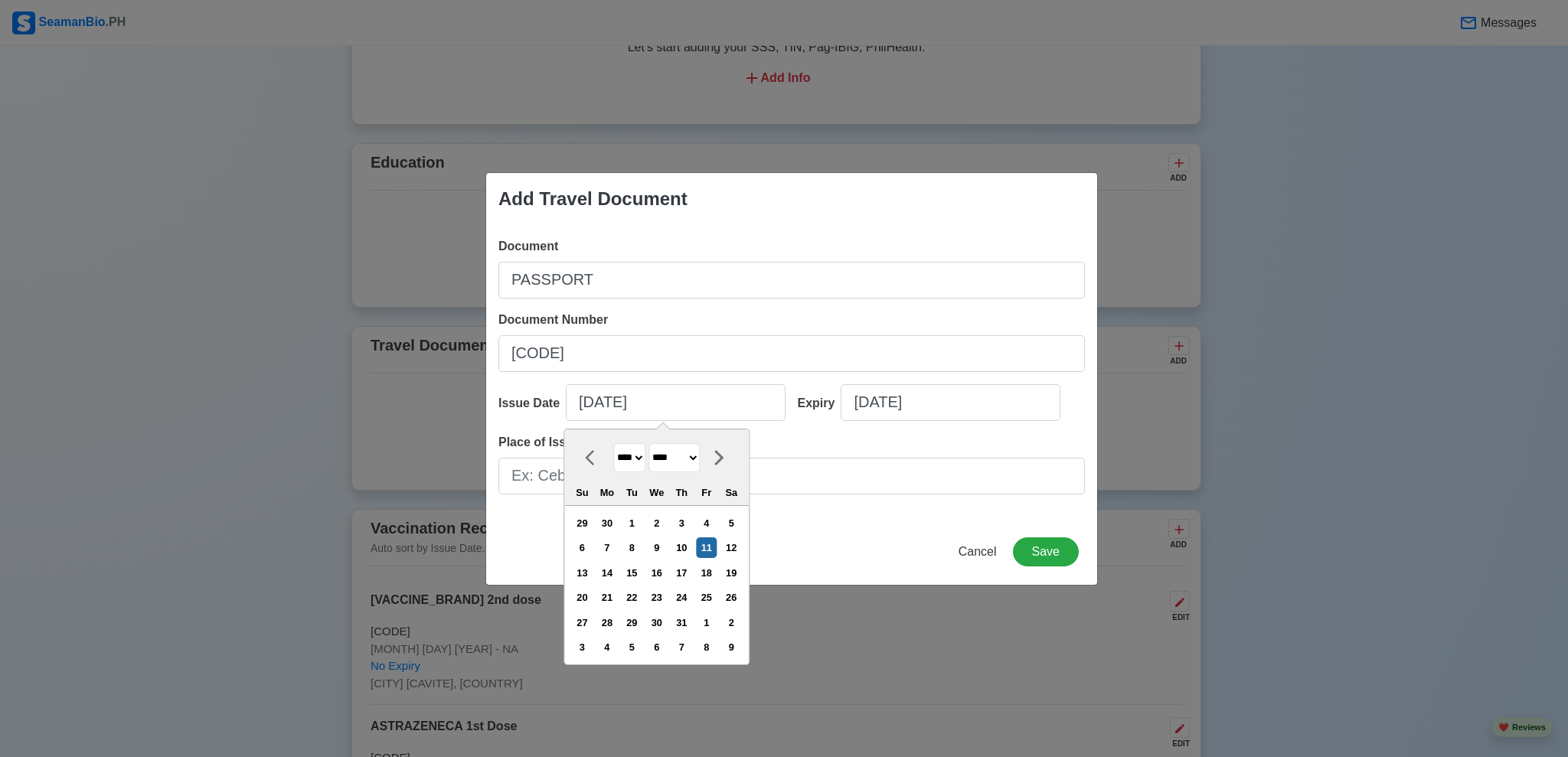 click on "******* ******** ***** ***** *** **** **** ****** ********* ******* ******** ********" at bounding box center (674, 458) 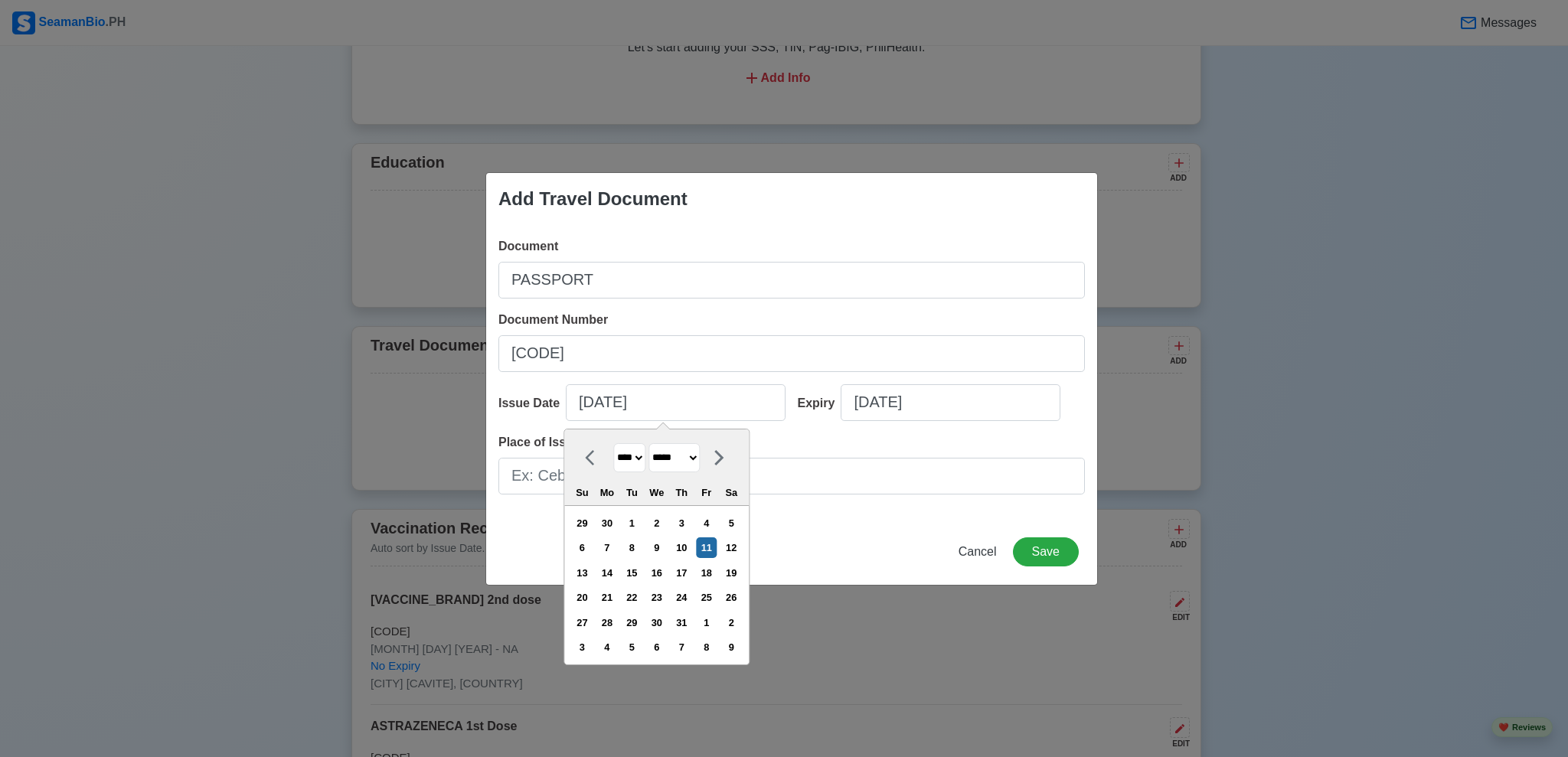 click on "******* ******** ***** ***** *** **** **** ****** ********* ******* ******** ********" at bounding box center [674, 458] 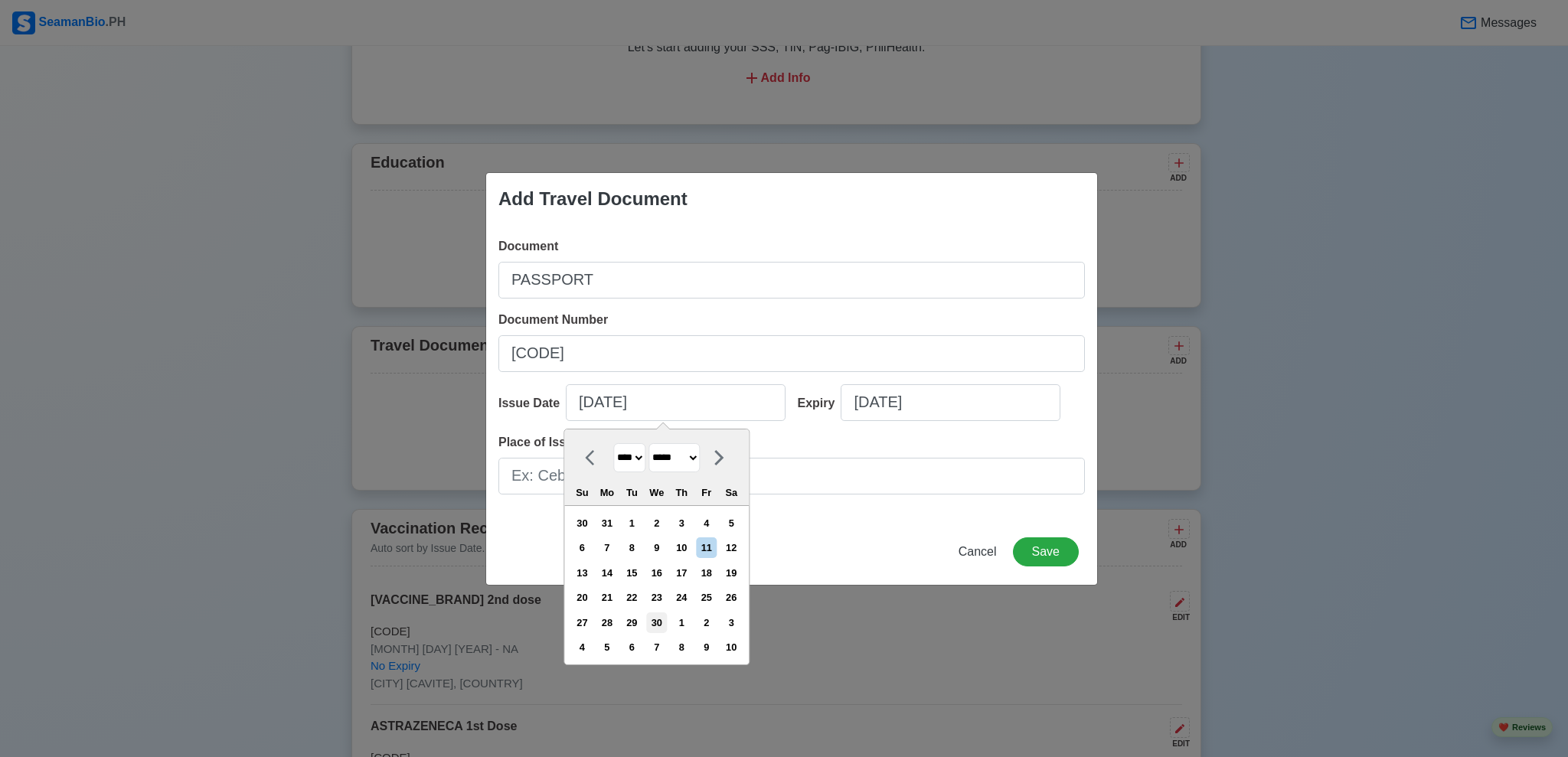 click on "30" at bounding box center (656, 622) 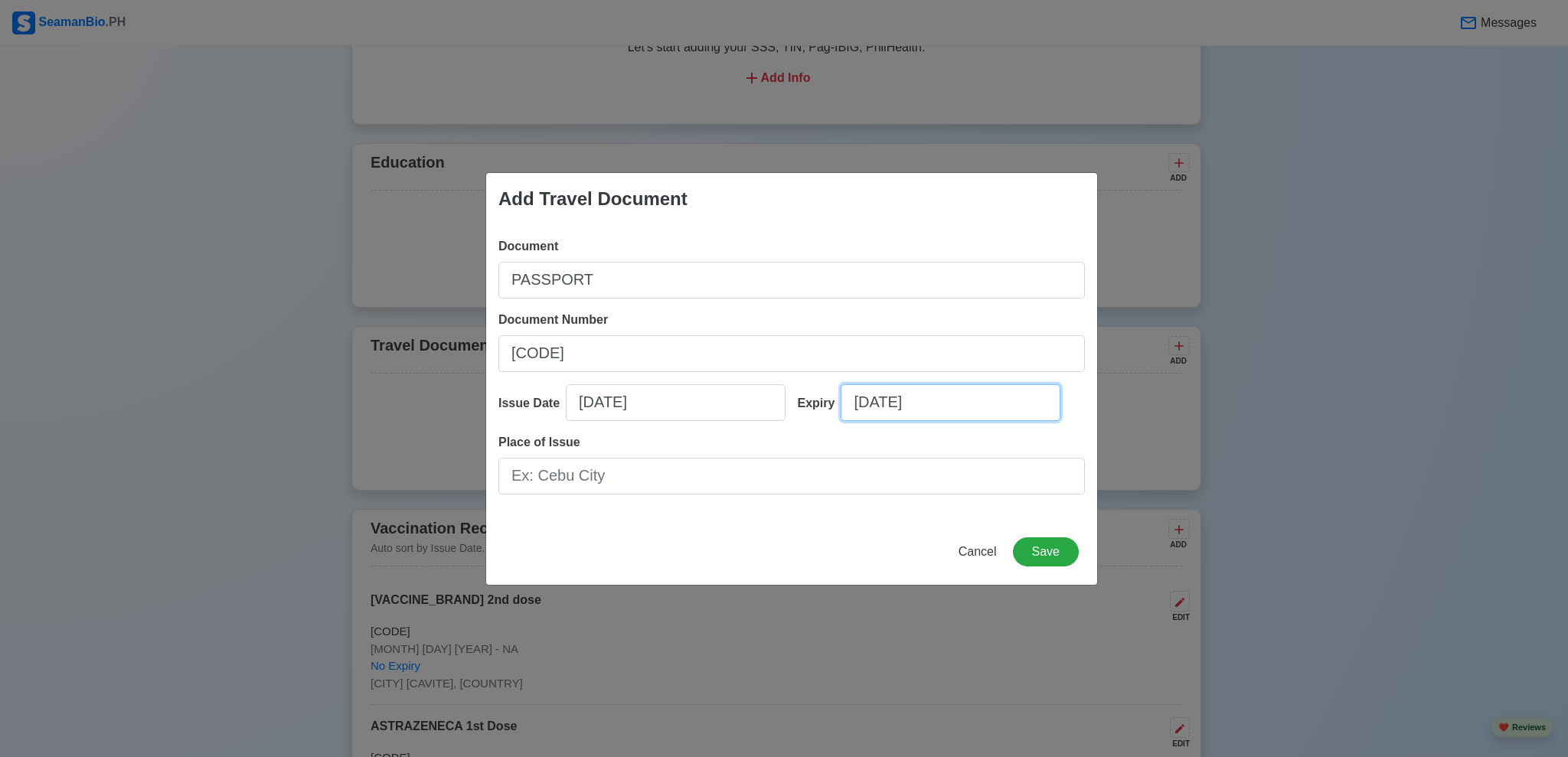click on "[DATE]" at bounding box center (950, 403) 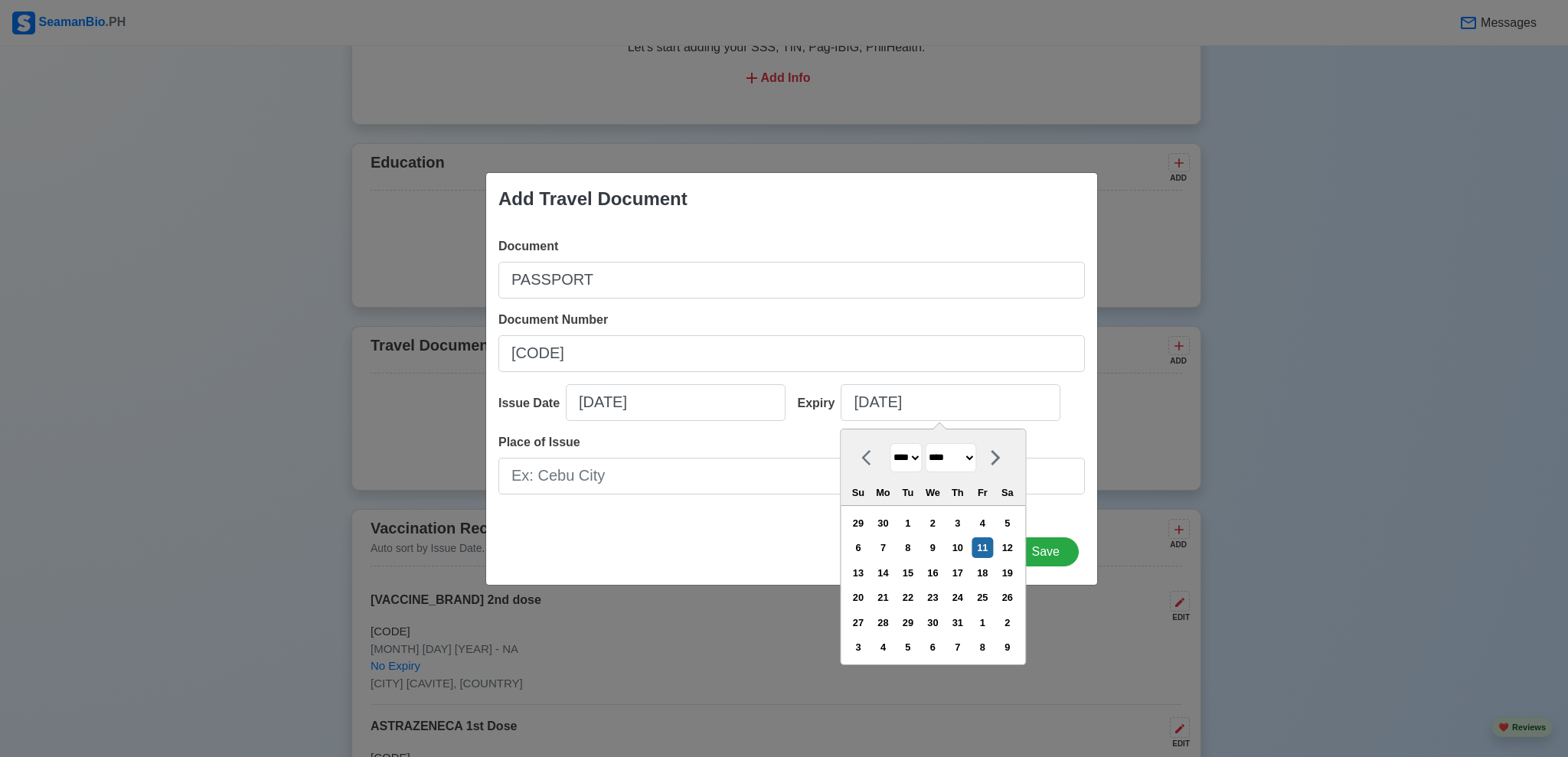click on "**** **** **** **** **** **** **** **** **** **** **** **** **** **** **** **** **** **** **** **** **** **** **** **** **** **** **** **** **** **** **** **** **** **** **** **** **** **** **** **** **** **** **** **** **** **** **** **** **** **** **** **** **** **** **** **** **** **** **** **** **** **** **** **** **** **** **** **** **** **** **** **** **** **** **** **** **** **** **** **** **** **** **** **** **** **** **** **** **** **** **** **** **** **** **** **** **** **** **** **** **** **** **** **** **** **** **** **** **** **** **** **** **** **** **** **** **** **** **** **** ****" at bounding box center [906, 458] 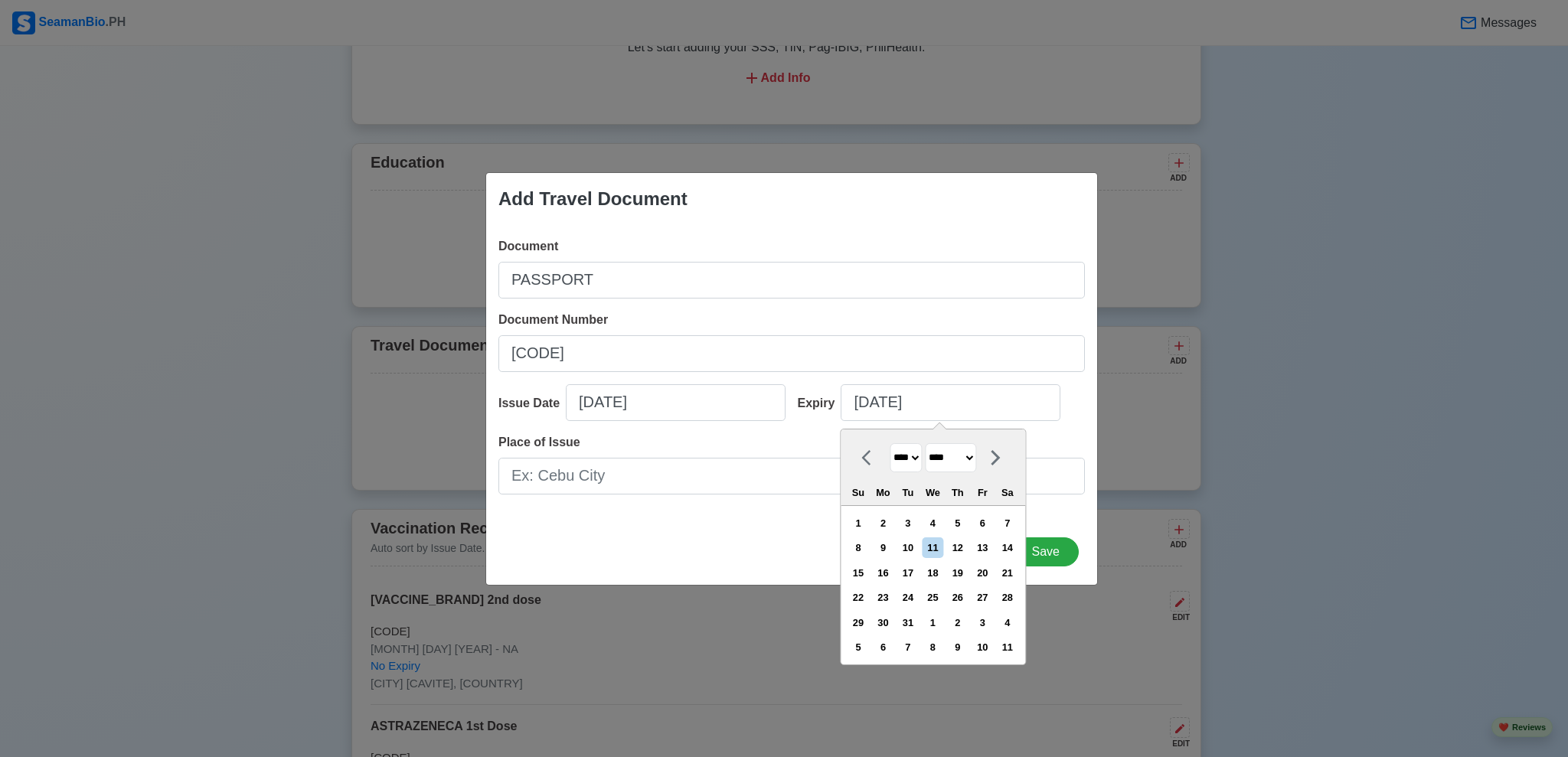 click on "******* ******** ***** ***** *** **** **** ****** ********* ******* ******** ********" at bounding box center [950, 458] 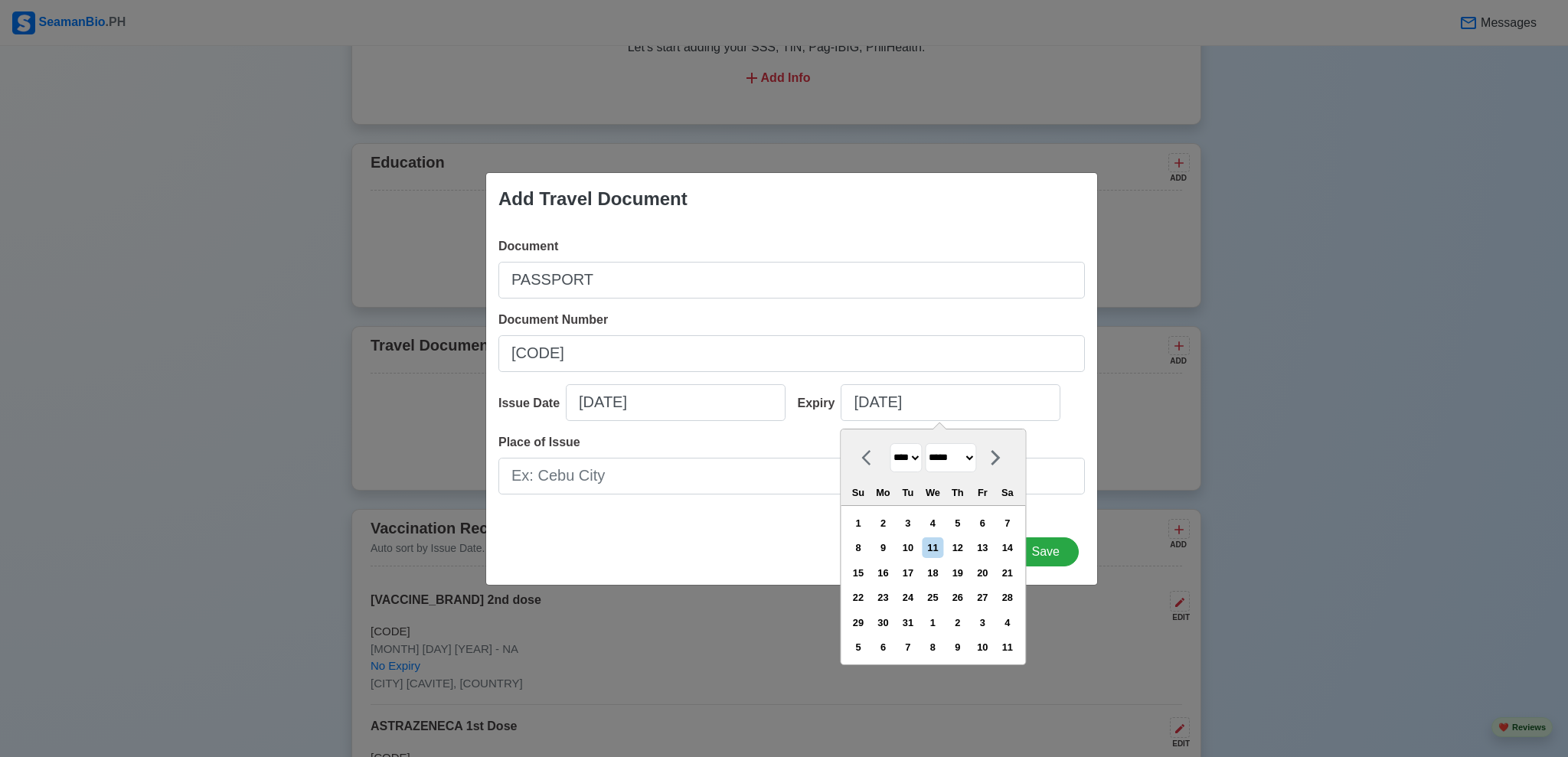 click on "******* ******** ***** ***** *** **** **** ****** ********* ******* ******** ********" at bounding box center (950, 458) 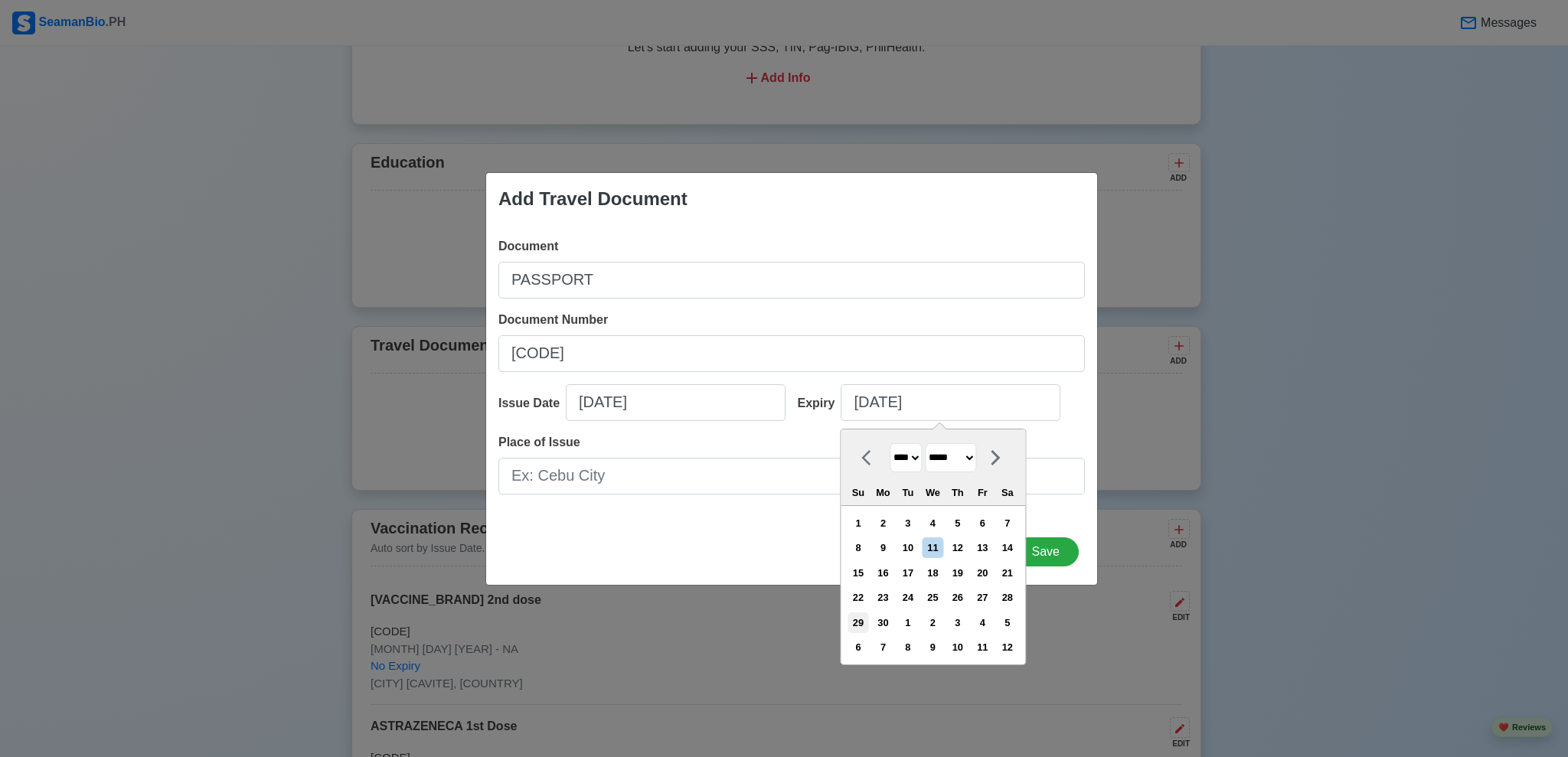 click on "29" at bounding box center [858, 622] 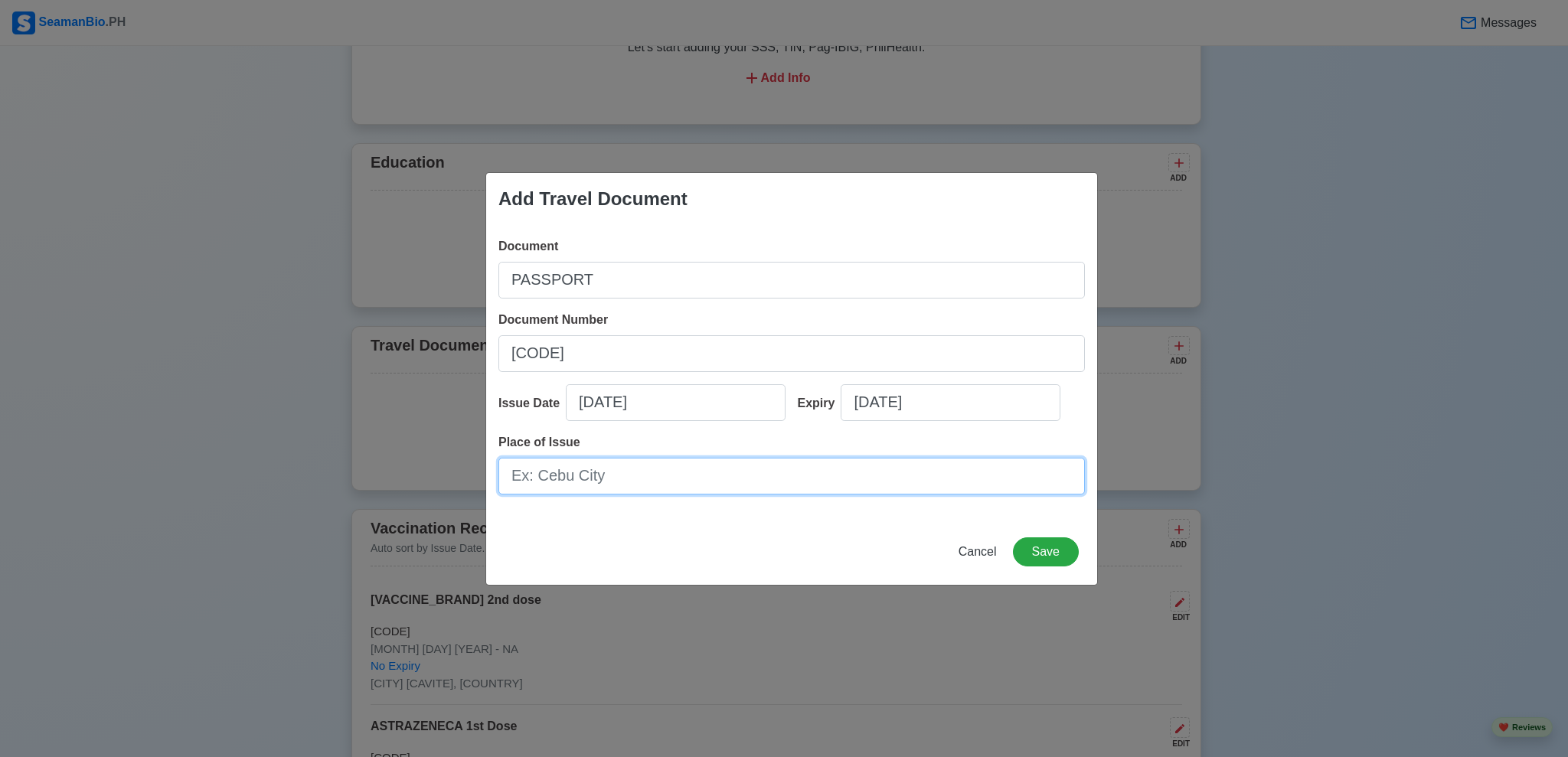 click on "Place of Issue" at bounding box center (792, 476) 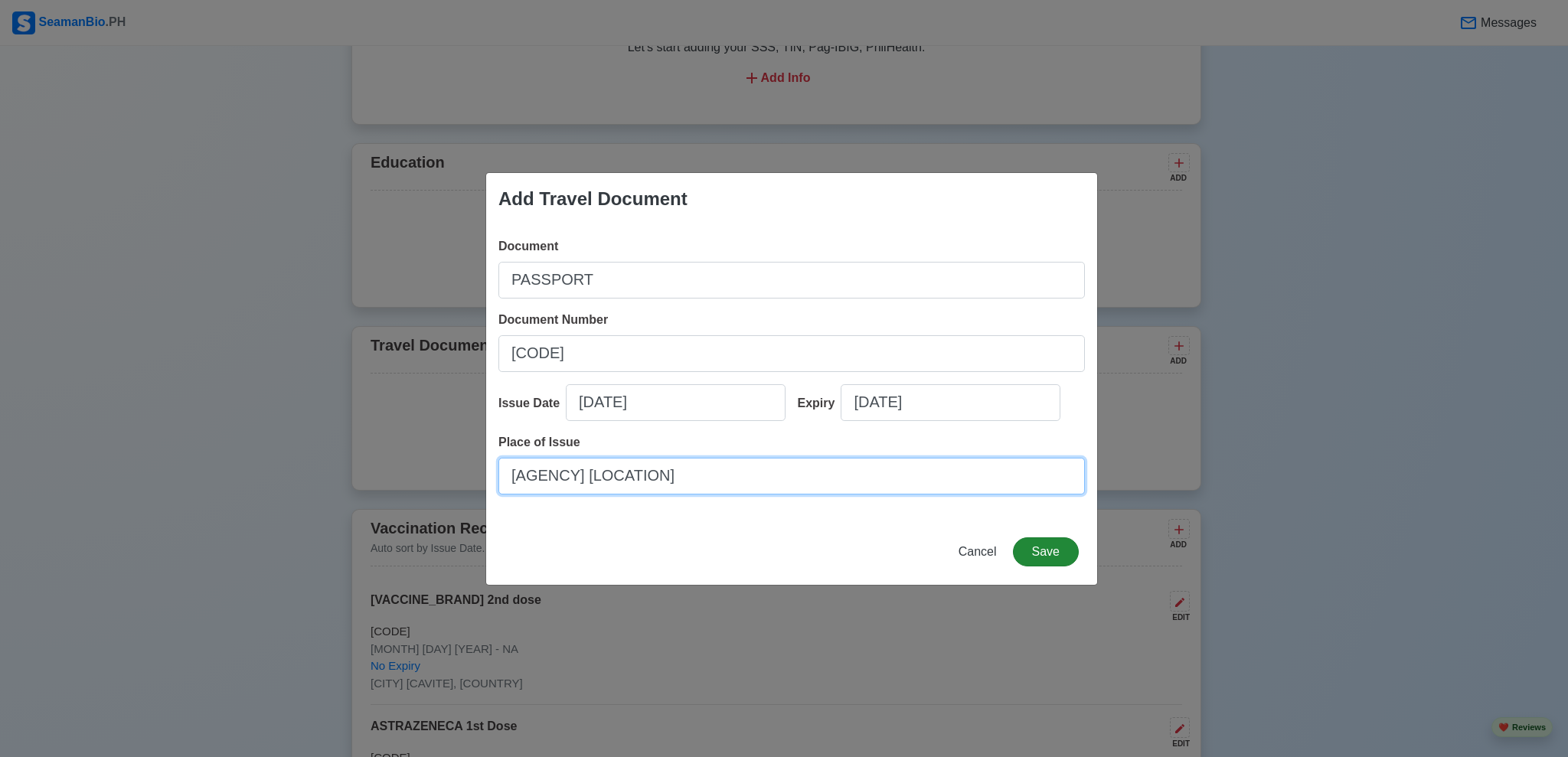 type on "[AGENCY] [LOCATION]" 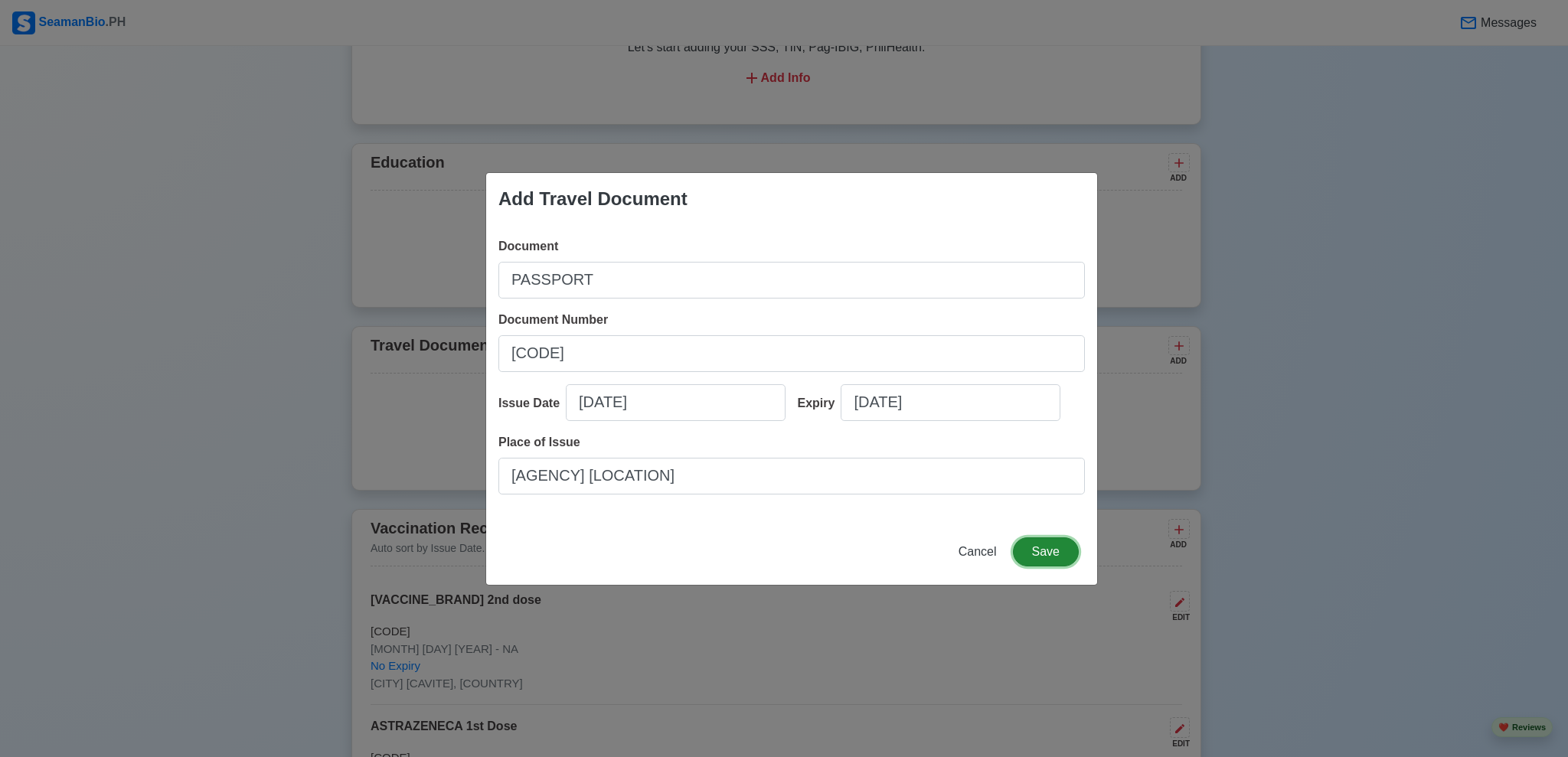 click on "Save" at bounding box center (1046, 552) 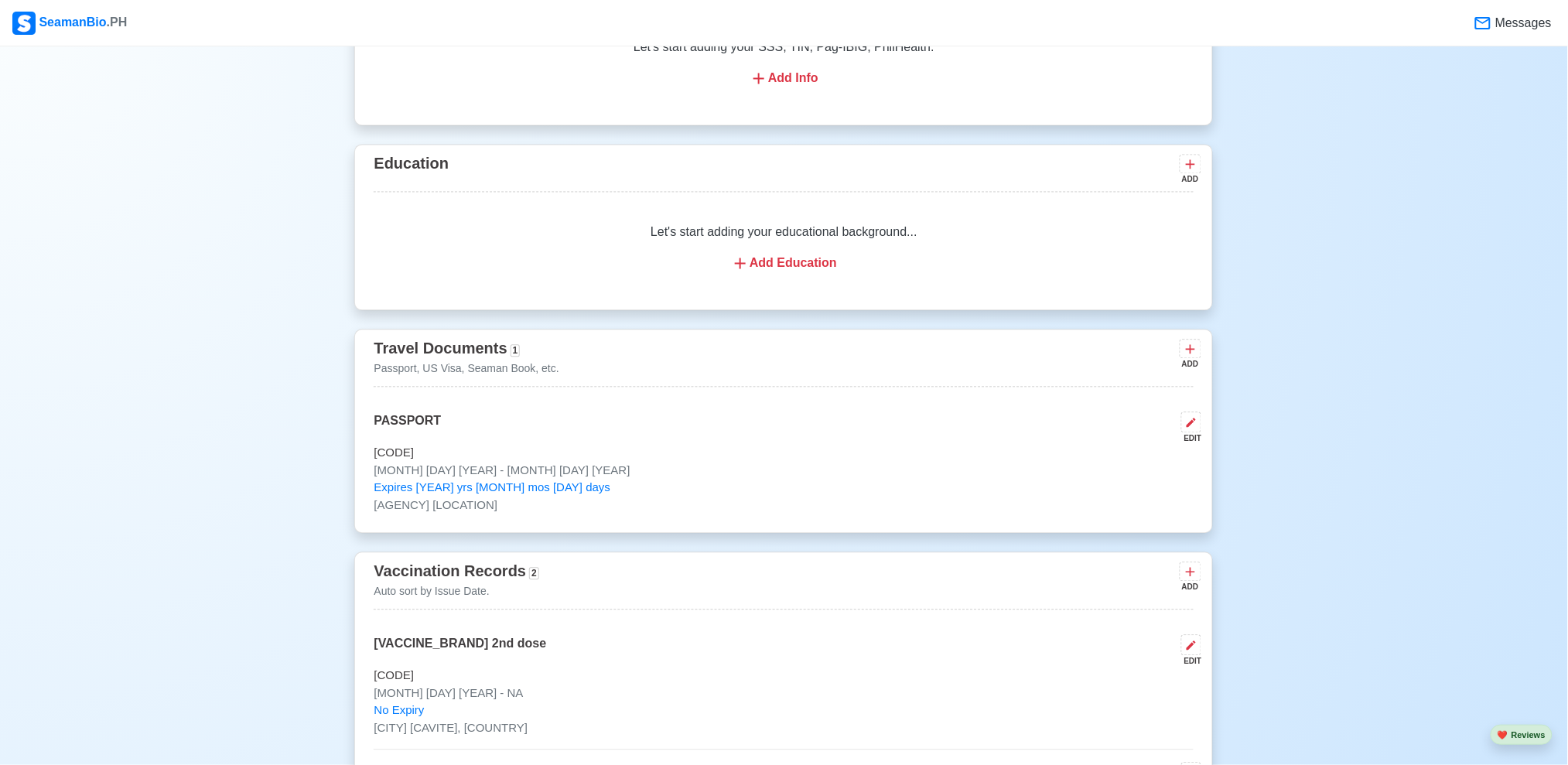 click on "Add Education" at bounding box center (784, 264) 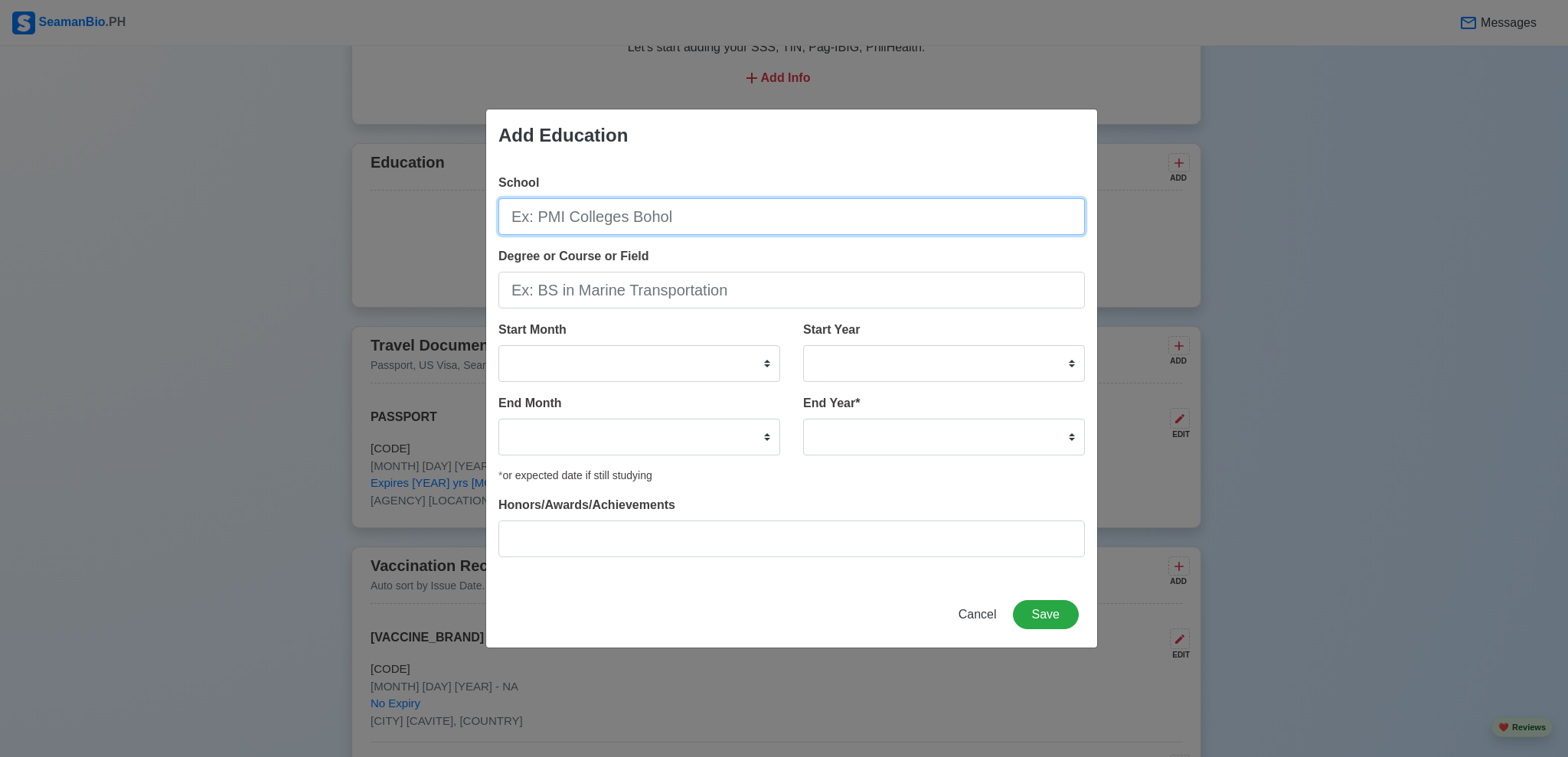click on "School" at bounding box center (792, 217) 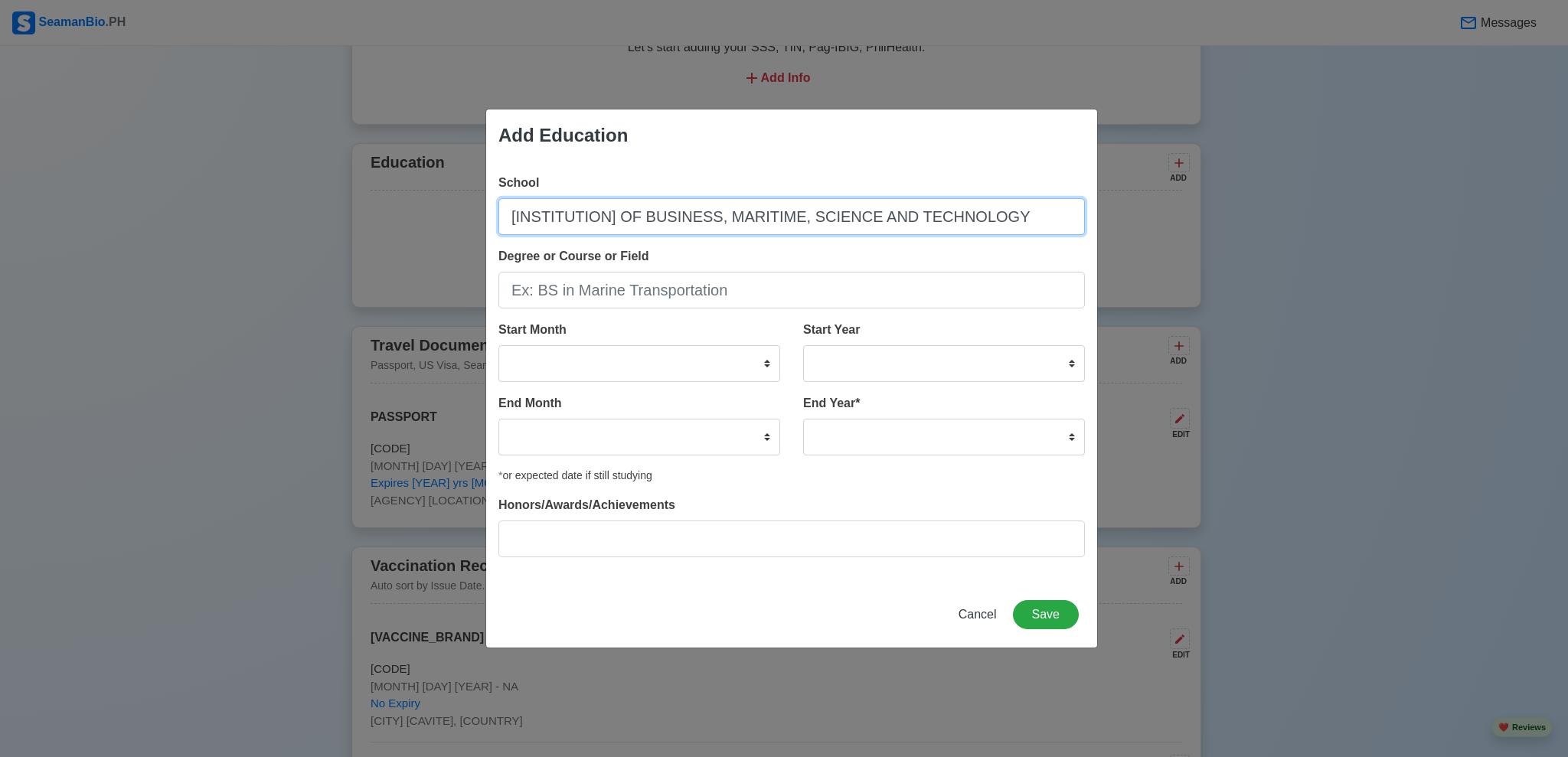 scroll, scrollTop: 0, scrollLeft: 15, axis: horizontal 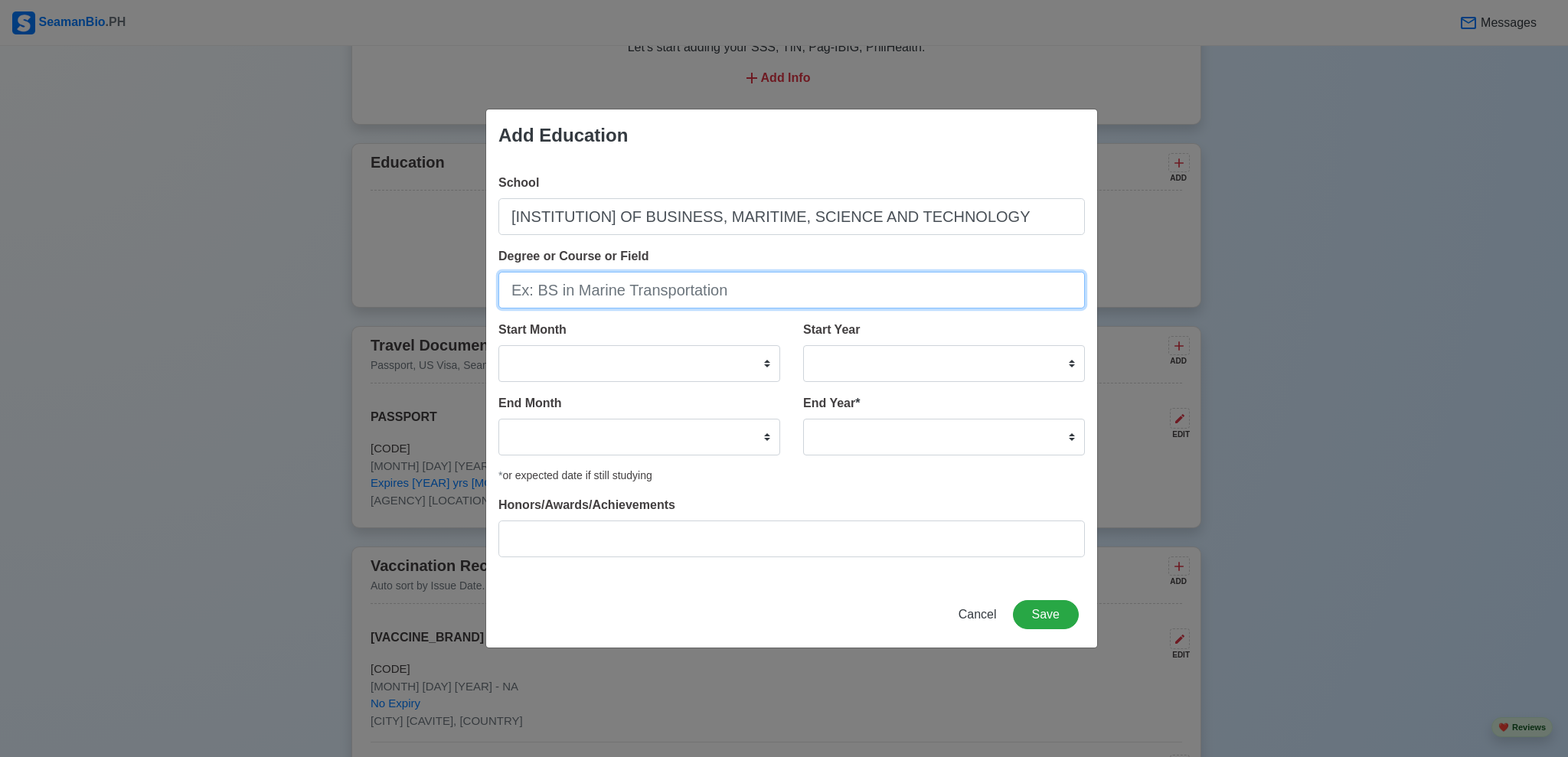 click on "Degree or Course or Field" at bounding box center (792, 290) 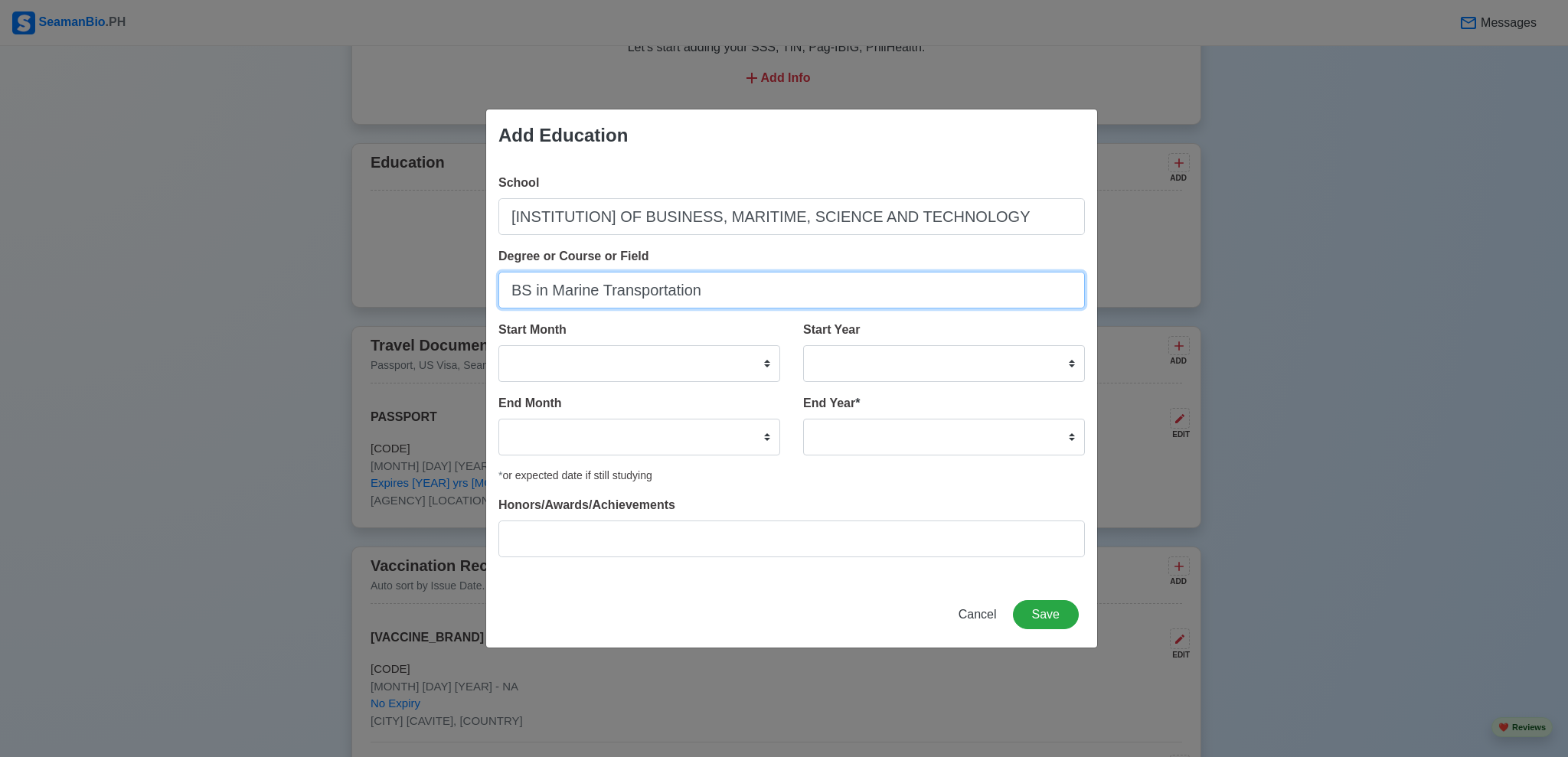 type on "BS in Marine Transportation" 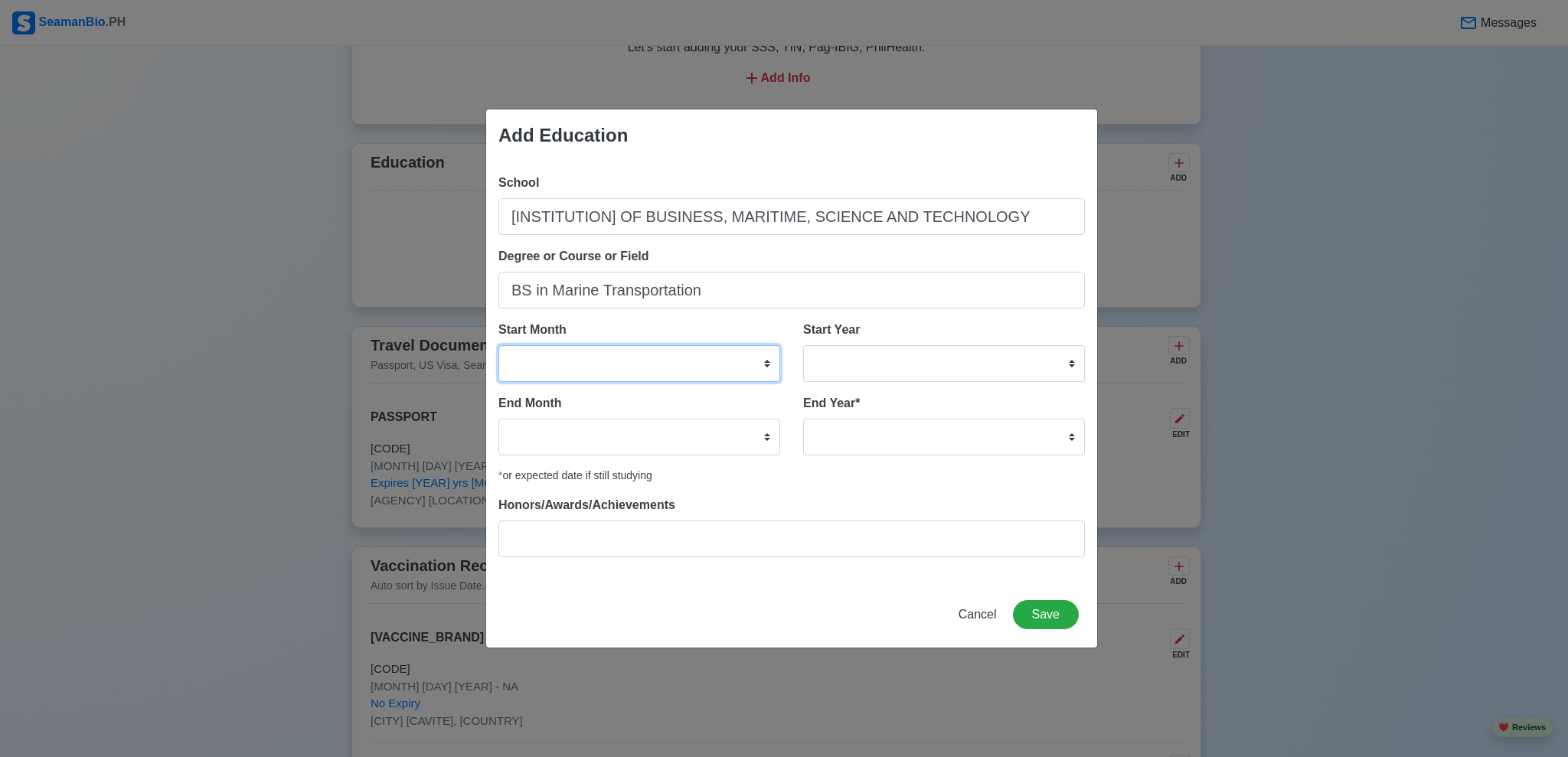 click on "January February March April May June July August September October November December" at bounding box center (639, 364) 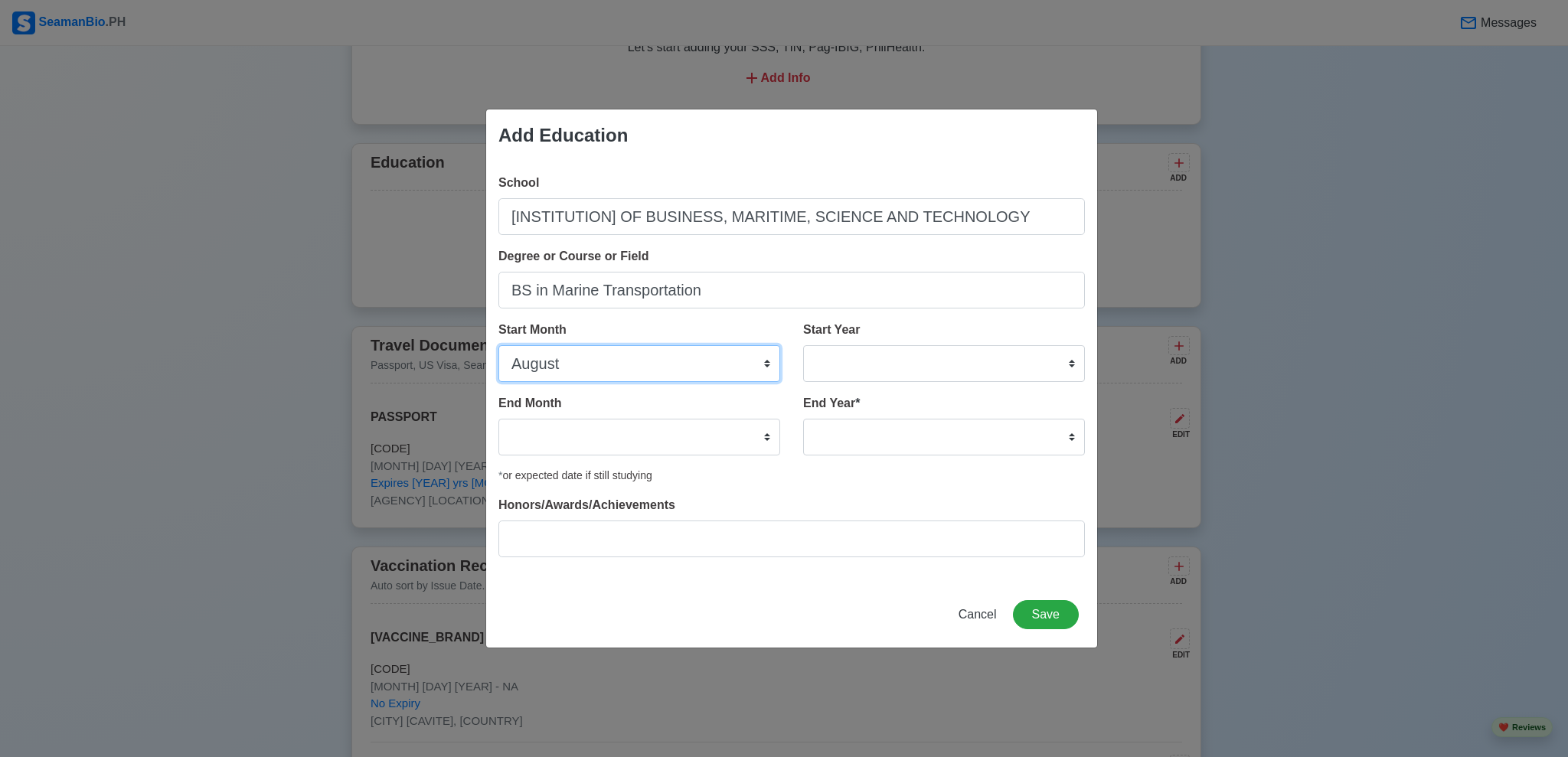 click on "January February March April May June July August September October November December" at bounding box center [639, 364] 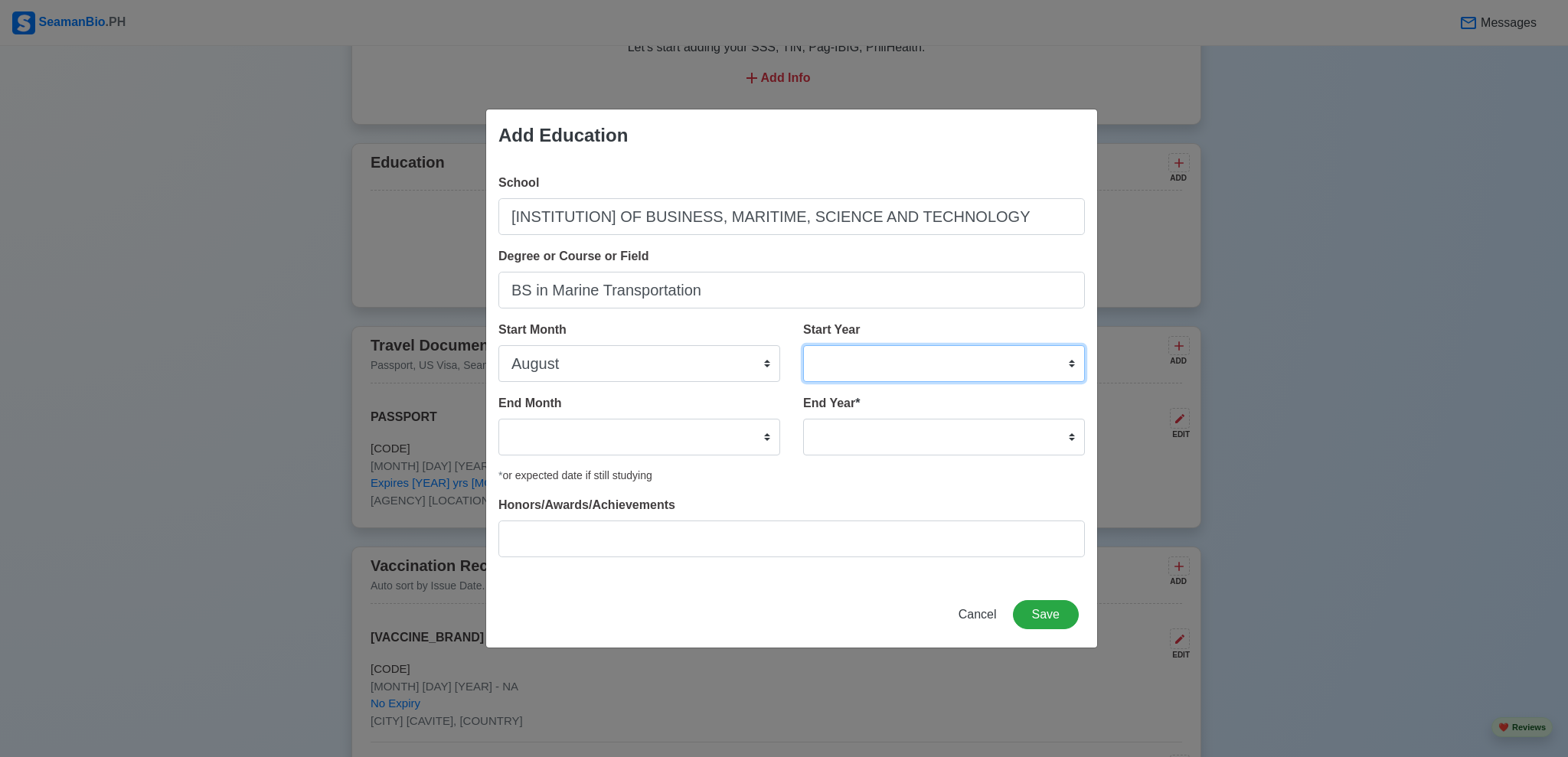 click on "2025 2024 2023 2022 2021 2020 2019 2018 2017 2016 2015 2014 2013 2012 2011 2010 2009 2008 2007 2006 2005 2004 2003 2002 2001 2000 1999 1998 1997 1996 1995 1994 1993 1992 1991 1990 1989 1988 1987 1986 1985 1984 1983 1982 1981 1980 1979 1978 1977 1976 1975 1974 1973 1972 1971 1970 1969 1968 1967 1966 1965 1964 1963 1962 1961 1960 1959 1958 1957 1956 1955 1954 1953 1952 1951 1950 1949 1948 1947 1946 1945 1944 1943 1942 1941 1940 1939 1938 1937 1936 1935 1934 1933 1932 1931 1930 1929 1928 1927 1926 1925" at bounding box center (944, 364) 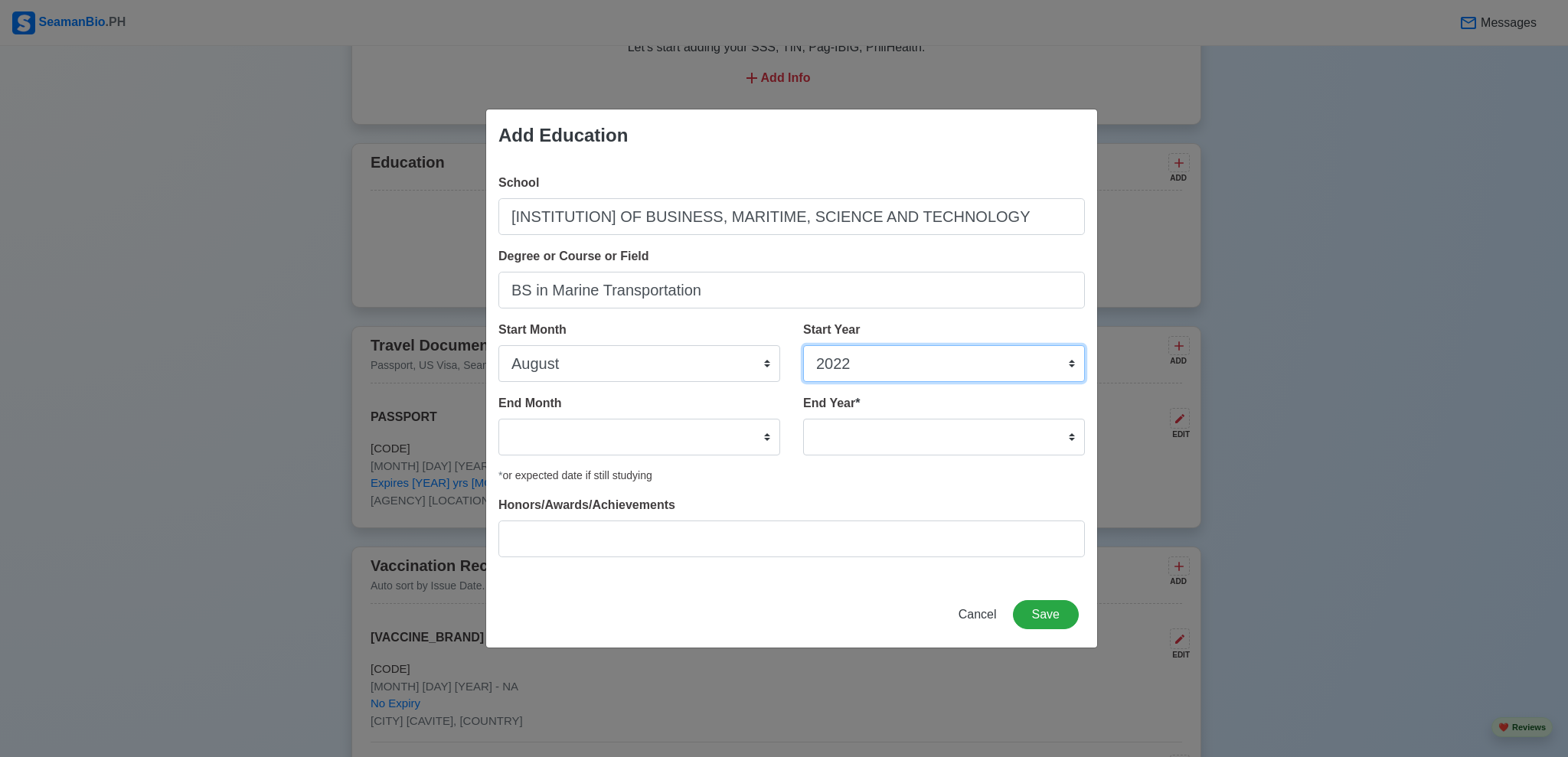 click on "2025 2024 2023 2022 2021 2020 2019 2018 2017 2016 2015 2014 2013 2012 2011 2010 2009 2008 2007 2006 2005 2004 2003 2002 2001 2000 1999 1998 1997 1996 1995 1994 1993 1992 1991 1990 1989 1988 1987 1986 1985 1984 1983 1982 1981 1980 1979 1978 1977 1976 1975 1974 1973 1972 1971 1970 1969 1968 1967 1966 1965 1964 1963 1962 1961 1960 1959 1958 1957 1956 1955 1954 1953 1952 1951 1950 1949 1948 1947 1946 1945 1944 1943 1942 1941 1940 1939 1938 1937 1936 1935 1934 1933 1932 1931 1930 1929 1928 1927 1926 1925" at bounding box center (944, 364) 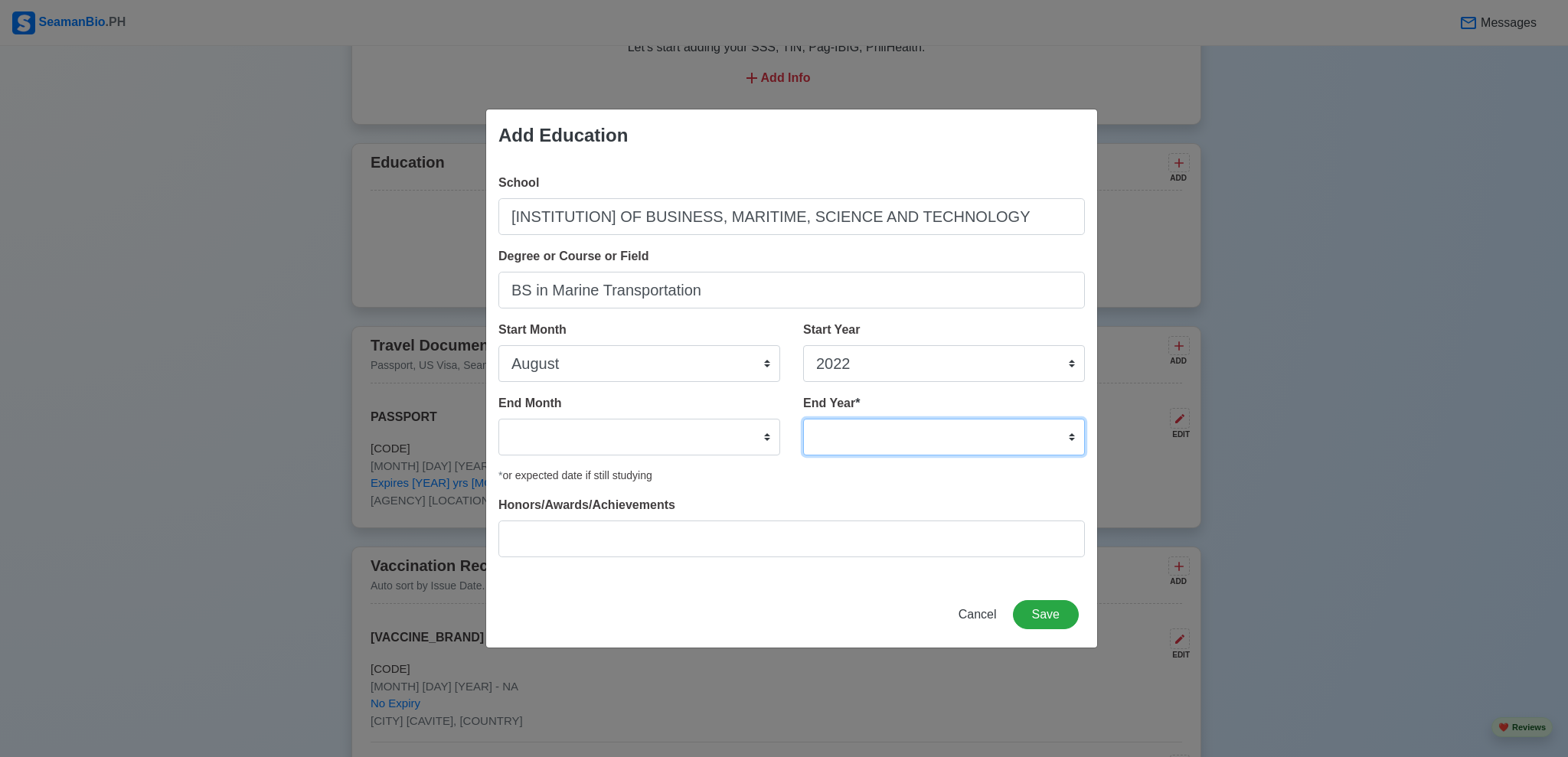click on "2035 2034 2033 2032 2031 2030 2029 2028 2027 2026 2025 2024 2023 2022 2021 2020 2019 2018 2017 2016 2015 2014 2013 2012 2011 2010 2009 2008 2007 2006 2005 2004 2003 2002 2001 2000 1999 1998 1997 1996 1995 1994 1993 1992 1991 1990 1989 1988 1987 1986 1985 1984 1983 1982 1981 1980 1979 1978 1977 1976 1975 1974 1973 1972 1971 1970 1969 1968 1967 1966 1965 1964 1963 1962 1961 1960 1959 1958 1957 1956 1955 1954 1953 1952 1951 1950 1949 1948 1947 1946 1945 1944 1943 1942 1941 1940 1939 1938 1937 1936 1935" at bounding box center [944, 437] 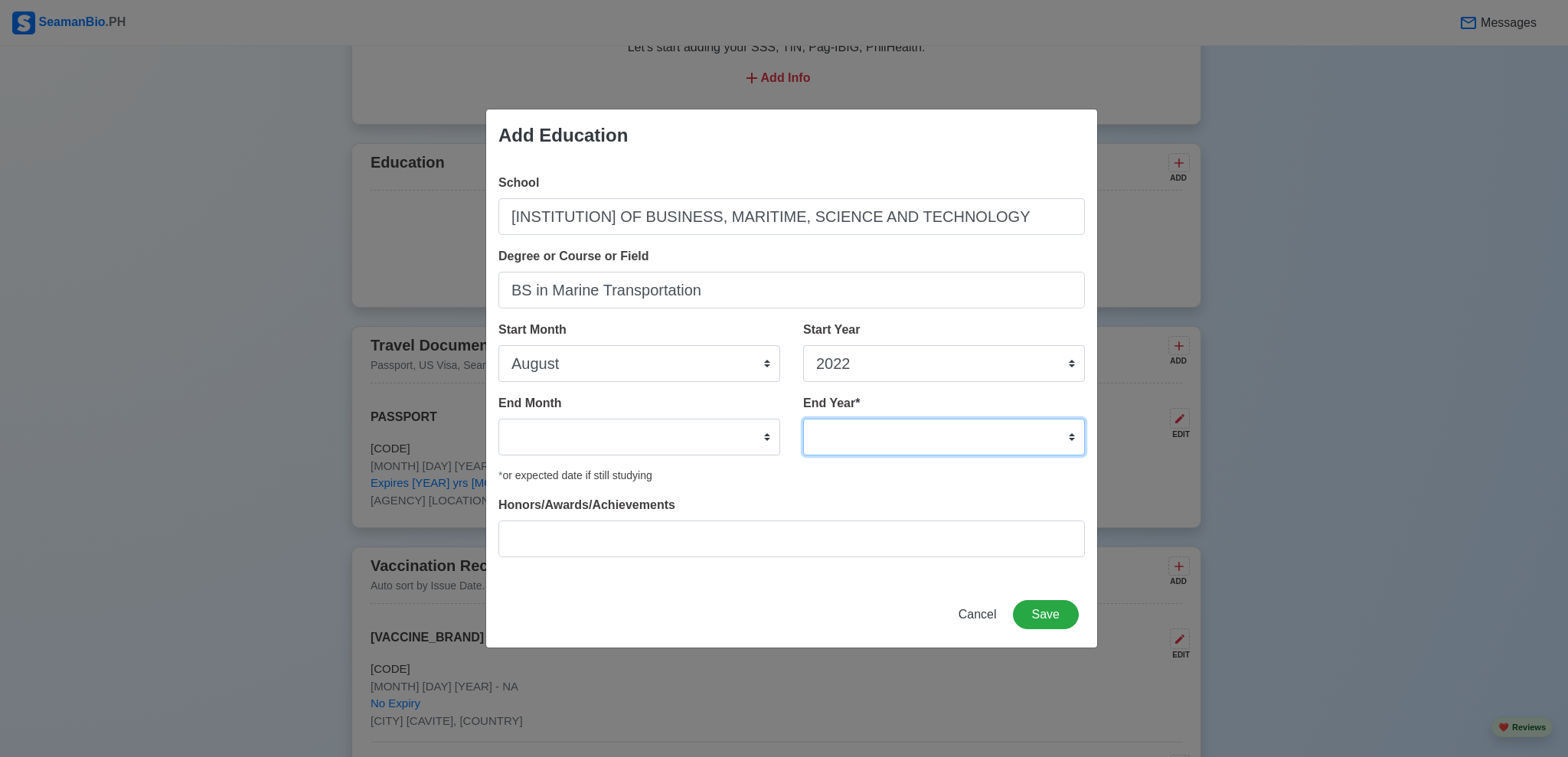 select on "2025" 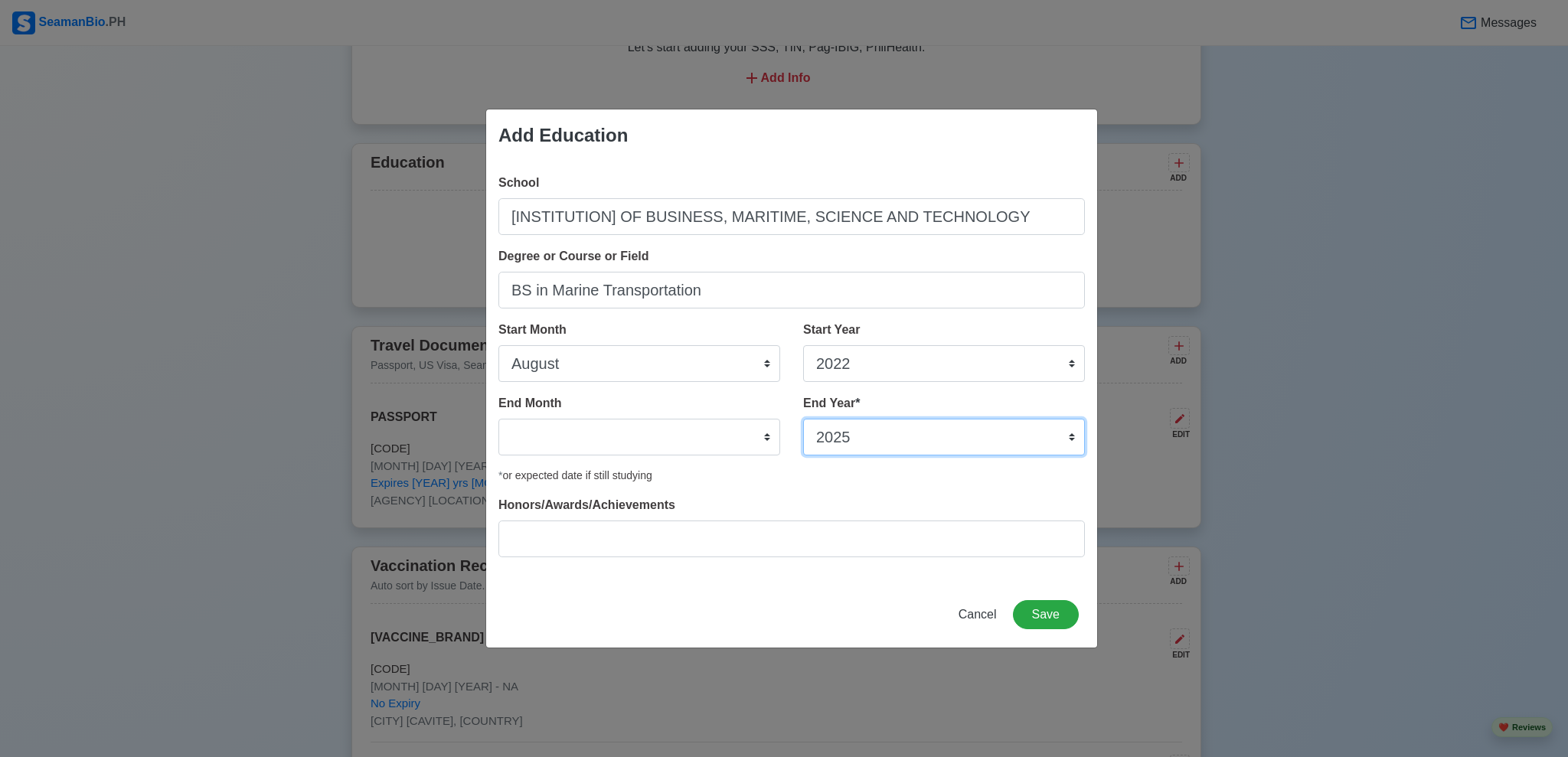 click on "2035 2034 2033 2032 2031 2030 2029 2028 2027 2026 2025 2024 2023 2022 2021 2020 2019 2018 2017 2016 2015 2014 2013 2012 2011 2010 2009 2008 2007 2006 2005 2004 2003 2002 2001 2000 1999 1998 1997 1996 1995 1994 1993 1992 1991 1990 1989 1988 1987 1986 1985 1984 1983 1982 1981 1980 1979 1978 1977 1976 1975 1974 1973 1972 1971 1970 1969 1968 1967 1966 1965 1964 1963 1962 1961 1960 1959 1958 1957 1956 1955 1954 1953 1952 1951 1950 1949 1948 1947 1946 1945 1944 1943 1942 1941 1940 1939 1938 1937 1936 1935" at bounding box center [944, 437] 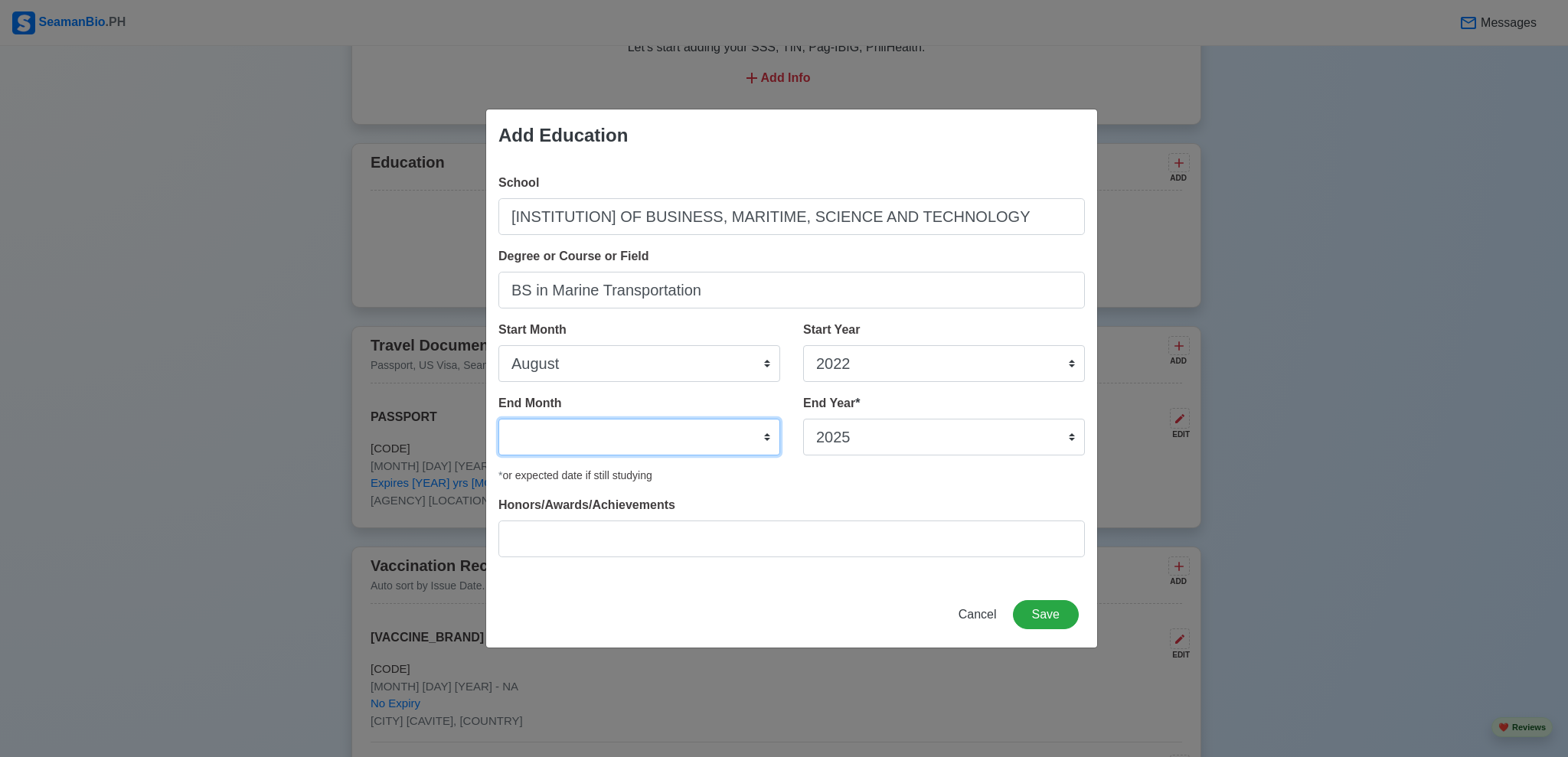 click on "January February March April May June July August September October November December" at bounding box center [639, 437] 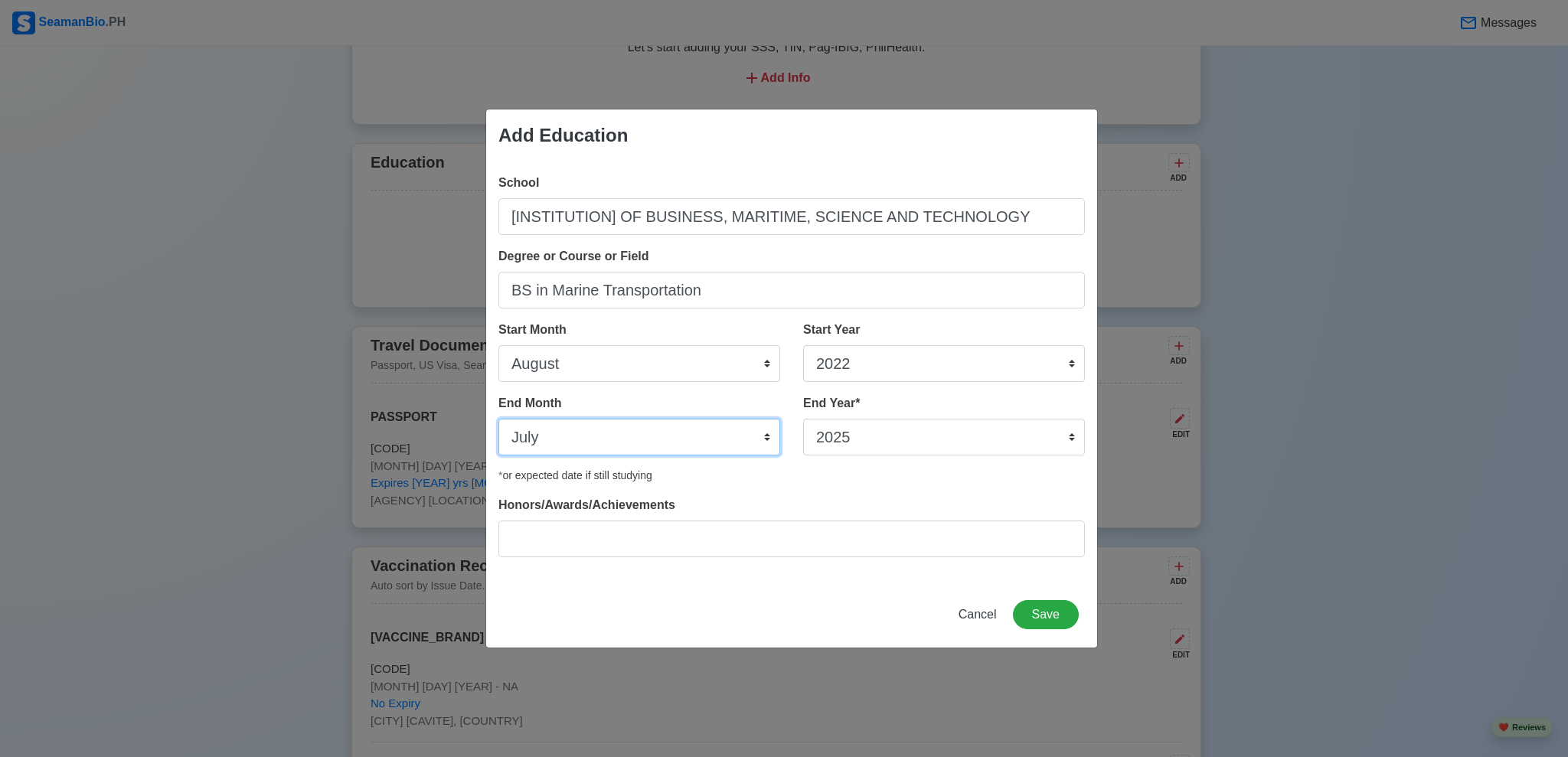 click on "January February March April May June July August September October November December" at bounding box center [639, 437] 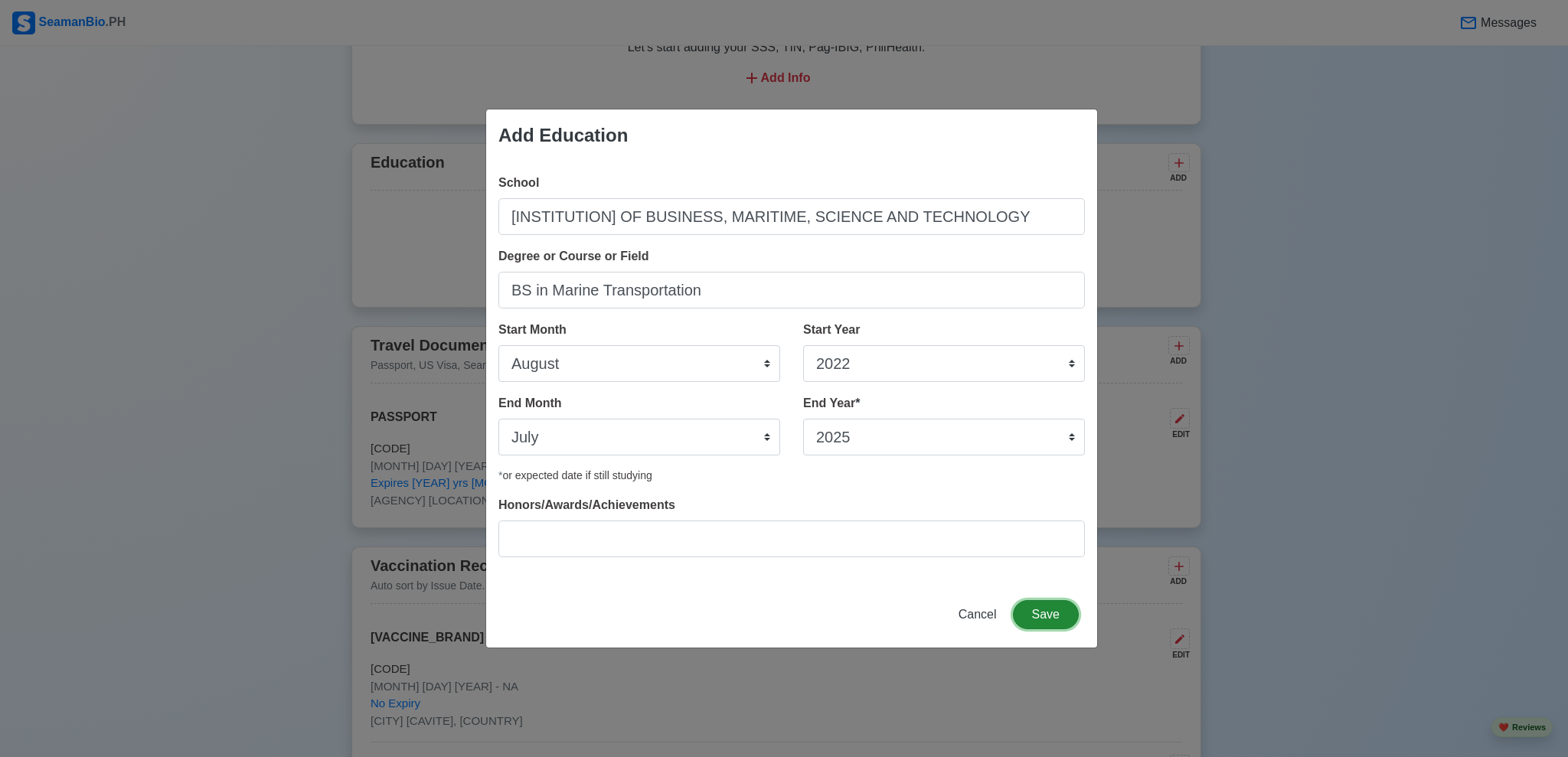 click on "Save" at bounding box center [1046, 615] 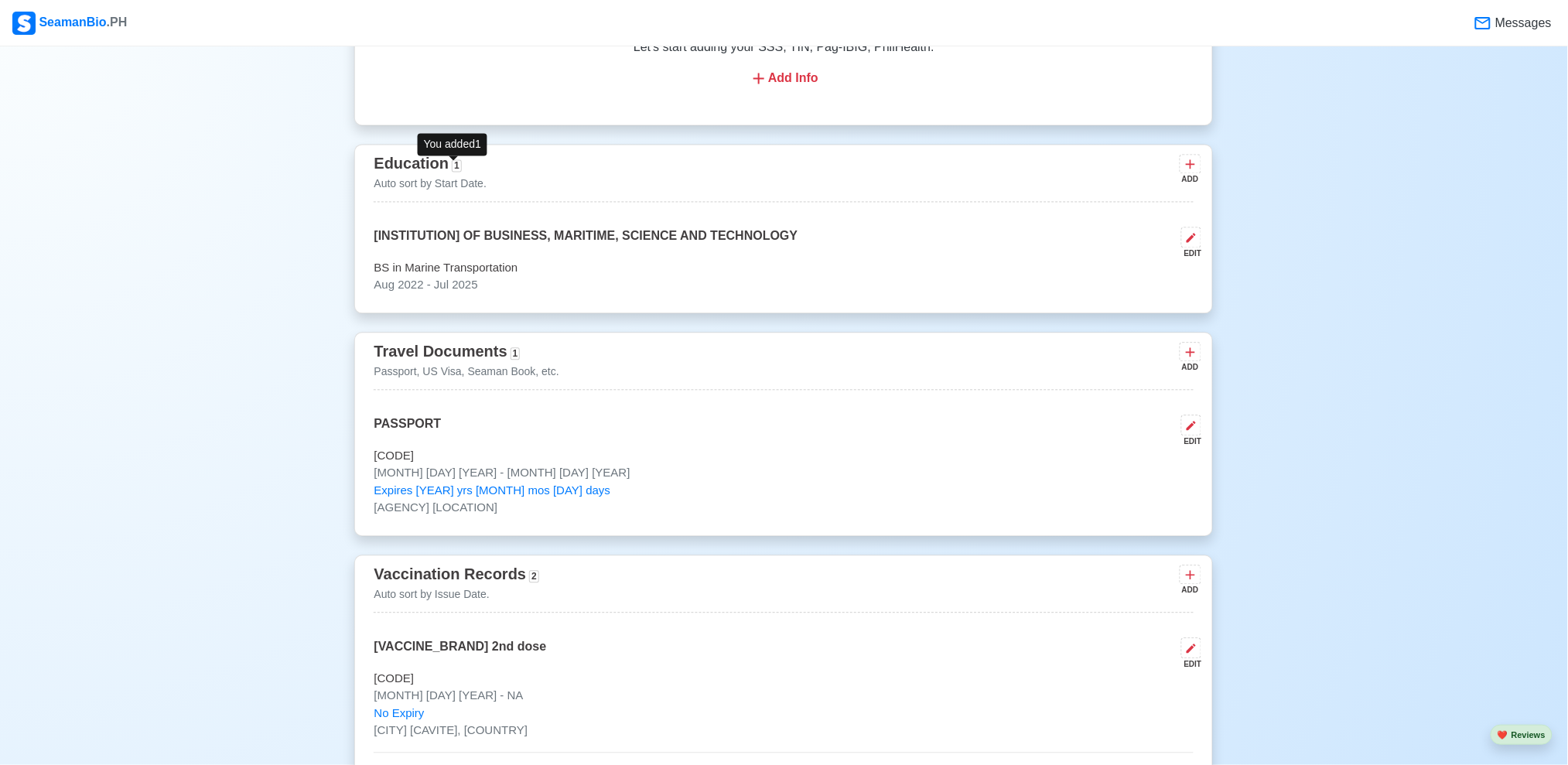 click on "1" at bounding box center (456, 166) 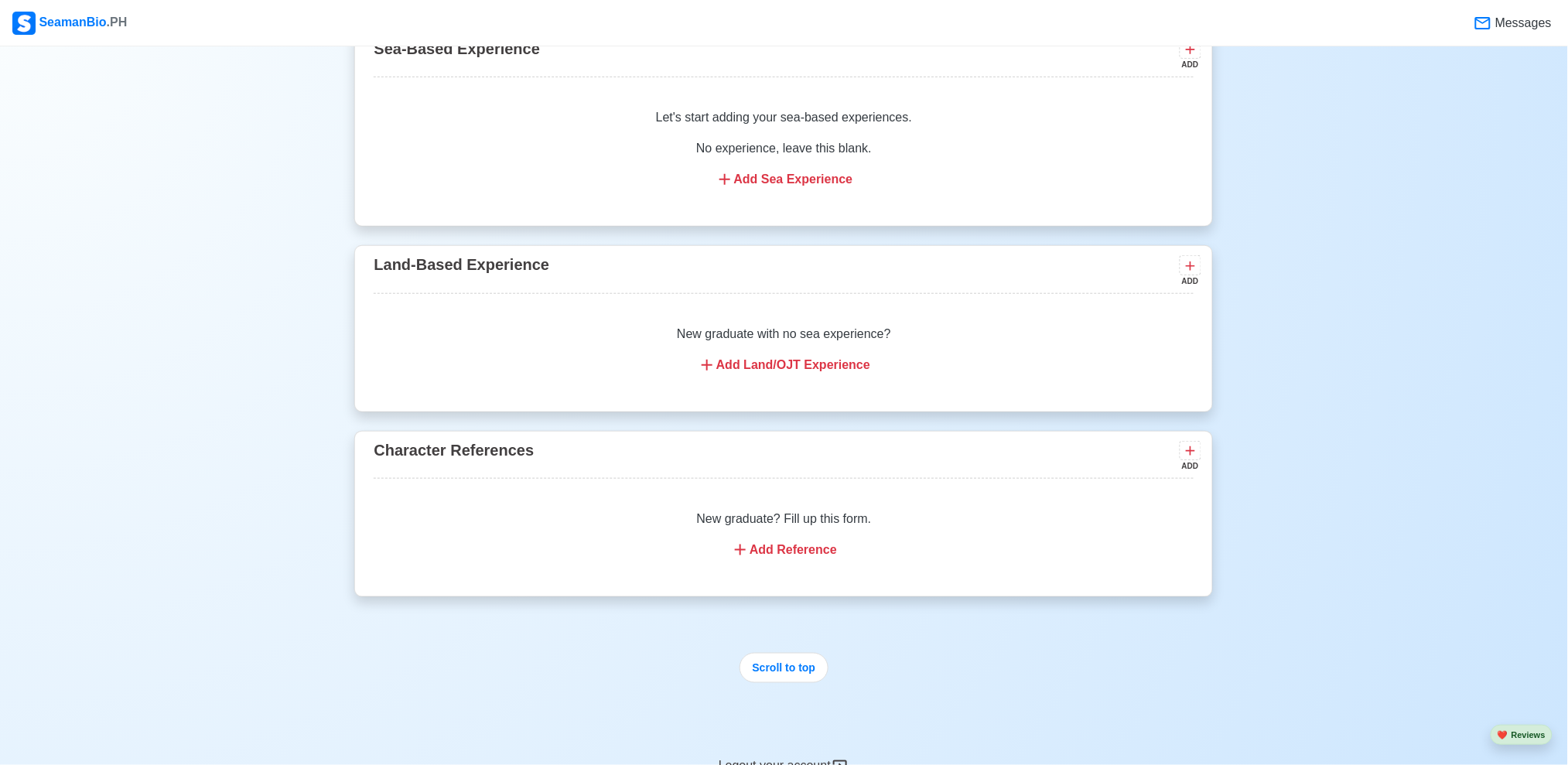 scroll, scrollTop: 2721, scrollLeft: 0, axis: vertical 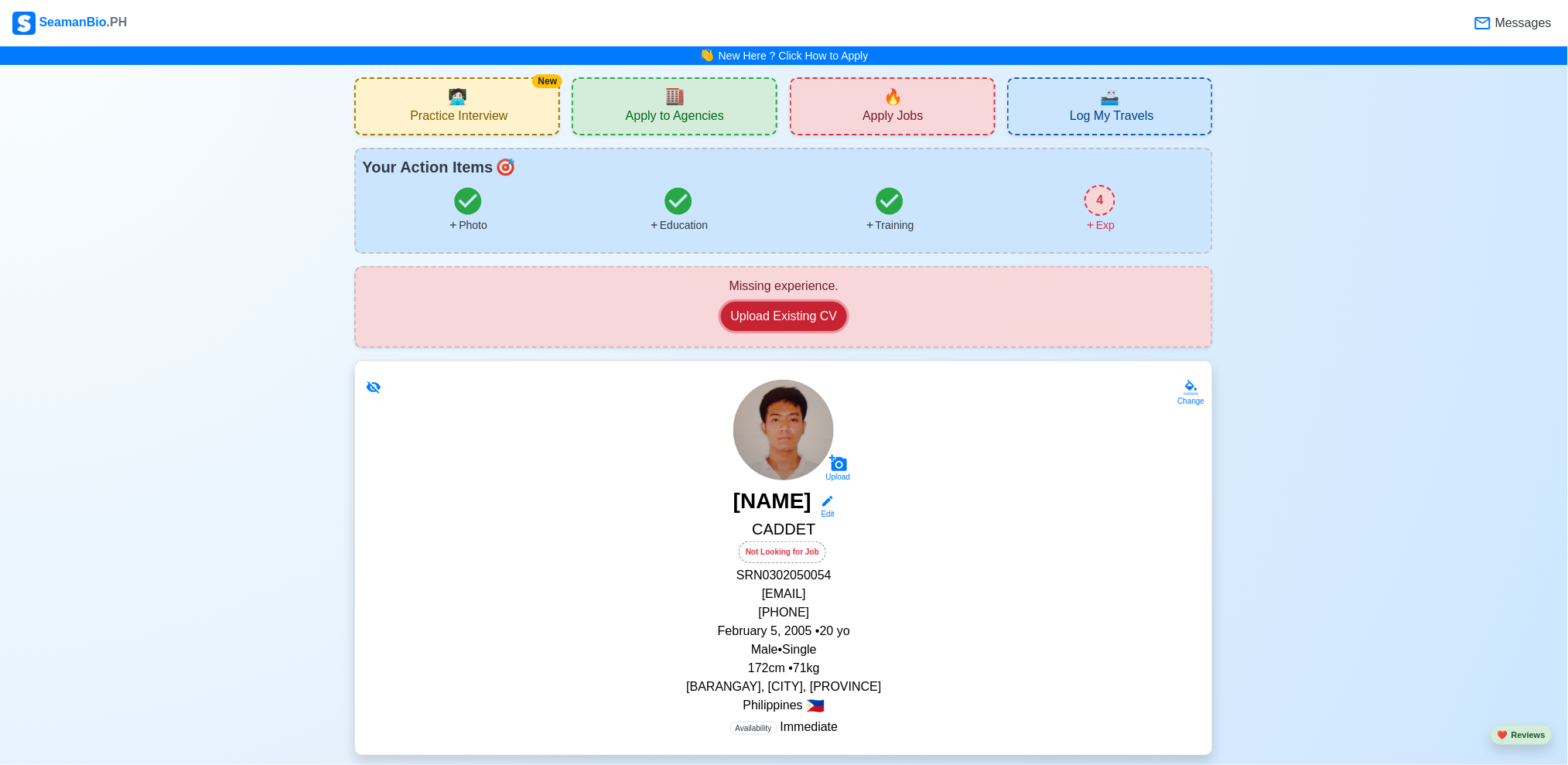 click on "Upload Existing CV" at bounding box center (784, 316) 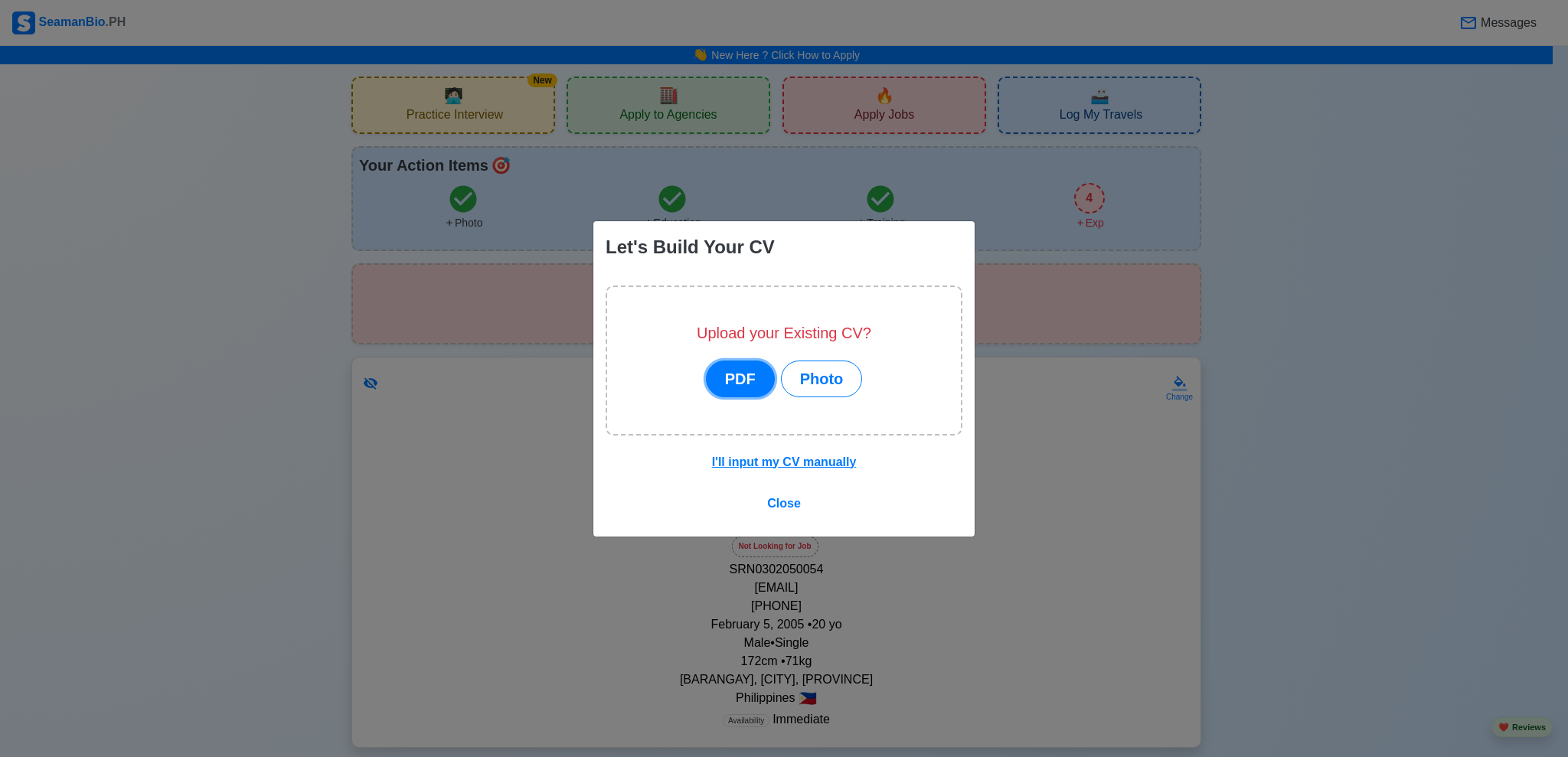 click on "PDF" at bounding box center (740, 379) 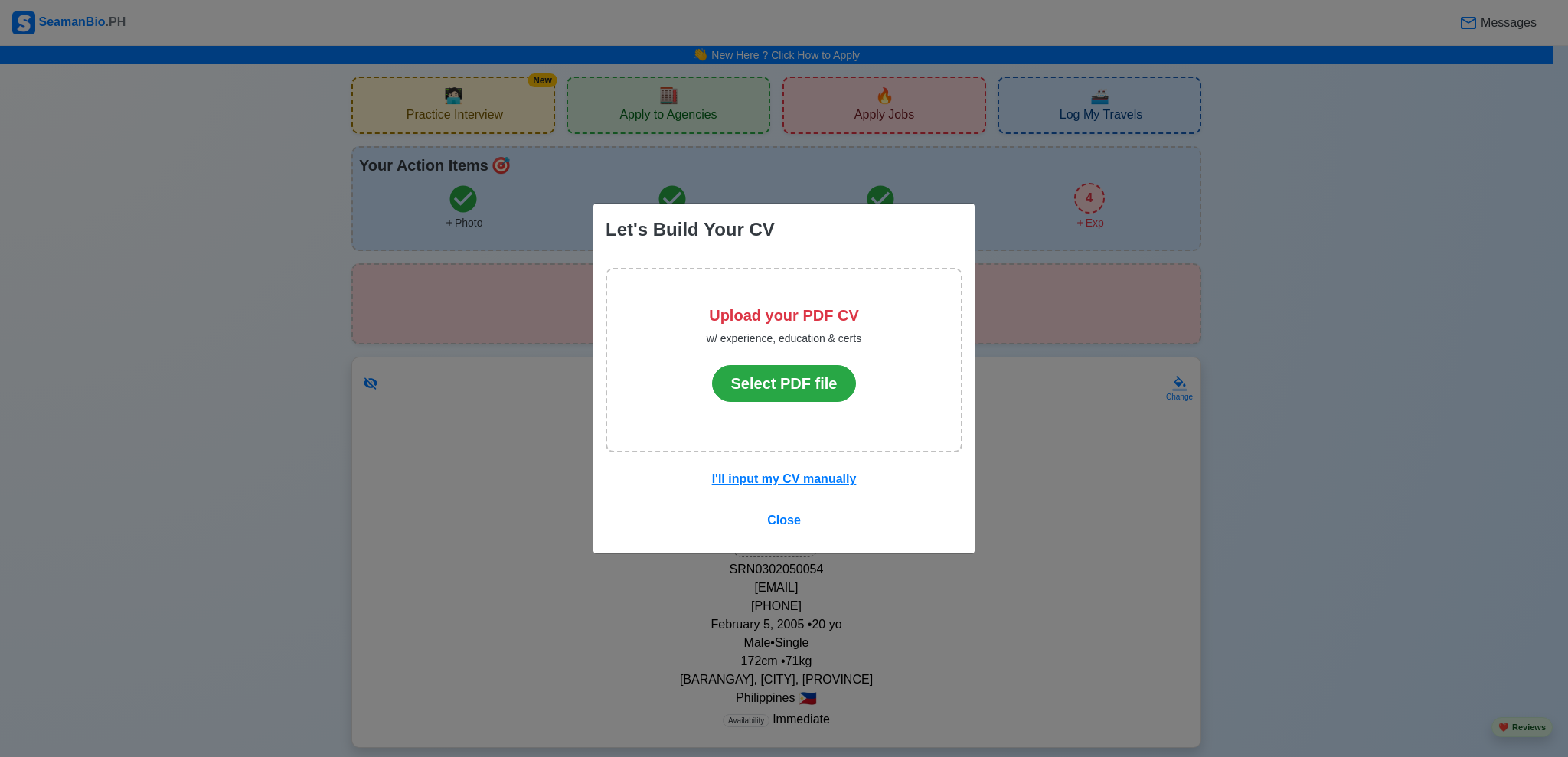 click on "Let's Build Your CV Upload your PDF CV w/ experience, education & certs Select PDF file I'll input my CV manually Close" at bounding box center (784, 378) 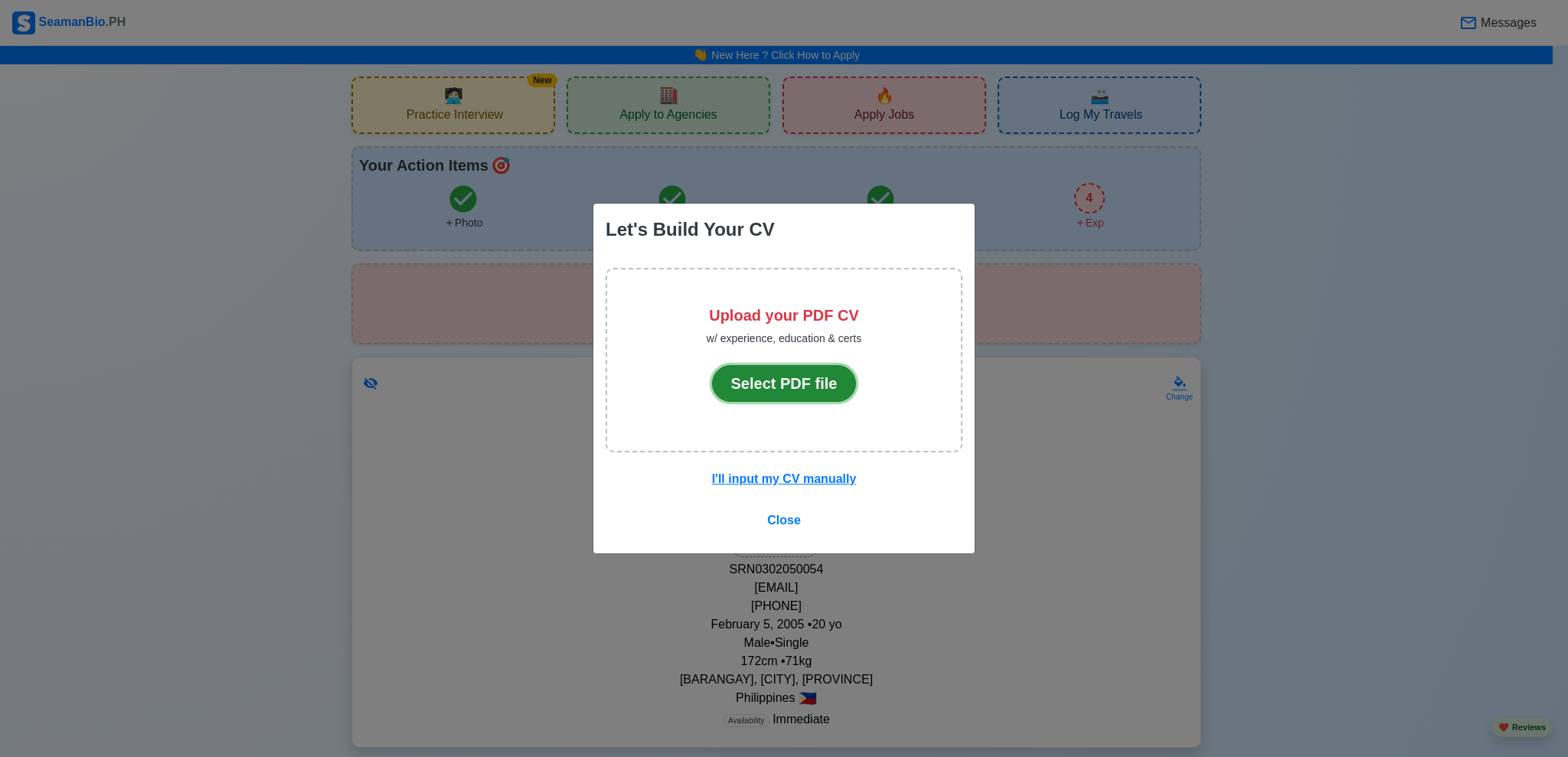 click on "Select PDF file" at bounding box center (784, 383) 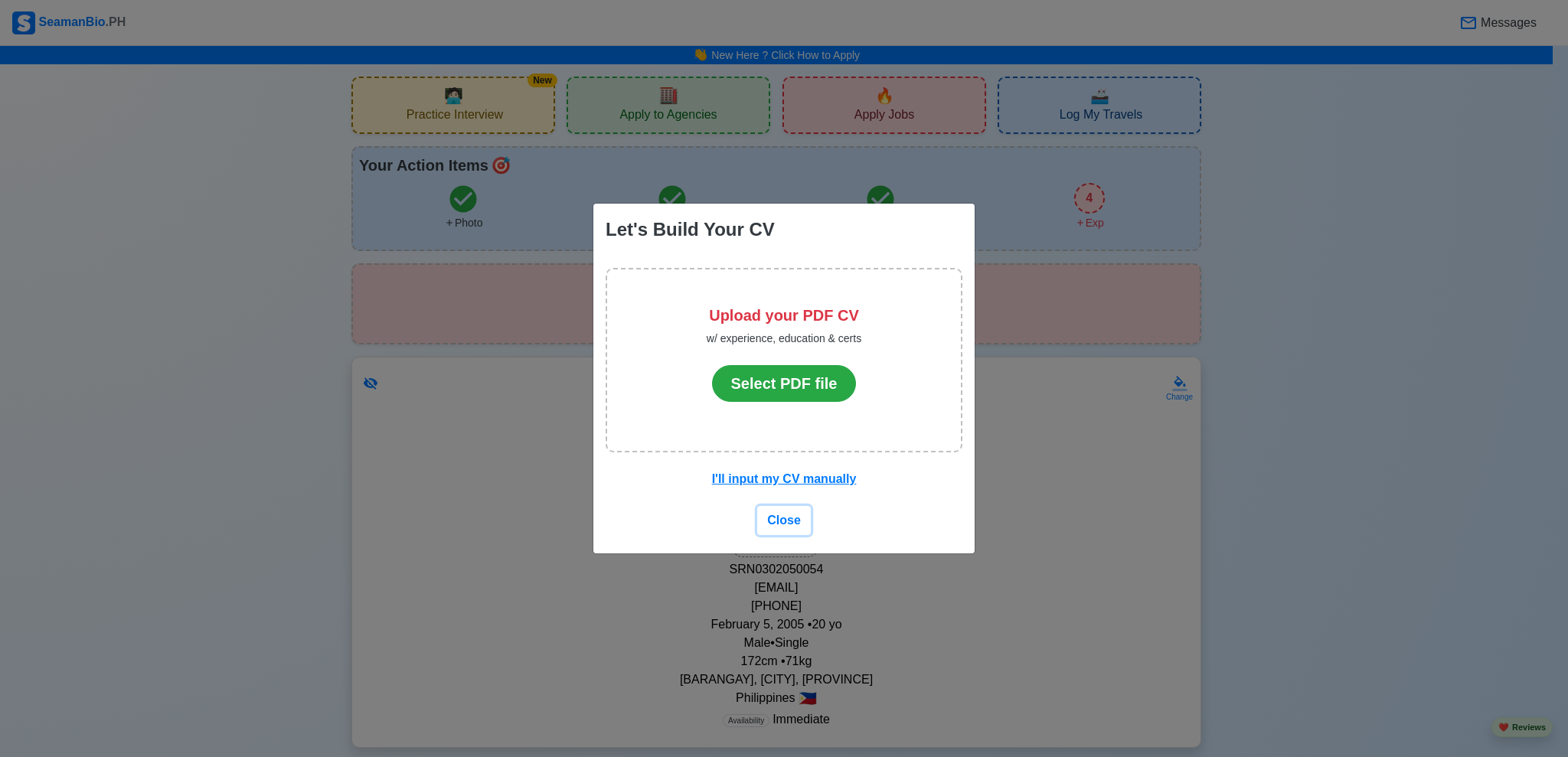click on "Close" at bounding box center [784, 520] 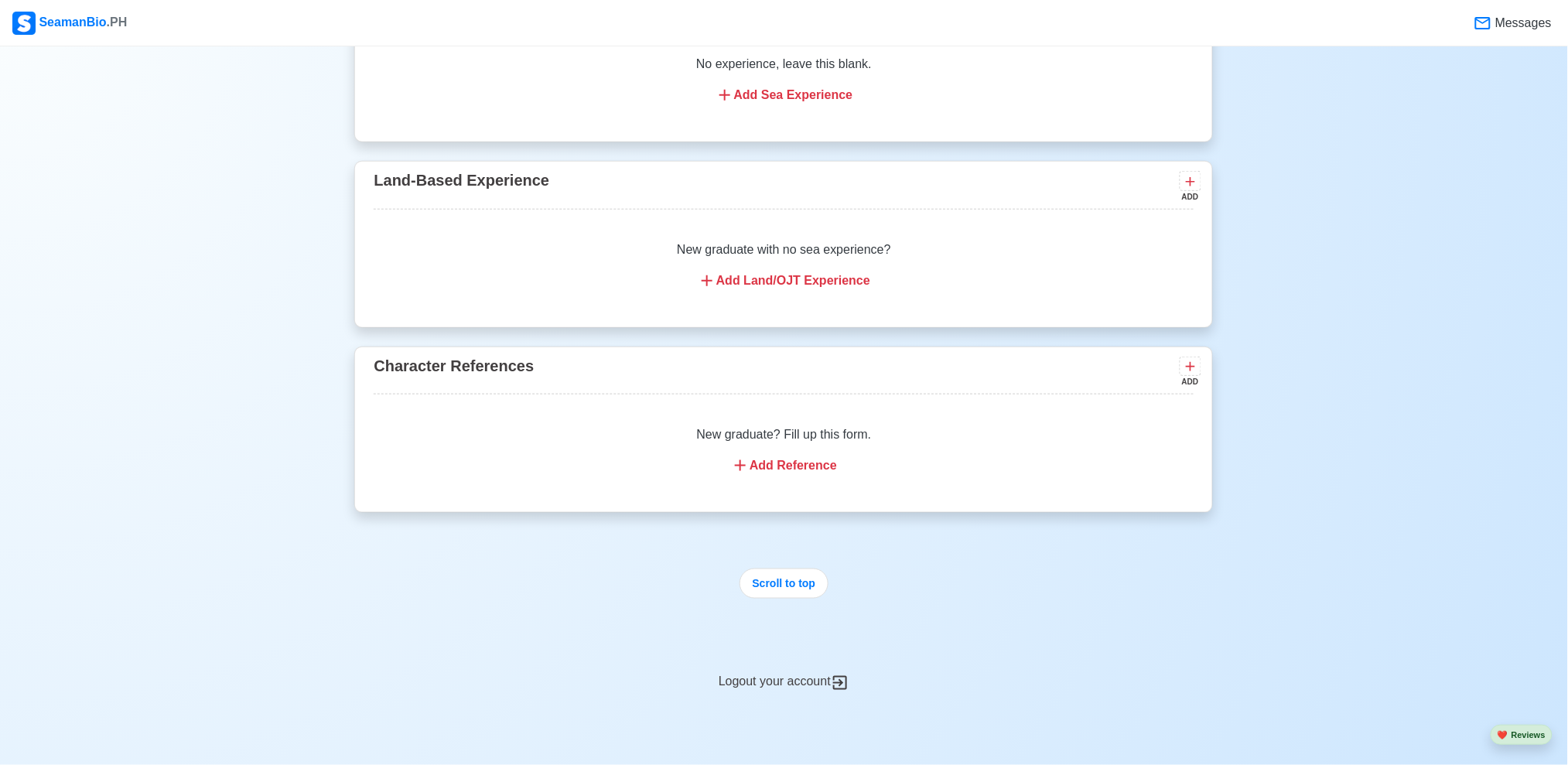 scroll, scrollTop: 2721, scrollLeft: 0, axis: vertical 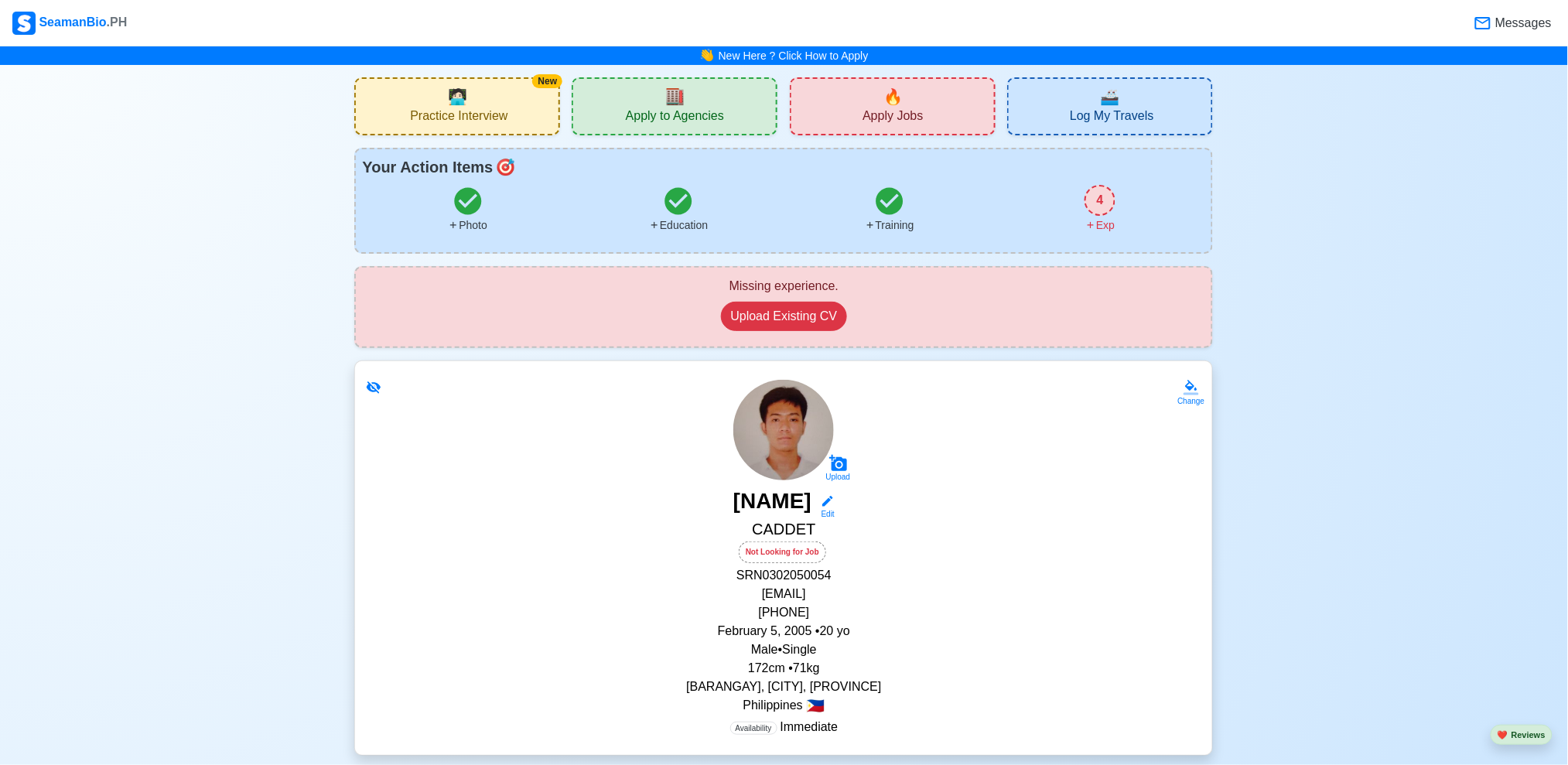 click 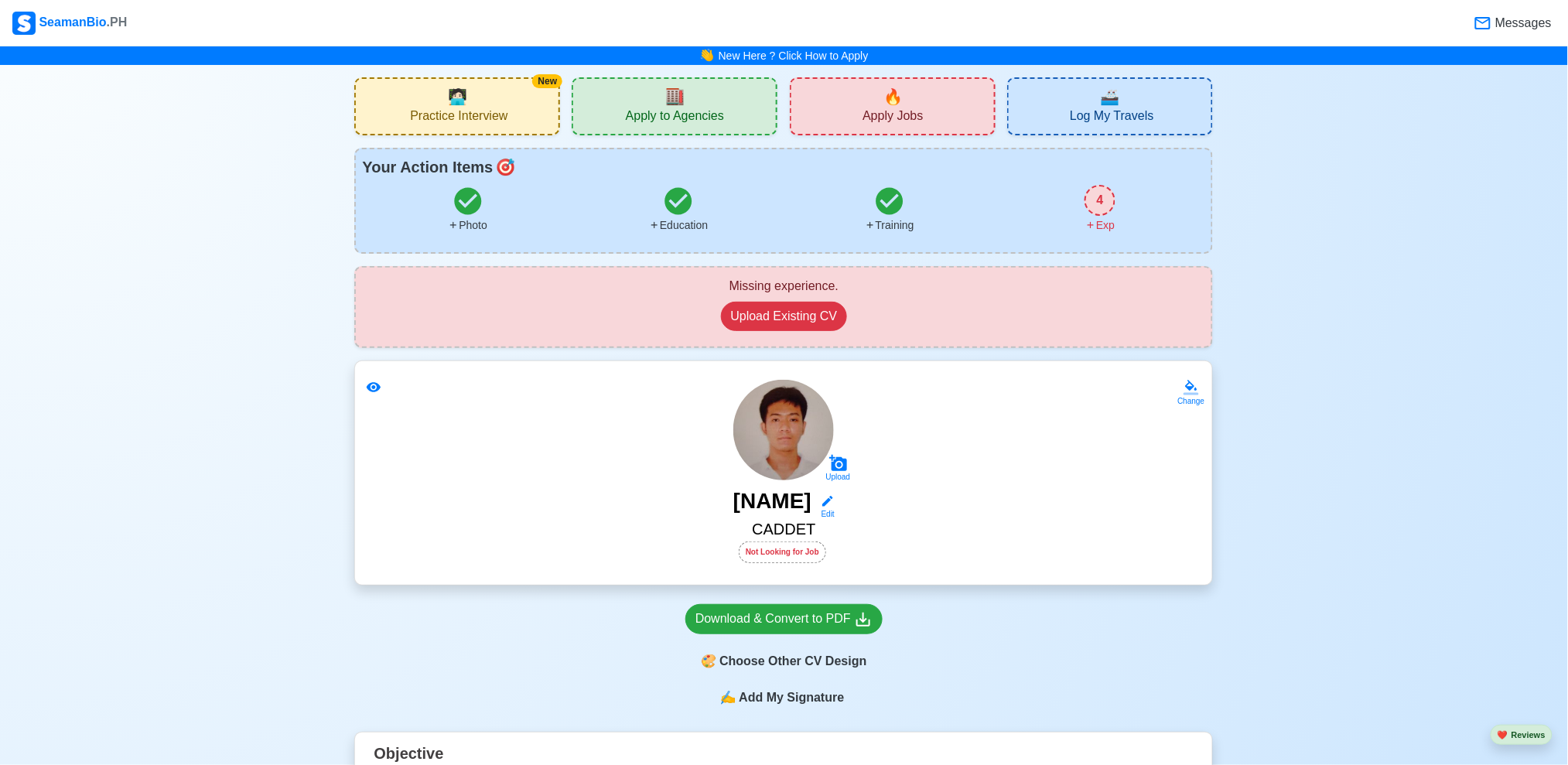 click 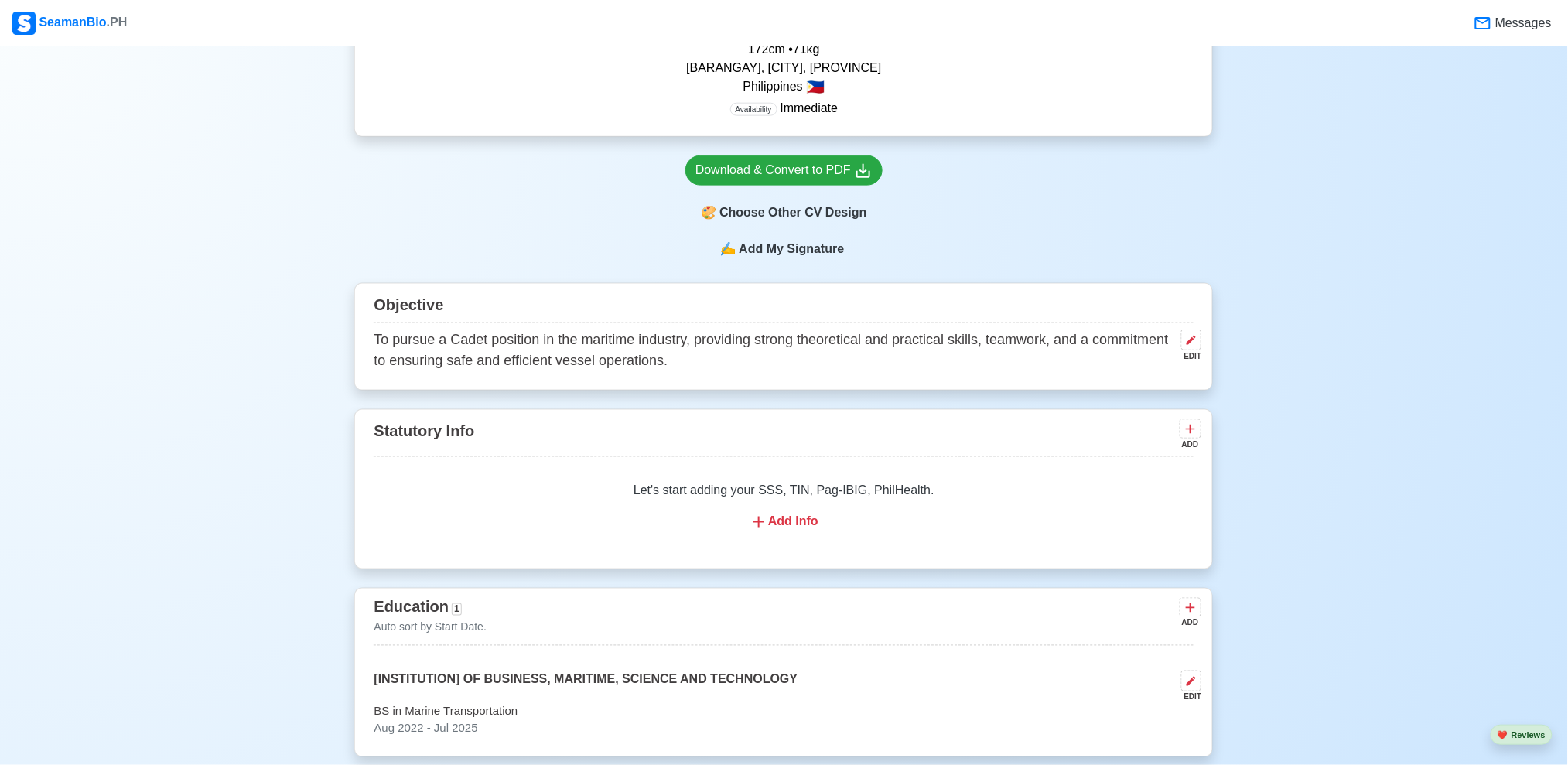 scroll, scrollTop: 0, scrollLeft: 0, axis: both 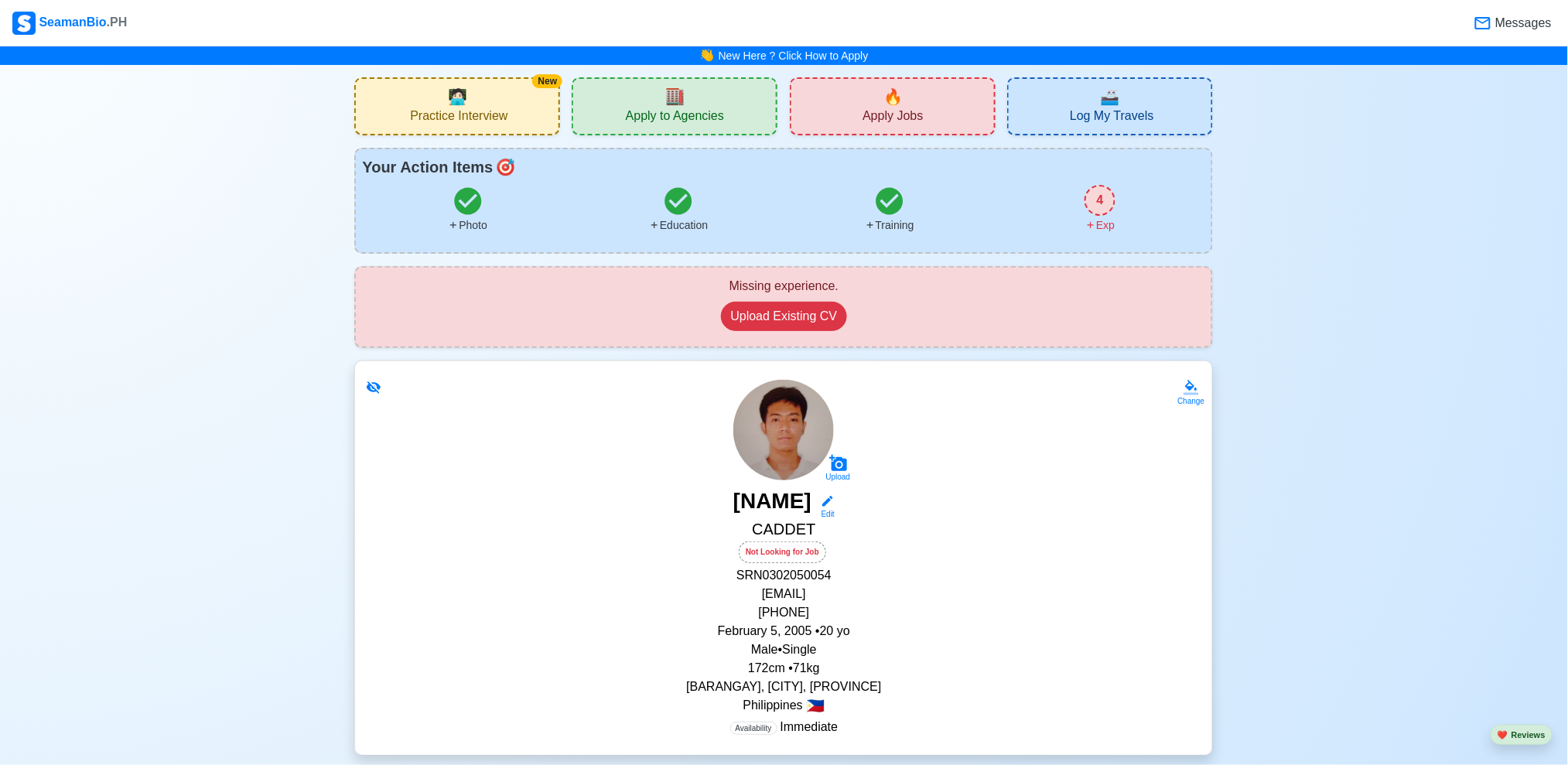 click on "Not Looking for Job" at bounding box center [782, 552] 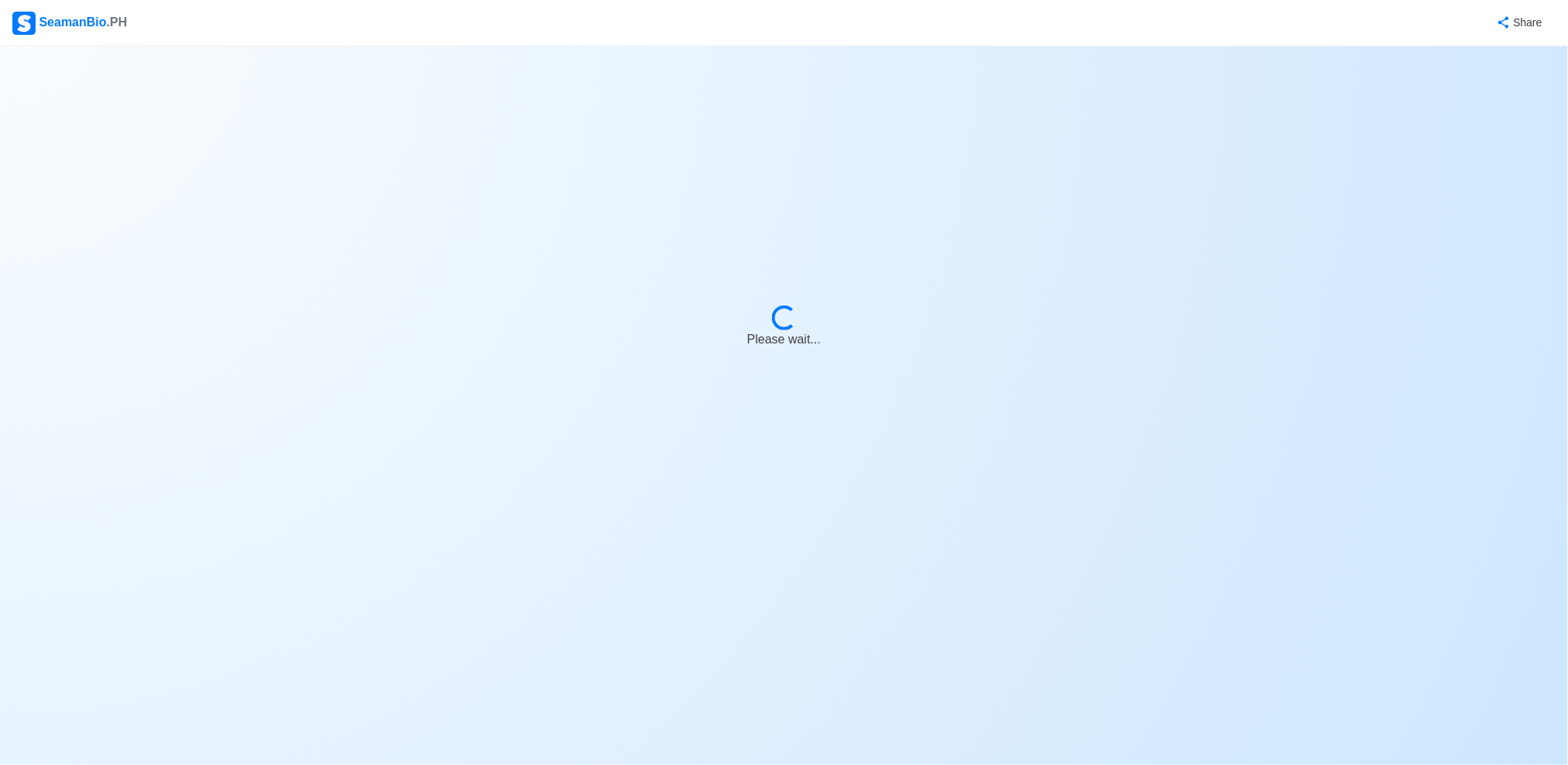 select on "Not Looking for Job" 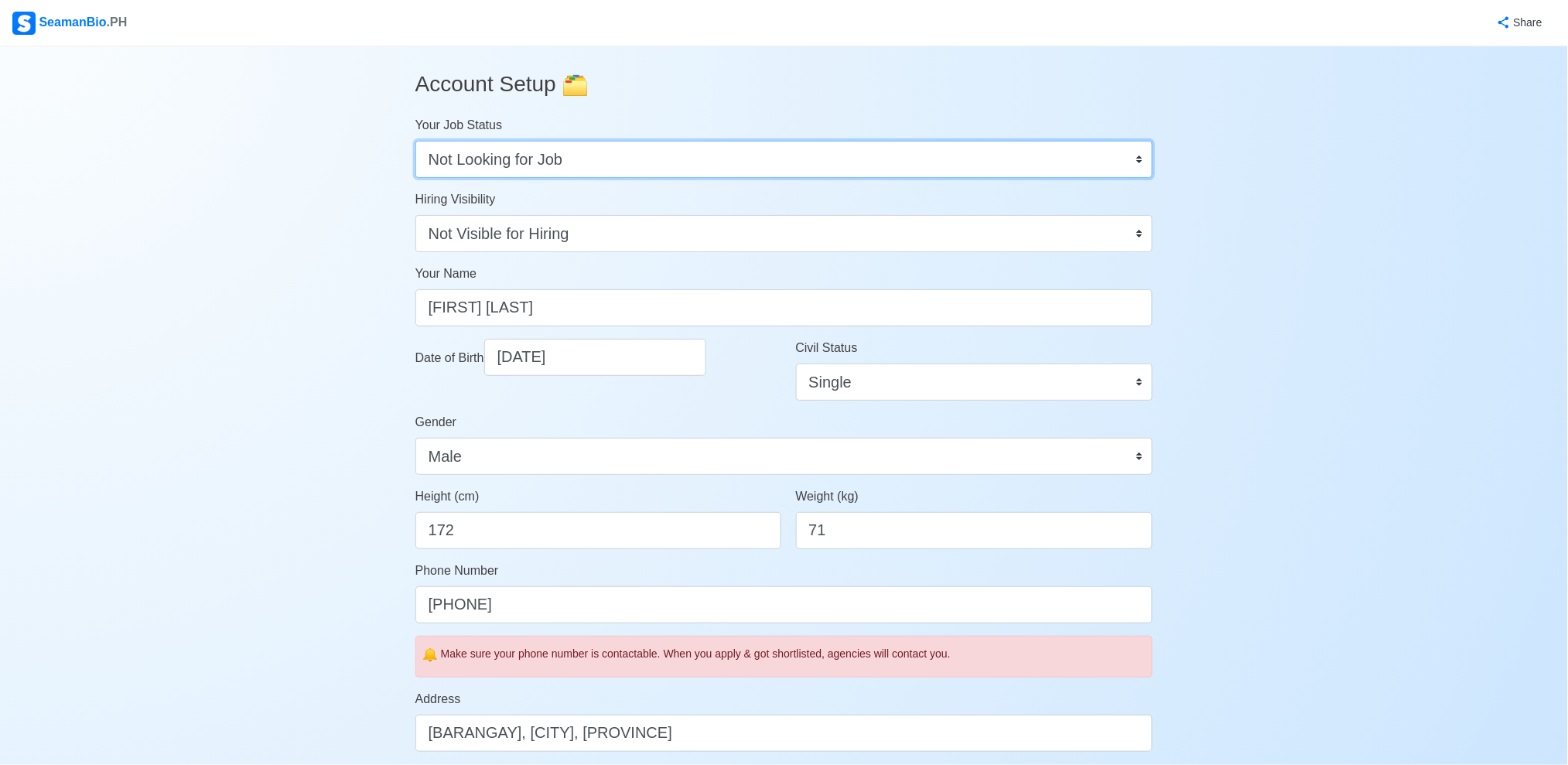 click on "Onboard Actively Looking for Job Not Looking for Job" at bounding box center [784, 159] 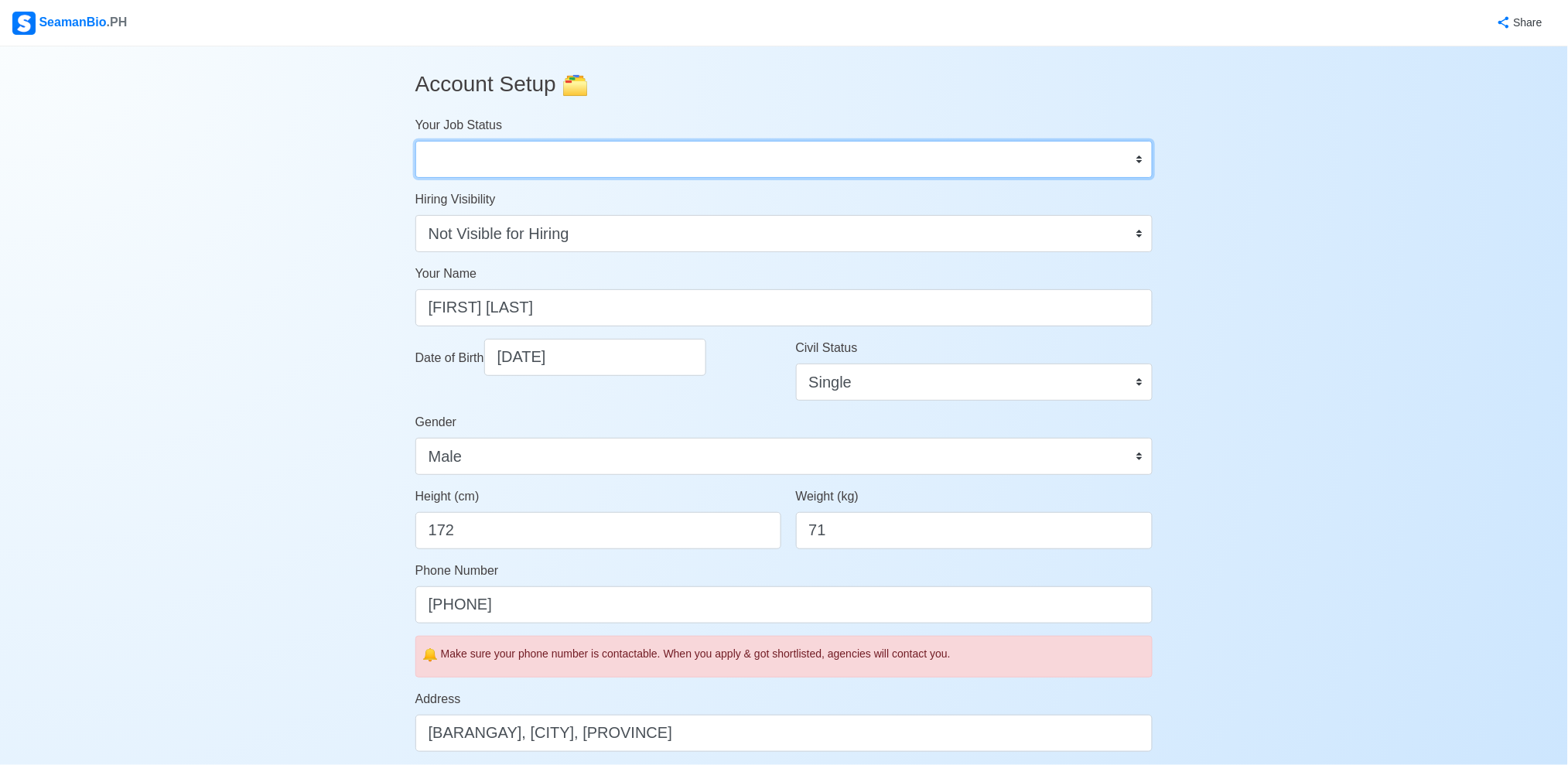 click on "Onboard Actively Looking for Job Not Looking for Job" at bounding box center (784, 159) 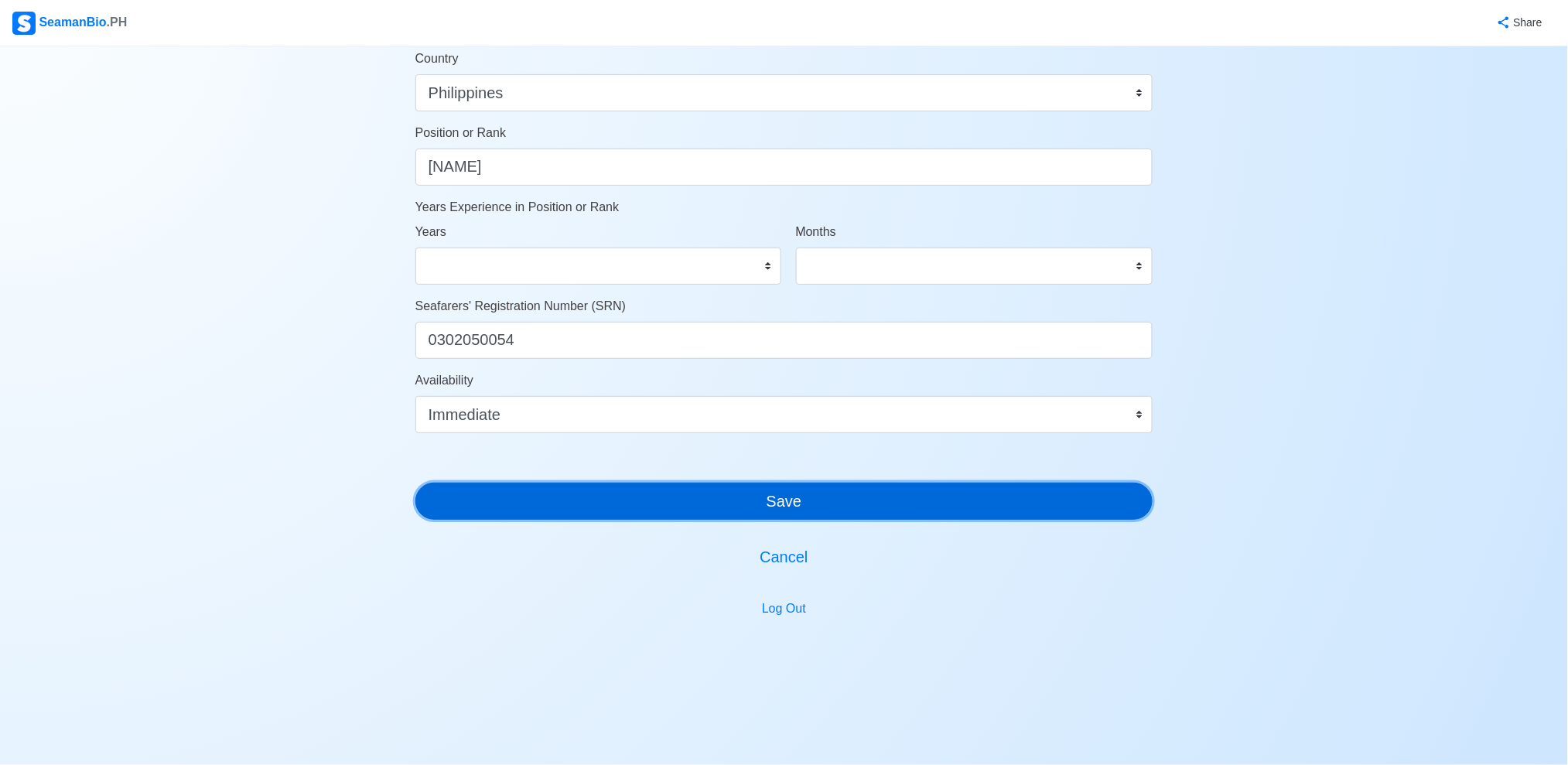 click on "Save" at bounding box center (784, 501) 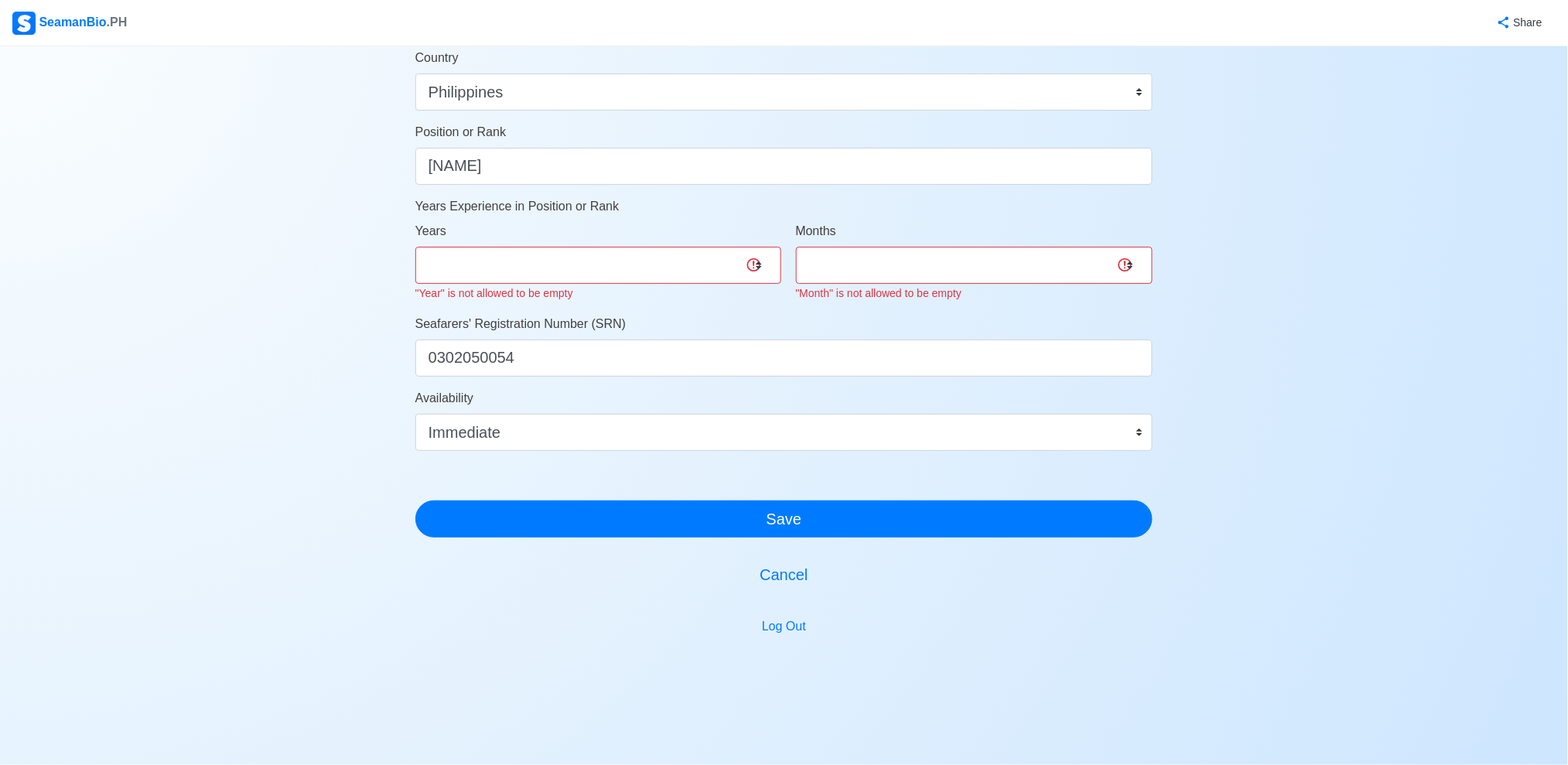 click on "Years 0 1 2 3 4 5 6 7 8 9 10 11 12 13 14 15 16 17 18 19 20 21 22 23 24 25 26 27 28 29 30 31 32 33 34 35 36 37 38 39 40 41 42 43 44 45 46 47 48 49 50 "Year" is not allowed to be empty" at bounding box center (598, 262) 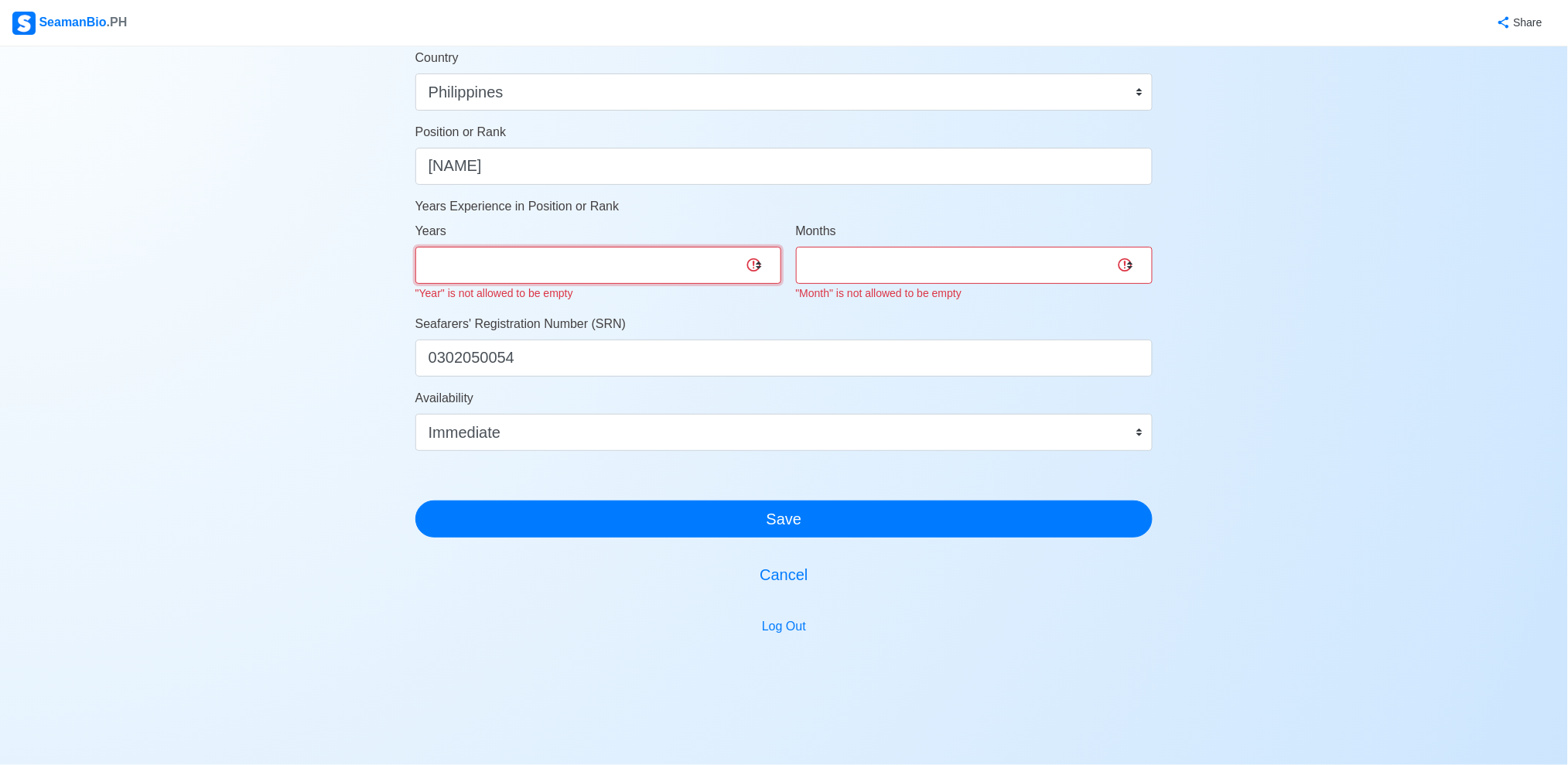 click on "0 1 2 3 4 5 6 7 8 9 10 11 12 13 14 15 16 17 18 19 20 21 22 23 24 25 26 27 28 29 30 31 32 33 34 35 36 37 38 39 40 41 42 43 44 45 46 47 48 49 50" at bounding box center (598, 265) 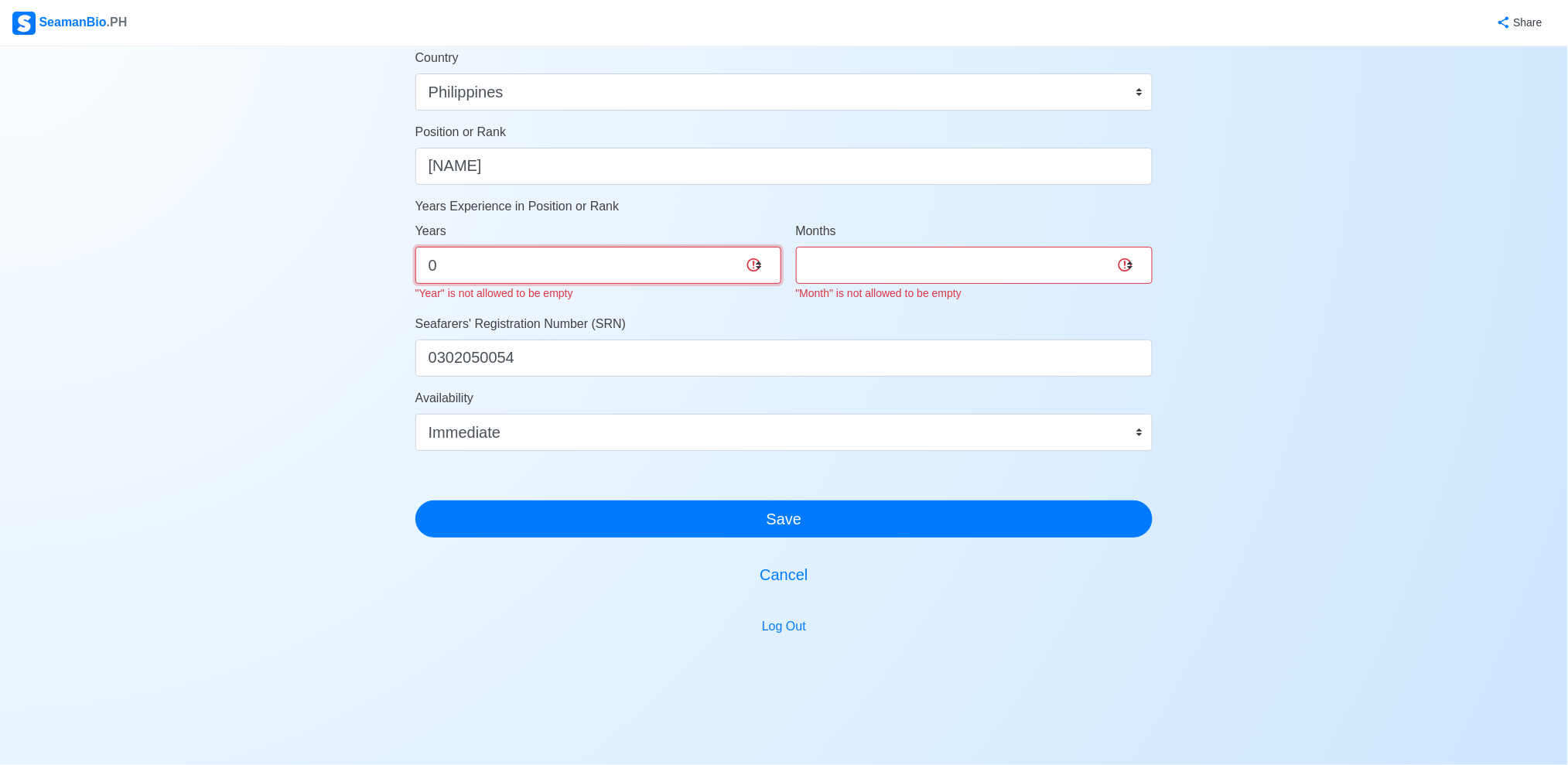 click on "0 1 2 3 4 5 6 7 8 9 10 11 12 13 14 15 16 17 18 19 20 21 22 23 24 25 26 27 28 29 30 31 32 33 34 35 36 37 38 39 40 41 42 43 44 45 46 47 48 49 50" at bounding box center [598, 265] 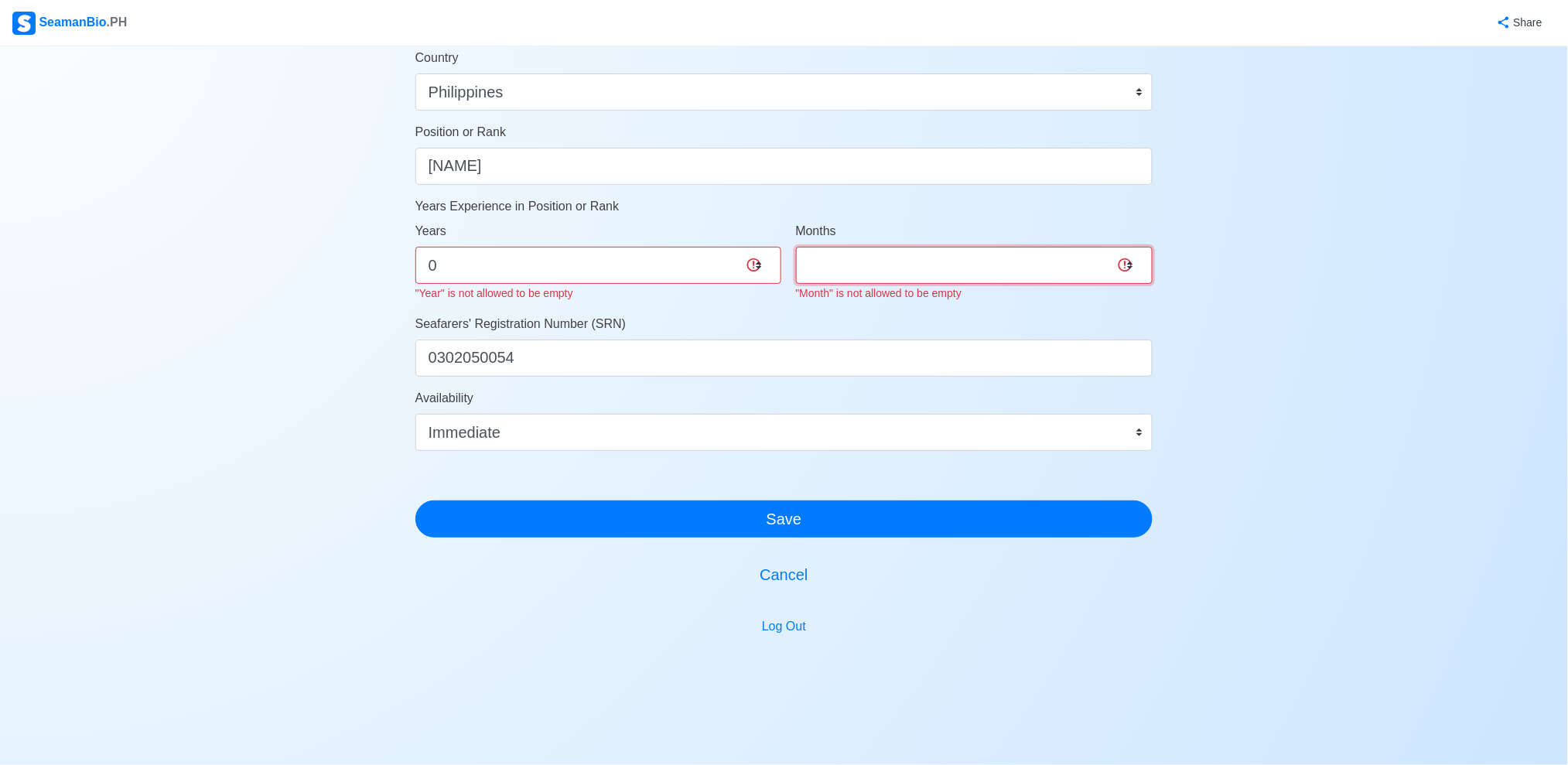 drag, startPoint x: 858, startPoint y: 274, endPoint x: 849, endPoint y: 280, distance: 10.816654 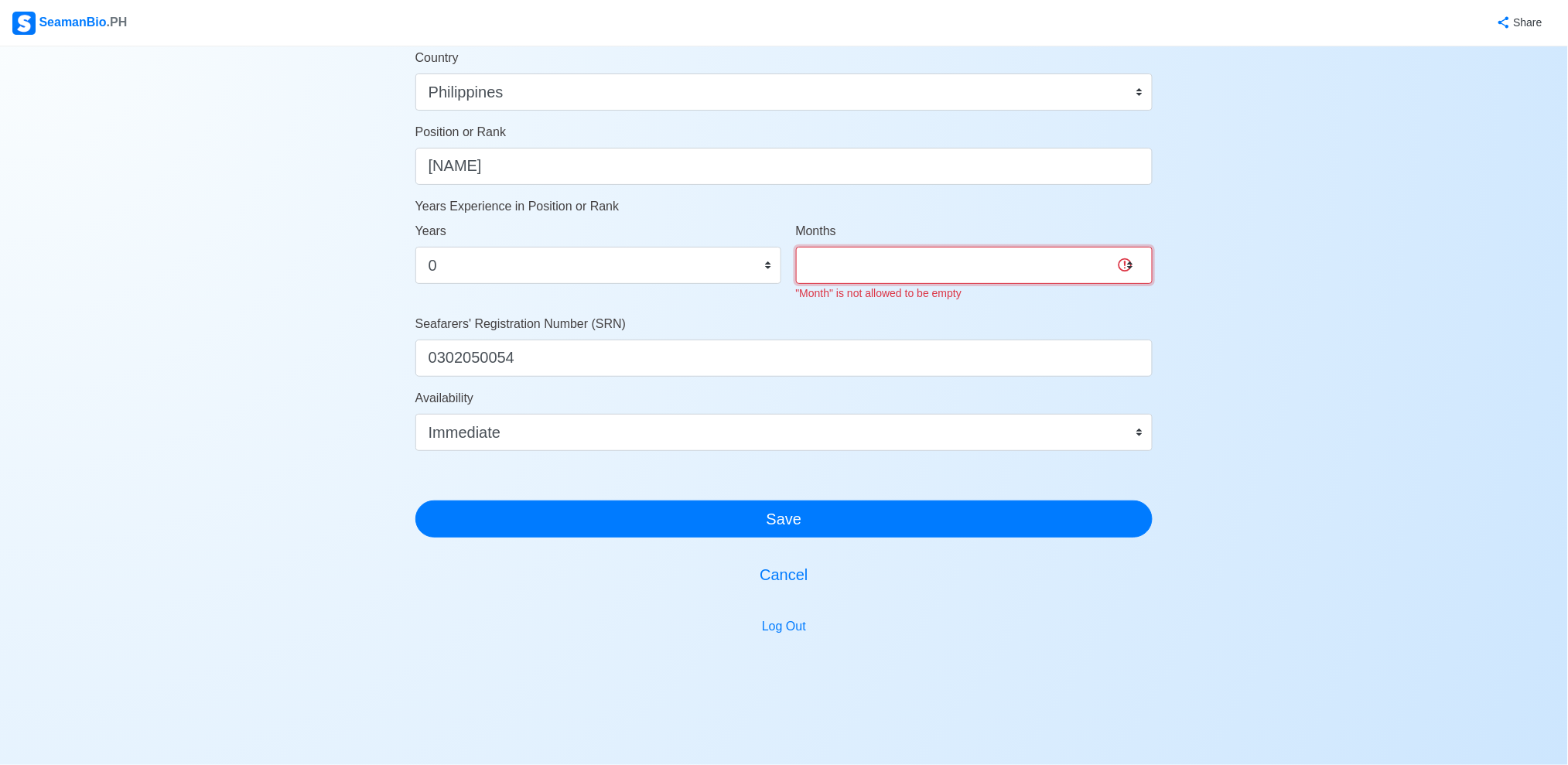 select on "0" 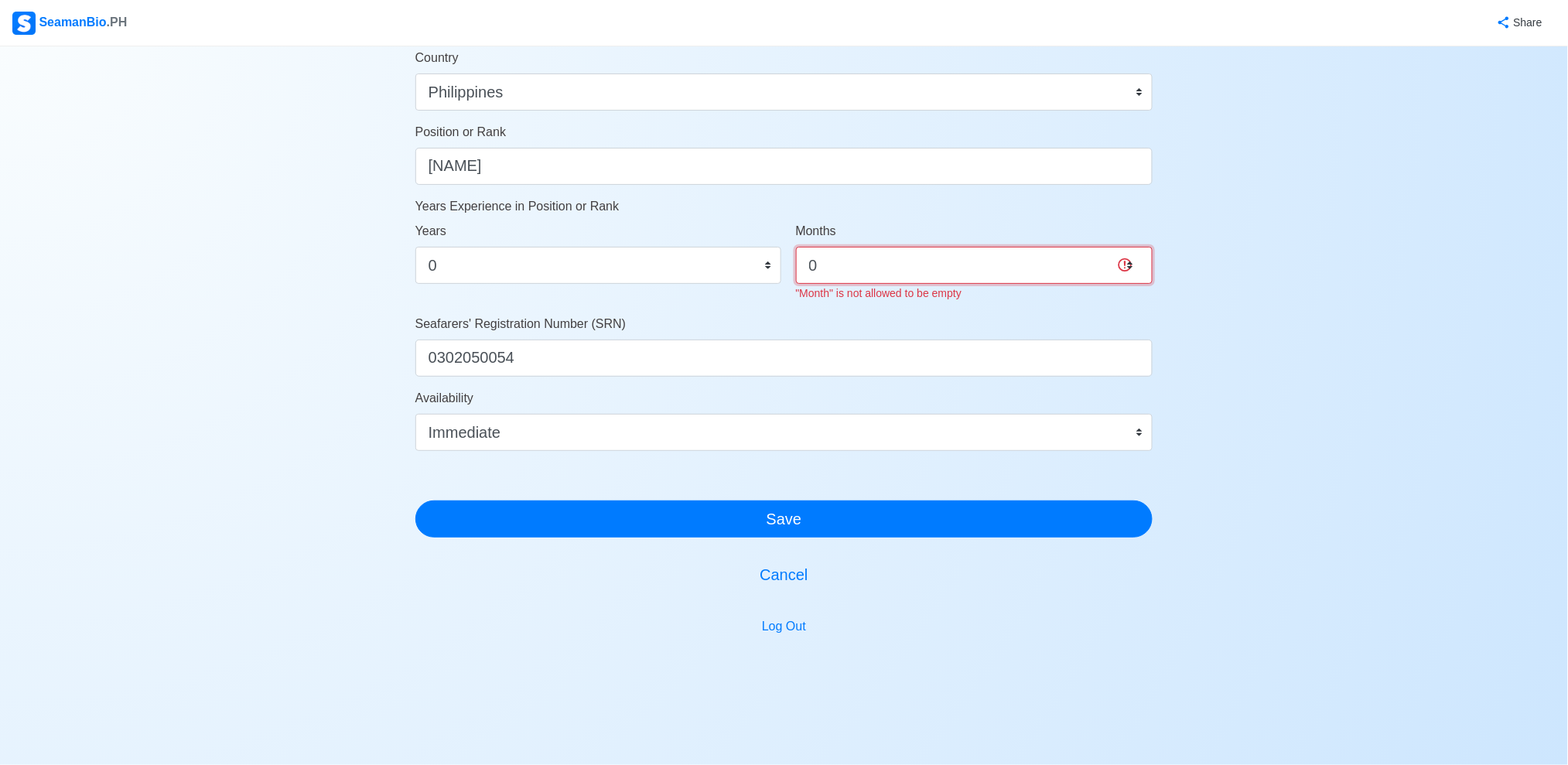 click on "0 1 2 3 4 5 6 7 8 9 10 11" at bounding box center [975, 265] 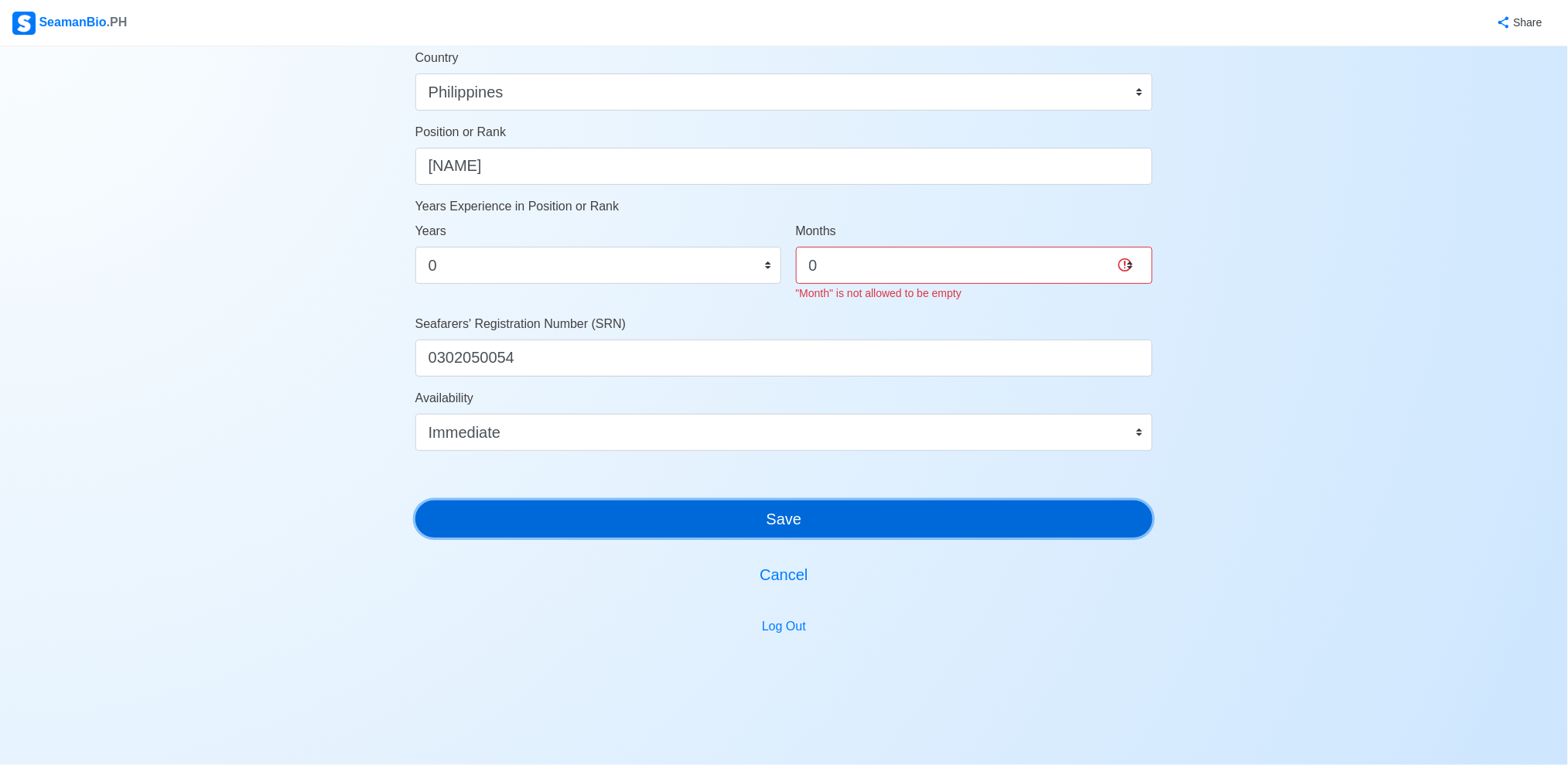 scroll, scrollTop: 733, scrollLeft: 0, axis: vertical 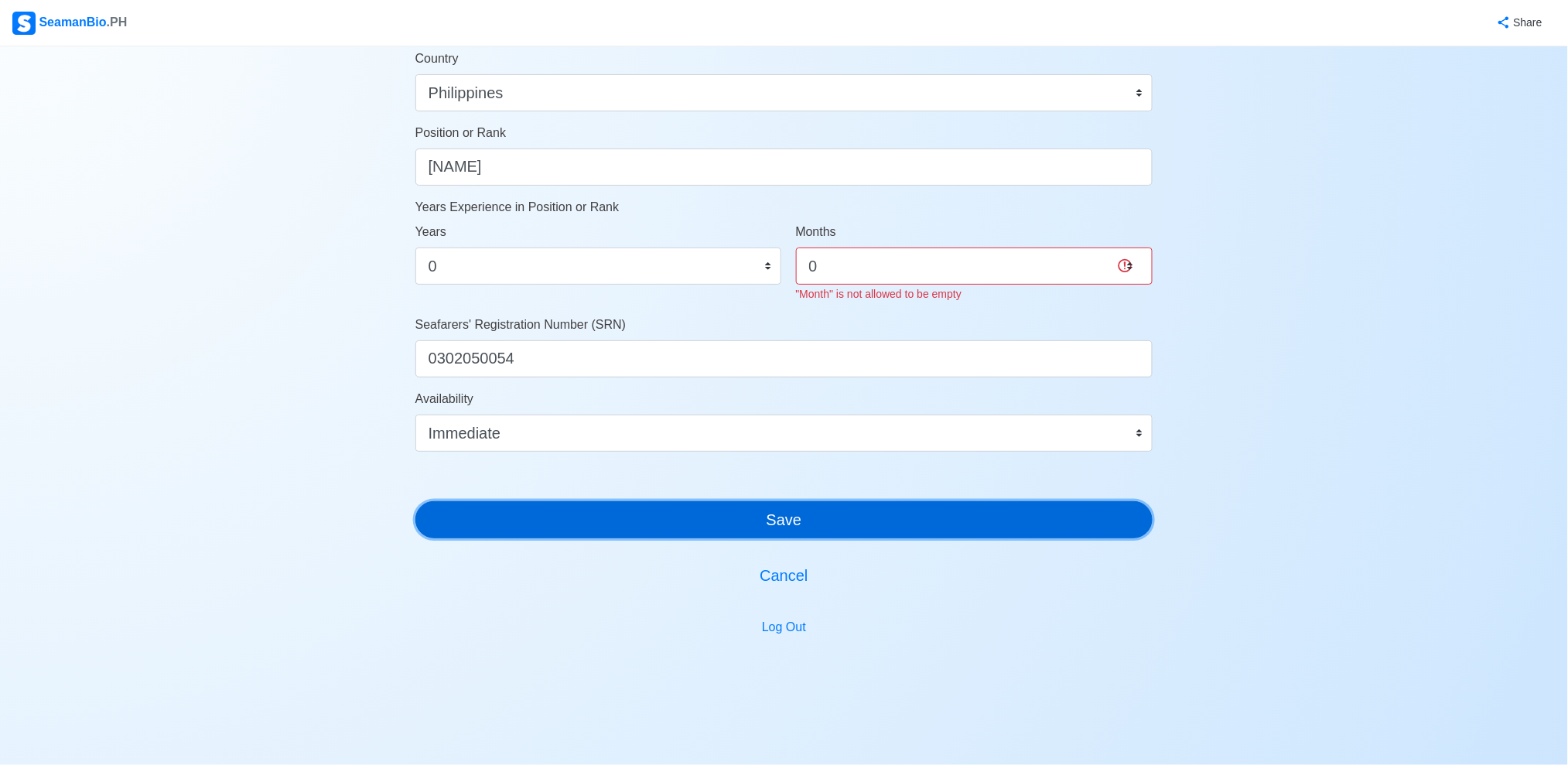 click on "Save" at bounding box center (784, 520) 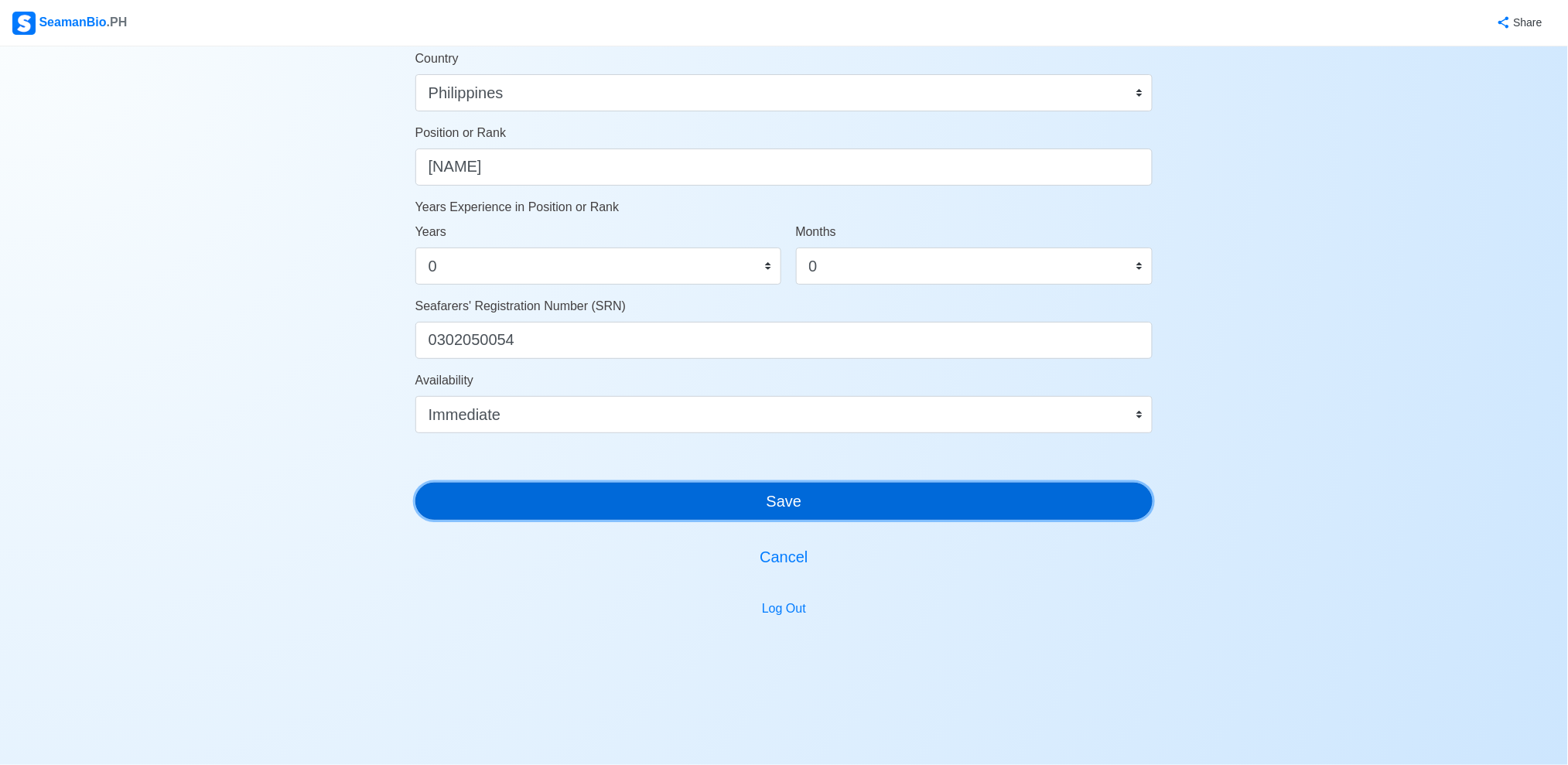 click on "Save" at bounding box center (784, 501) 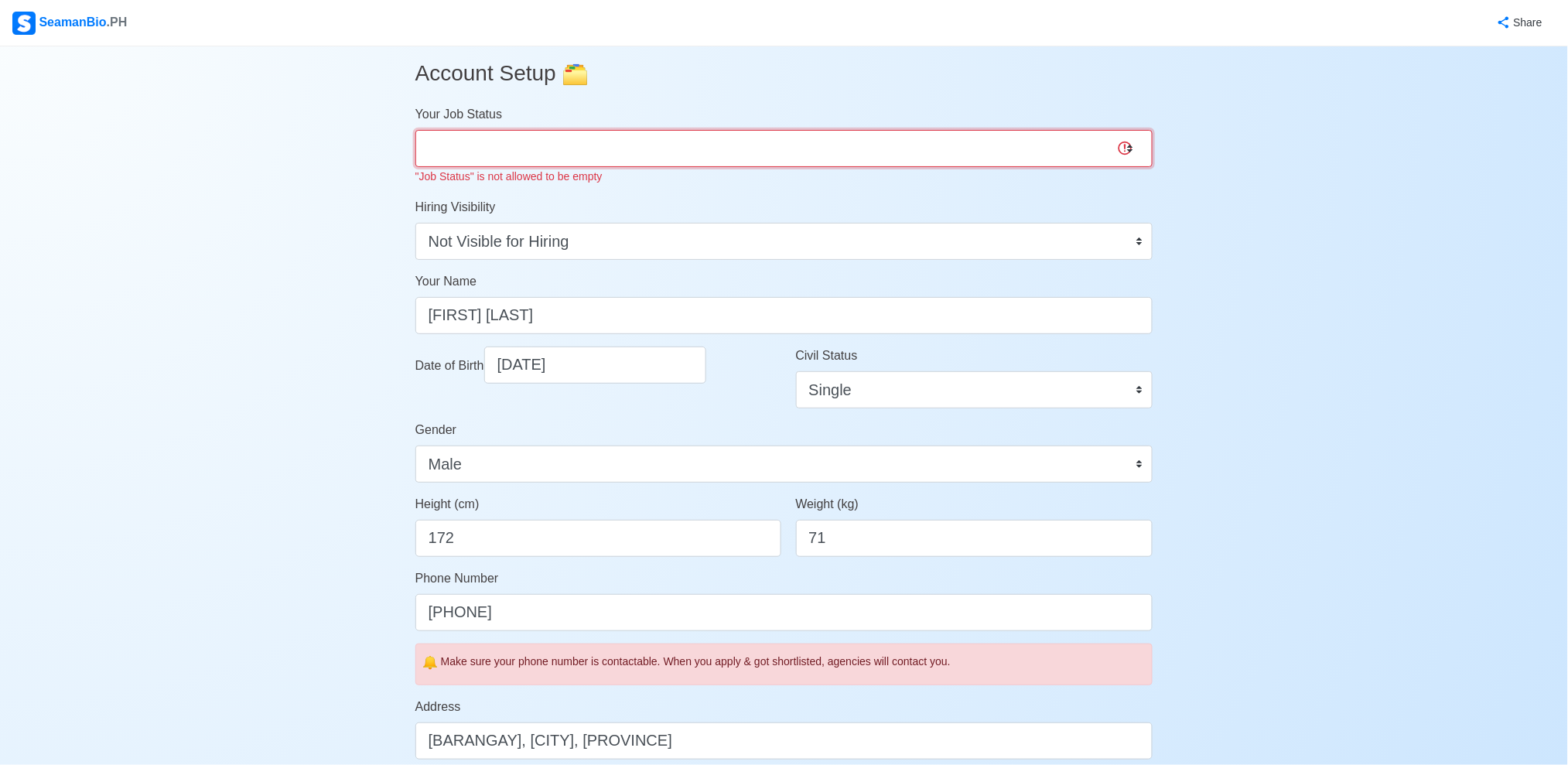 click on "Onboard Actively Looking for Job Not Looking for Job" at bounding box center [784, 149] 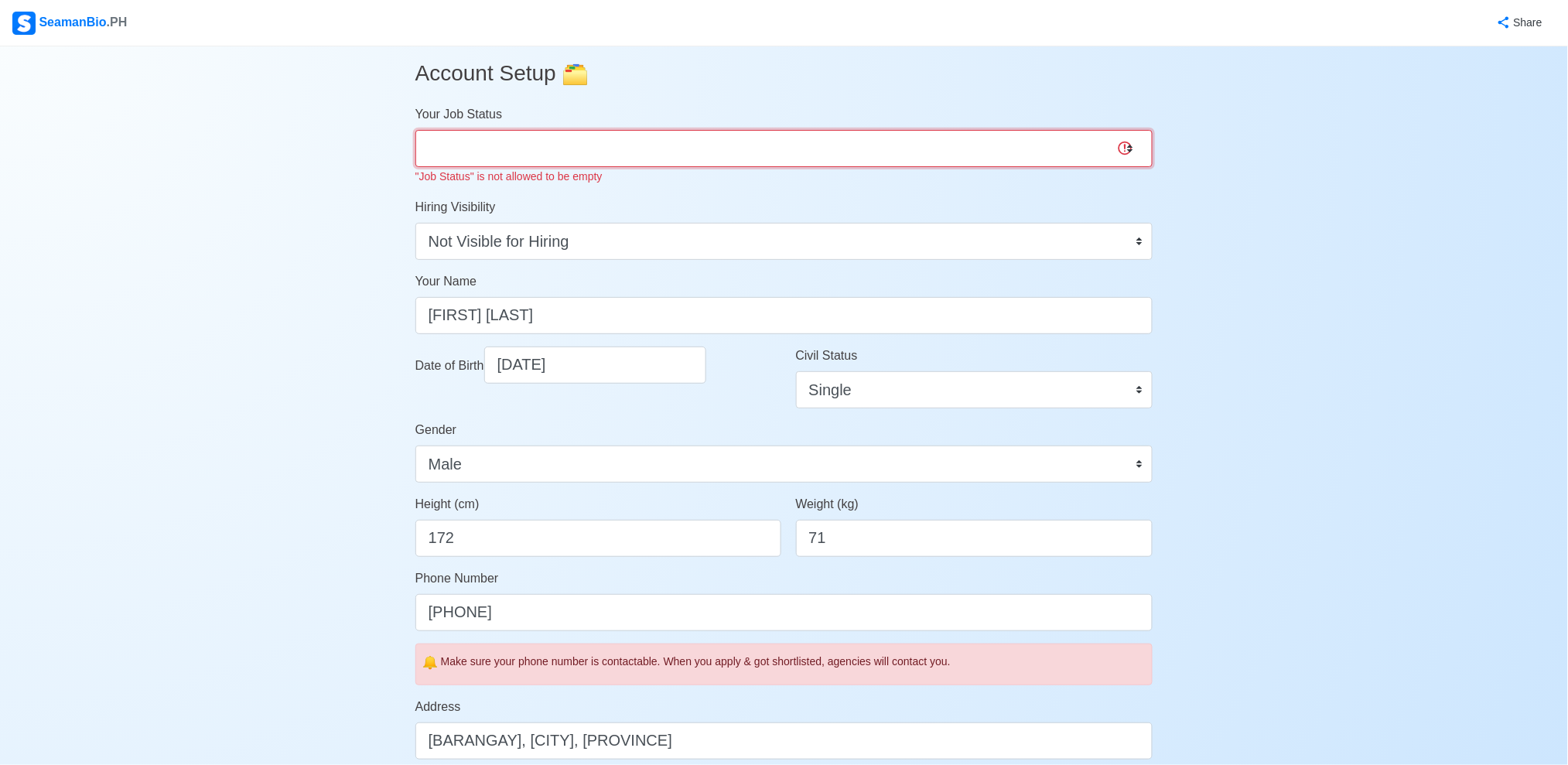 click on "Onboard Actively Looking for Job Not Looking for Job" at bounding box center (784, 149) 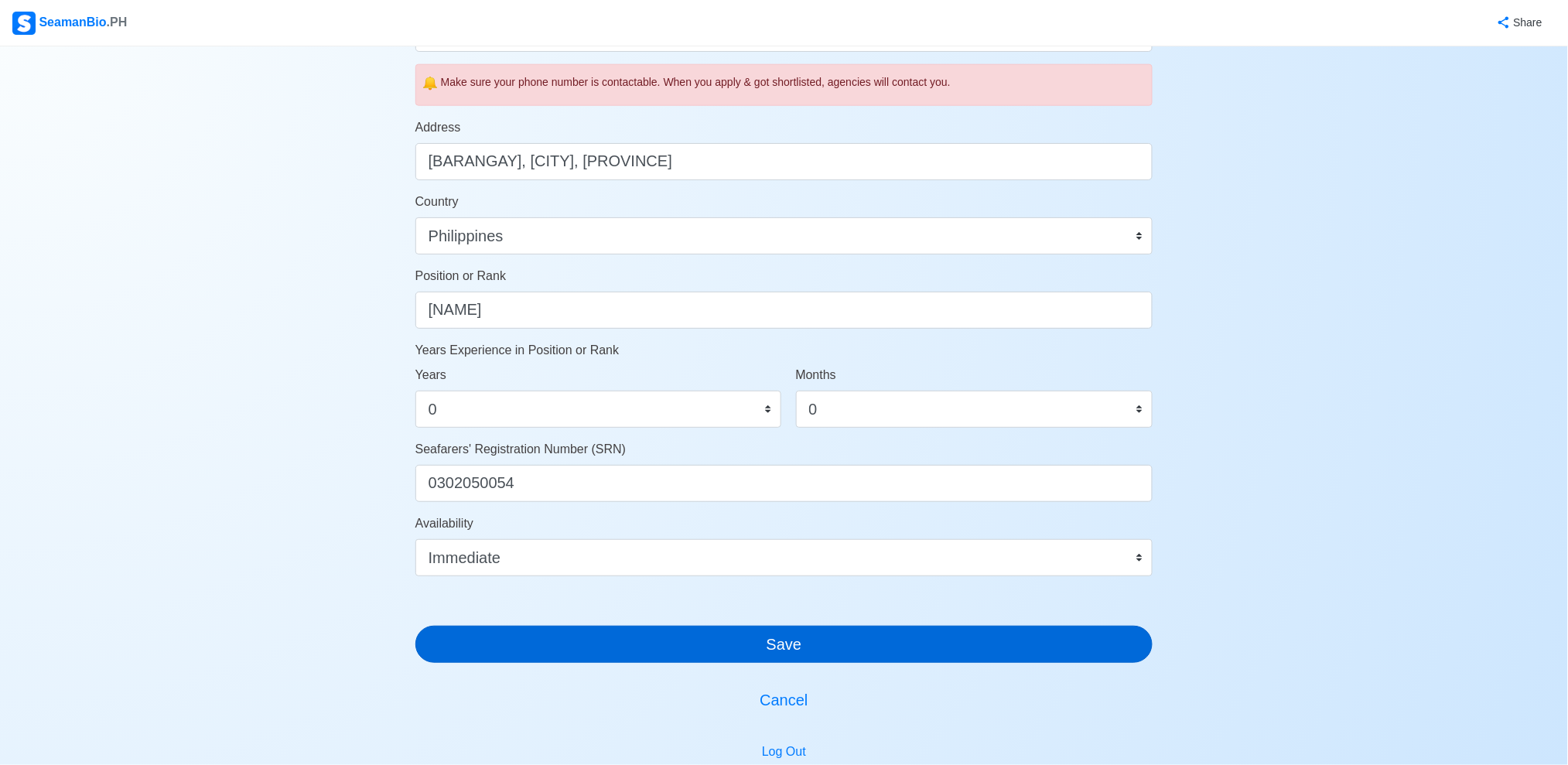 scroll, scrollTop: 733, scrollLeft: 0, axis: vertical 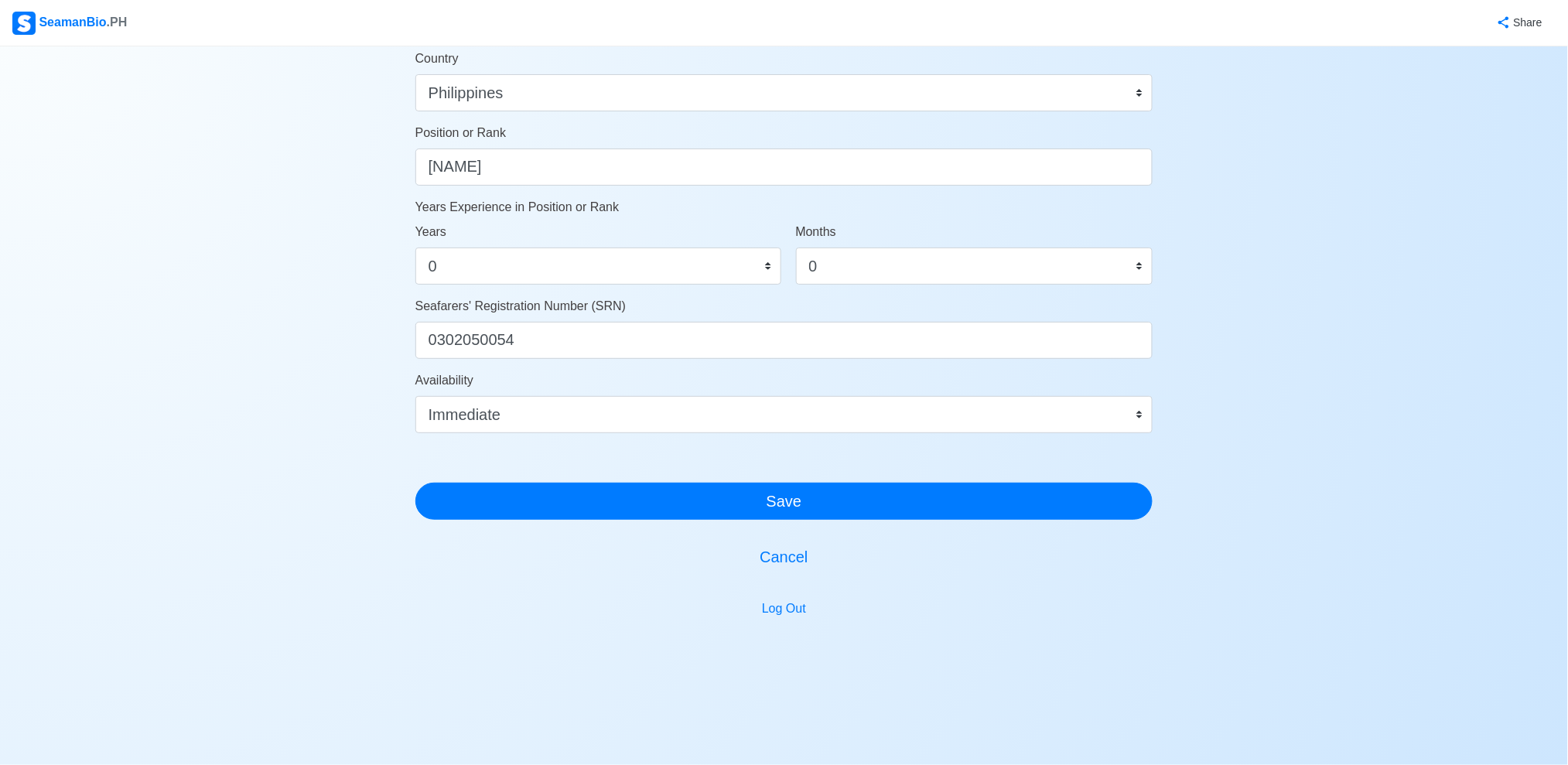 click at bounding box center [784, 464] 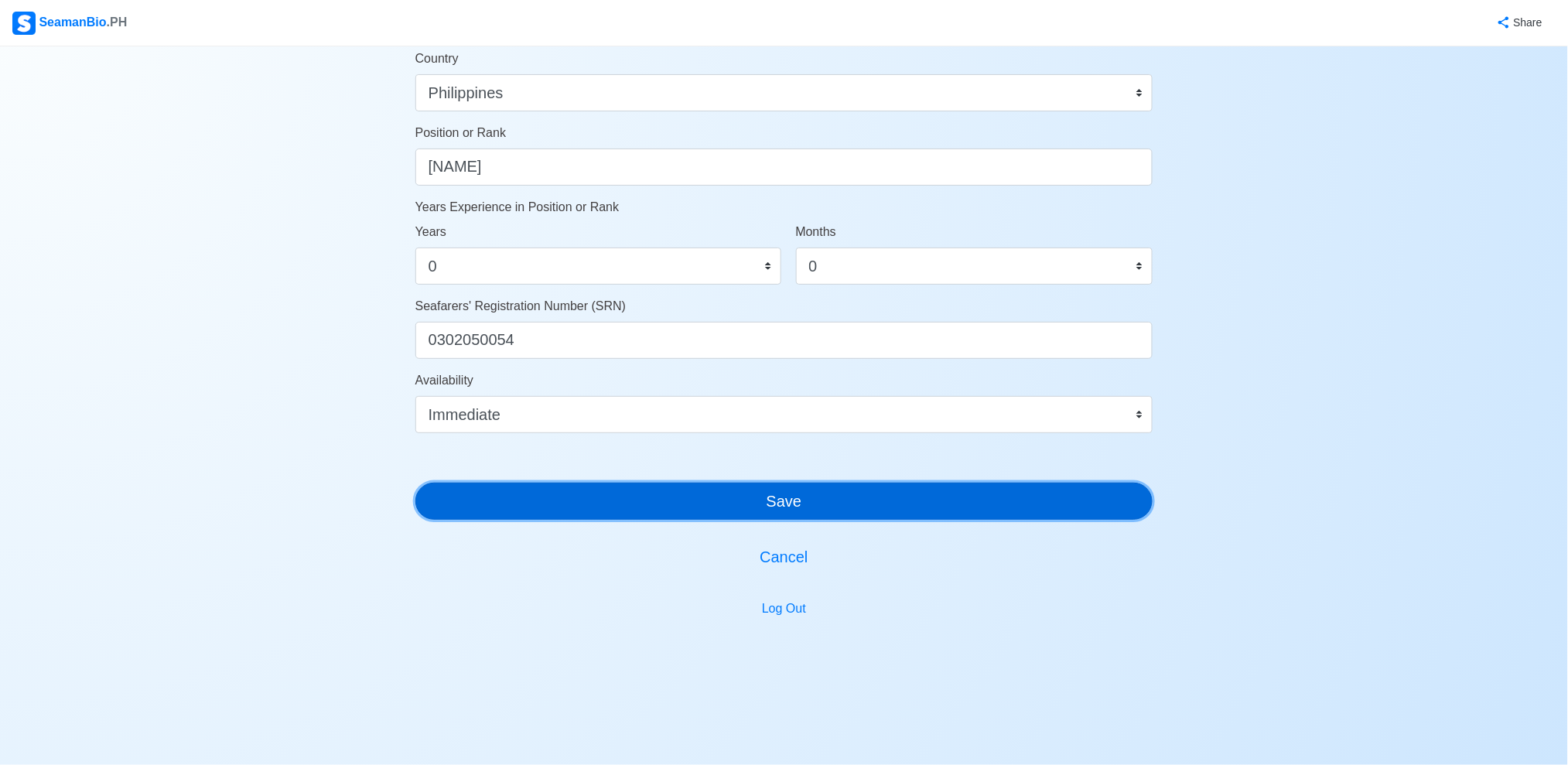 click on "Save" at bounding box center (784, 501) 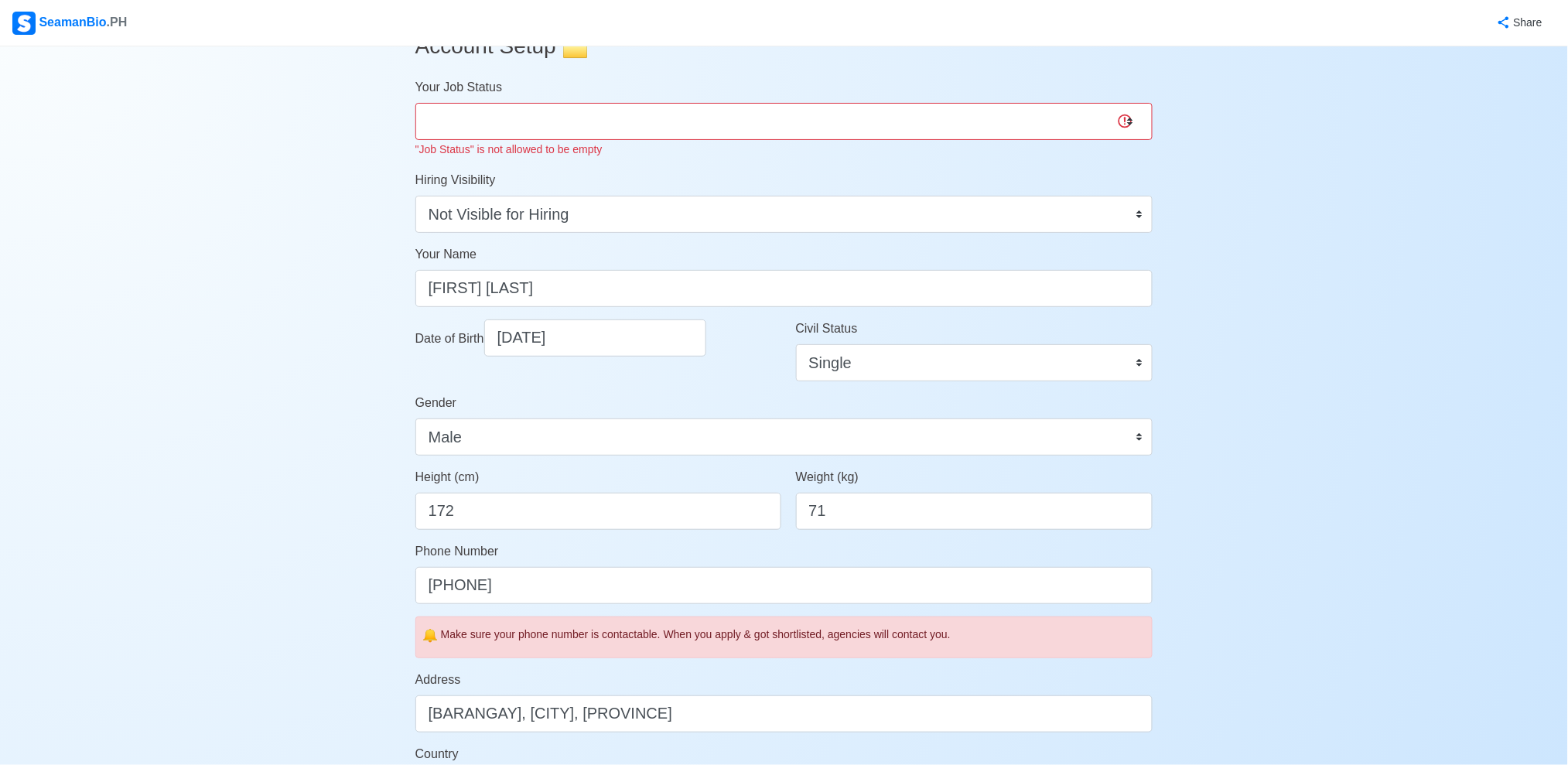 scroll, scrollTop: 11, scrollLeft: 0, axis: vertical 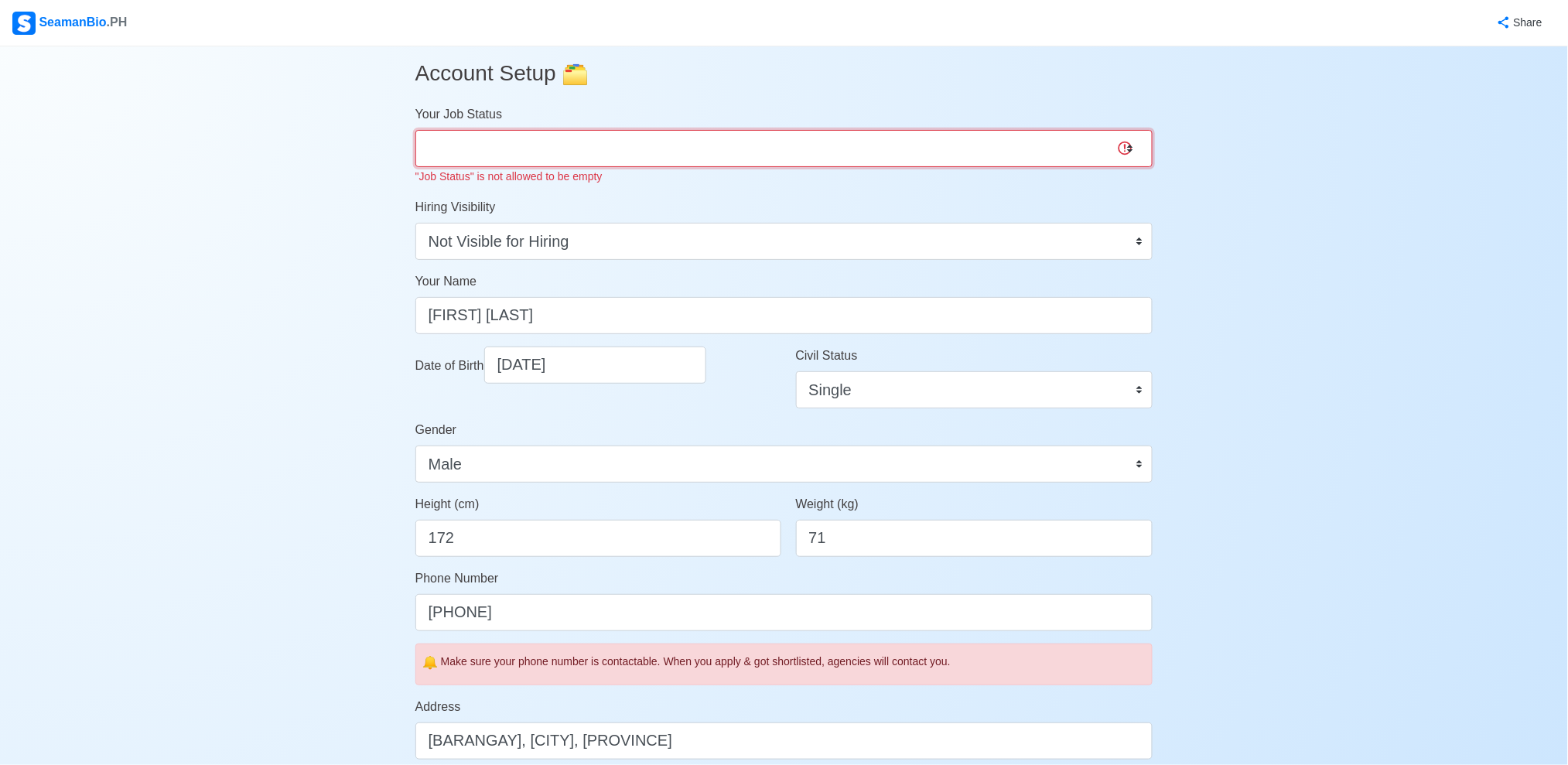 click on "Onboard Actively Looking for Job Not Looking for Job" at bounding box center (784, 149) 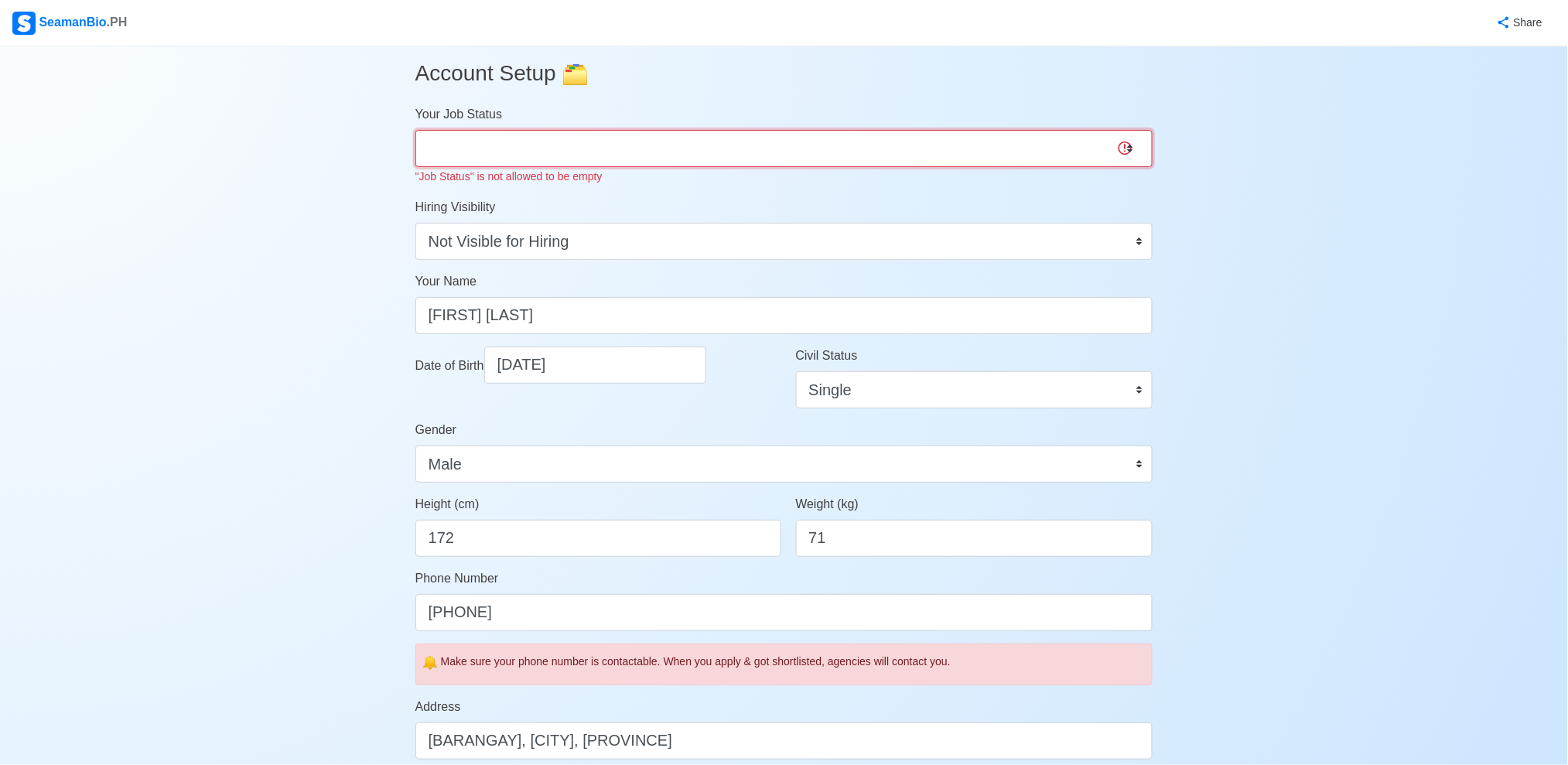 select on "Not Looking for Job" 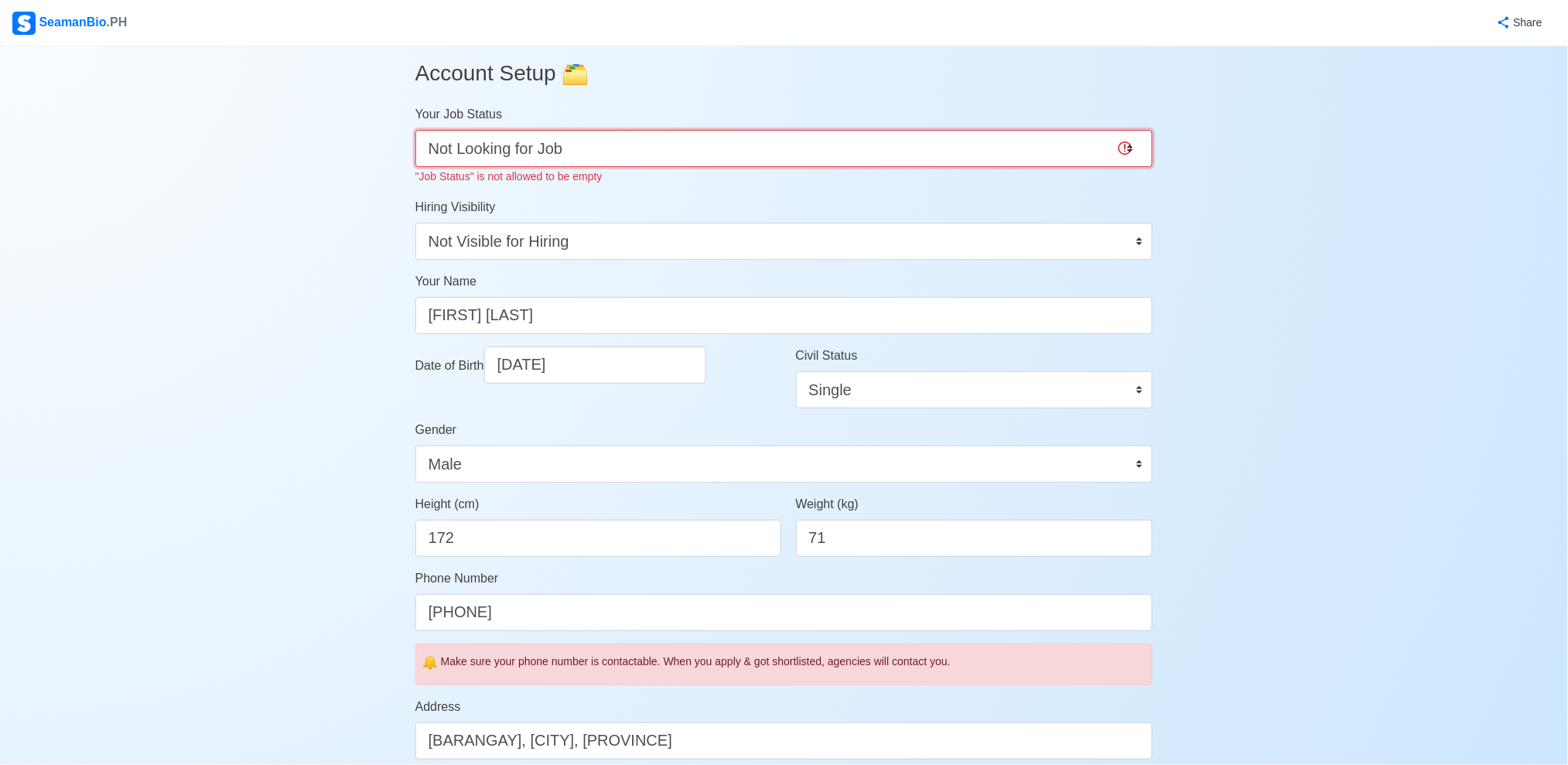 click on "Onboard Actively Looking for Job Not Looking for Job" at bounding box center (784, 149) 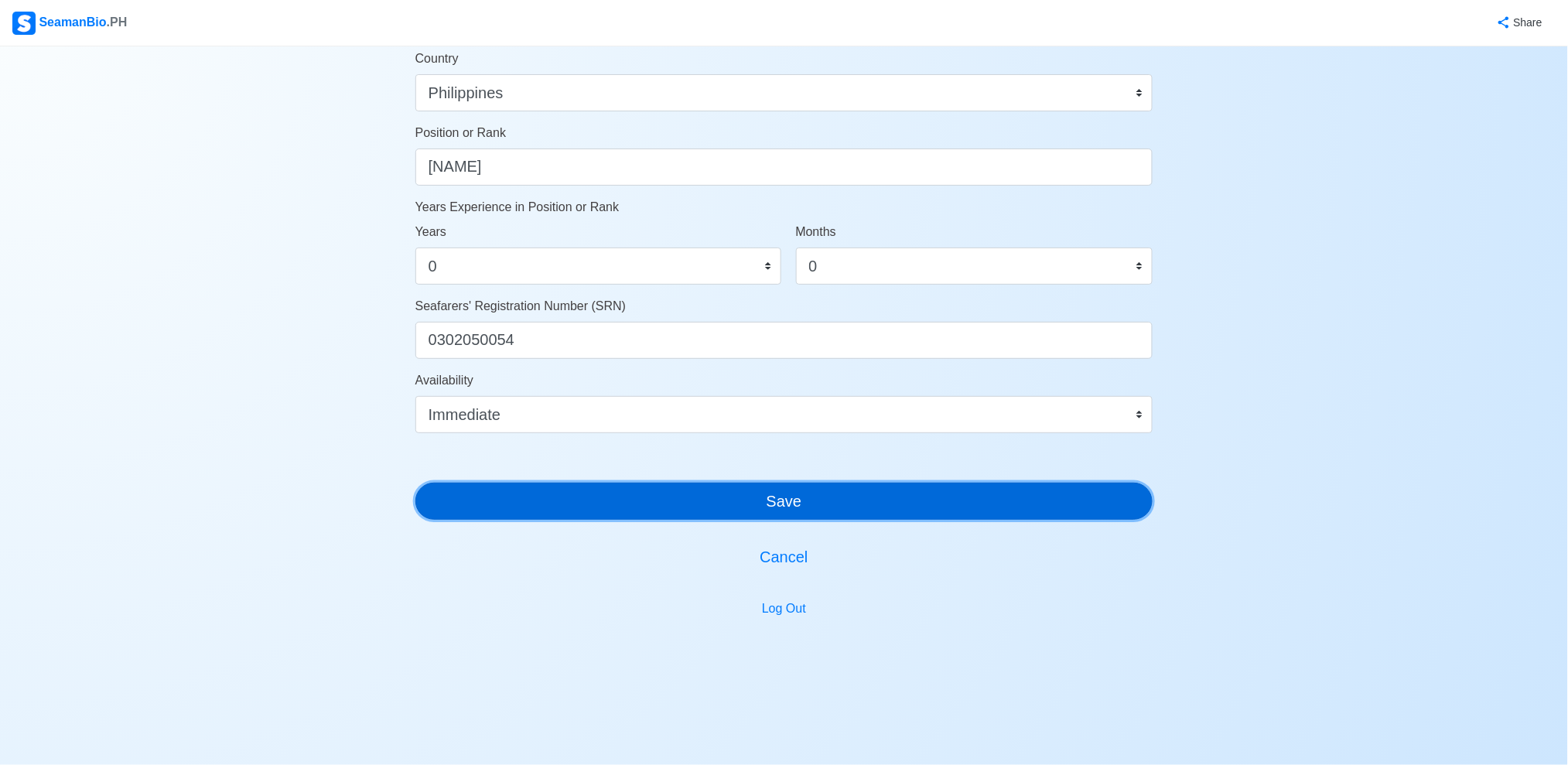 scroll, scrollTop: 714, scrollLeft: 0, axis: vertical 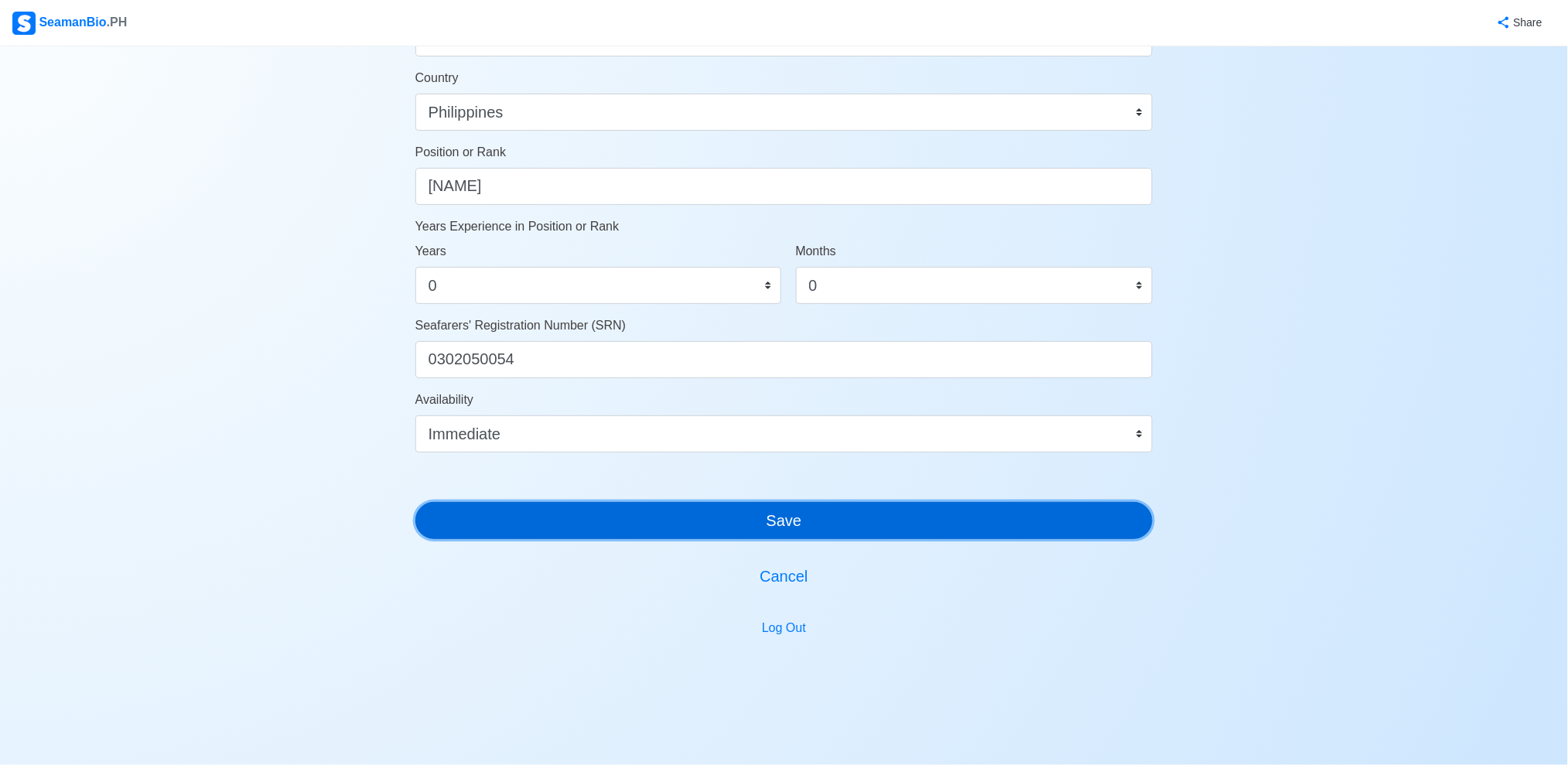 click on "Save" at bounding box center (784, 521) 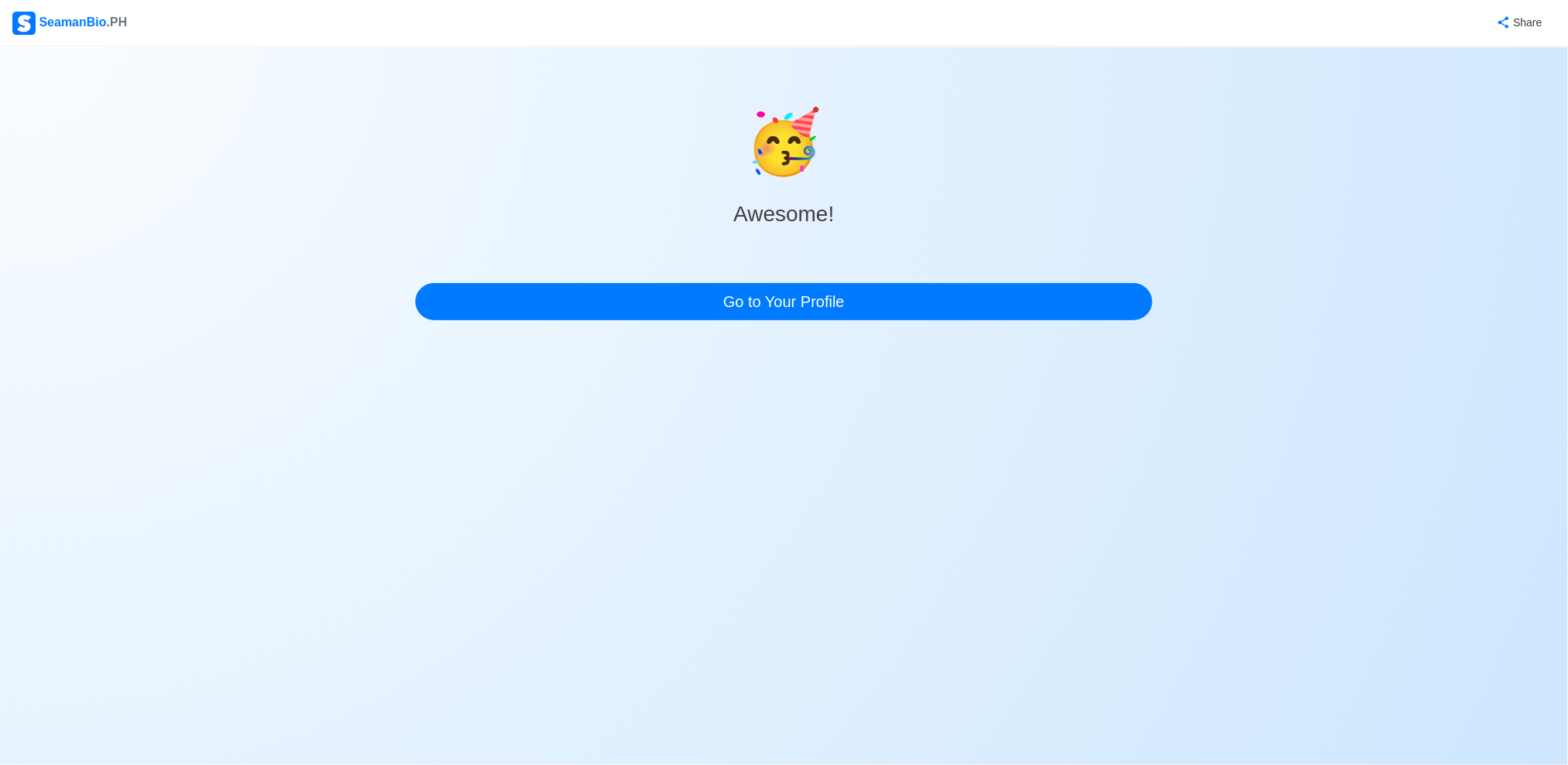 scroll, scrollTop: 0, scrollLeft: 0, axis: both 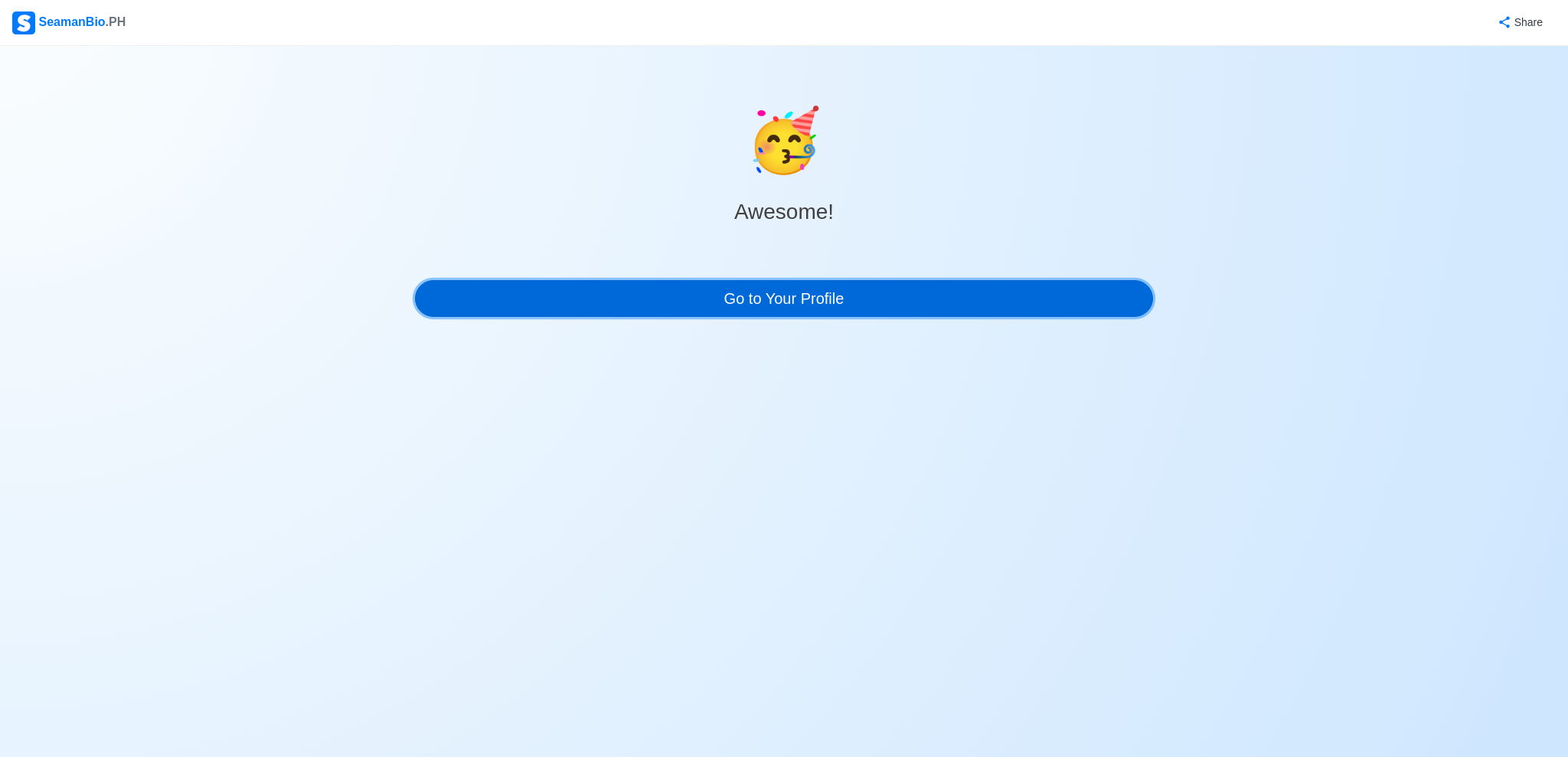click on "Go to Your Profile" at bounding box center [784, 299] 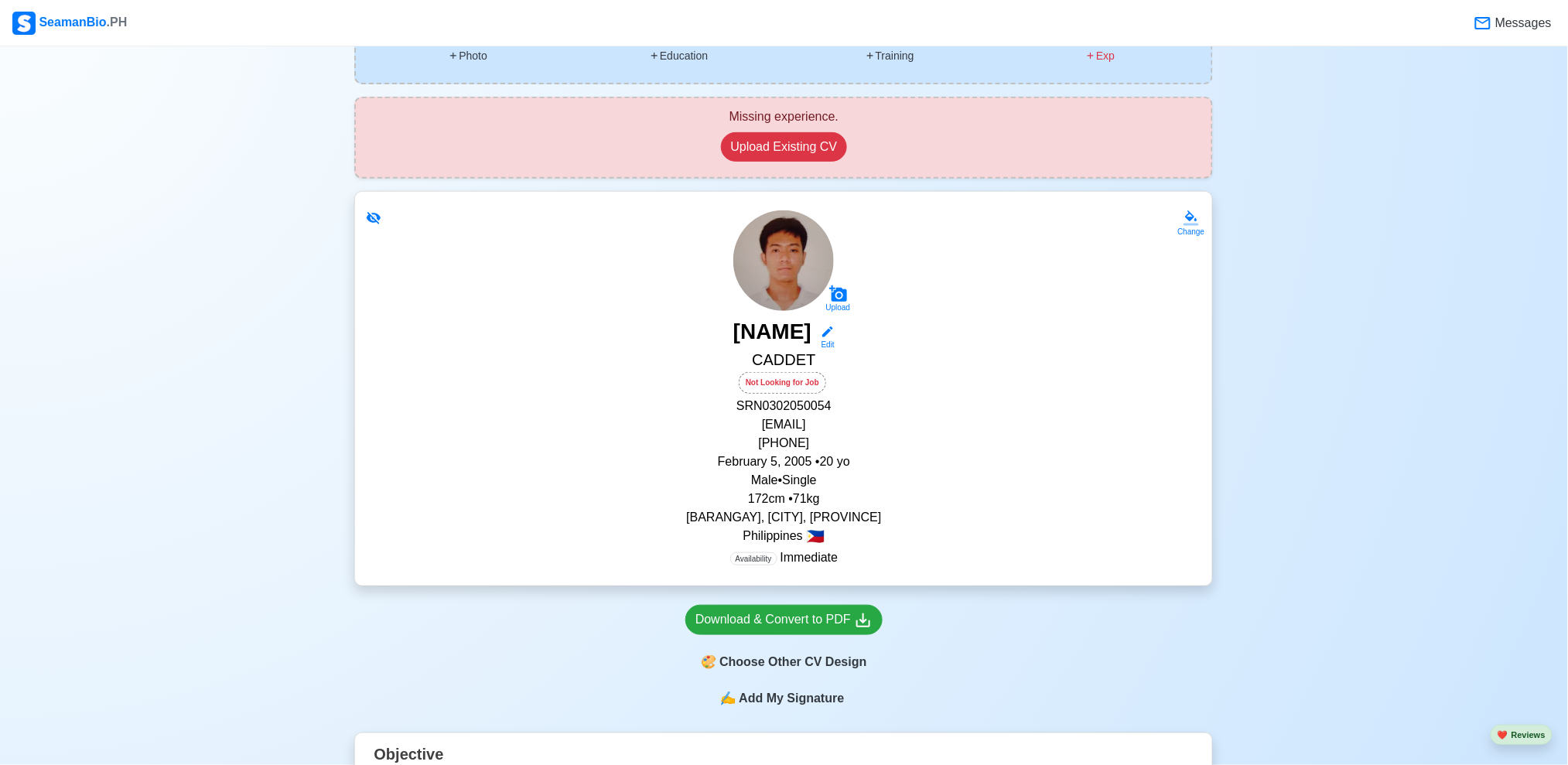 scroll, scrollTop: 309, scrollLeft: 0, axis: vertical 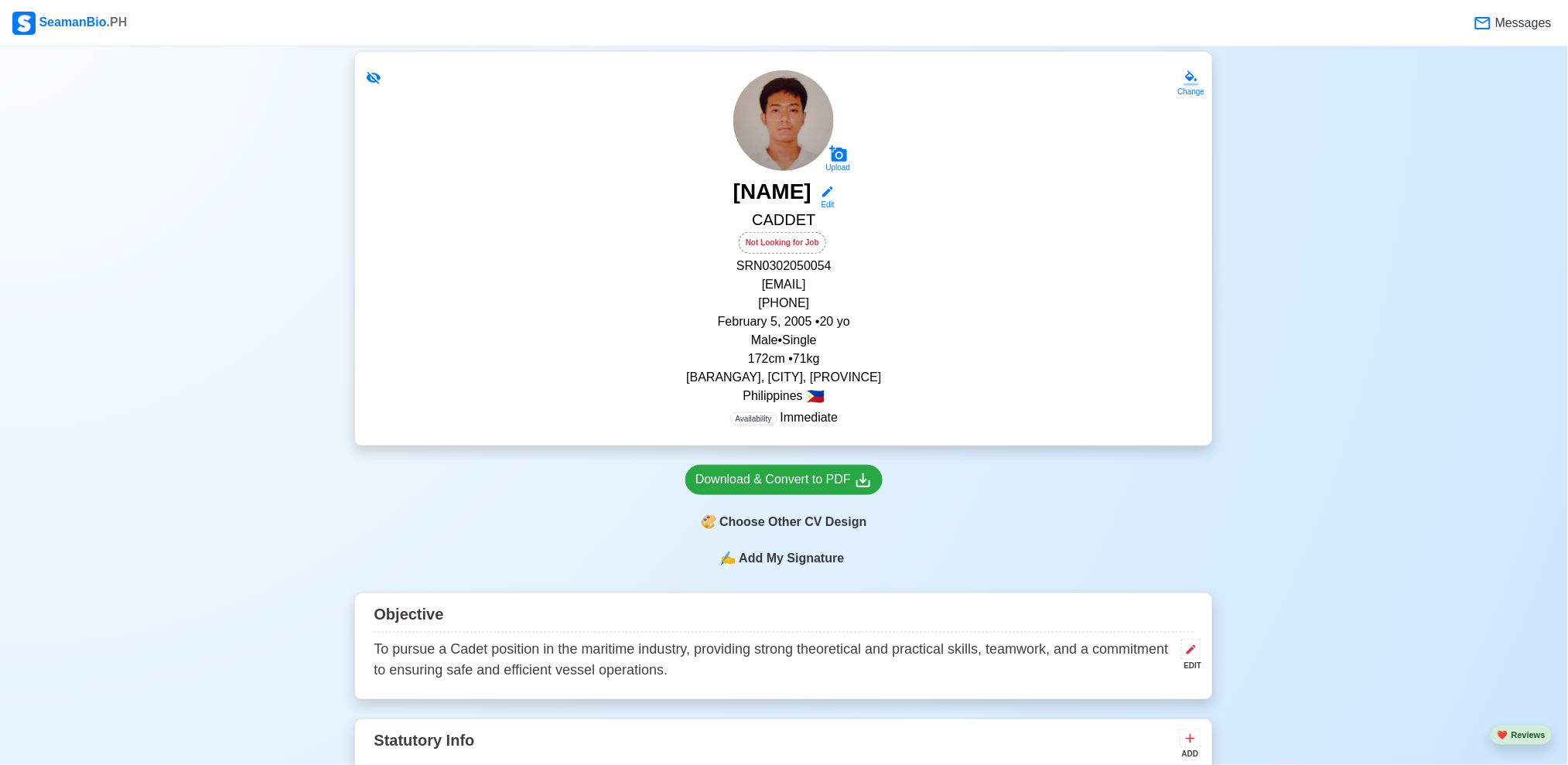 click on "Add My Signature" at bounding box center [791, 558] 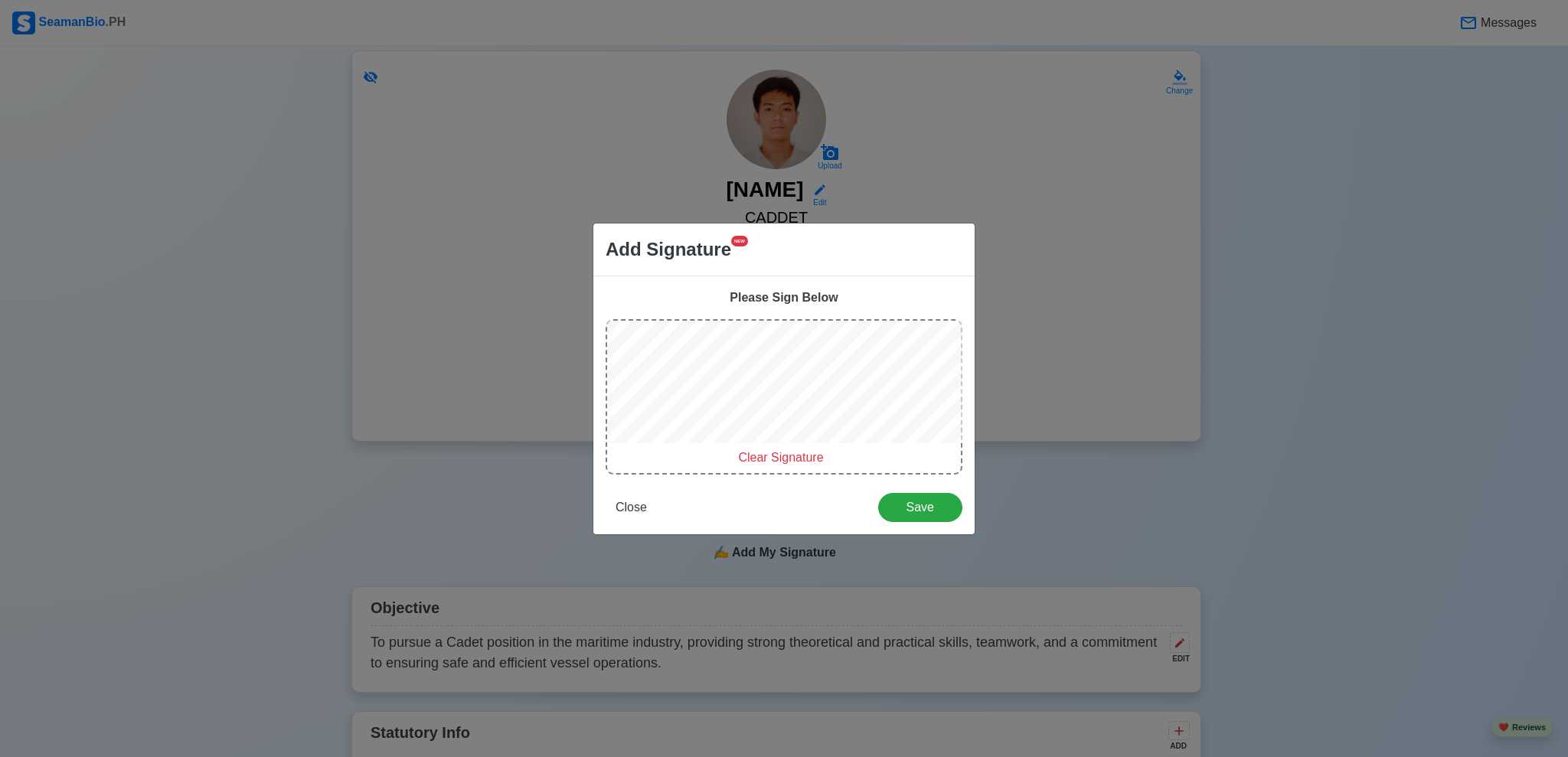 click on "Clear Signature" at bounding box center [780, 457] 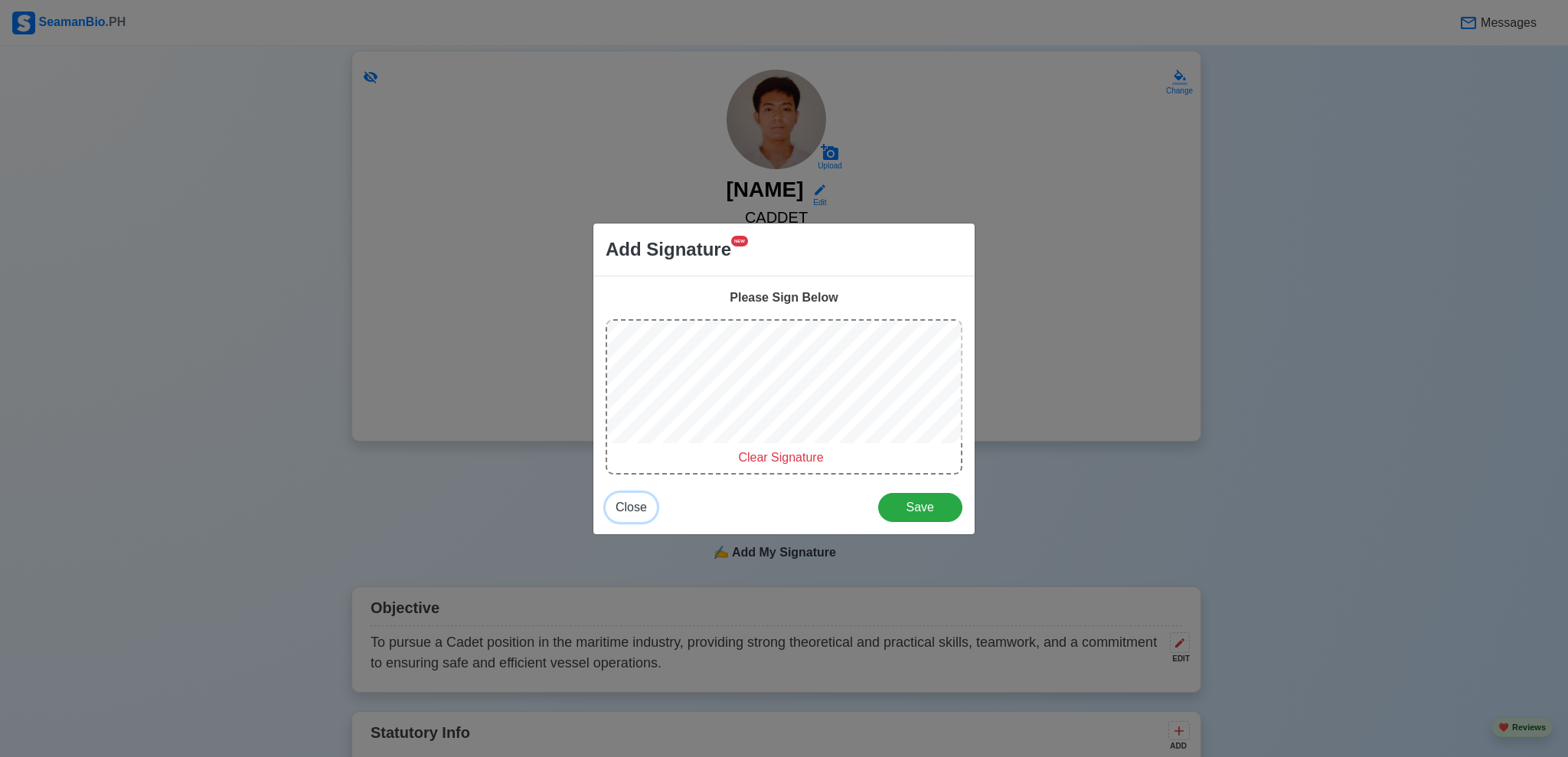 click on "Close" at bounding box center [631, 507] 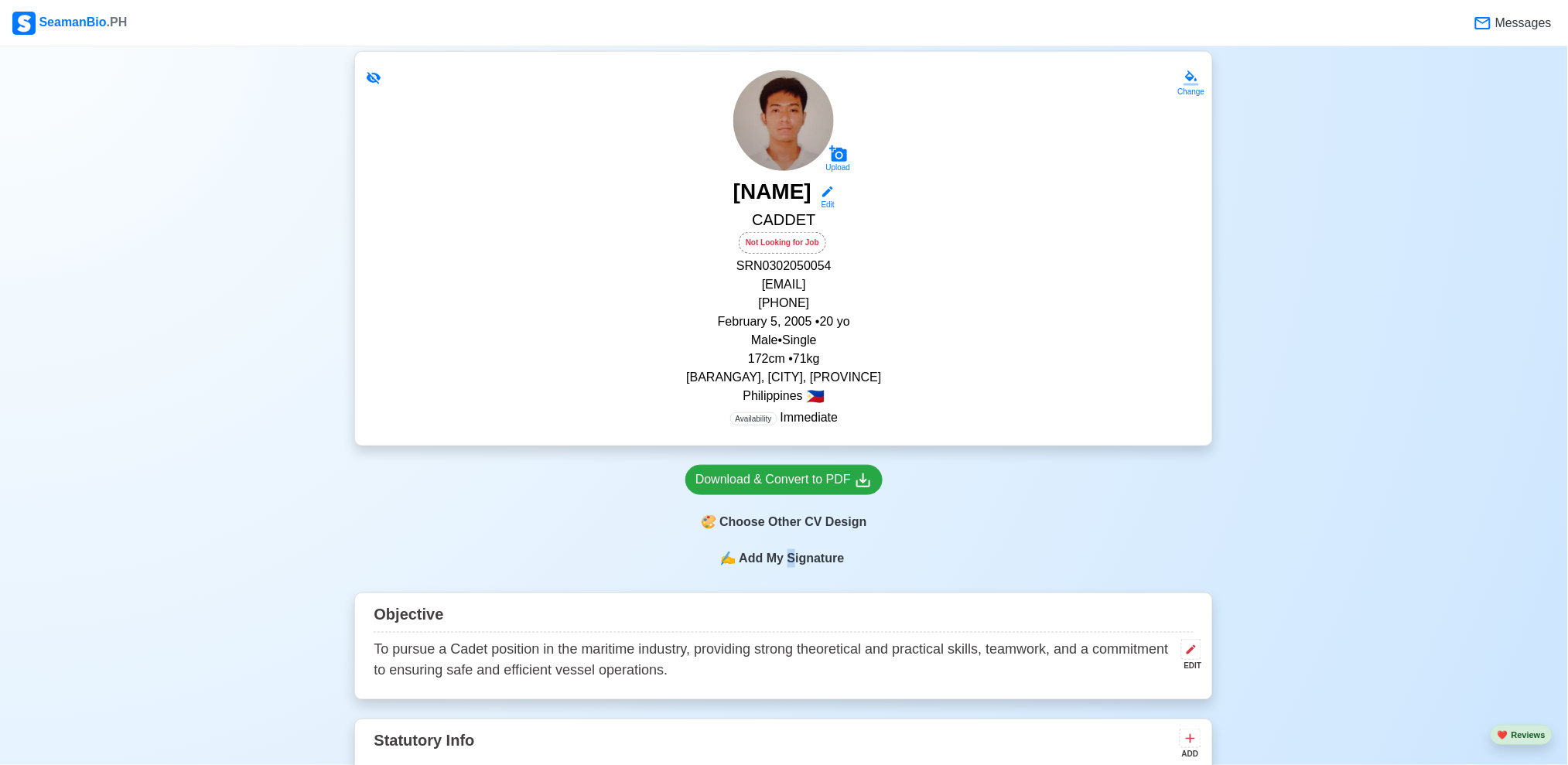 click on "Add My Signature" at bounding box center (791, 558) 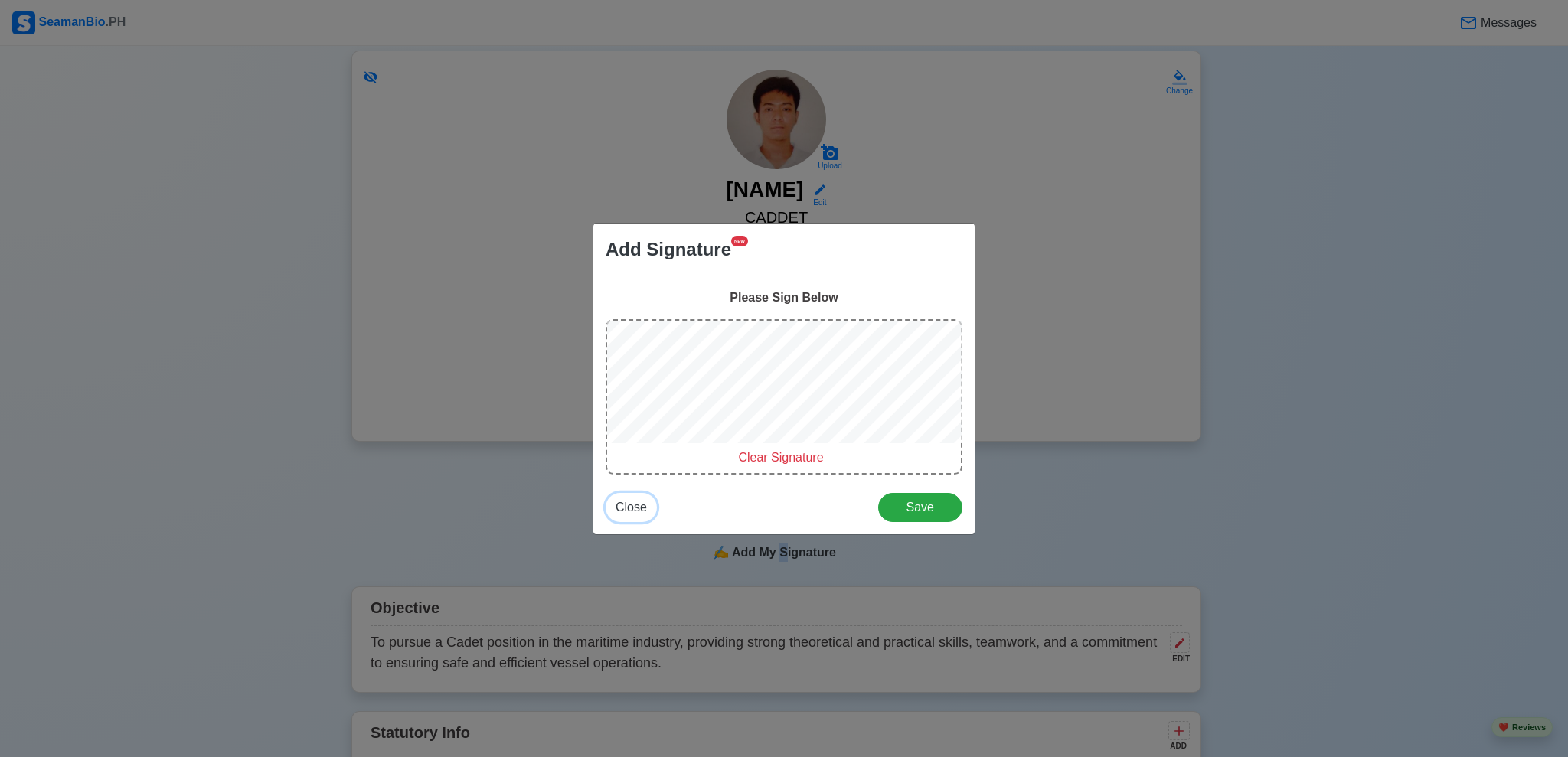 click on "Close" at bounding box center [631, 507] 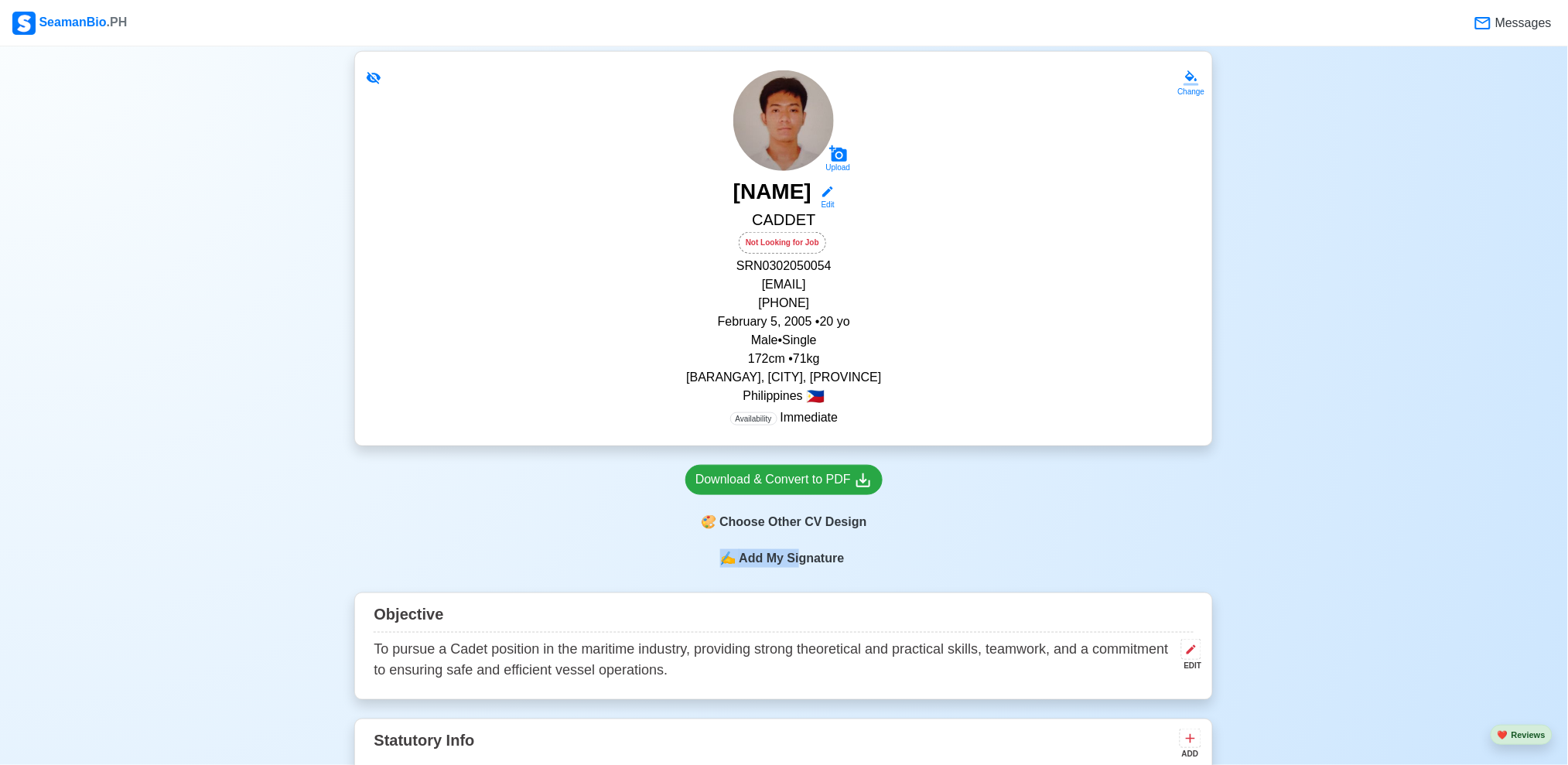 click on "New 🧑🏻‍💻 Practice Interview 🏬 Apply to Agencies 🔥 Apply Jobs 🚢 Log My Travels Your Action Items 🎯 Photo Education Training 4 Exp Missing experience. Upload Existing CV Change Upload [NAME] Edit CADDET Not Looking for Job SRN [NUMBER] [EMAIL] [PHONE] February 5, 2005 • 20 yo Male • Single 172 cm • 71 kg [BARANGAY], [CITY], [PROVINCE] [COUNTRY] 🇵🇭 Availability Immediate Download & Convert to PDF 🎨 Choose Other CV Design ✍️ Add My Signature Objective To pursue a Cadet position in the maritime industry, providing strong theoretical and practical skills, teamwork, and a commitment to ensuring safe and efficient vessel operations. EDIT Statutory Info ADD Let's start adding your SSS, TIN, Pag-IBIG, PhilHealth. Add Info Education 1 Auto sort by Start Date. ADD SOUTHERN LUZON COLLEGE OF BUSINESS, MARITIME, SCIENCE AND TECHNOLOGY EDIT BS in Marine Transportation Aug 2022 - Jul 2025 Travel Documents 1 ADD PASSPORT EDIT 2 ADD" at bounding box center (784, 1449) 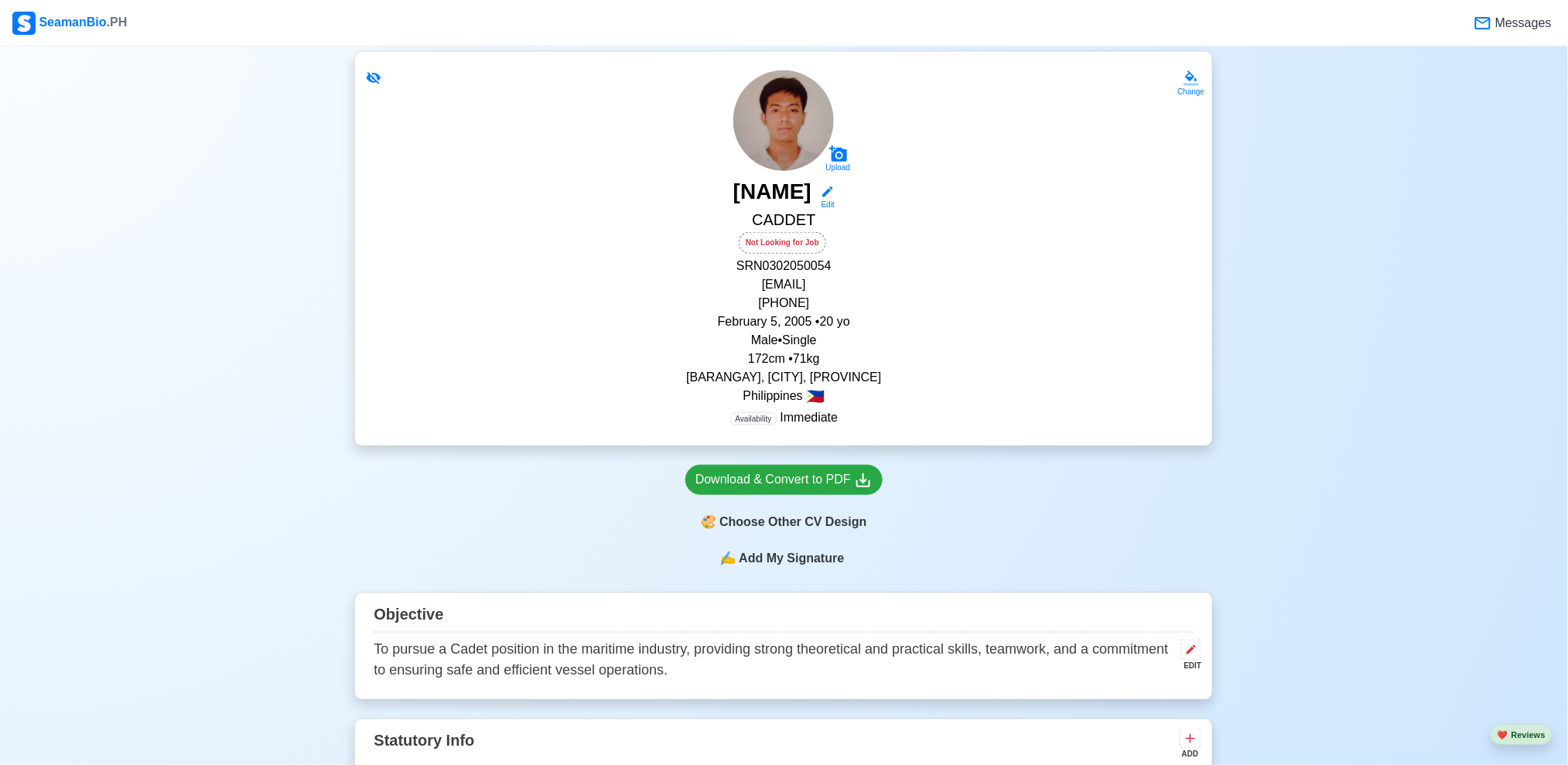 click on "✍️ Add My Signature" at bounding box center [784, 558] 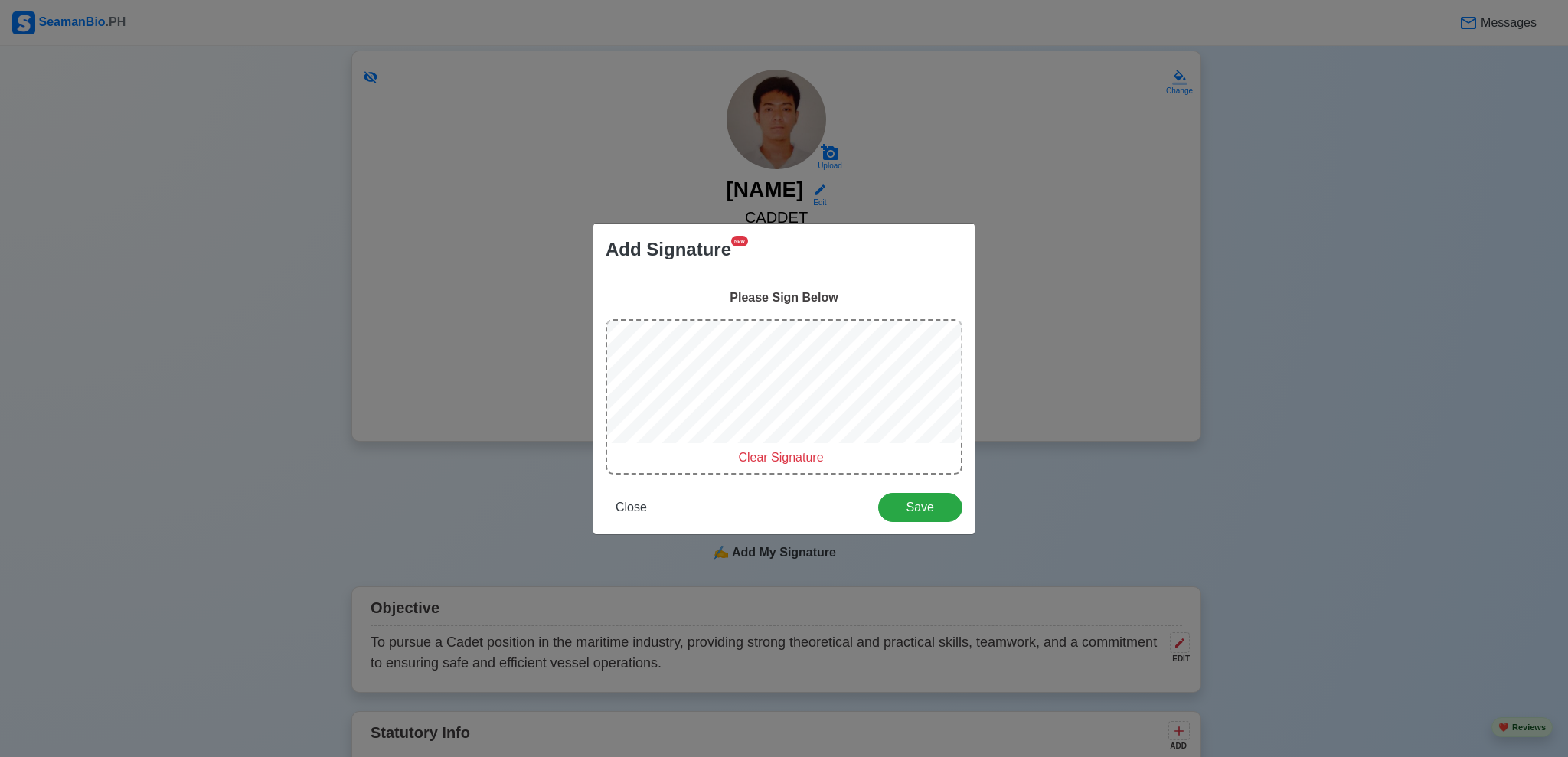 click on "Clear Signature" at bounding box center [781, 458] 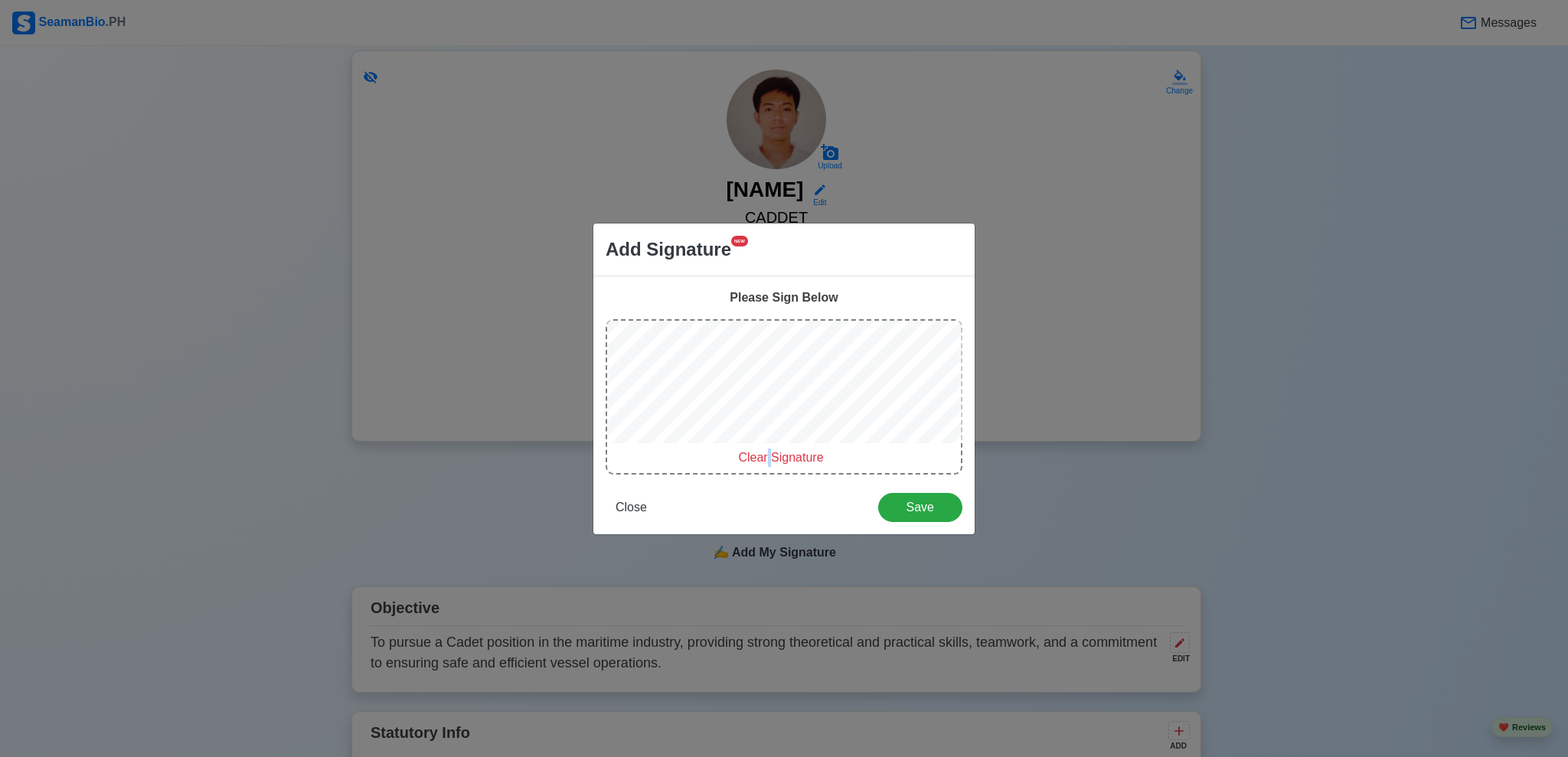 click on "Clear Signature" at bounding box center [780, 457] 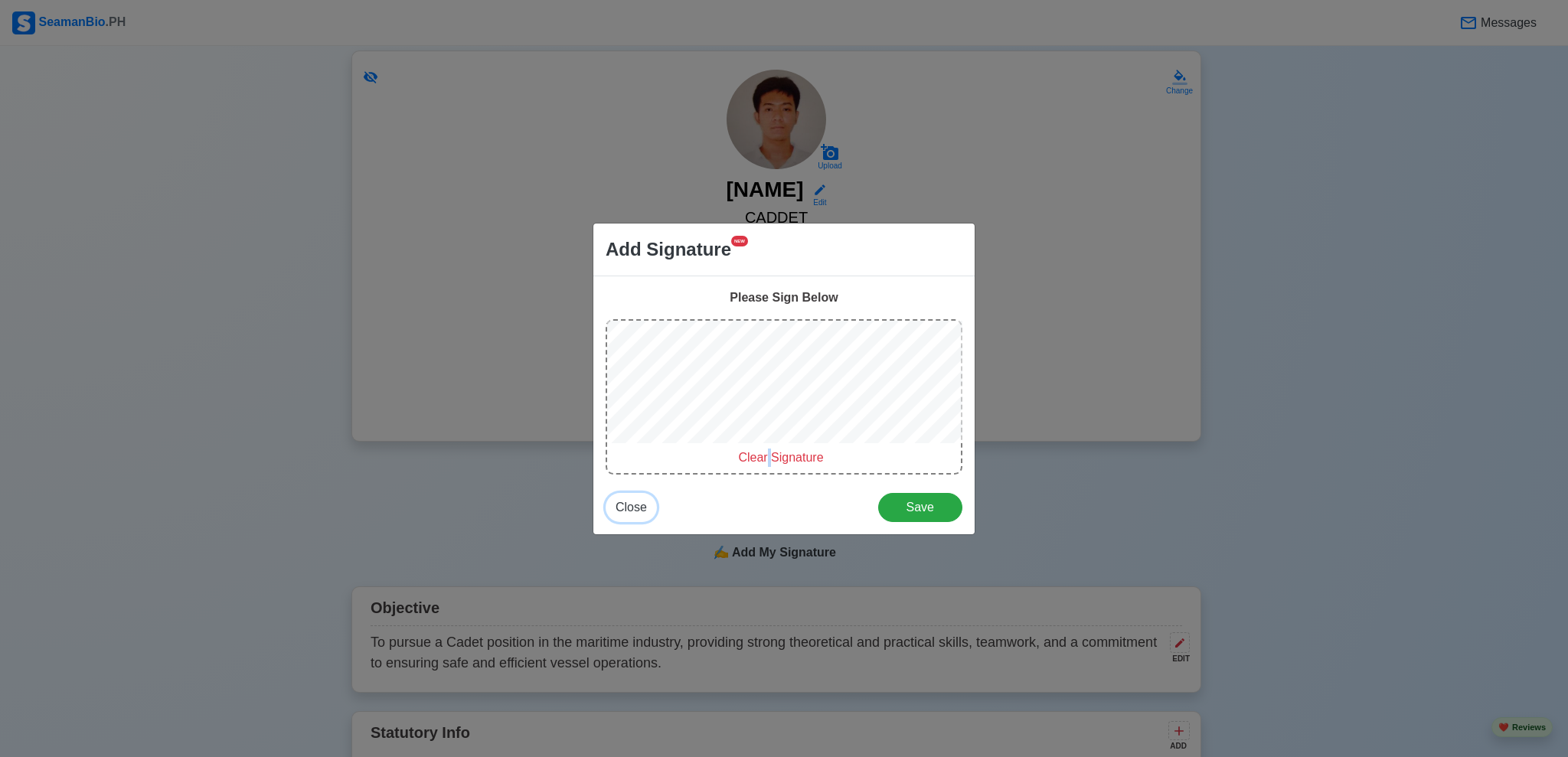 click on "Close" at bounding box center (631, 507) 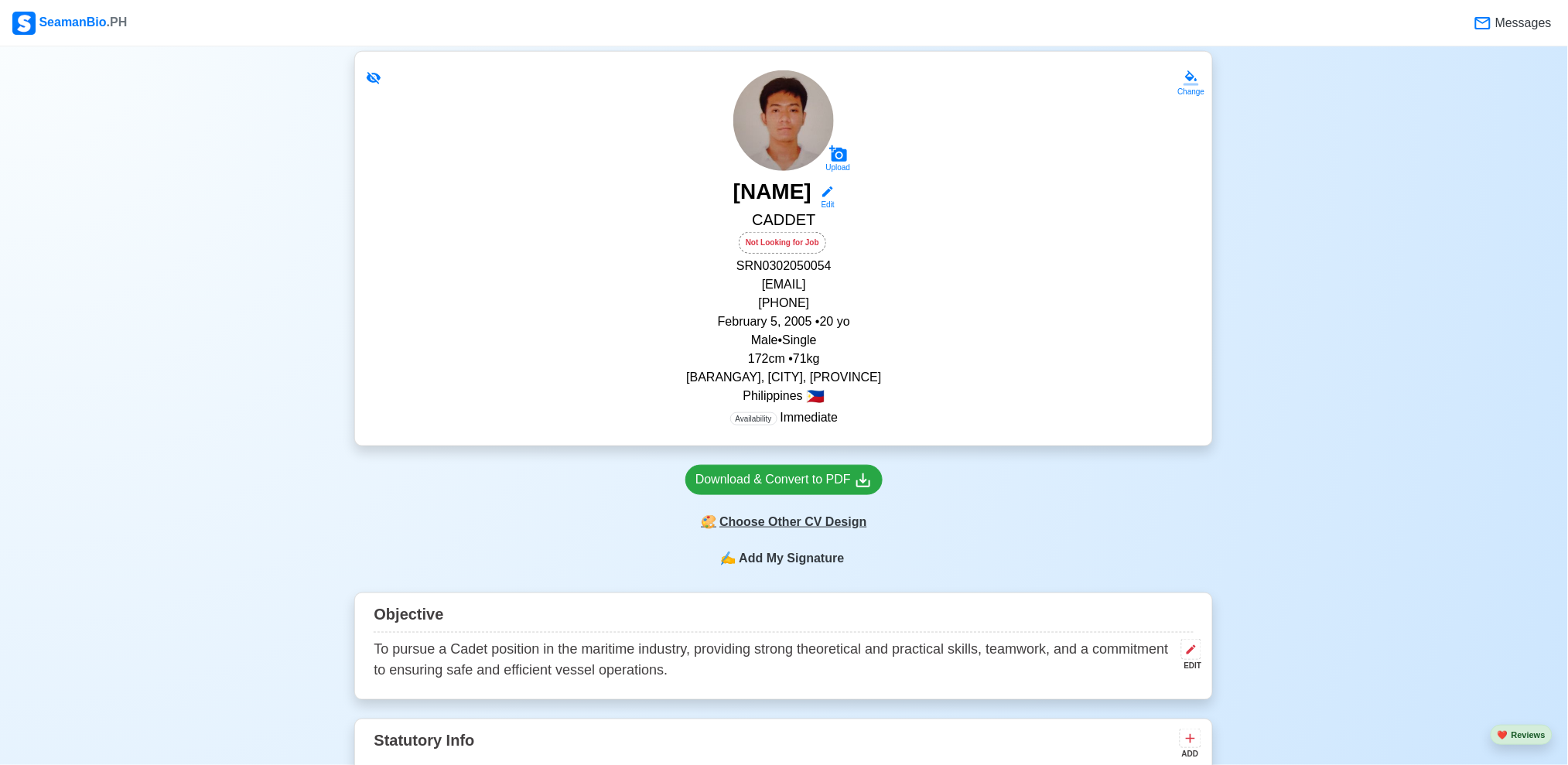 click on "🎨 Choose Other CV Design" at bounding box center [784, 522] 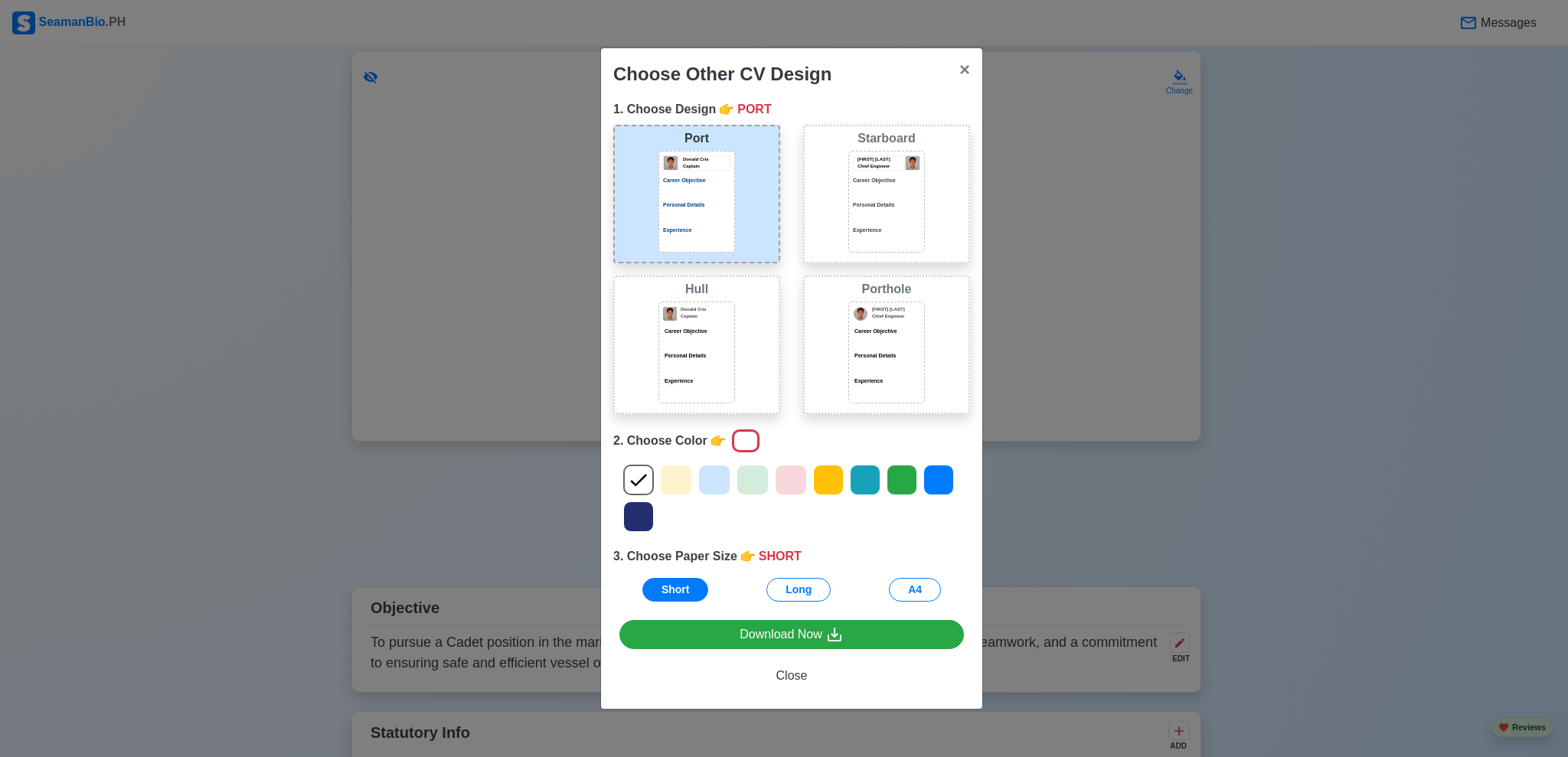 click on "[FIRST] [LAST] [TITLE] Career Objective Personal Details Experience" at bounding box center (887, 352) 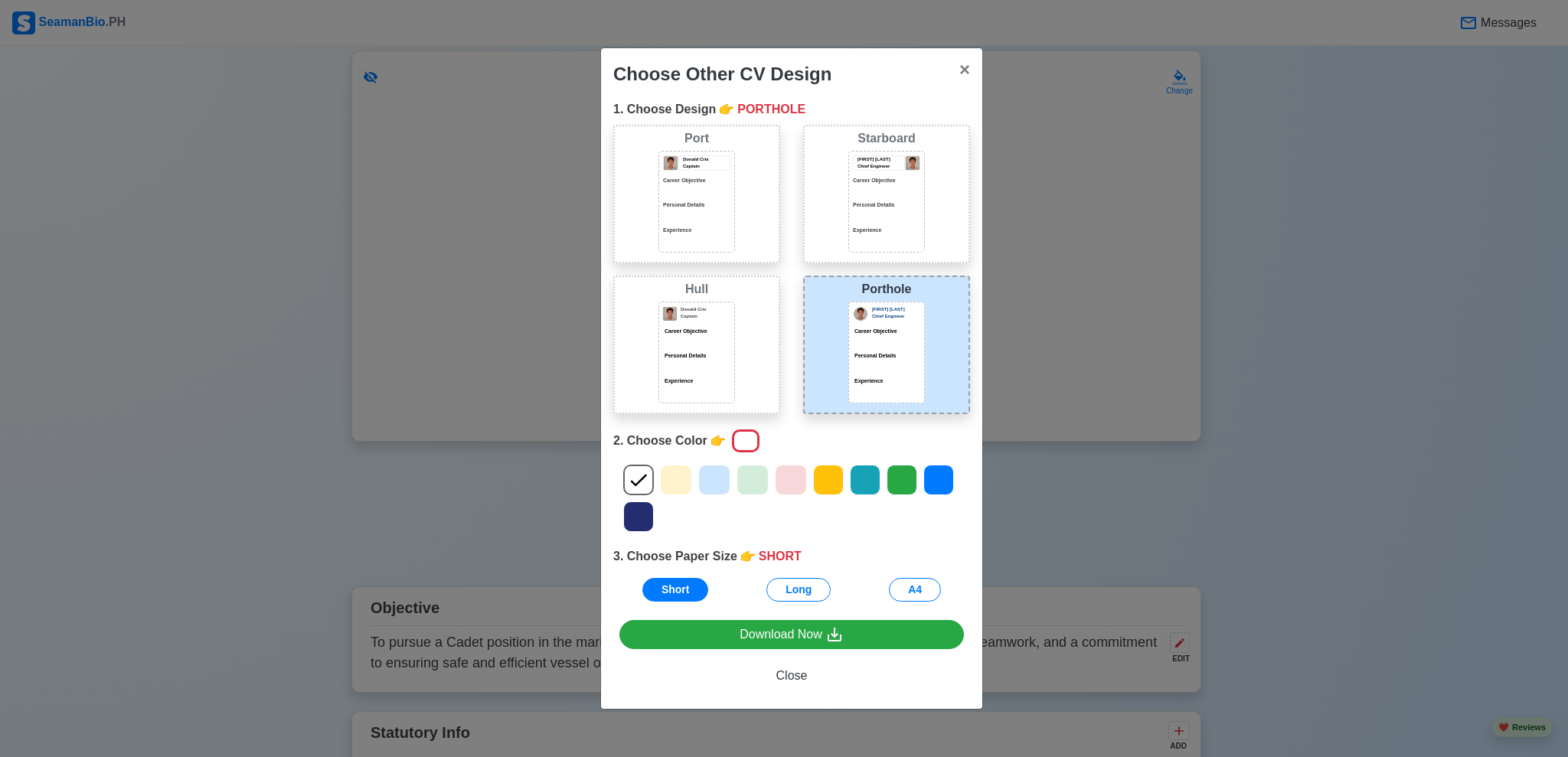 click 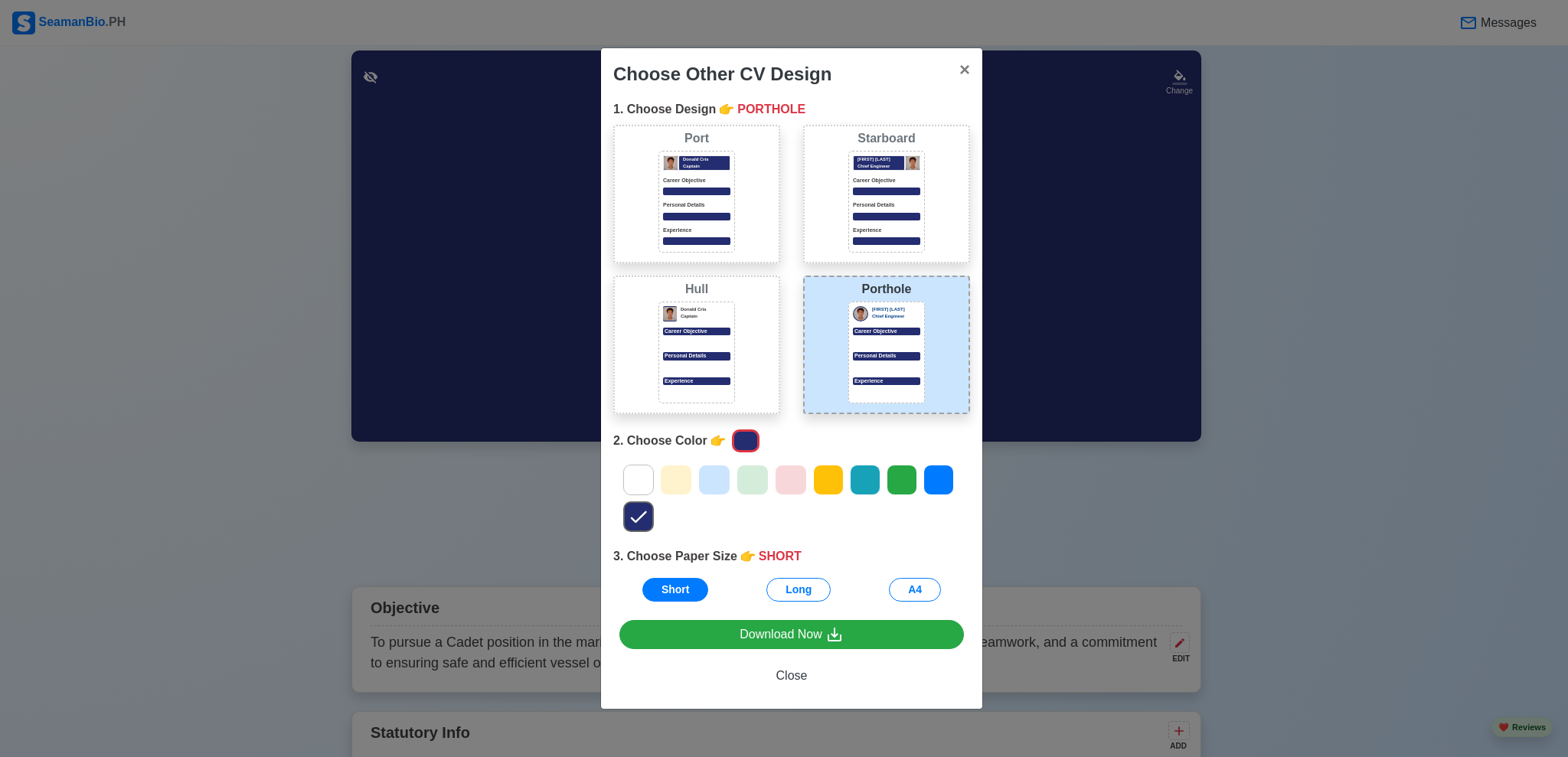 click 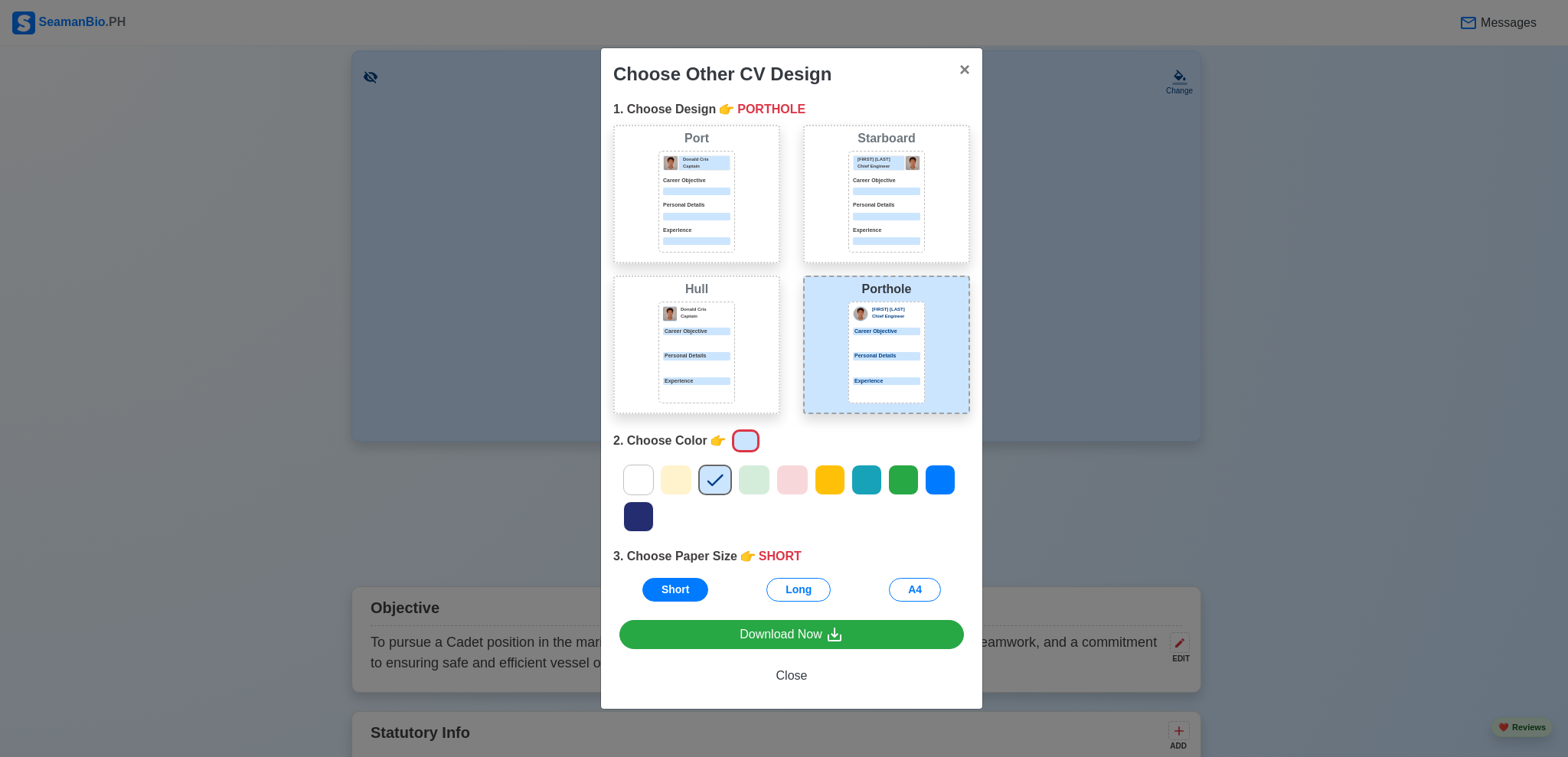 click 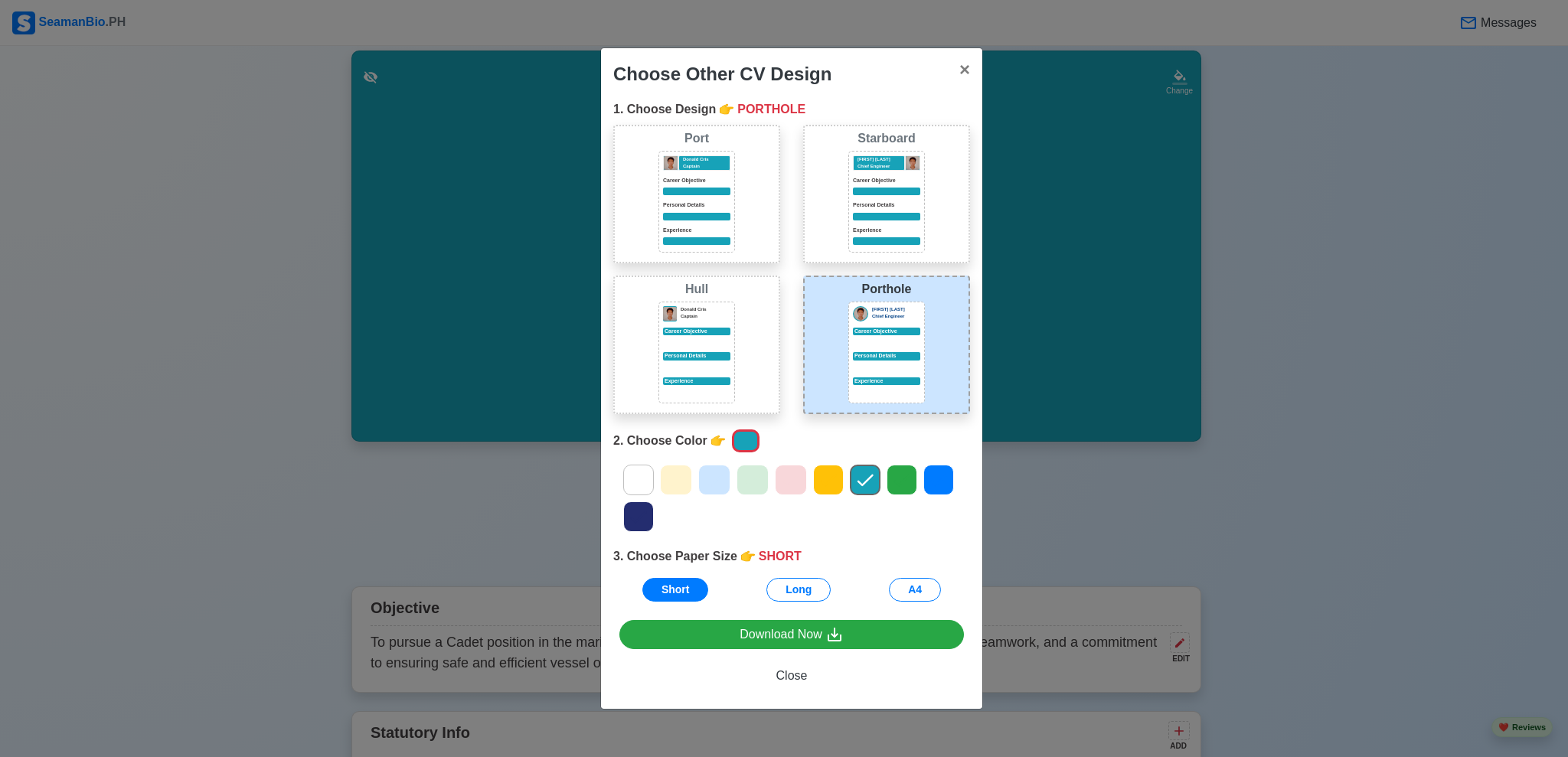click 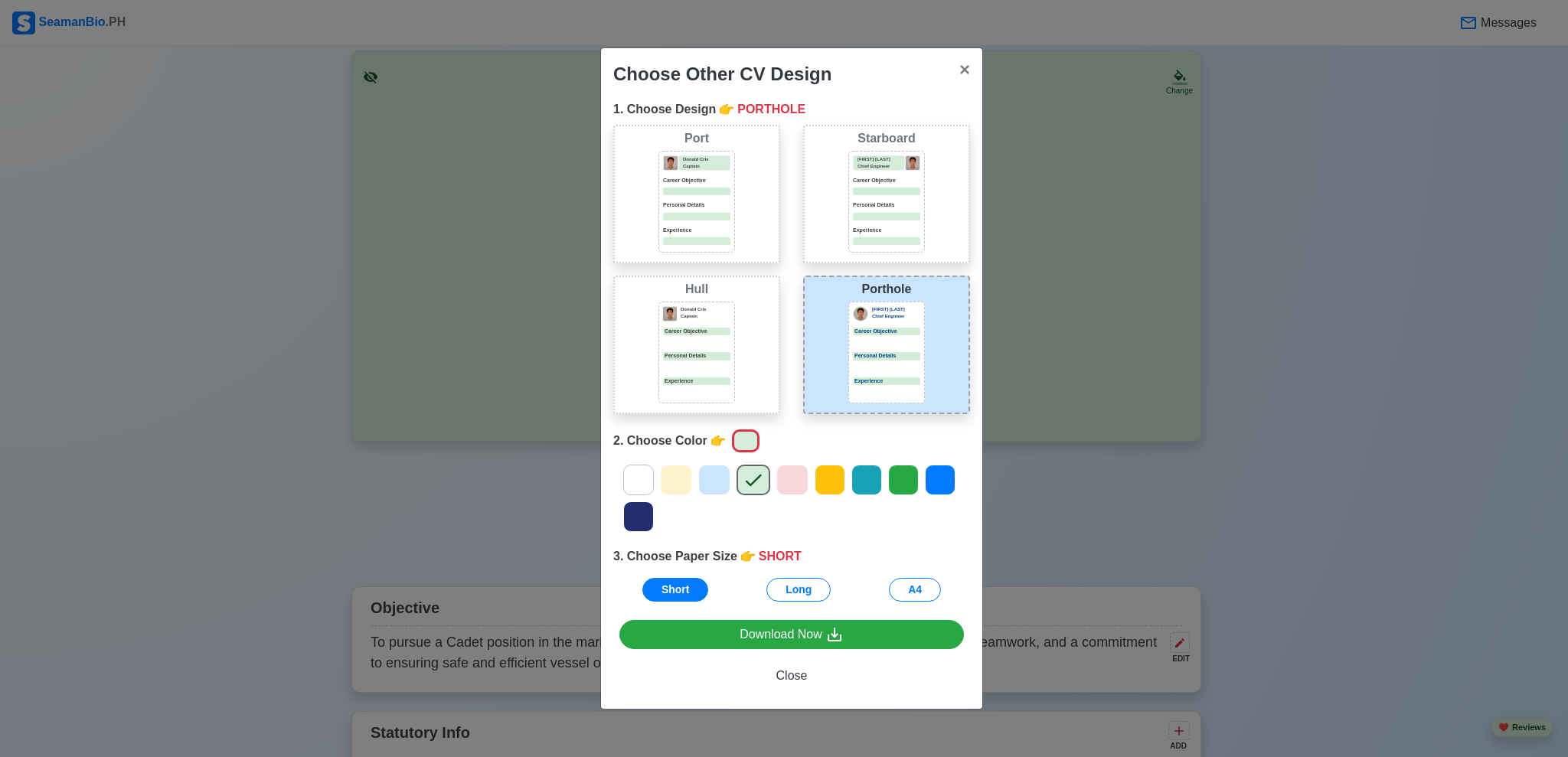 click 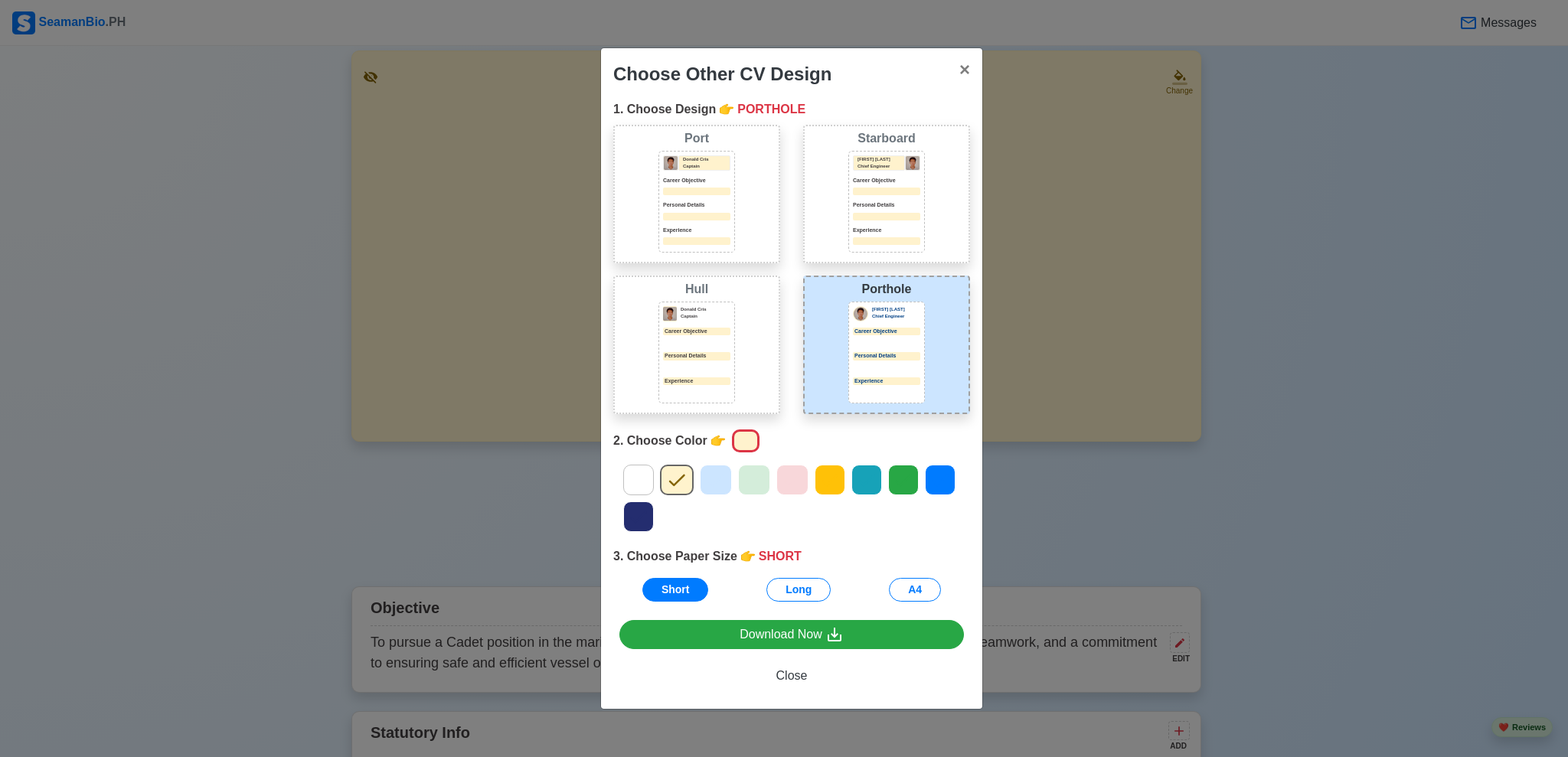 click 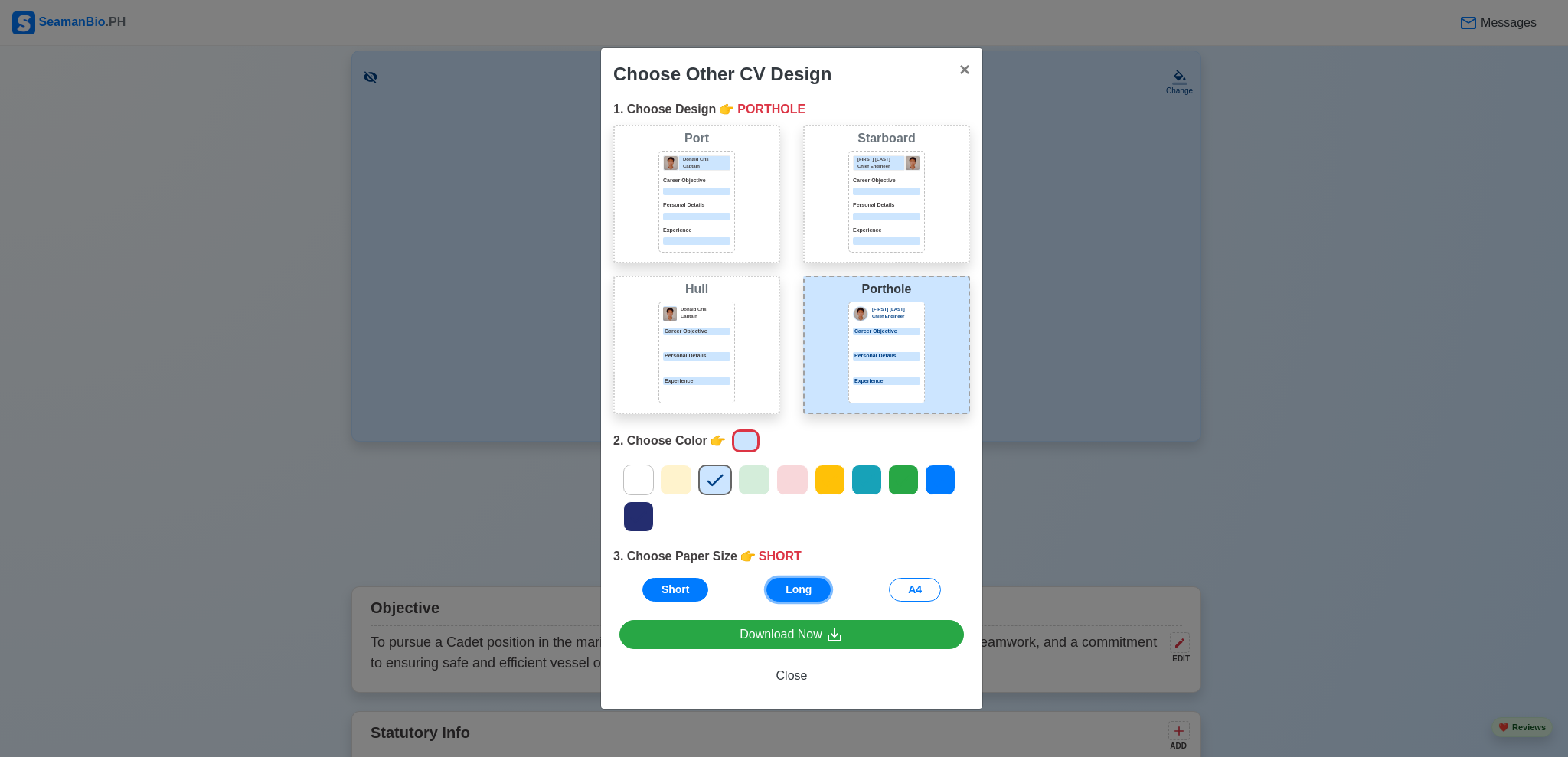 click on "Long" at bounding box center (799, 589) 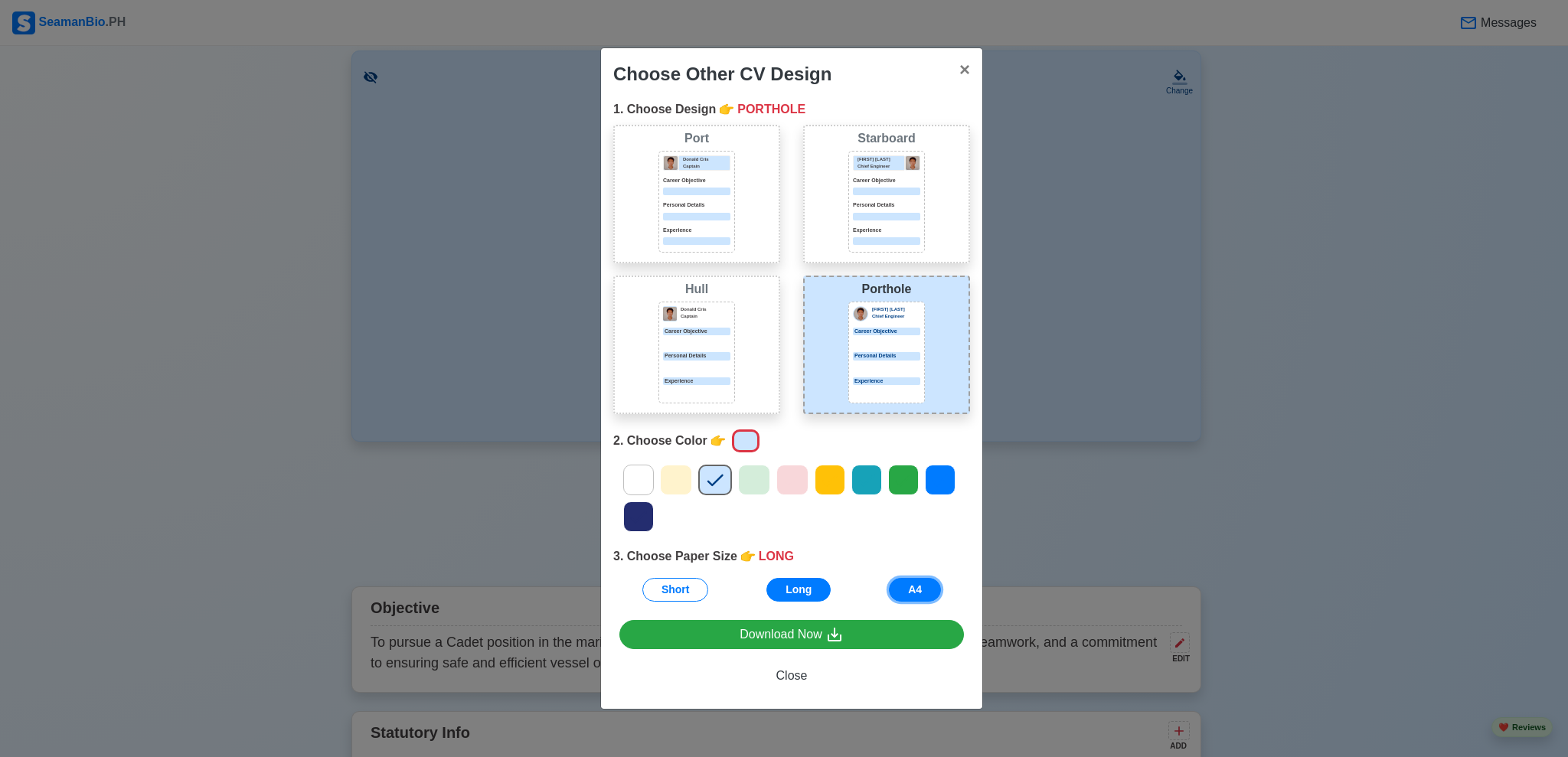 click on "A4" at bounding box center [915, 589] 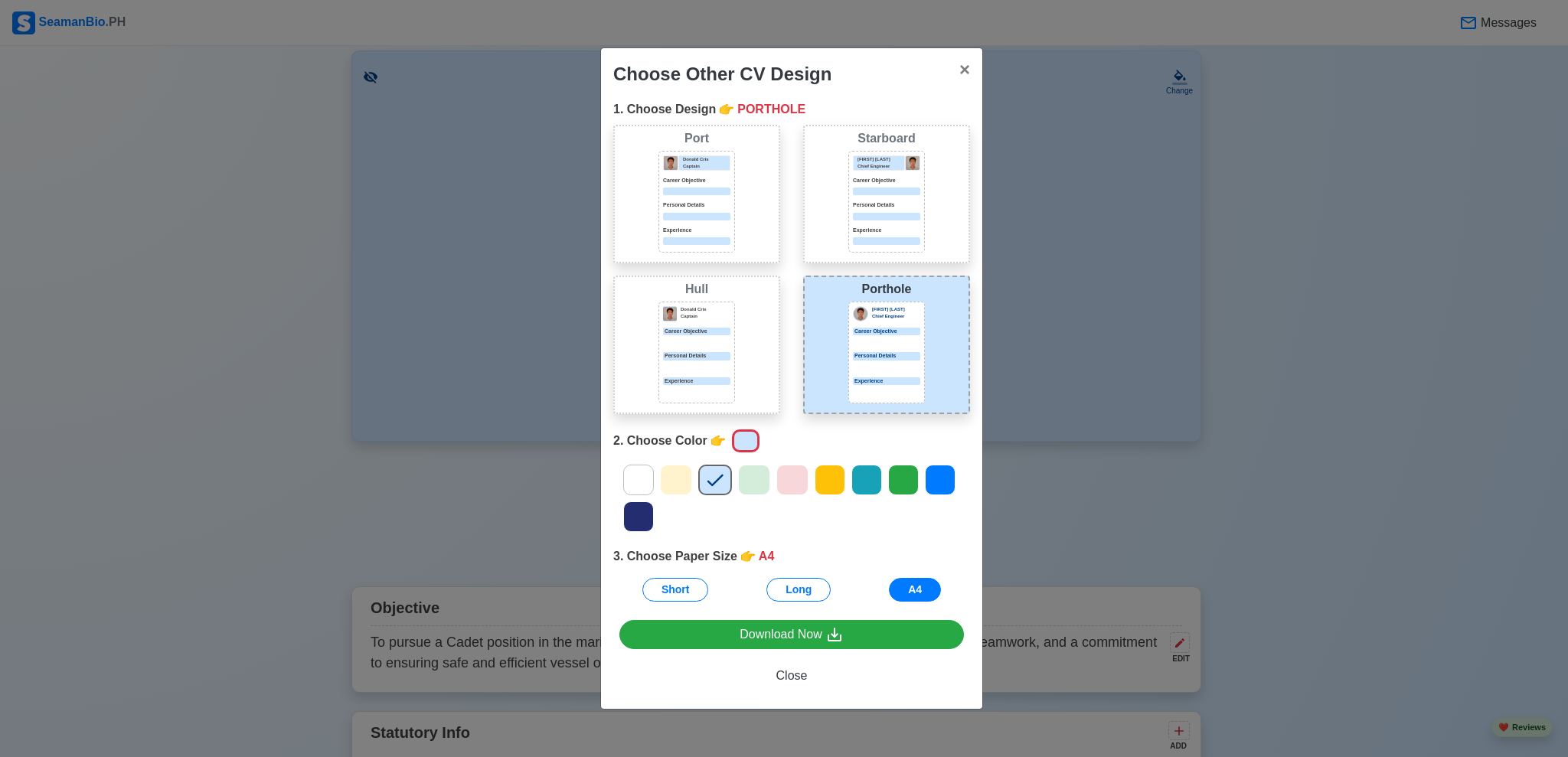 click 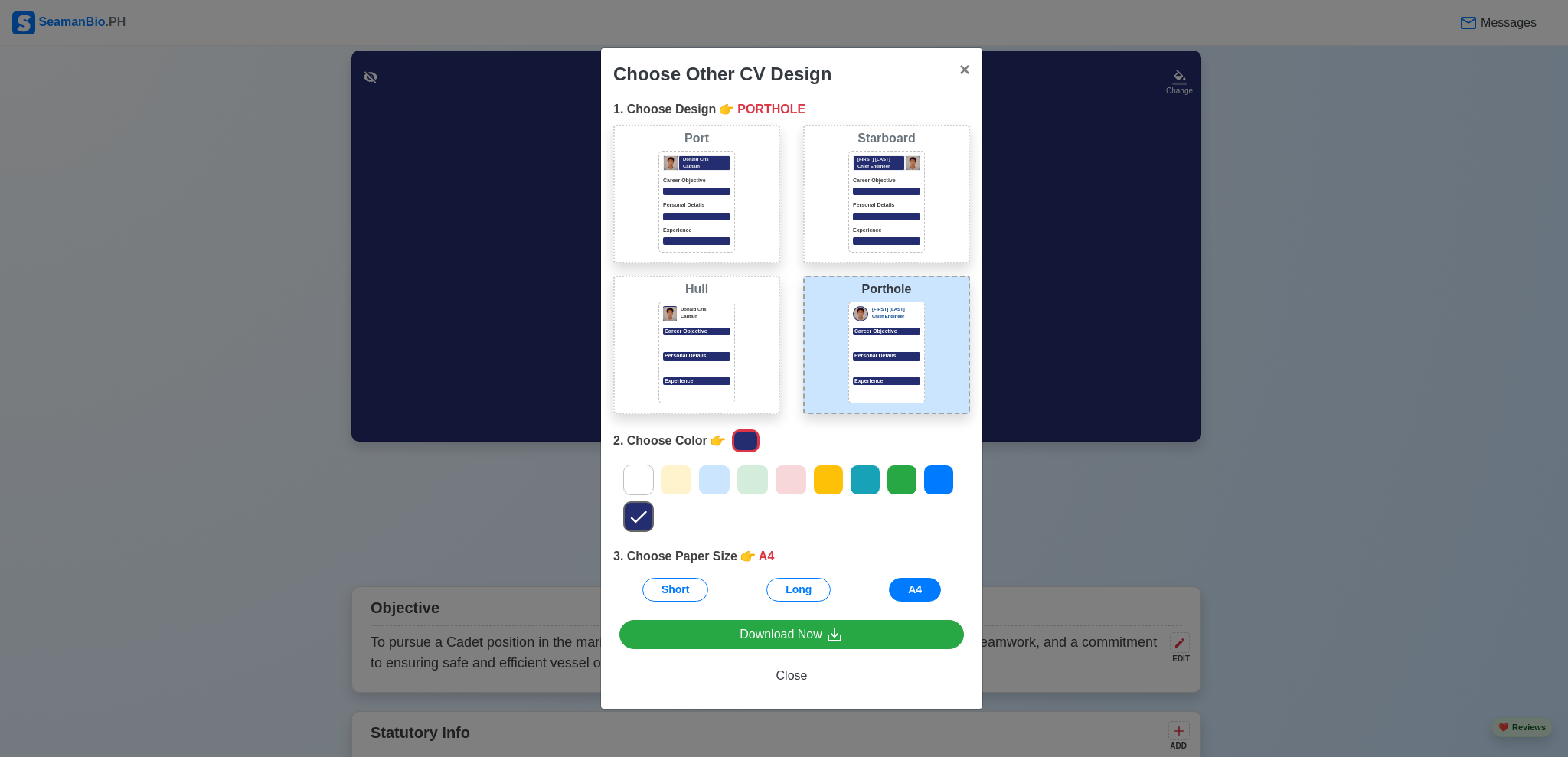 click 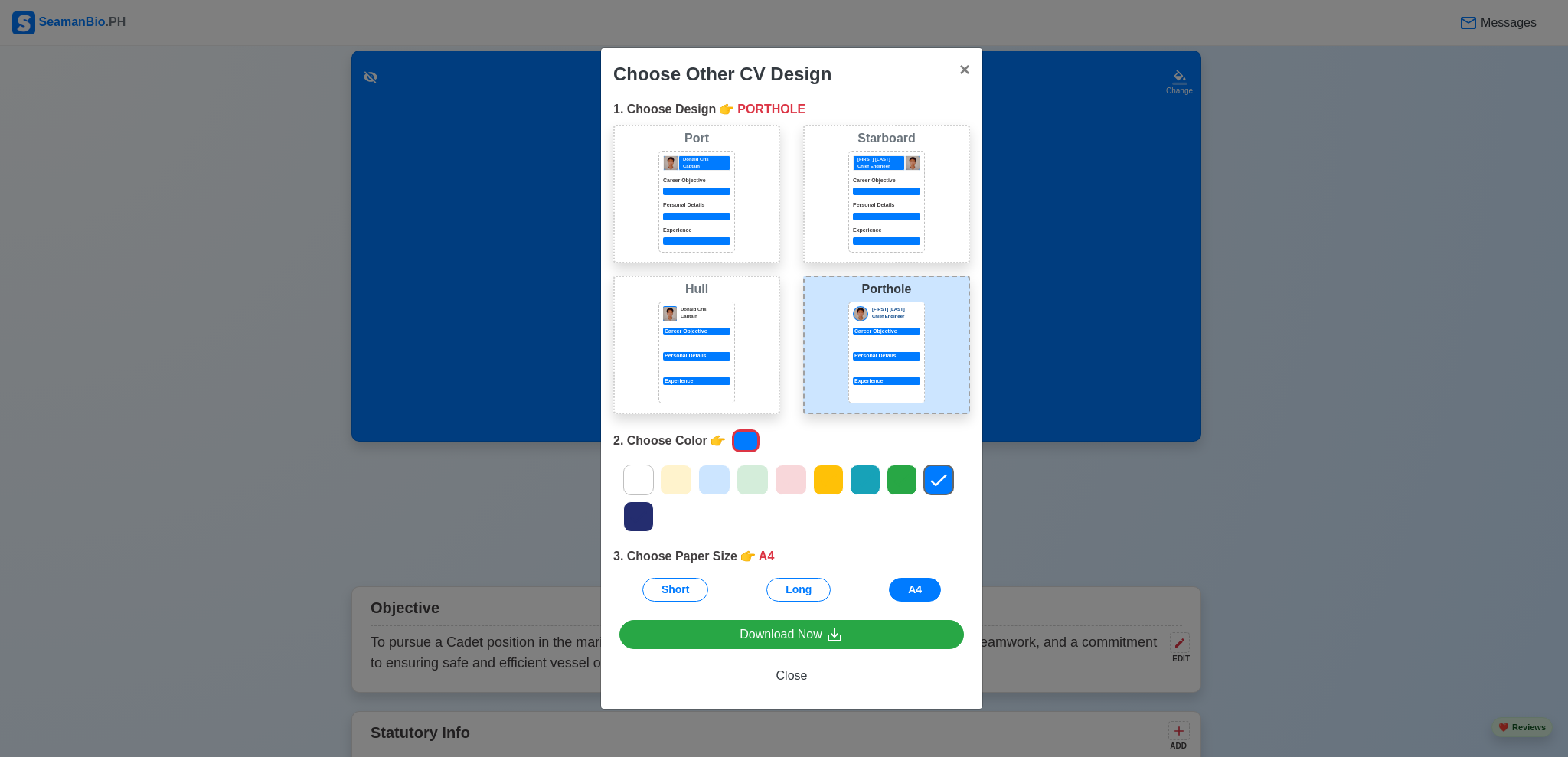 click at bounding box center [792, 498] 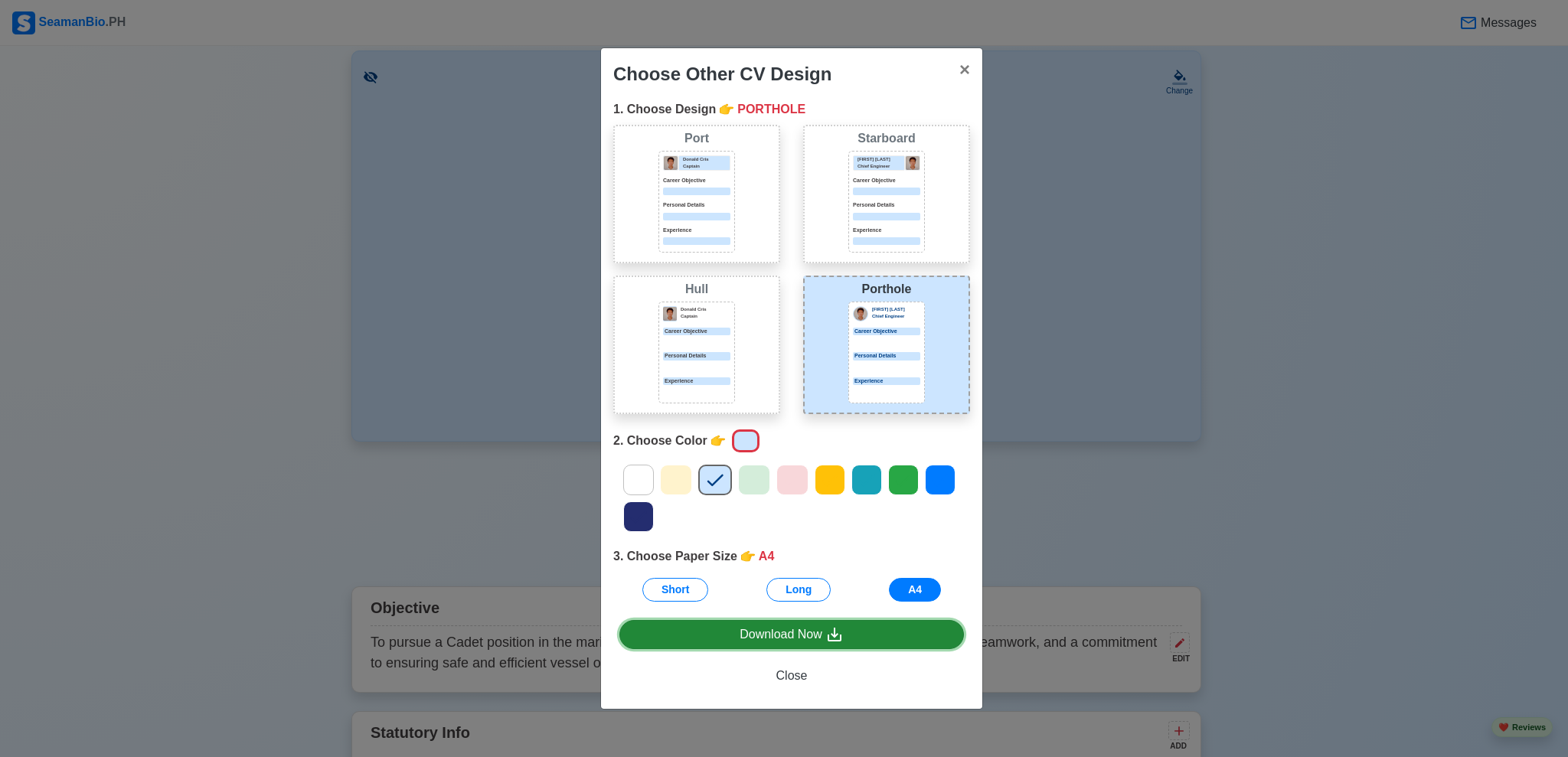 click 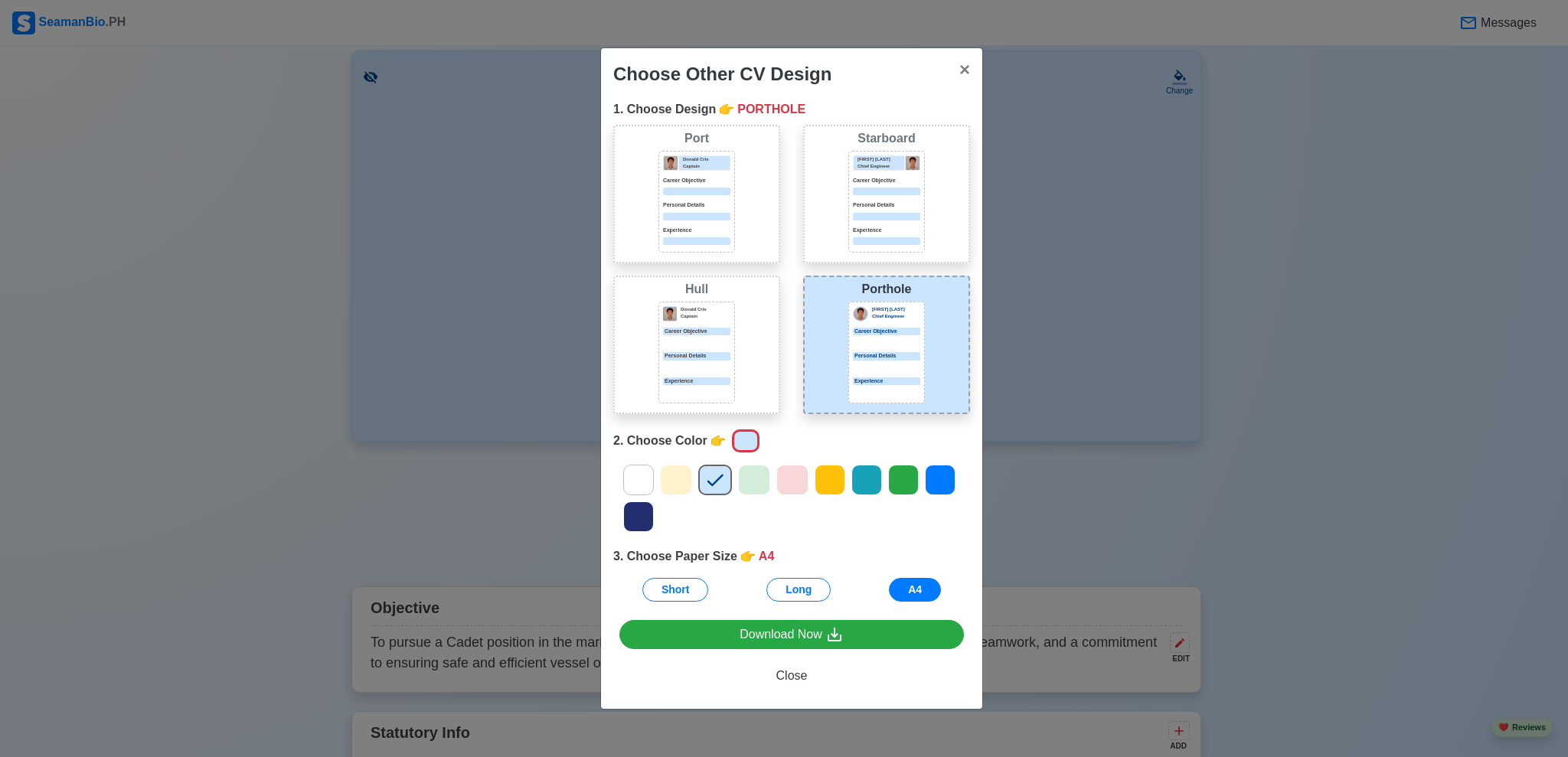click on "Choose Other CV Design × Close 1. Choose Design 👉 PORTHOLE Port Donald Cris Captain Career Objective Personal Details Experience Starboard Jeffrey Gil Chief Engineer Career Objective Personal Details Experience Hull Donald Cris Captain Career Objective Personal Details Experience Porthole Jeffrey Gil Chief Engineer Career Objective Personal Details Experience 2. Choose Color 👉 3. Choose Paper Size 👉 A4 Short Long A4 Download Now Close" at bounding box center [784, 378] 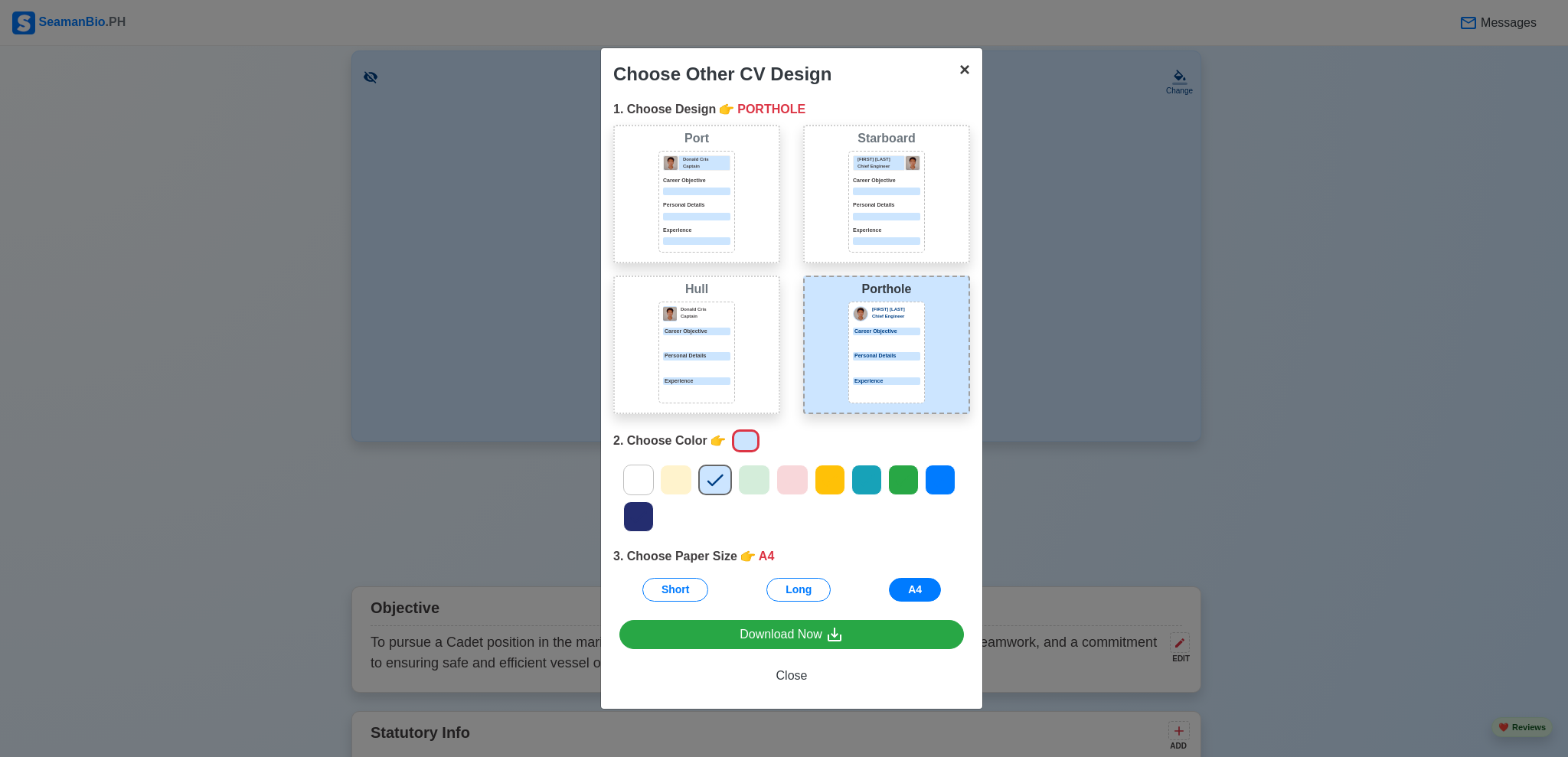 click on "×" at bounding box center (965, 69) 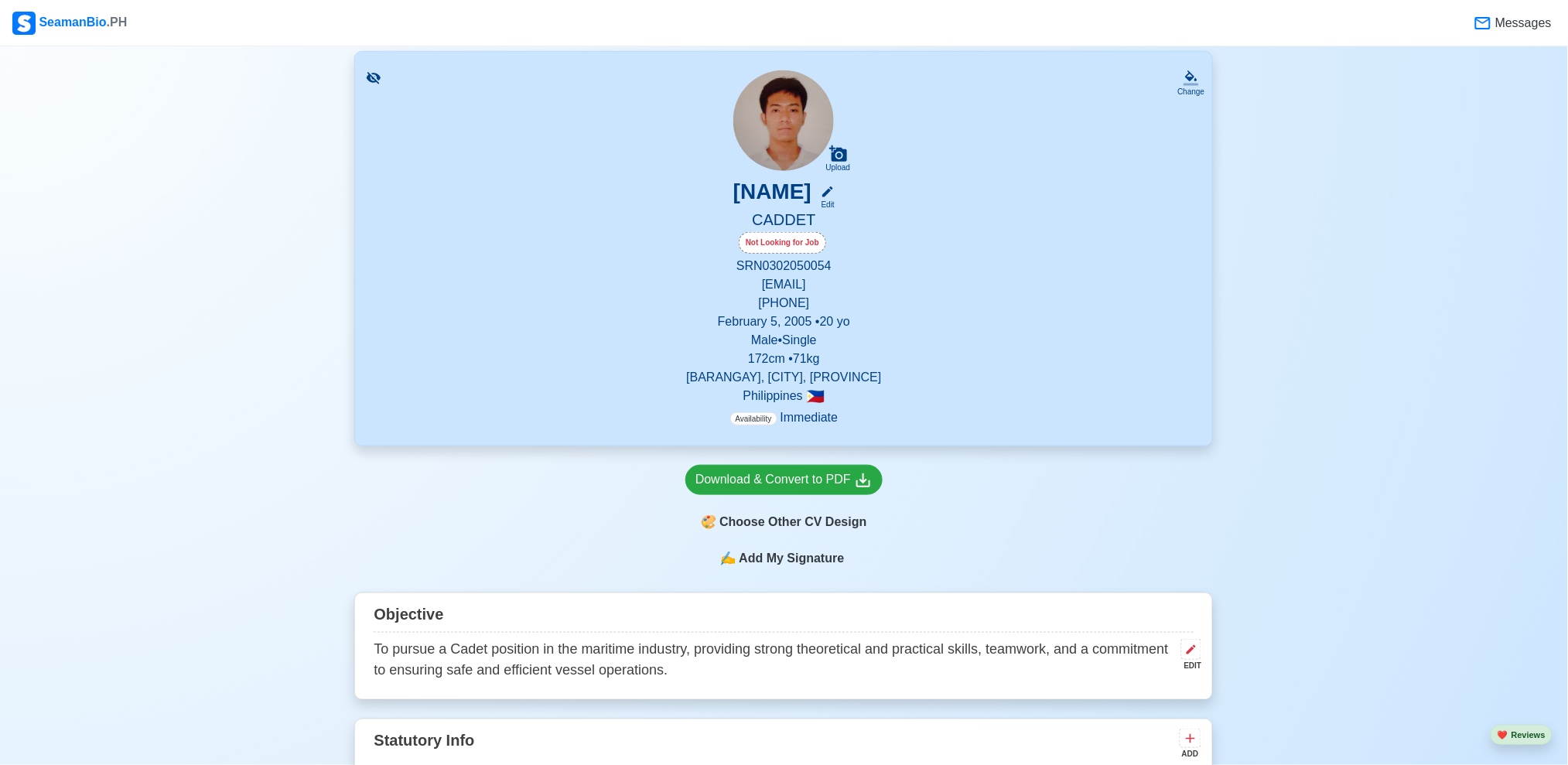 drag, startPoint x: 1367, startPoint y: 357, endPoint x: 1341, endPoint y: 291, distance: 70.93659 